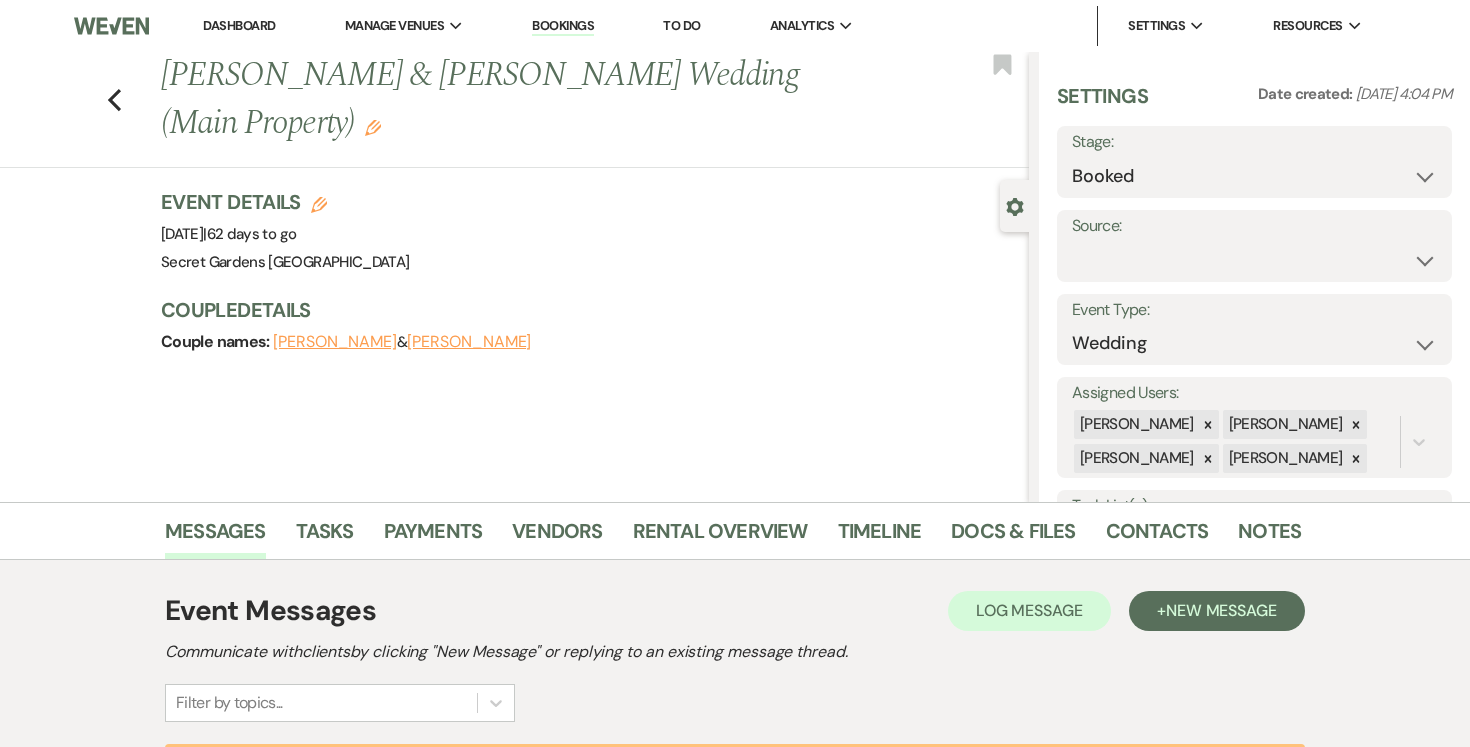 scroll, scrollTop: 0, scrollLeft: 0, axis: both 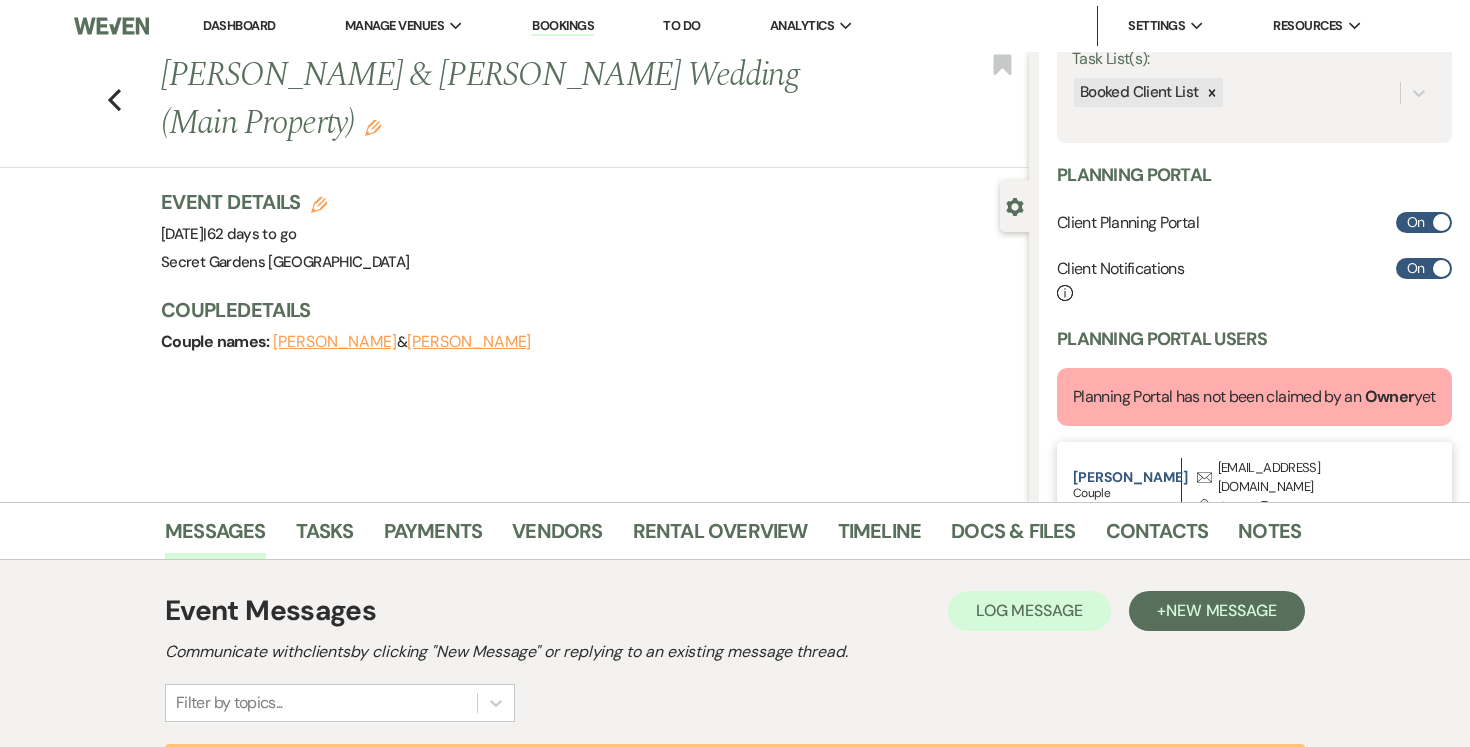 click on "Dashboard" at bounding box center [239, 25] 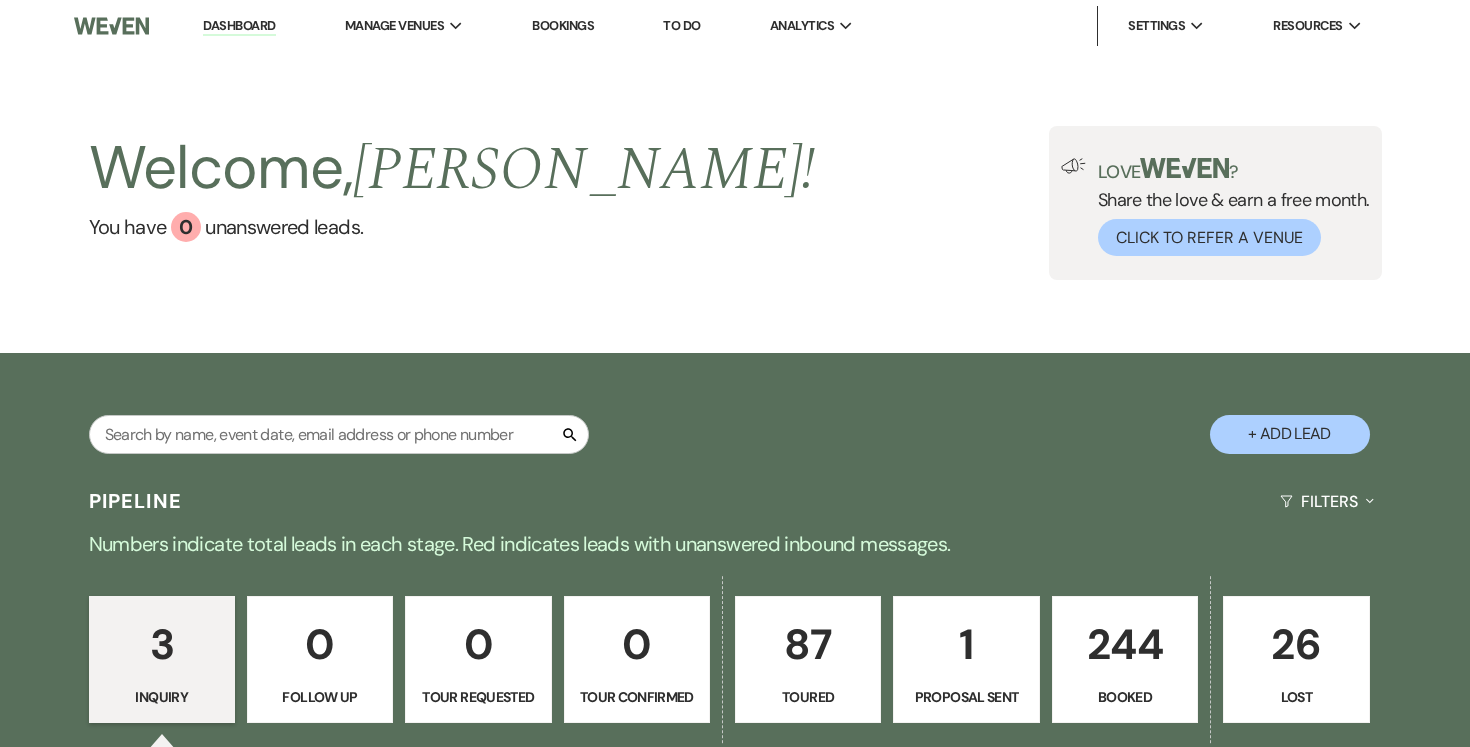 click on "1" at bounding box center (966, 644) 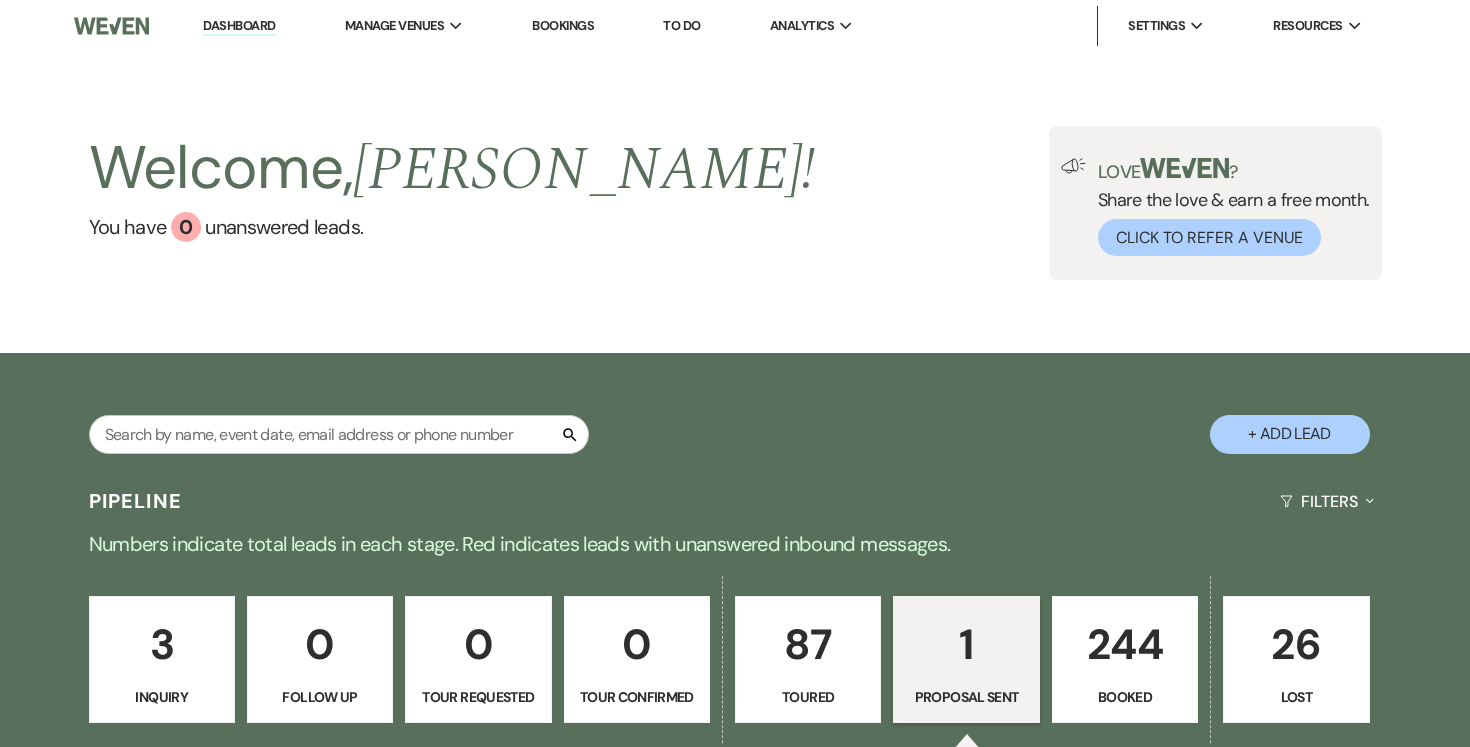select on "6" 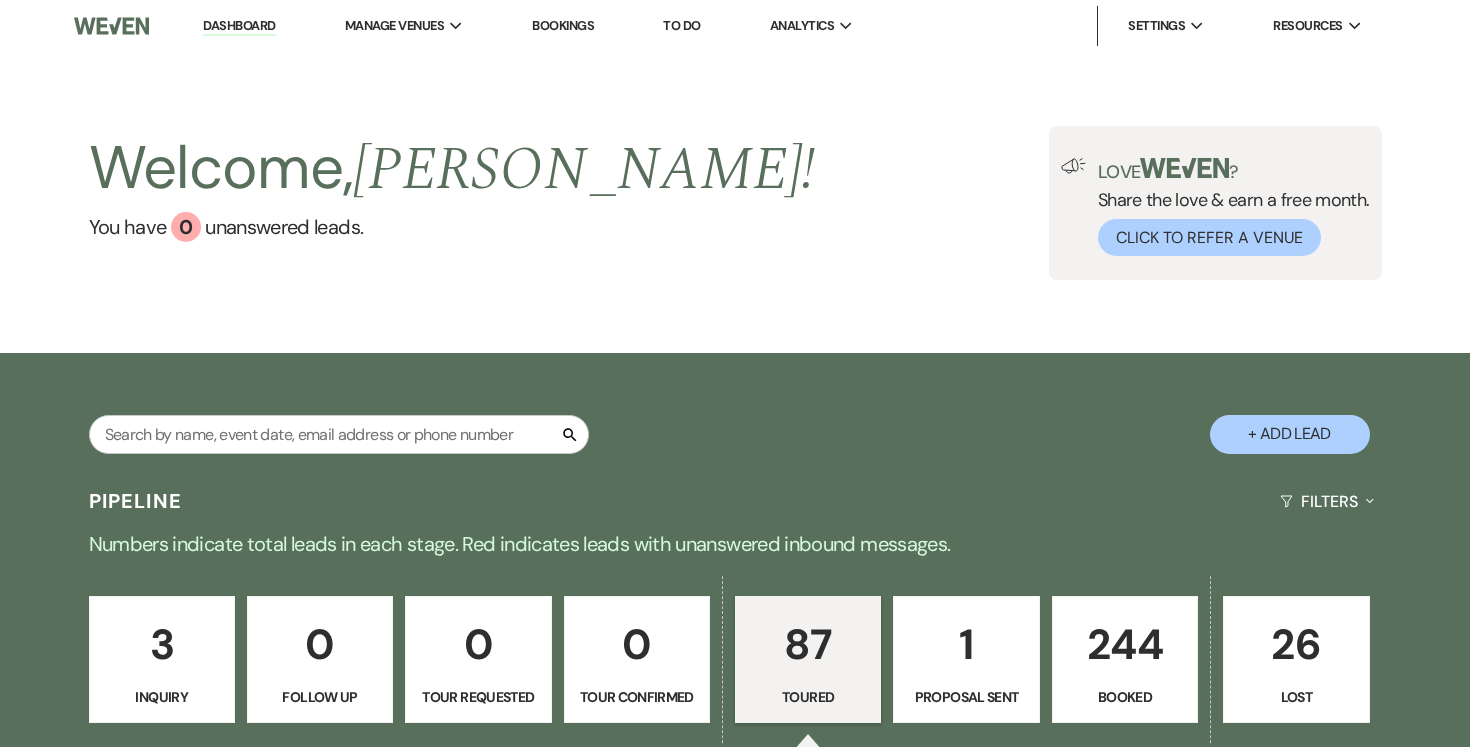 select on "5" 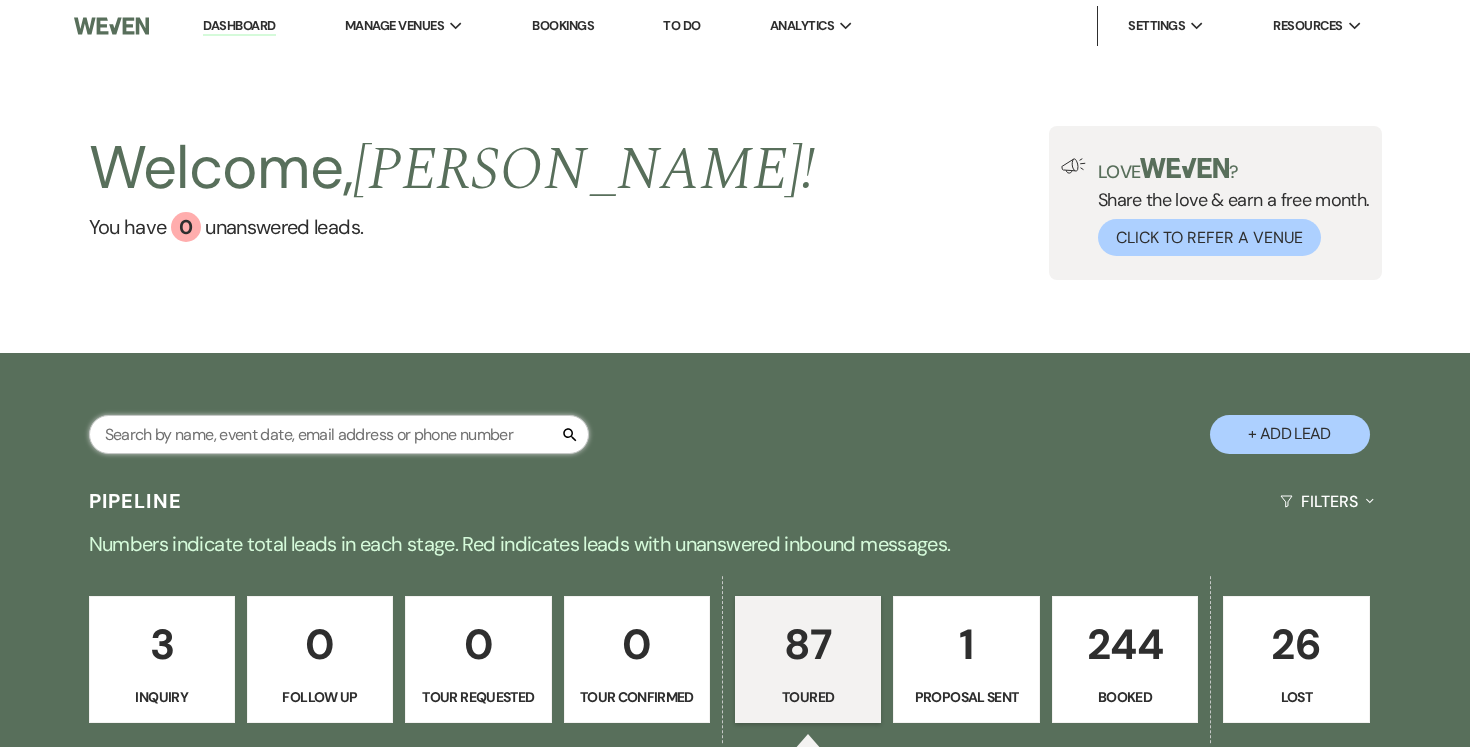 click at bounding box center [339, 434] 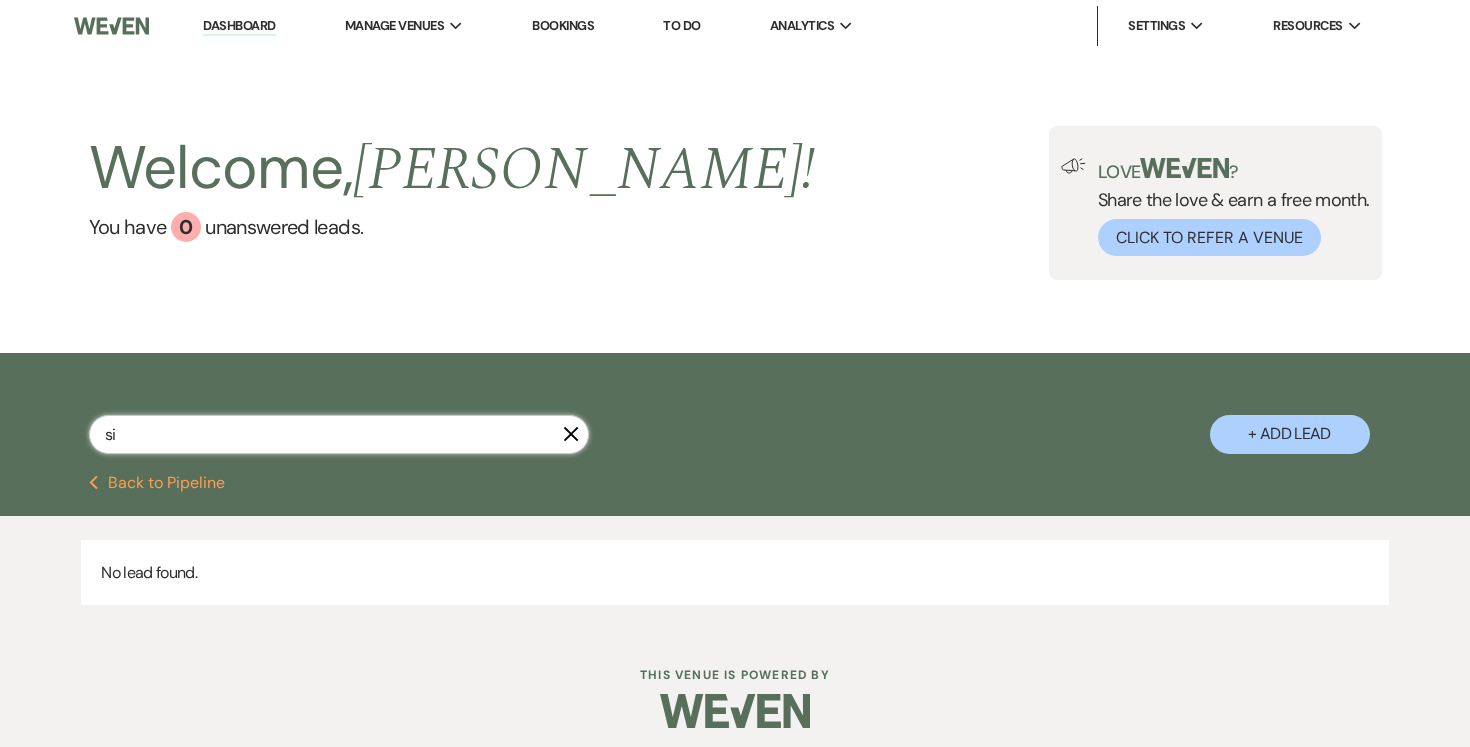 type on "s" 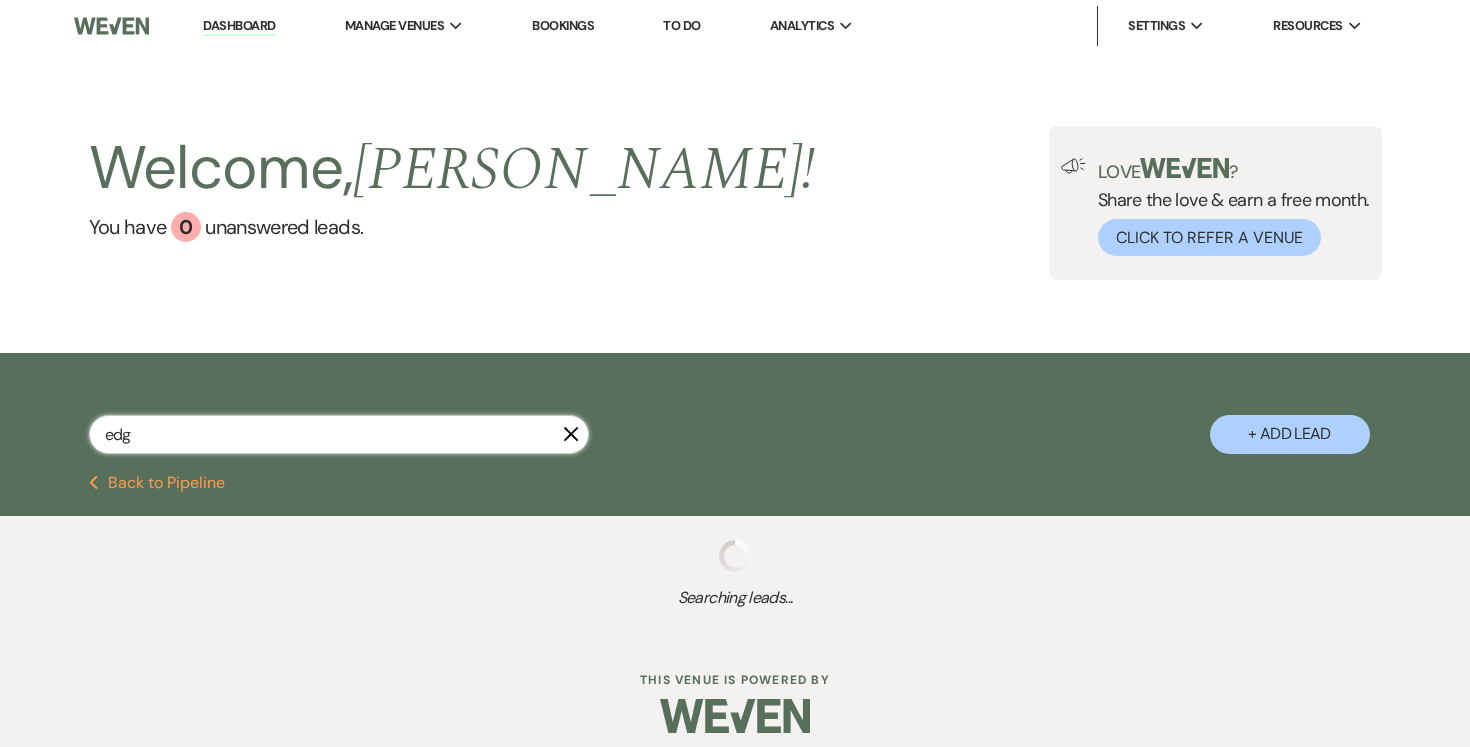 type on "[PERSON_NAME]" 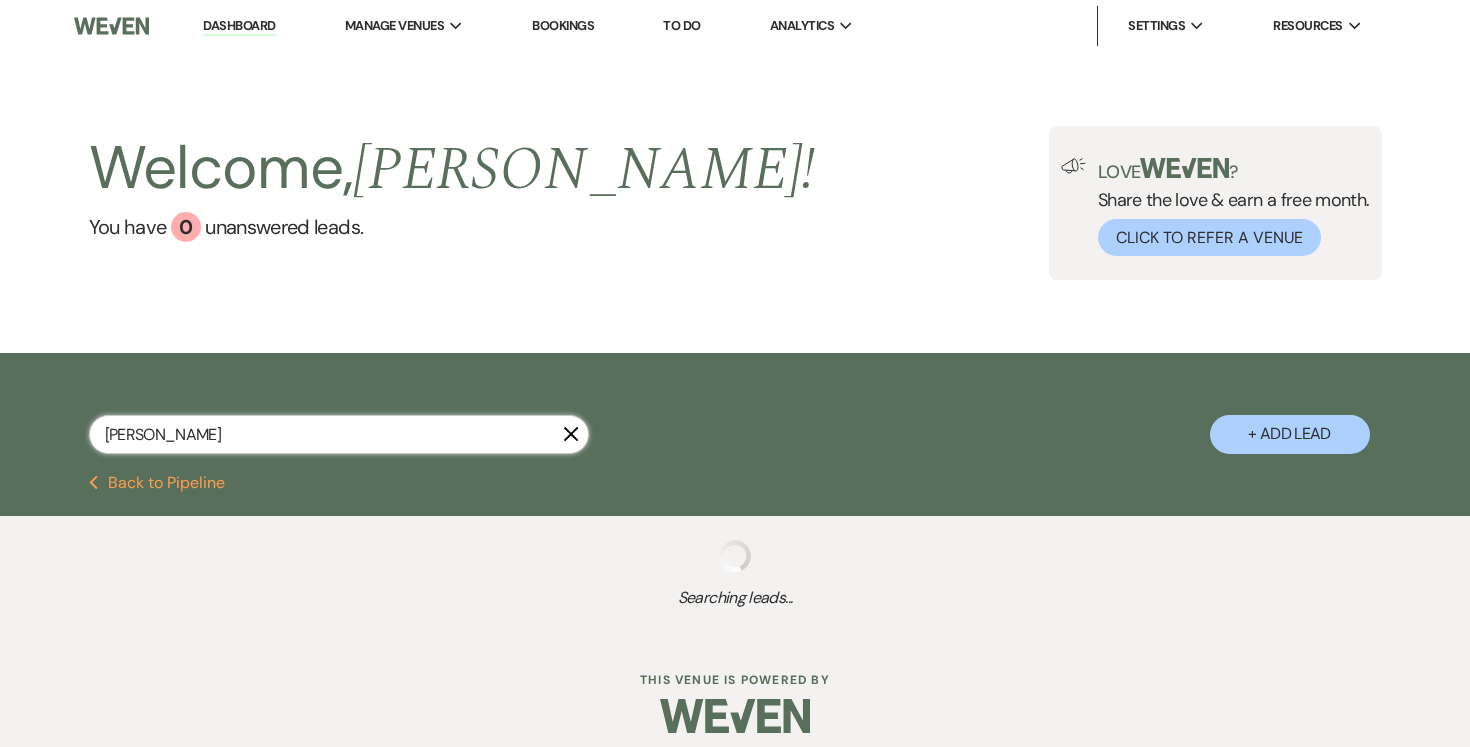 select on "5" 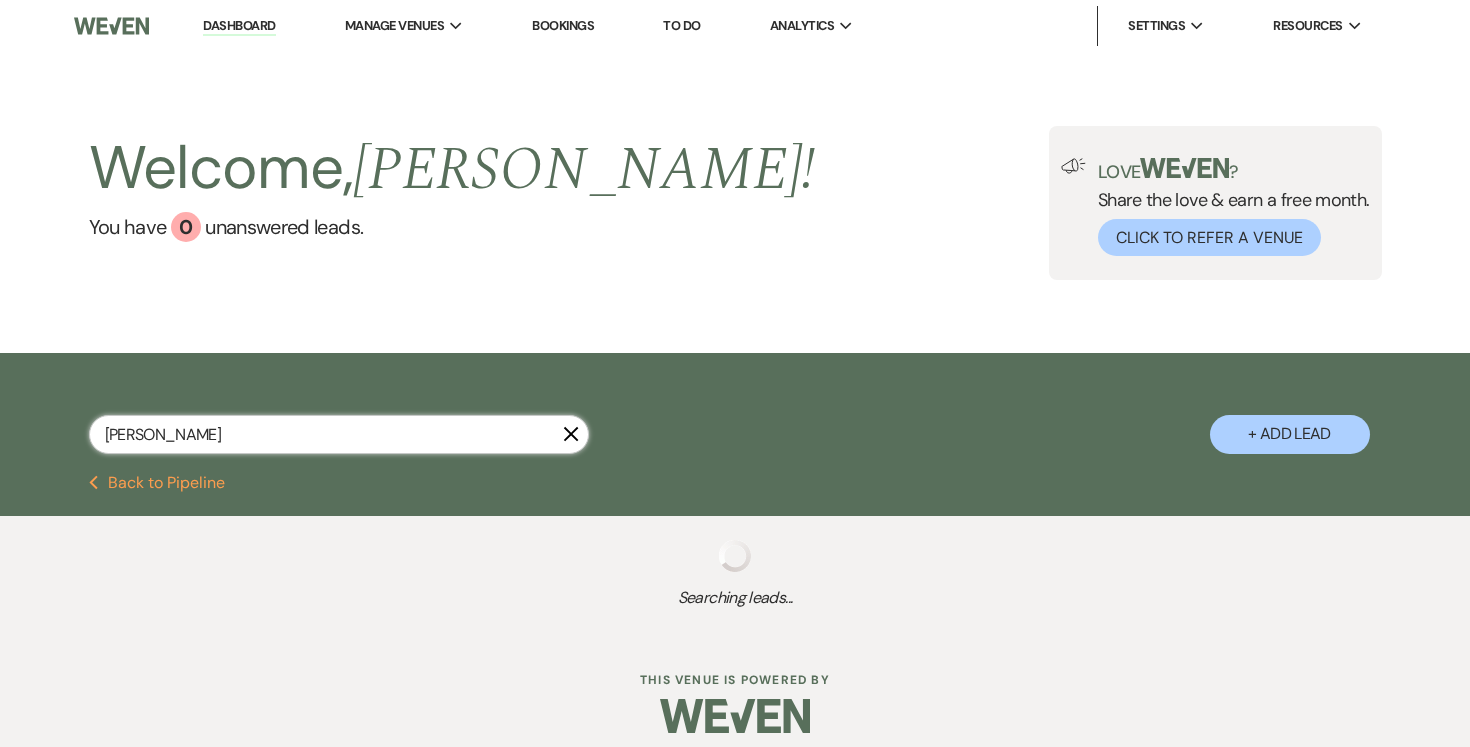 select on "5" 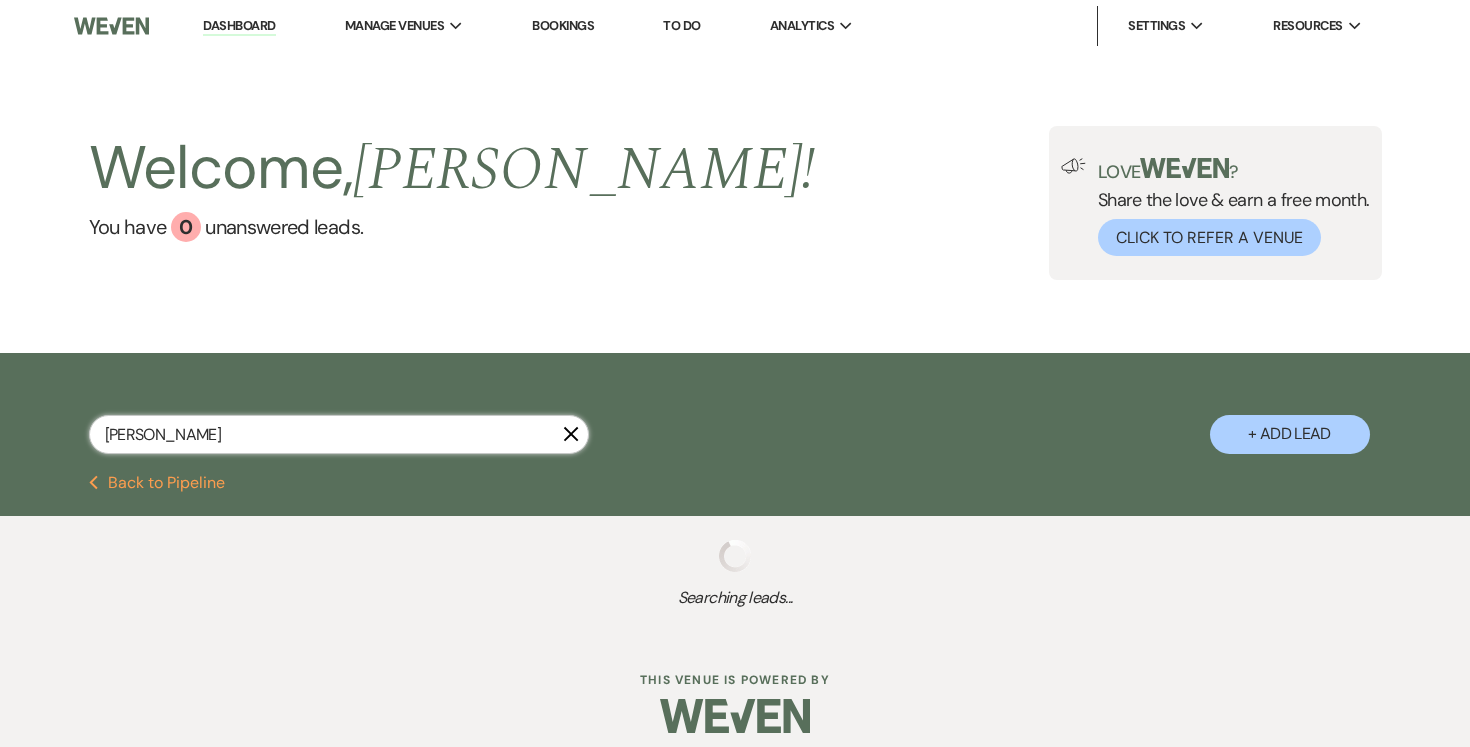 select on "5" 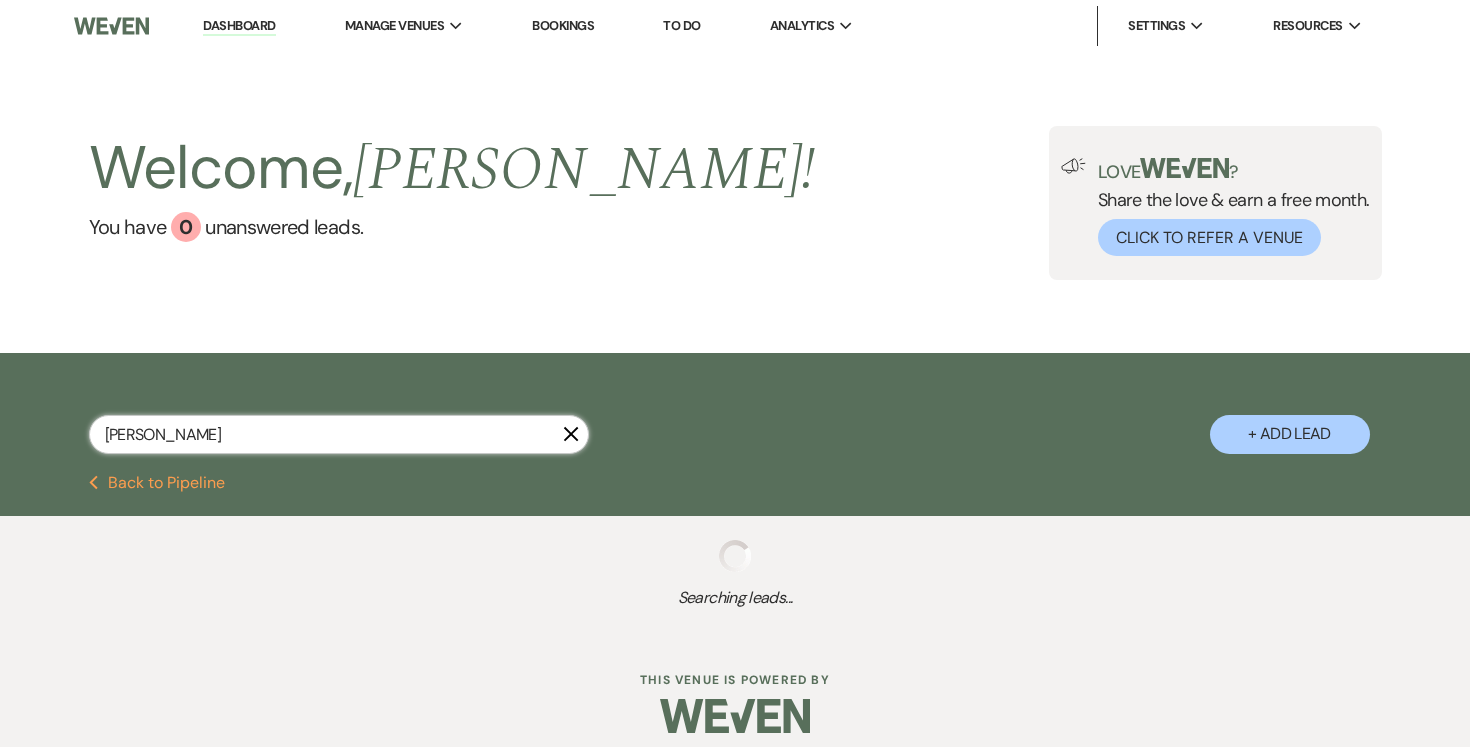 select on "5" 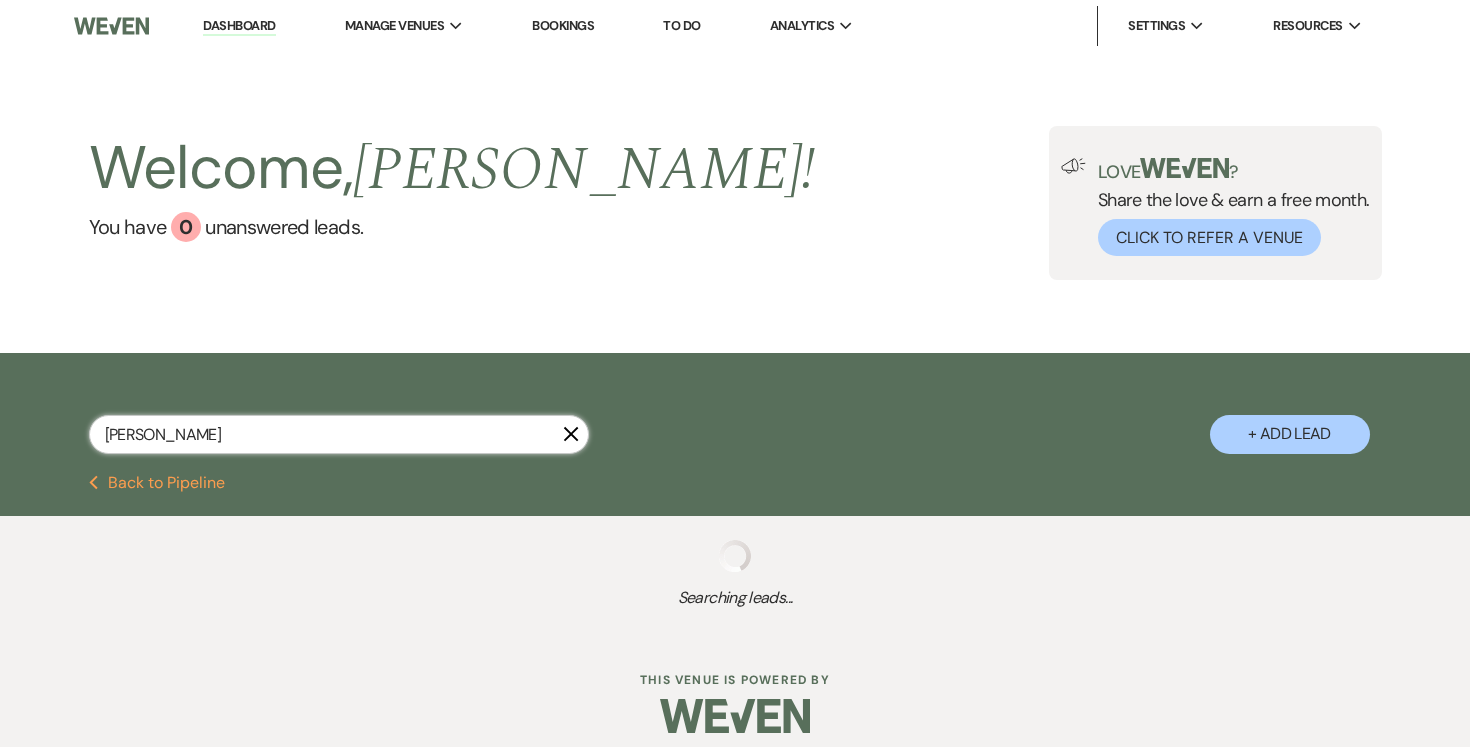 select on "5" 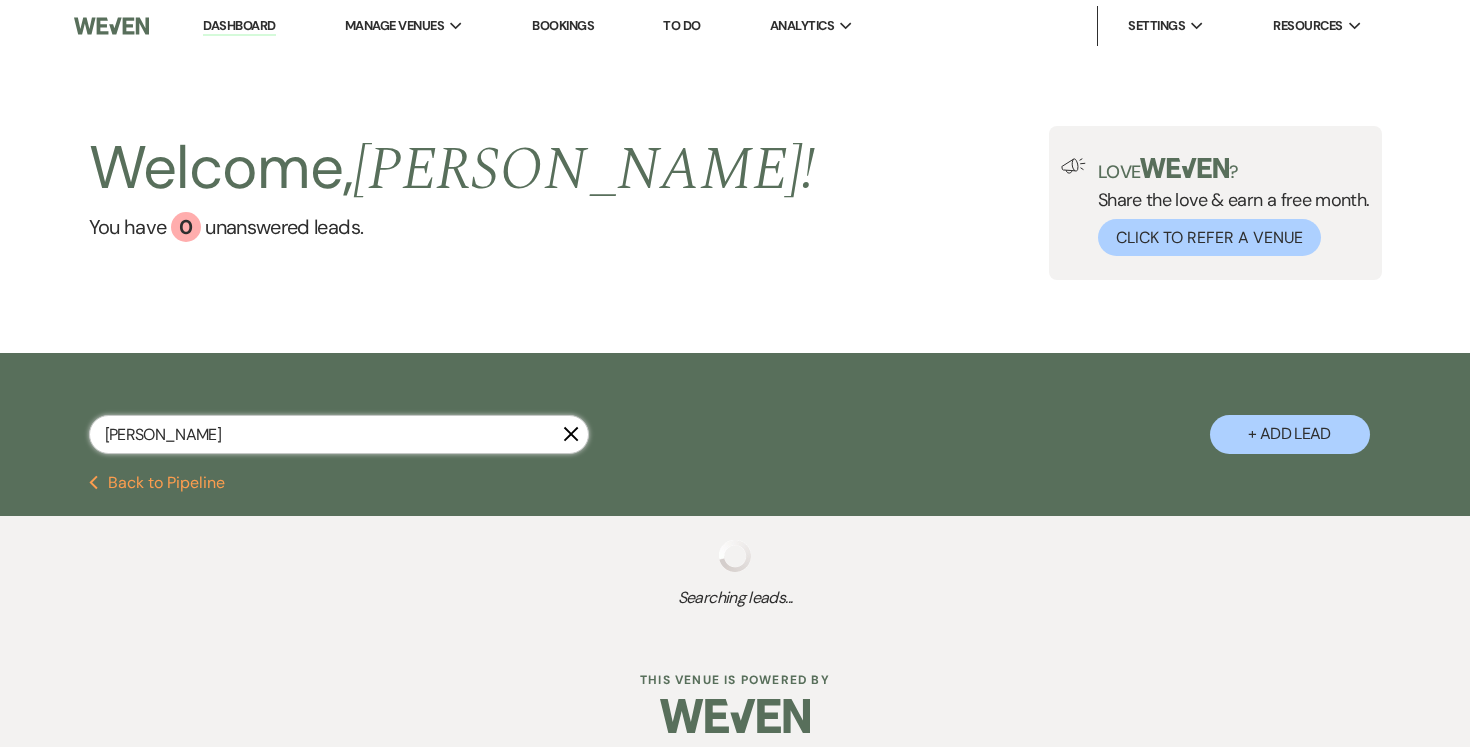select on "5" 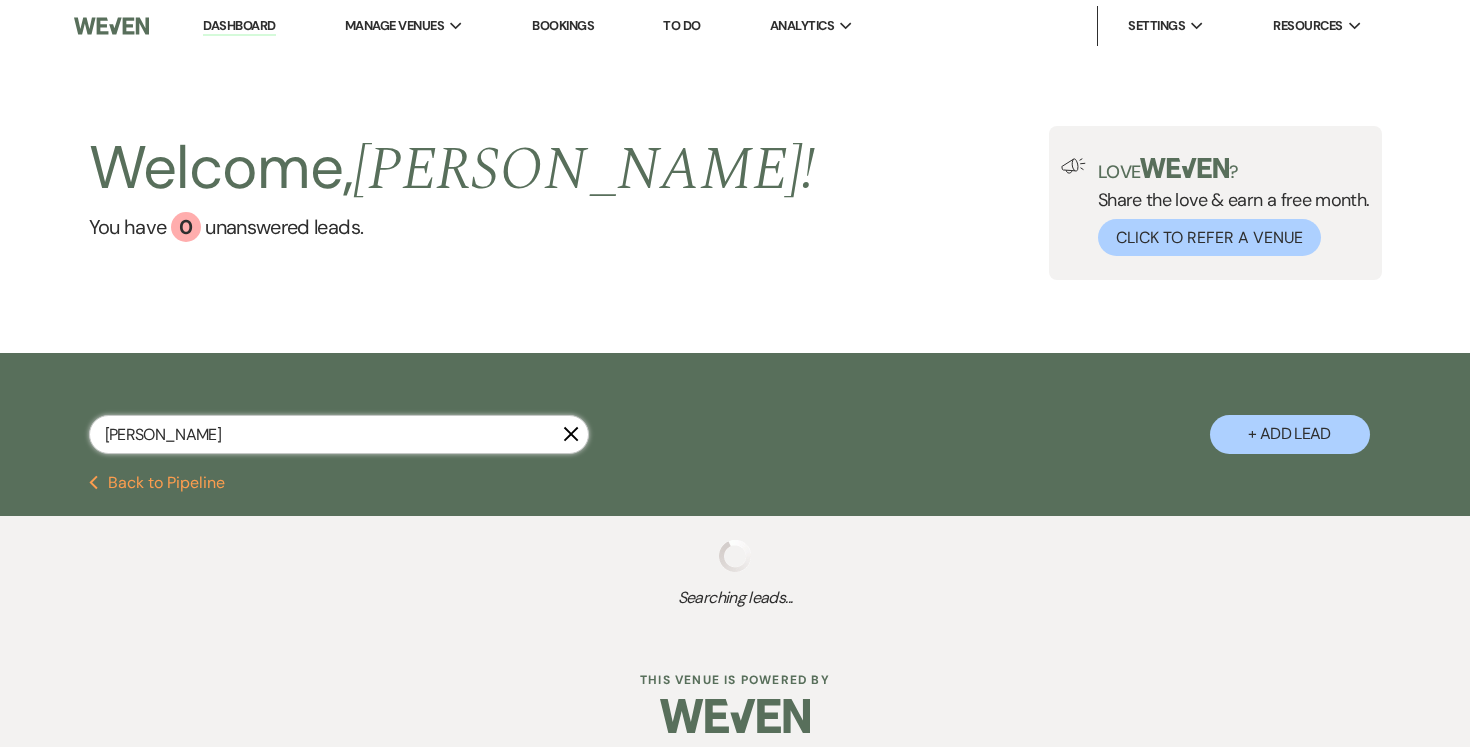 select on "5" 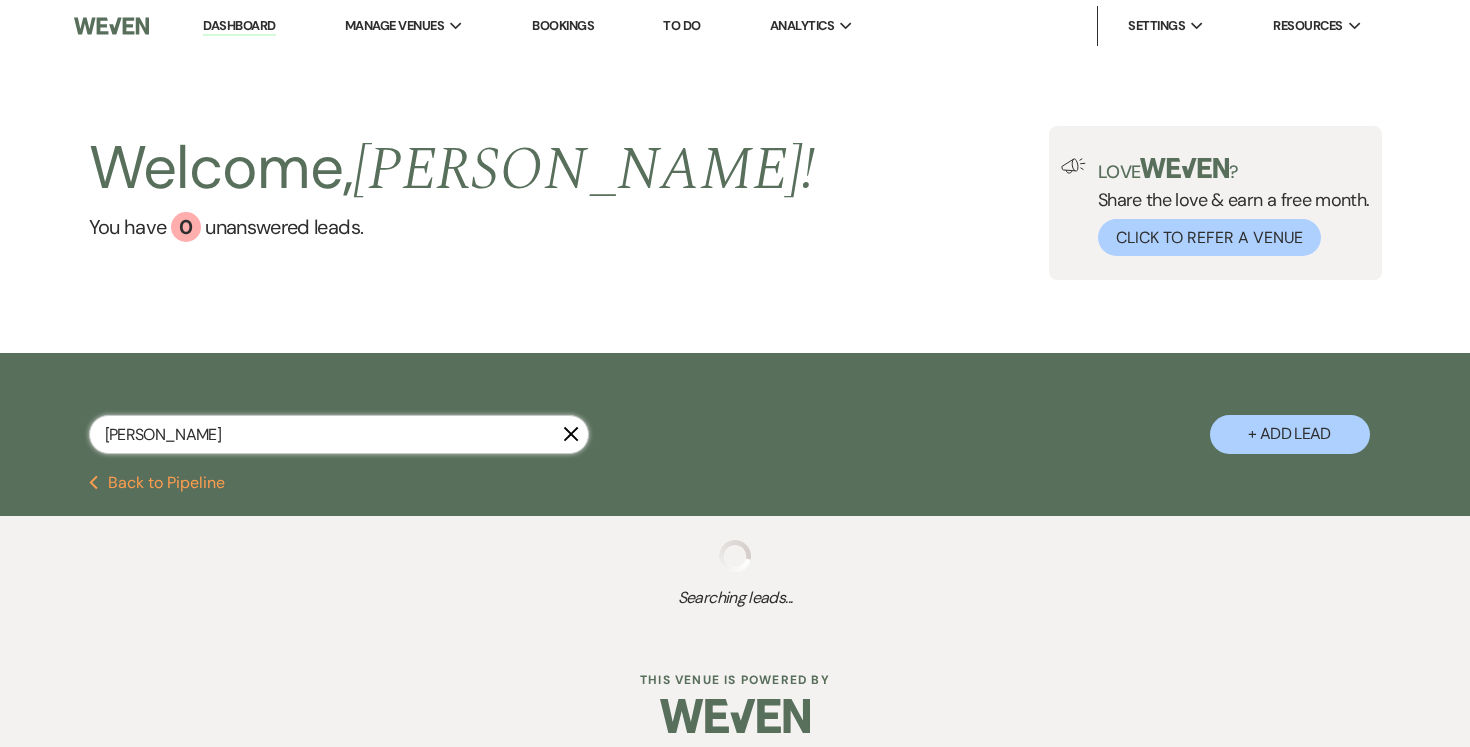 select on "8" 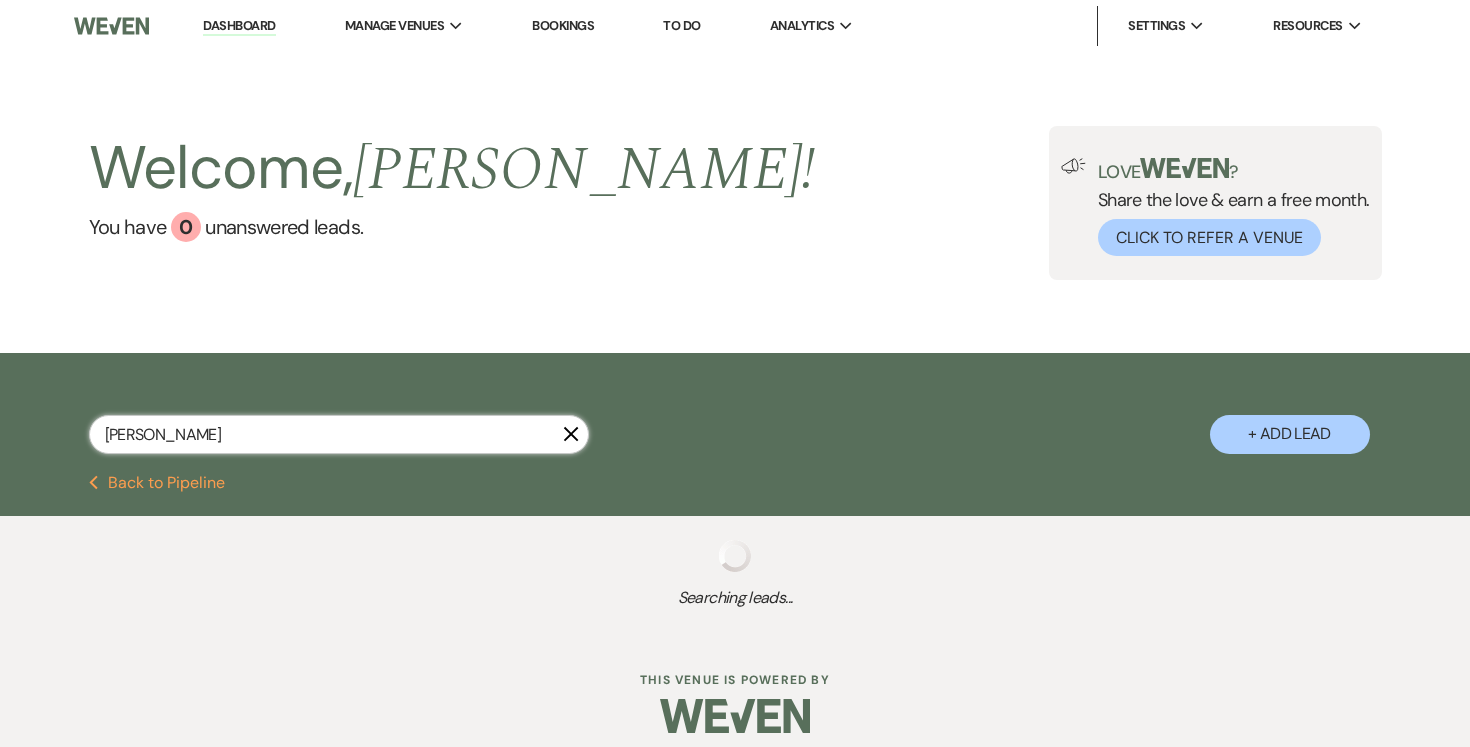 select on "11" 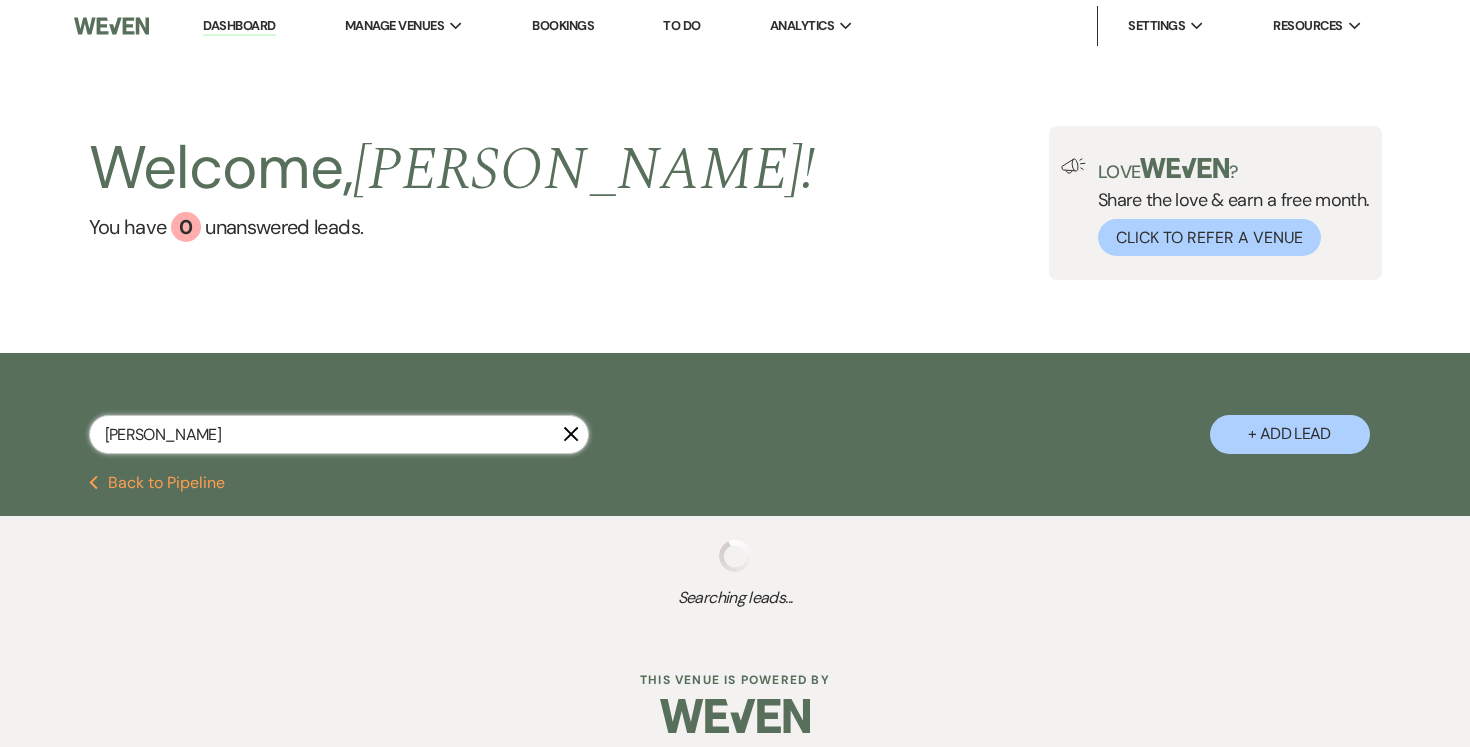 select on "8" 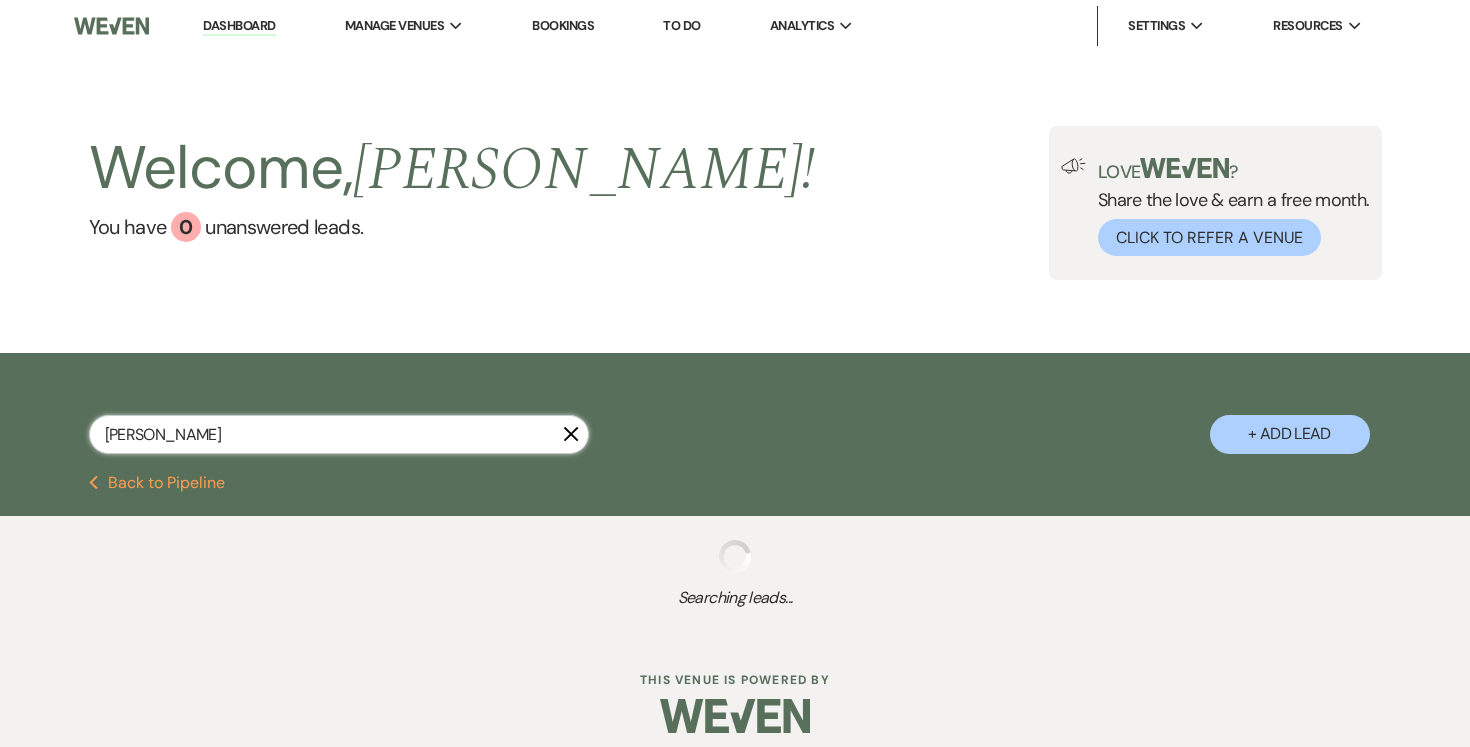 select on "1" 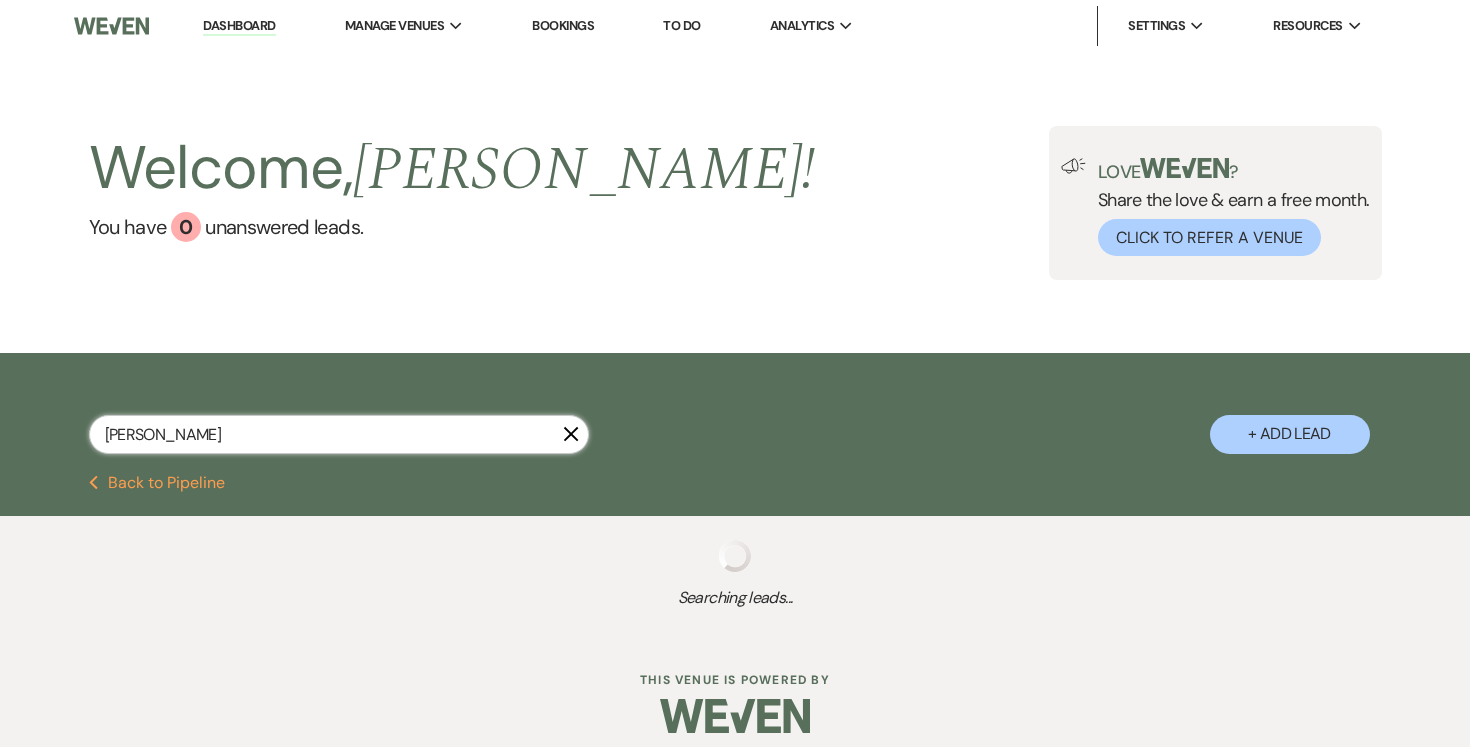 select on "8" 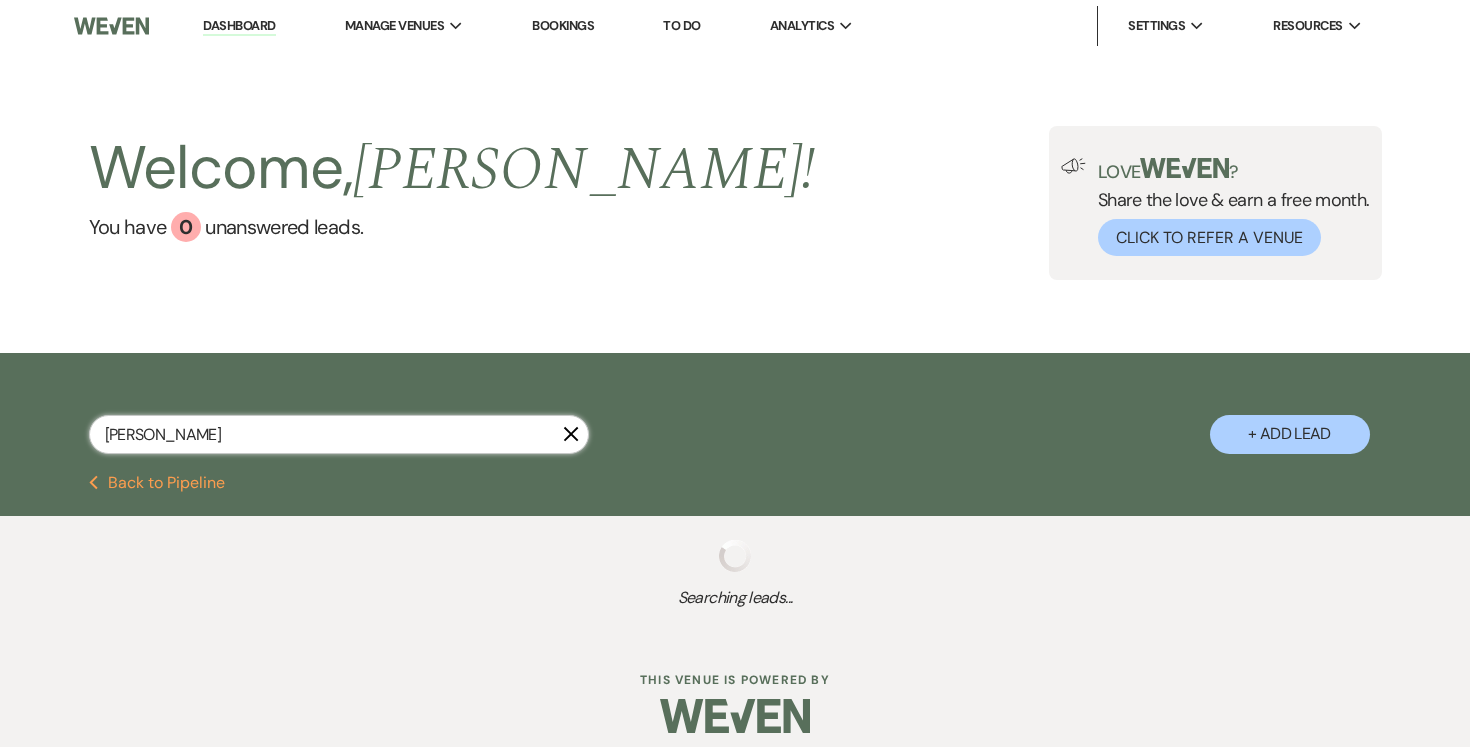 select on "1" 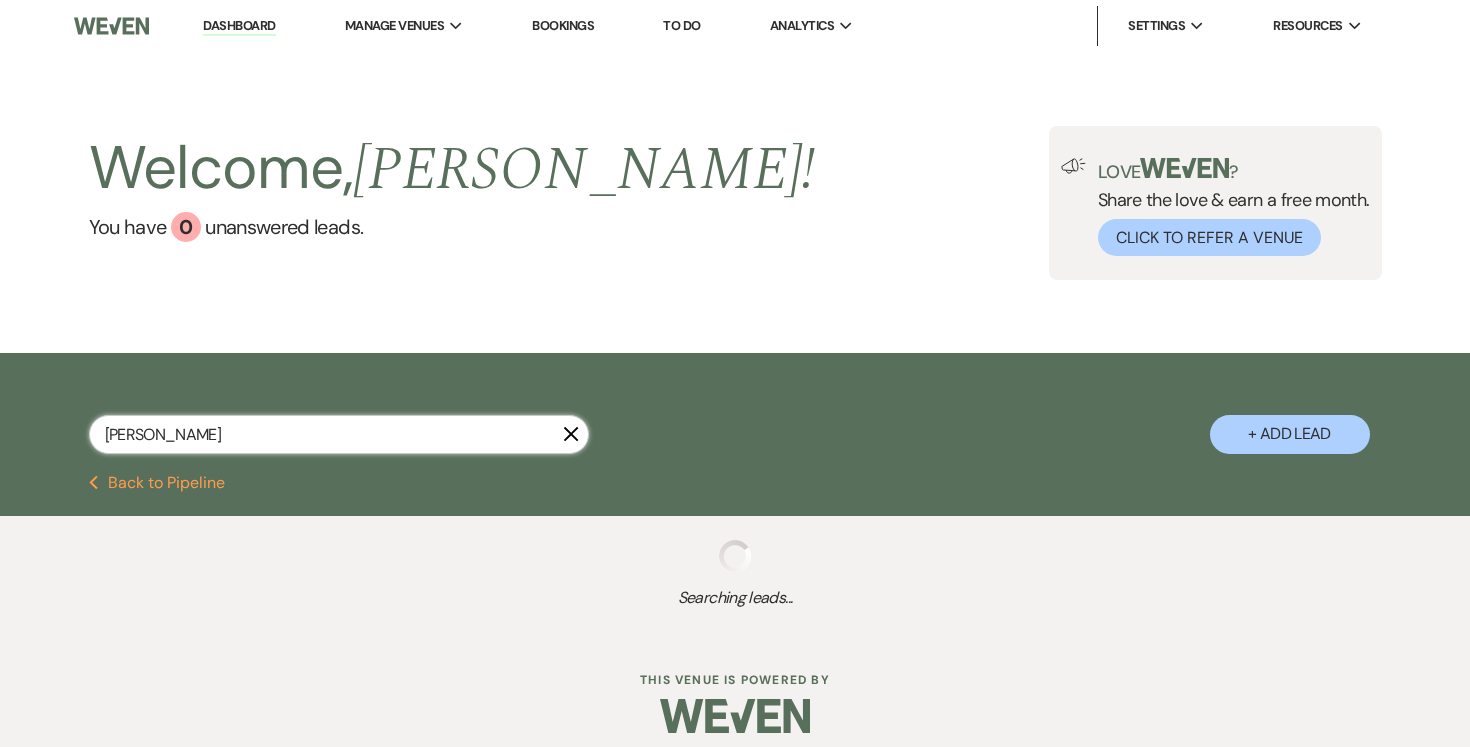 select on "8" 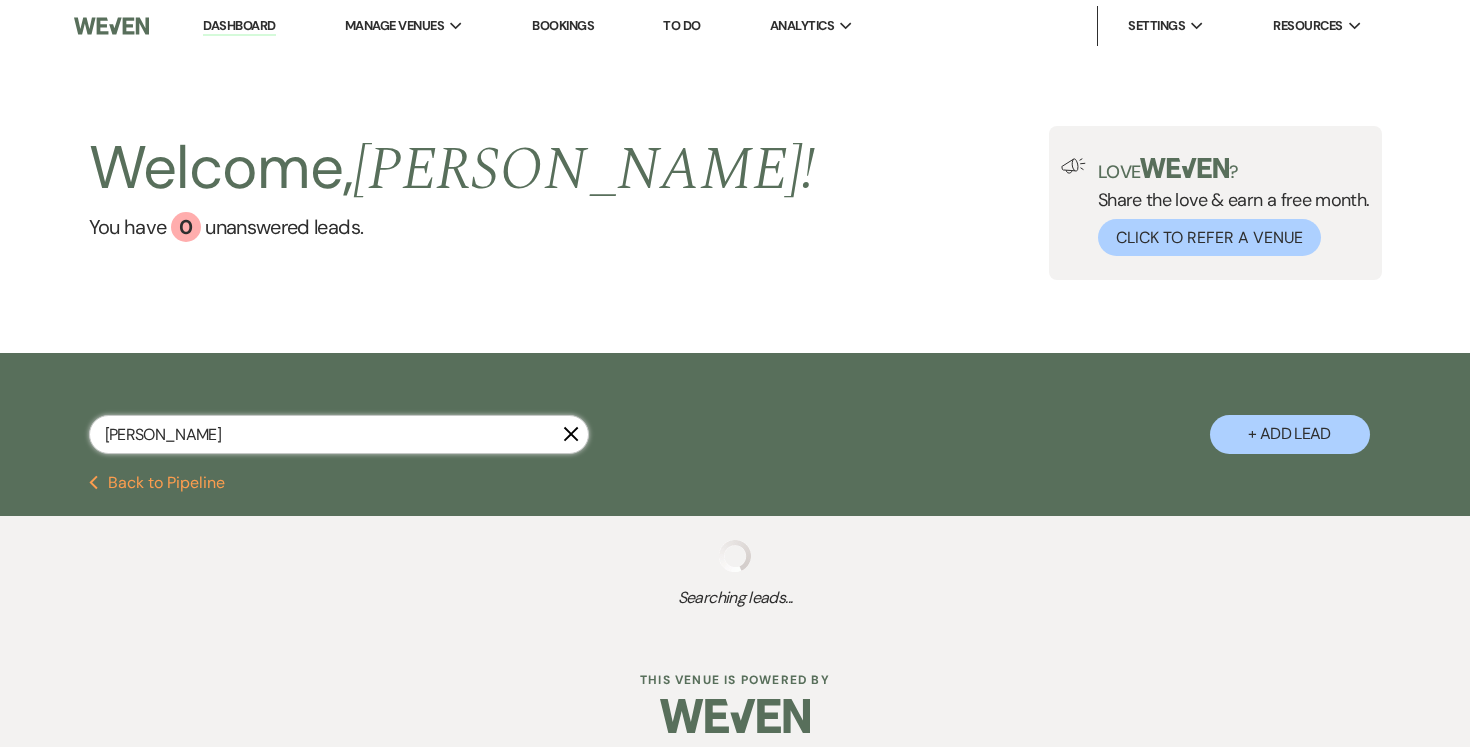 select on "11" 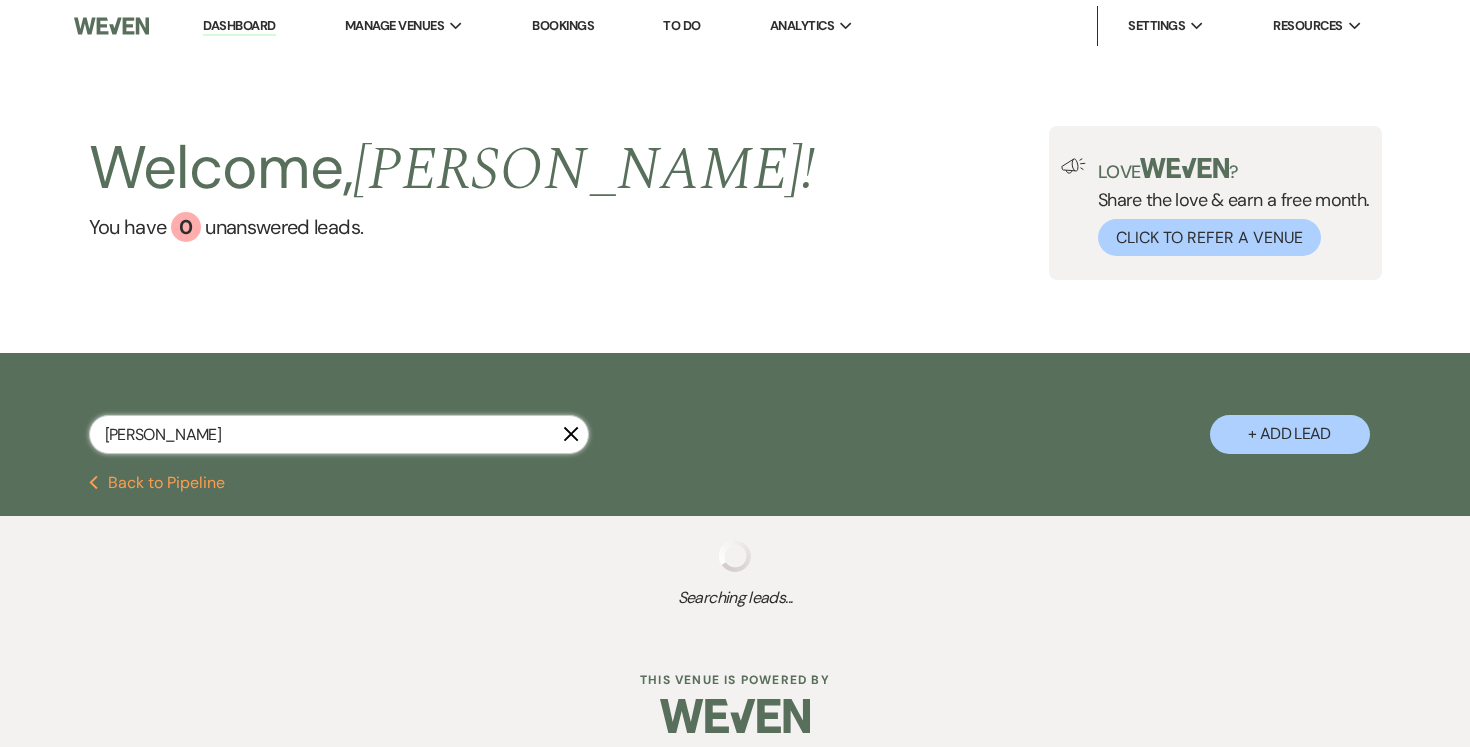 select on "8" 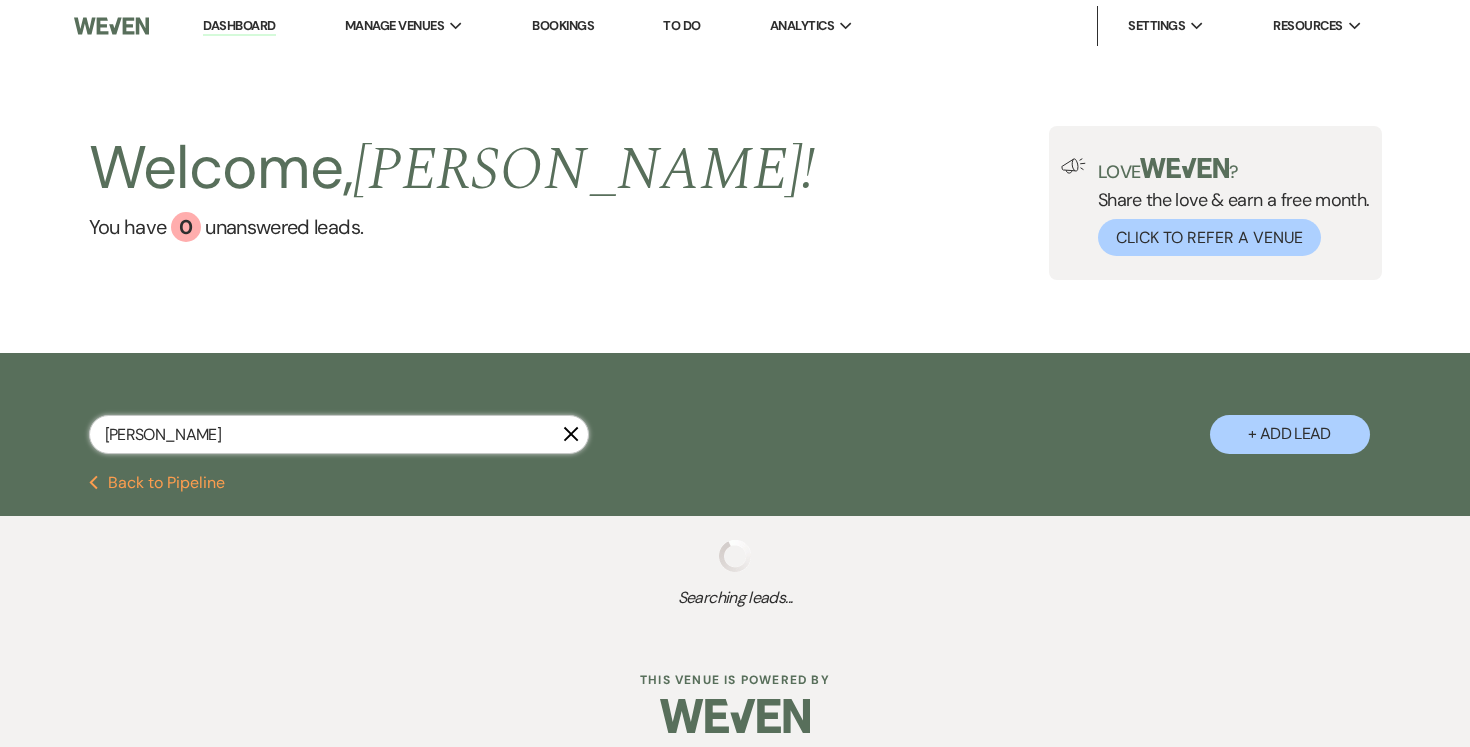 select on "11" 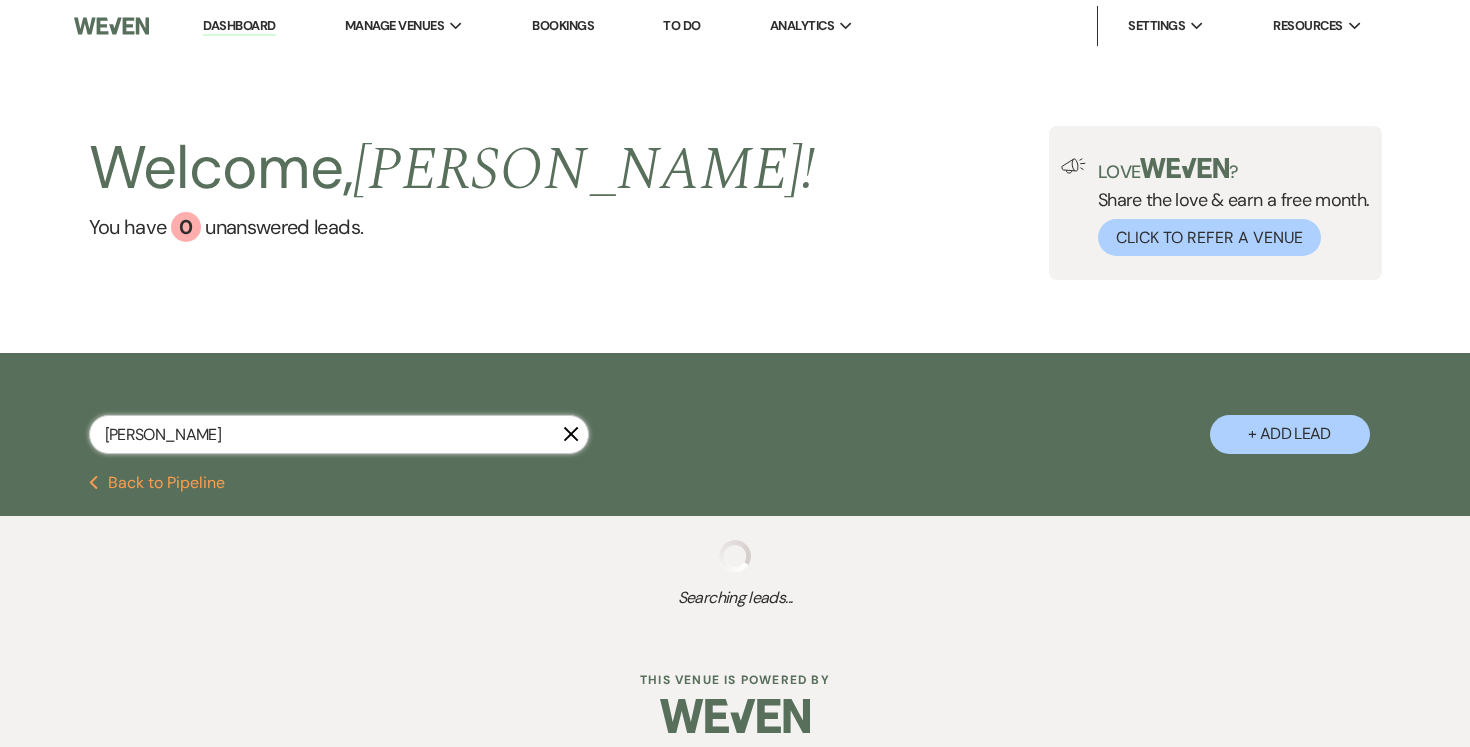 select on "8" 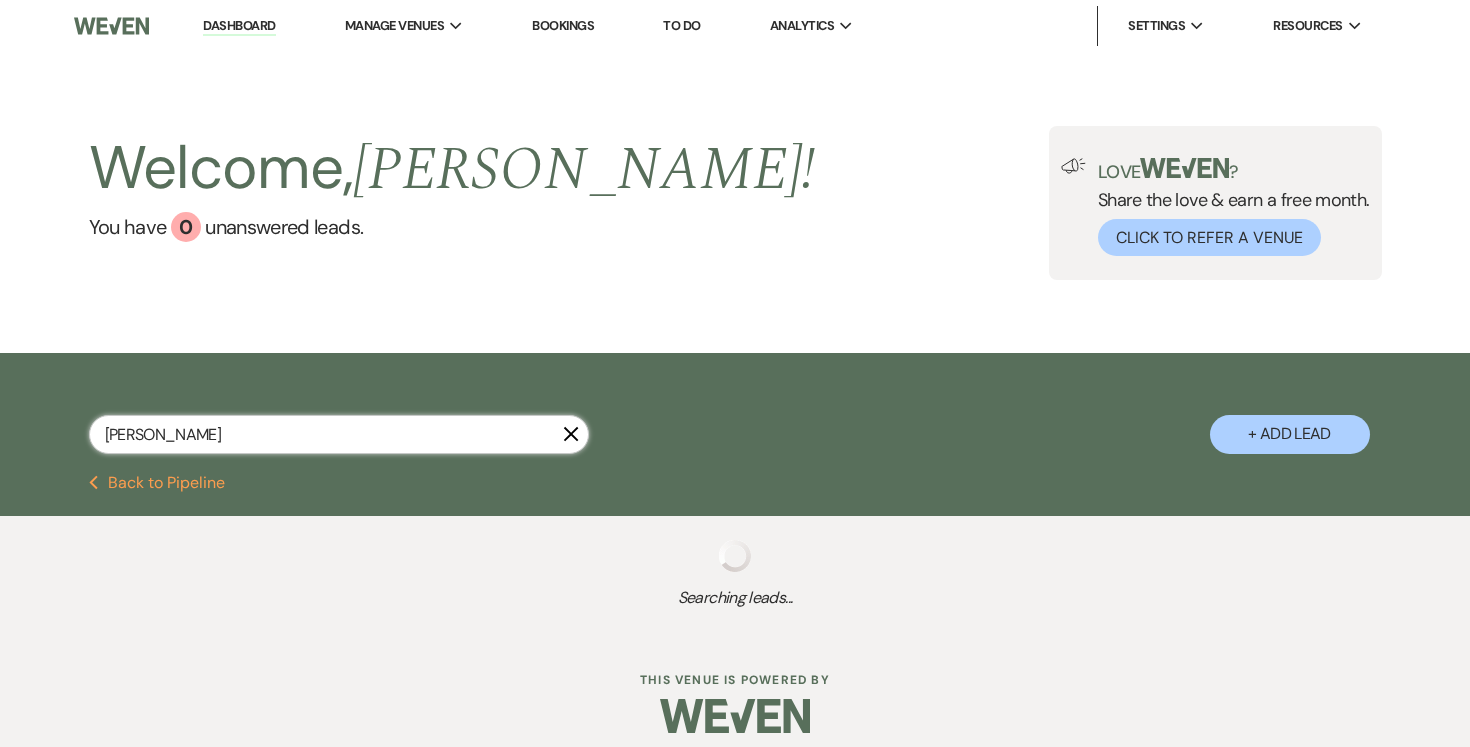 select on "5" 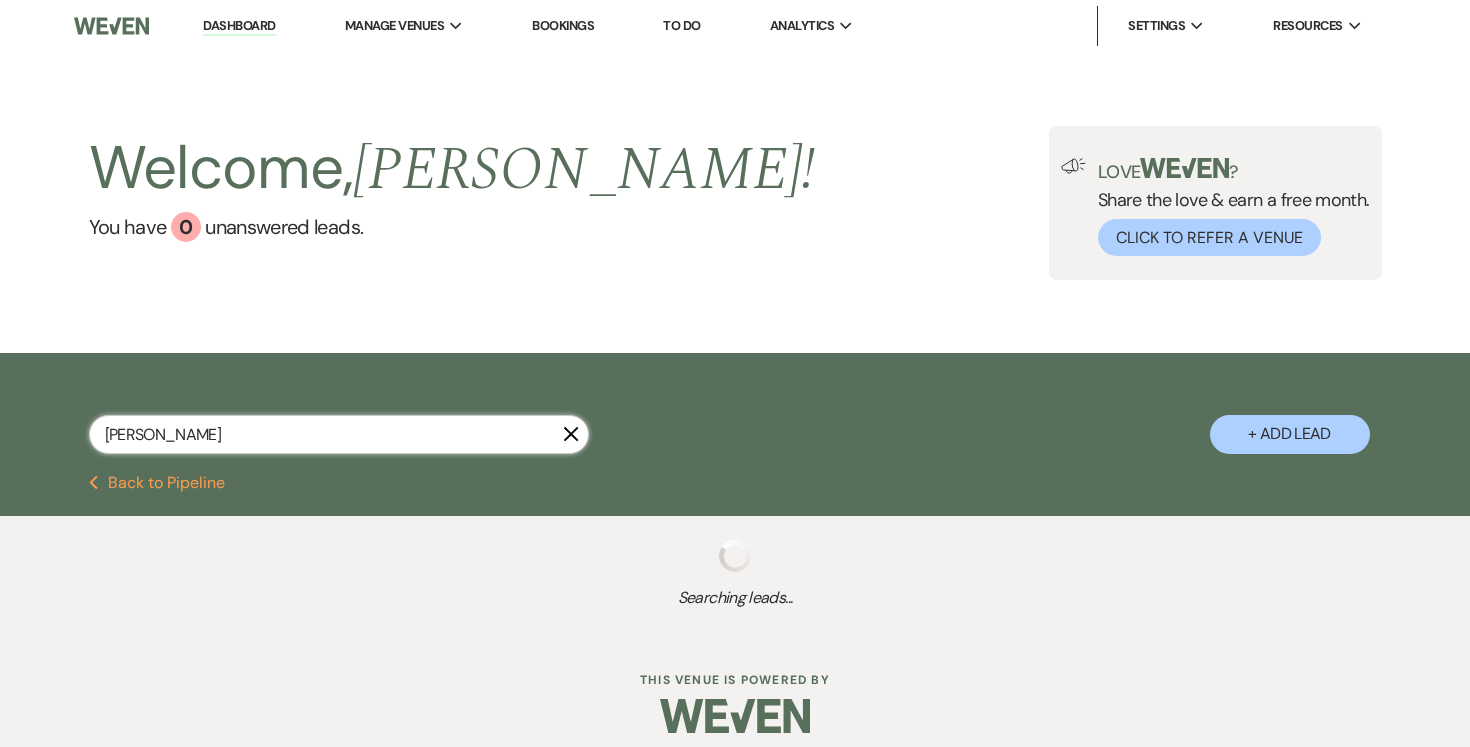 select on "8" 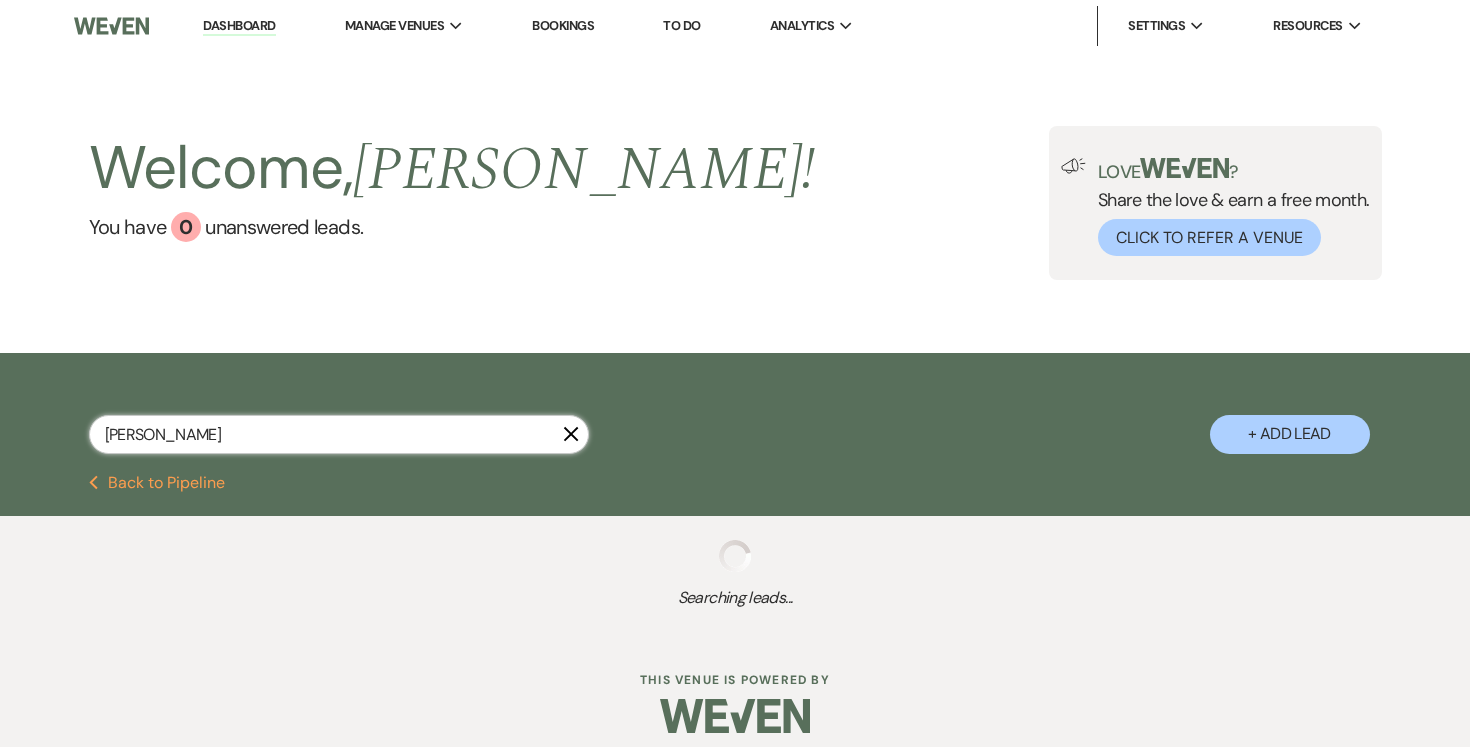 select on "11" 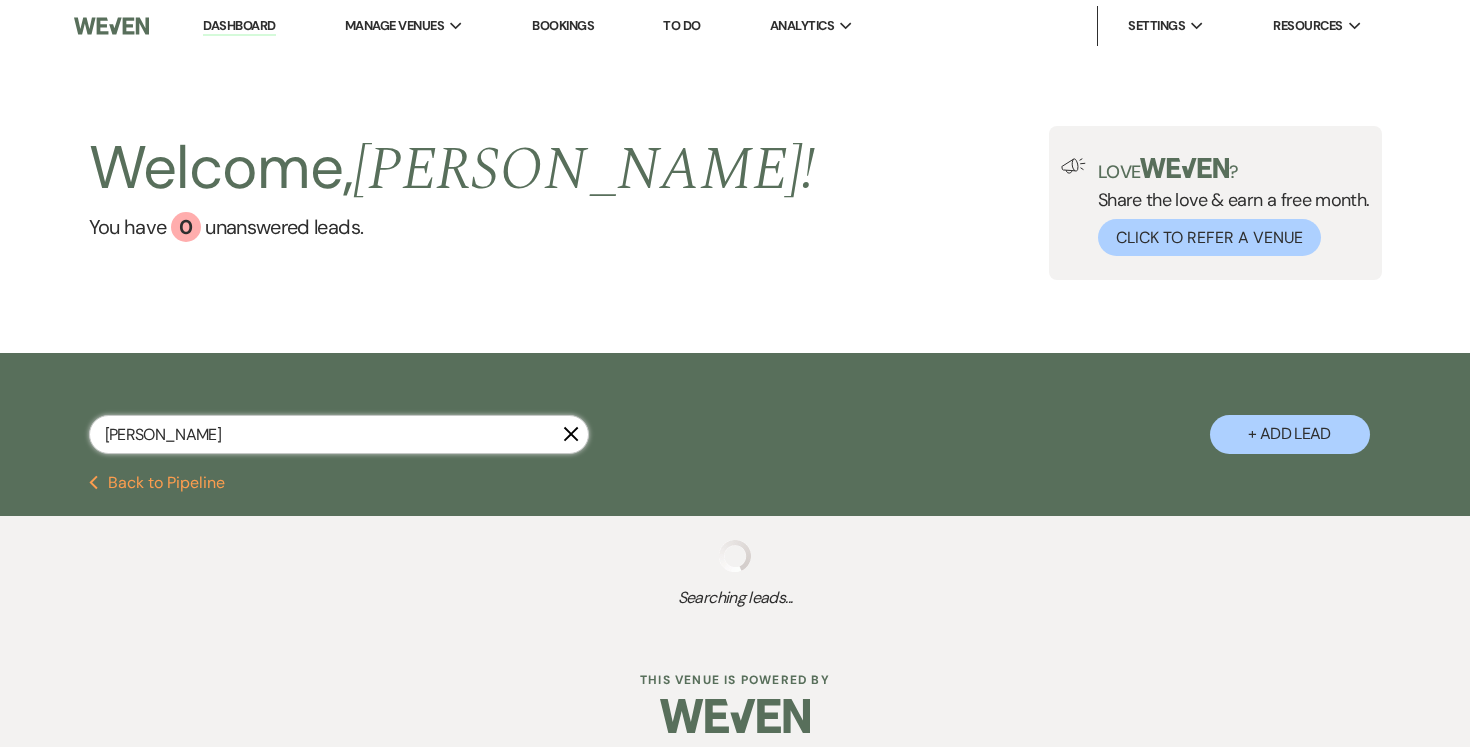 select on "8" 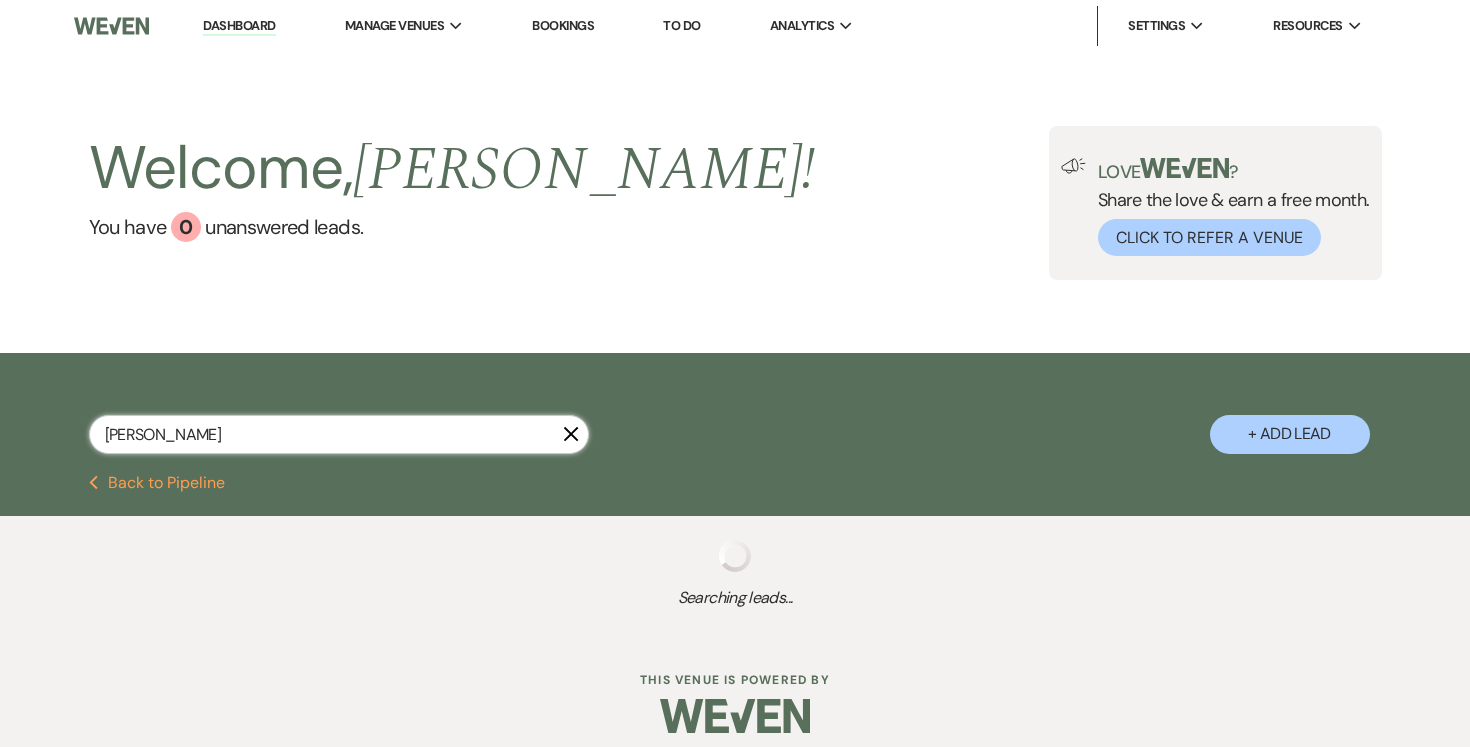 select on "11" 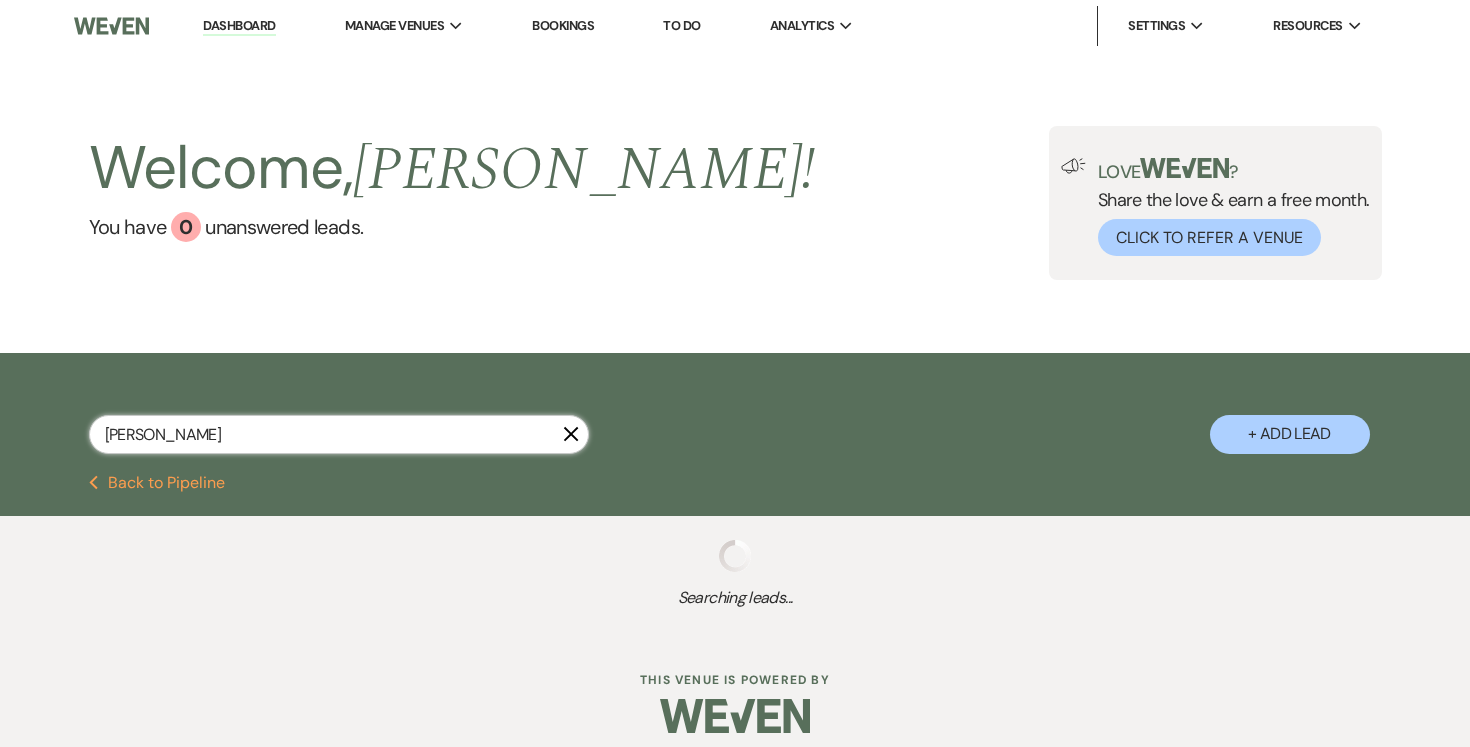 select on "8" 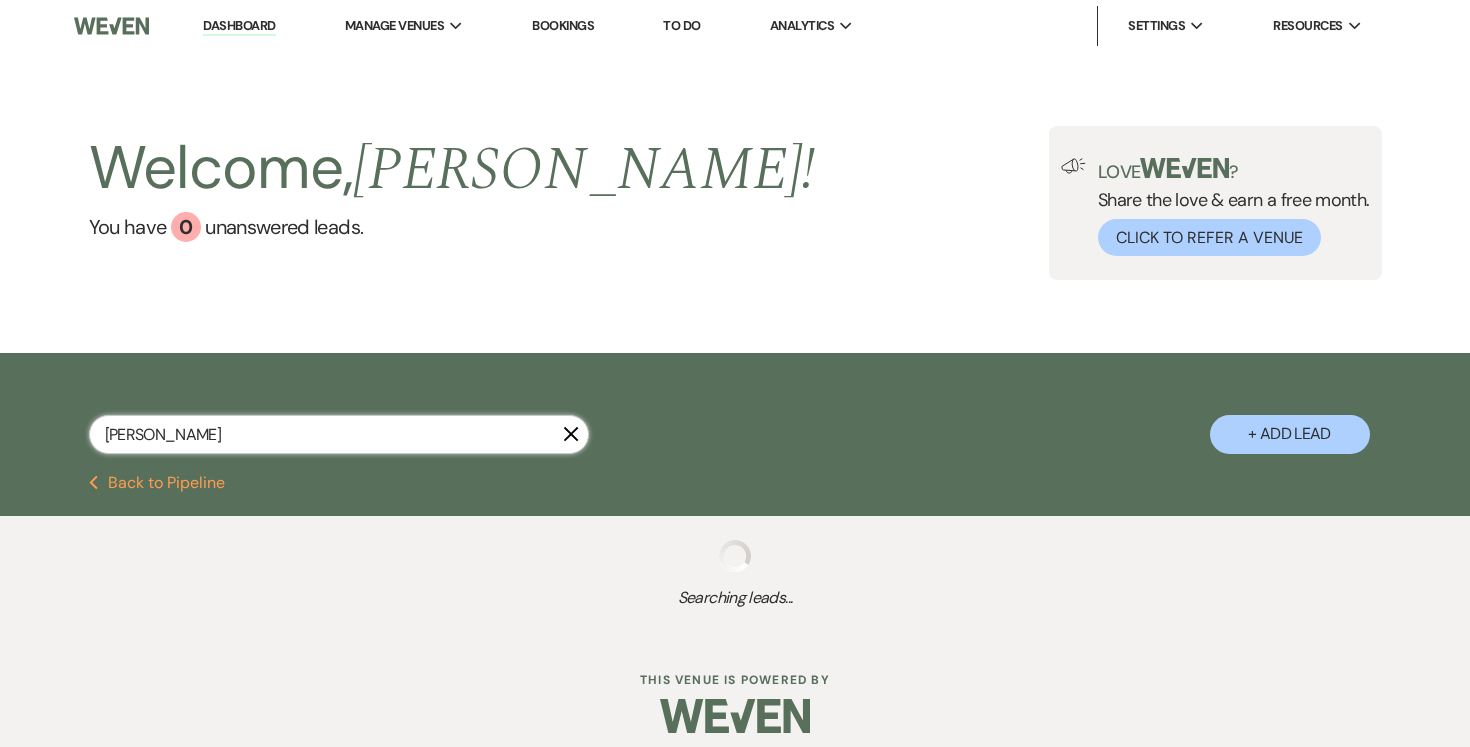 select on "11" 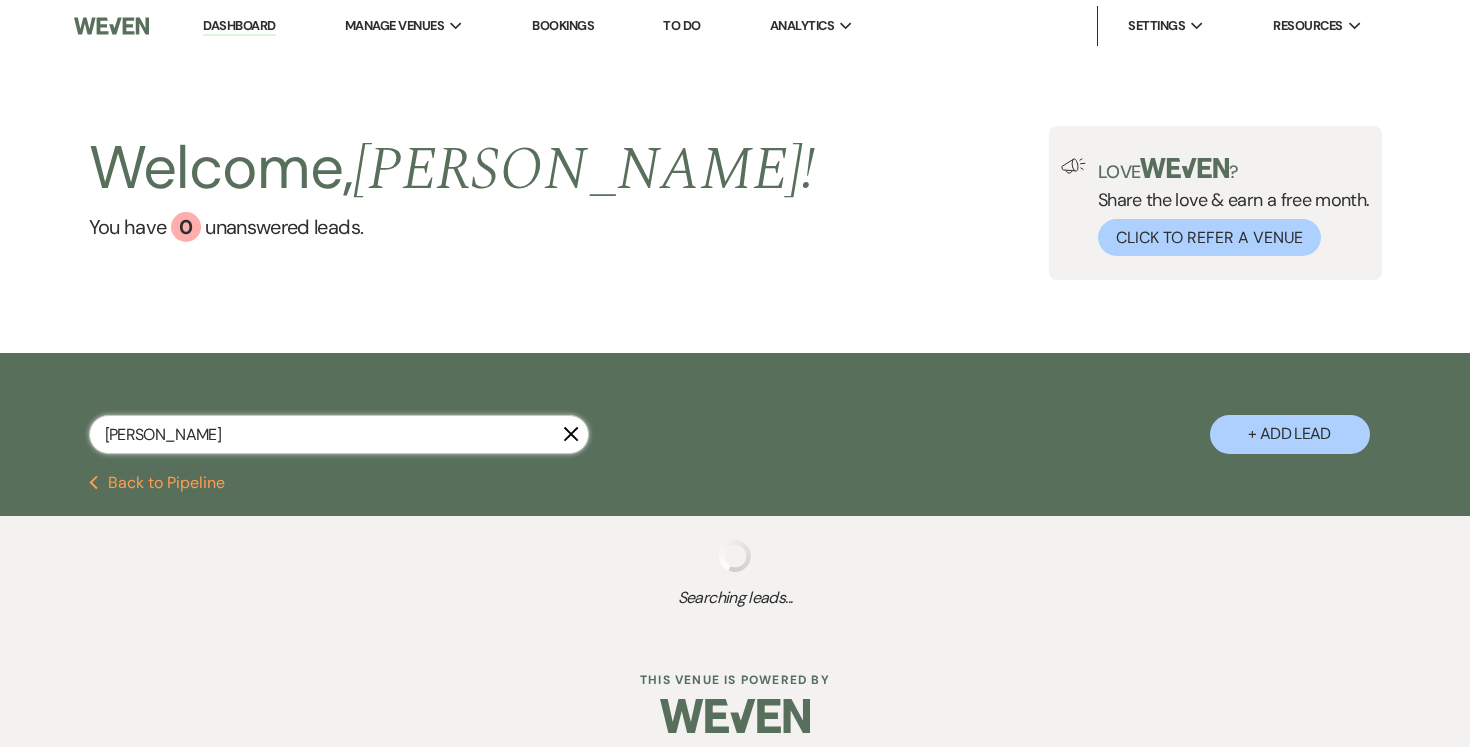 select on "8" 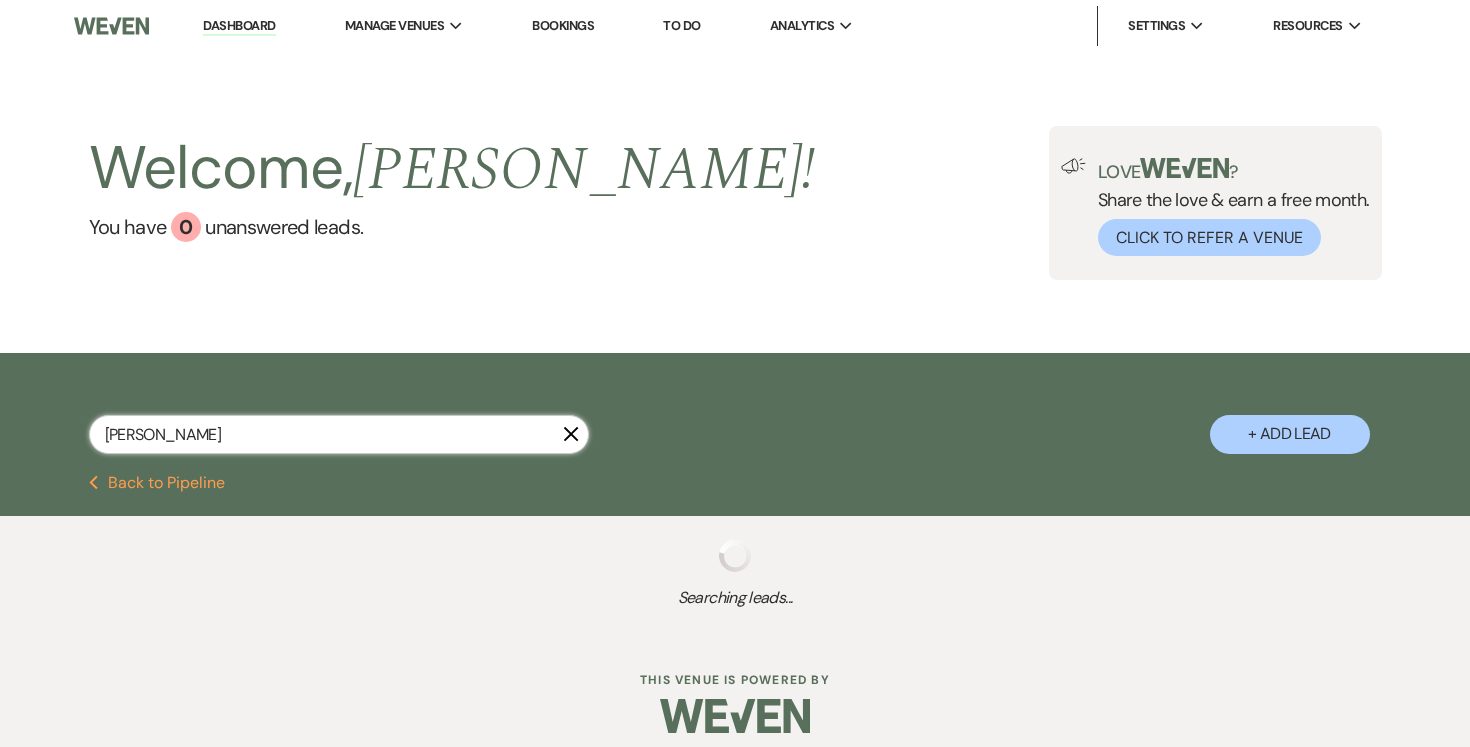 select on "11" 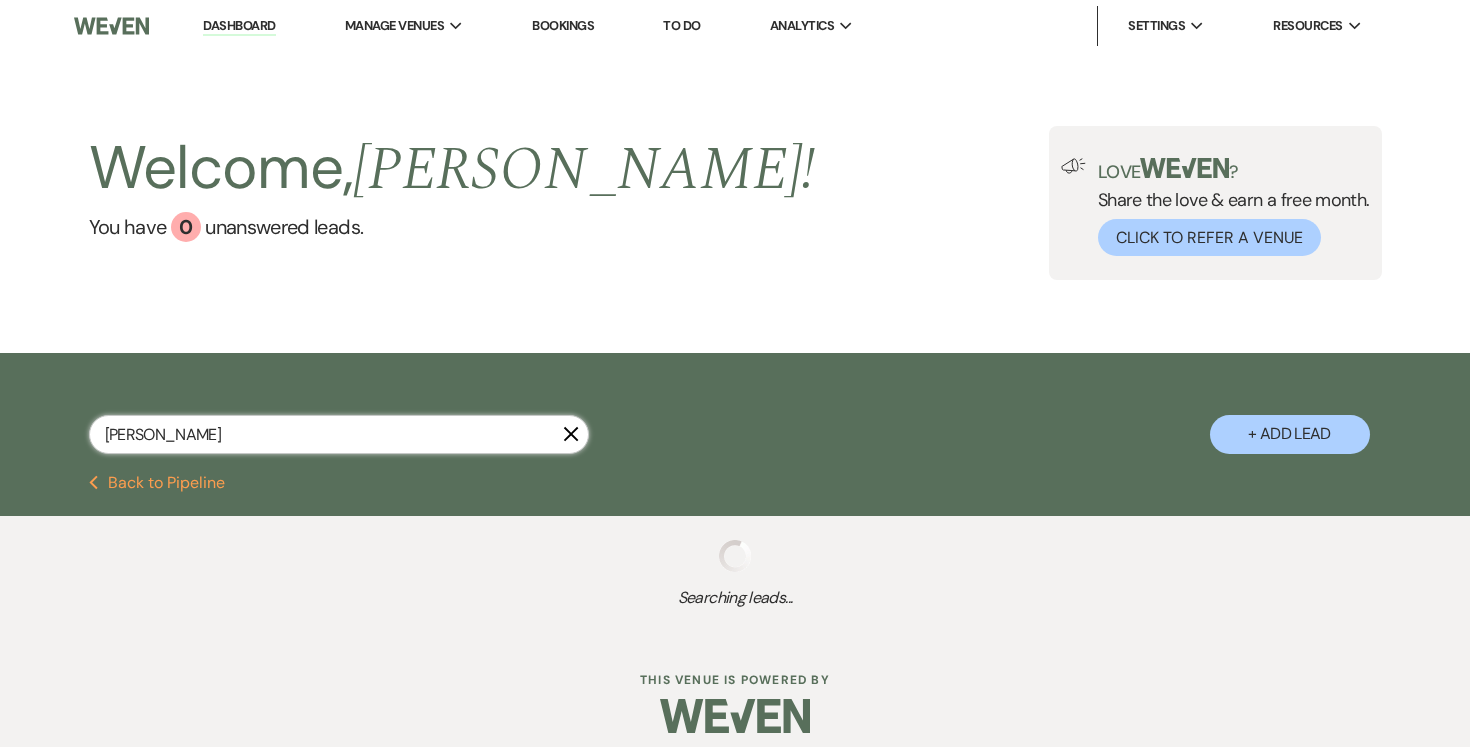 select on "8" 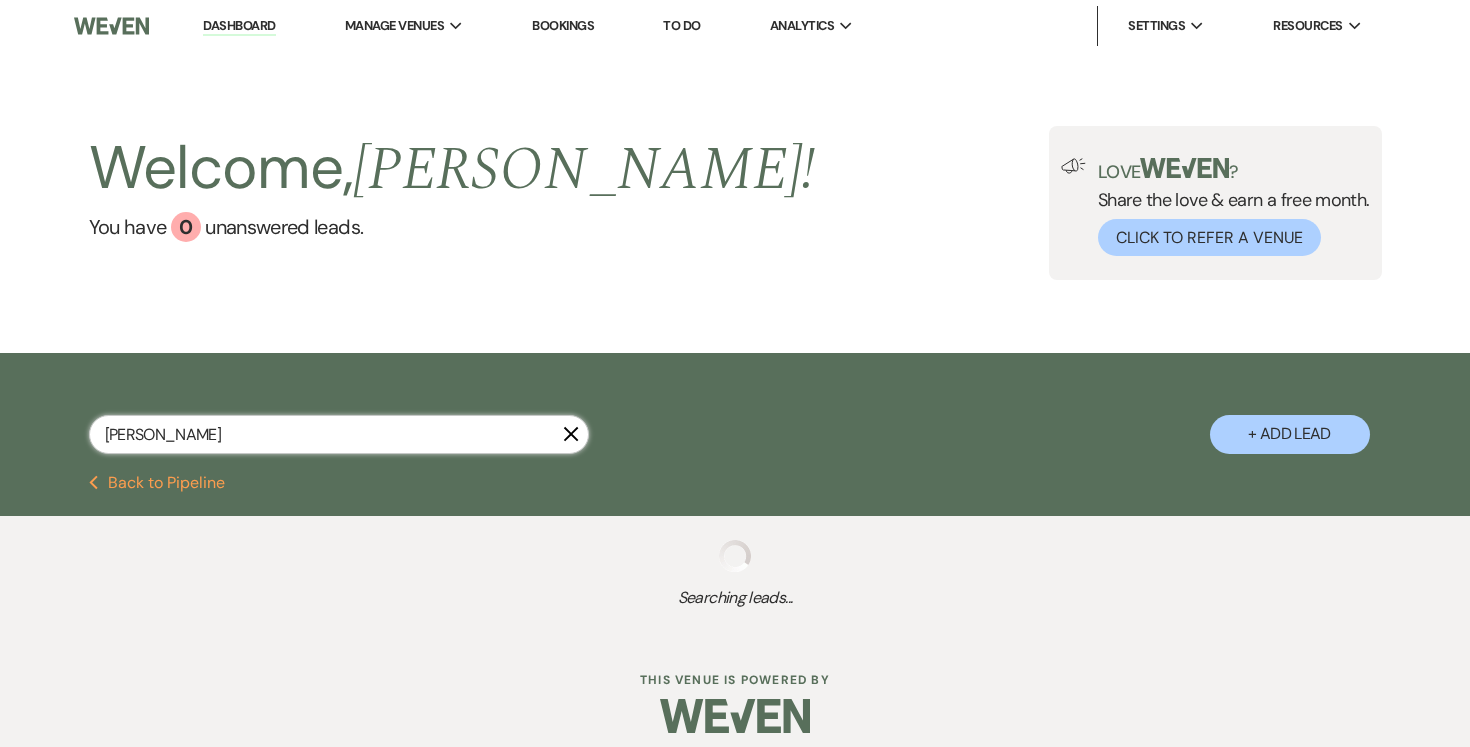 select on "1" 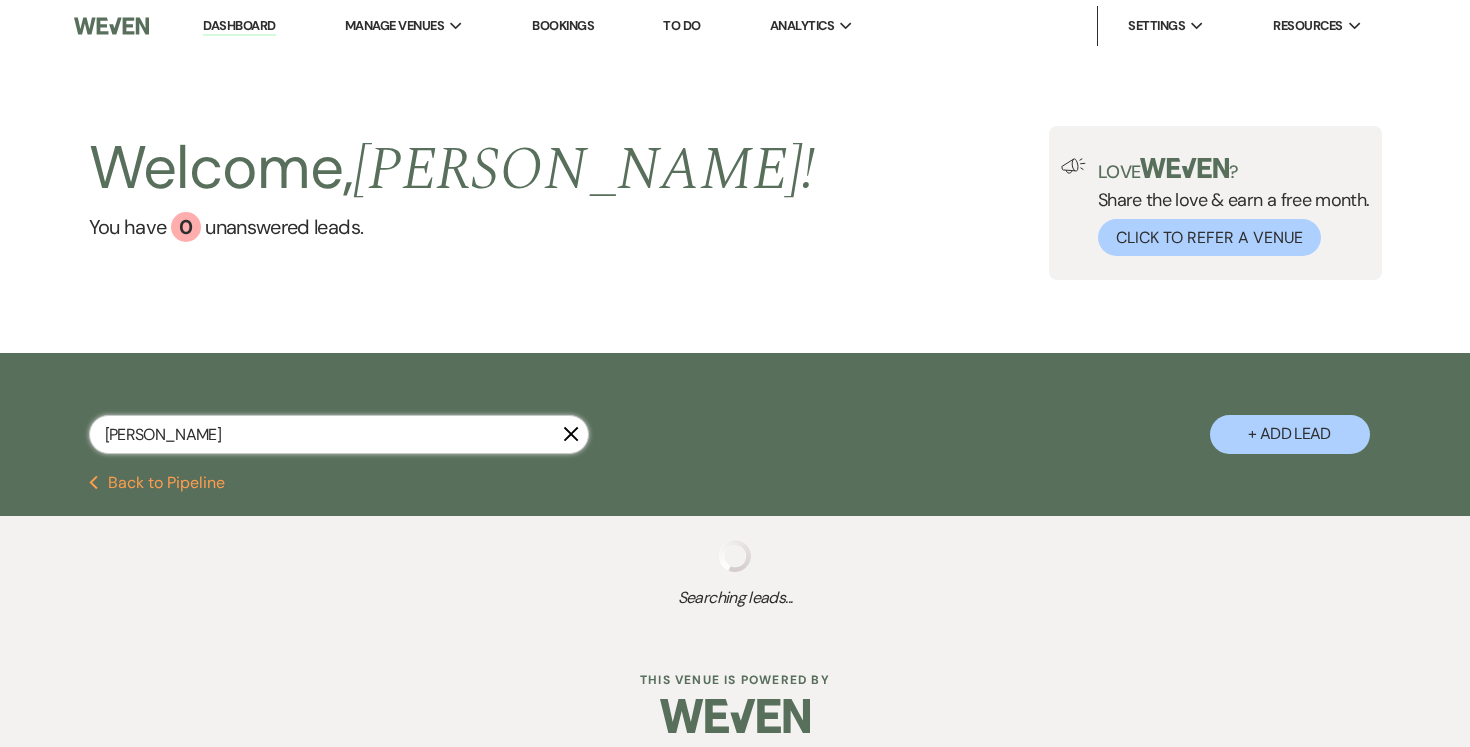 select on "8" 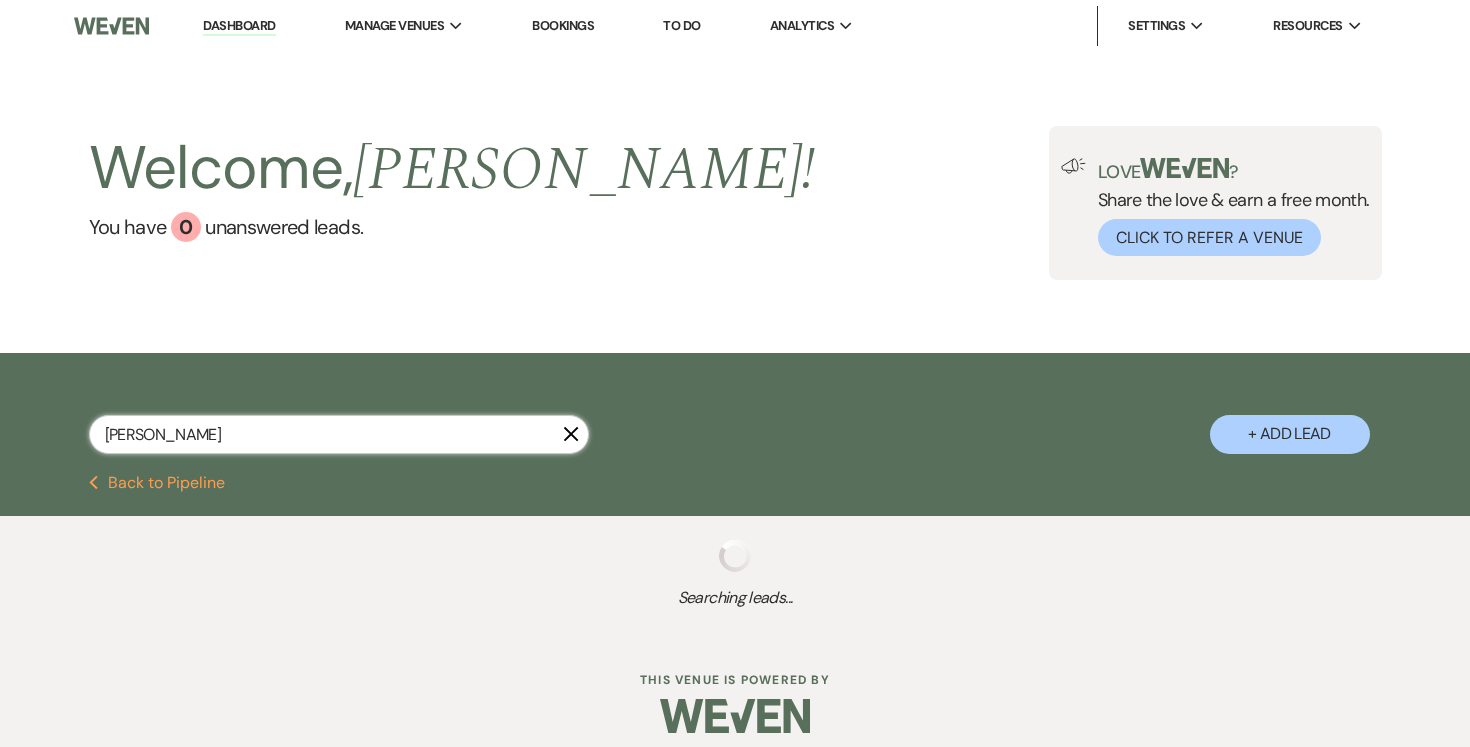 select on "11" 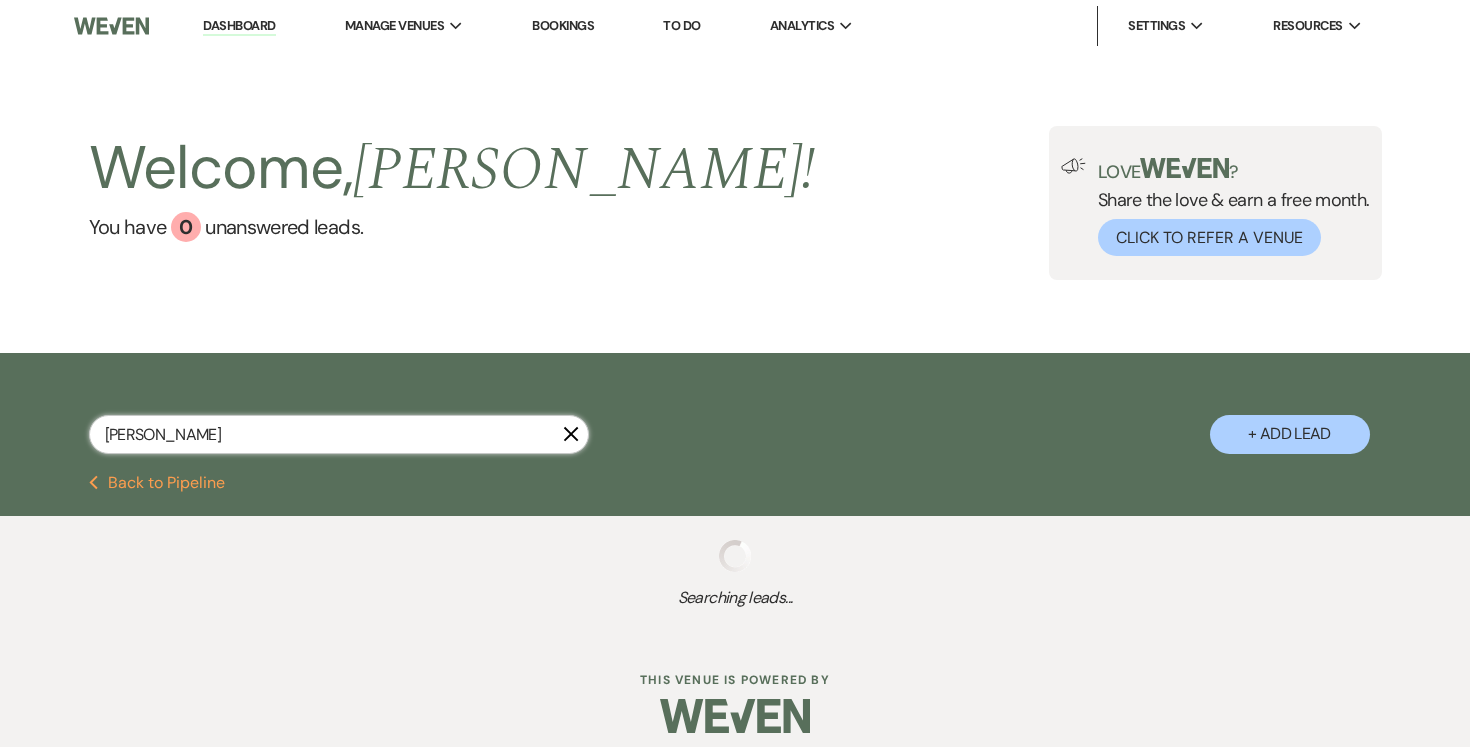 select on "8" 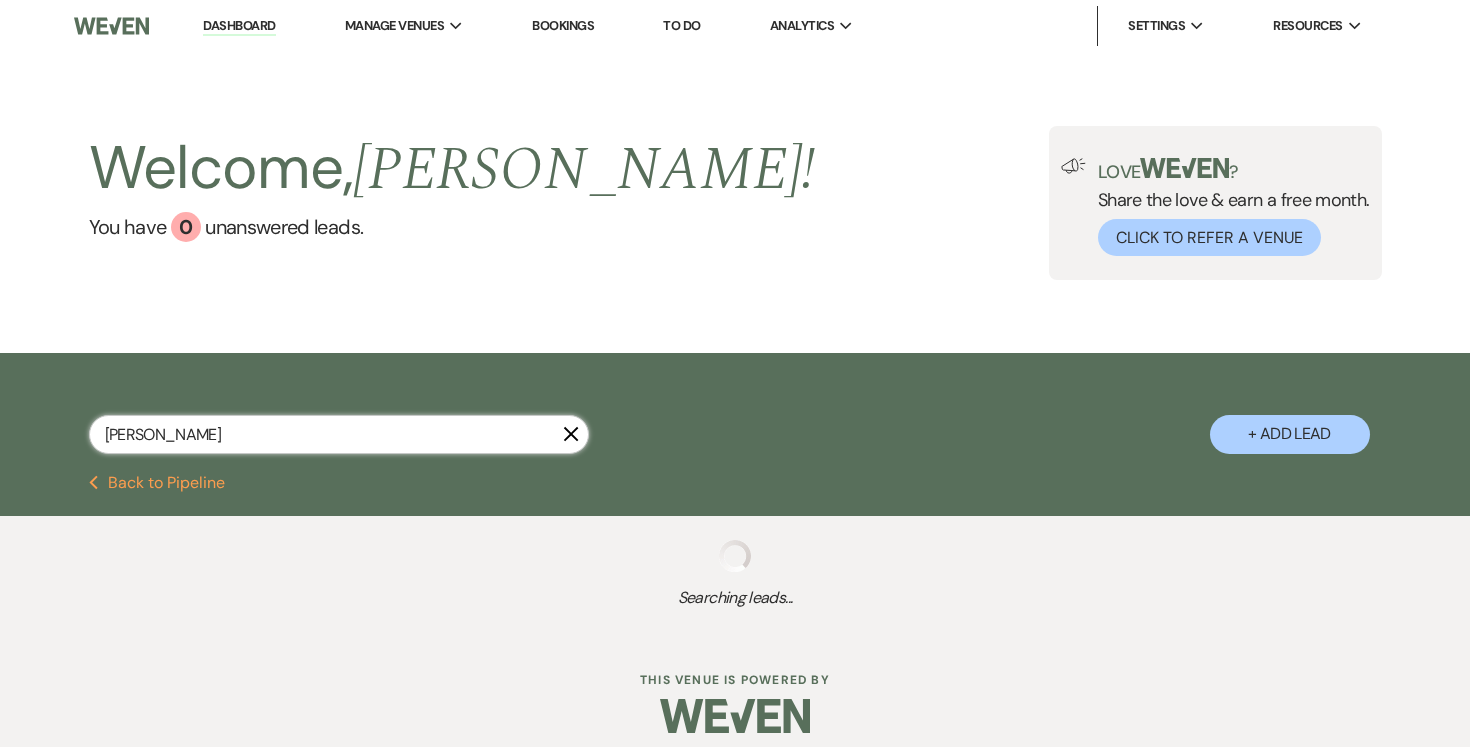 select on "11" 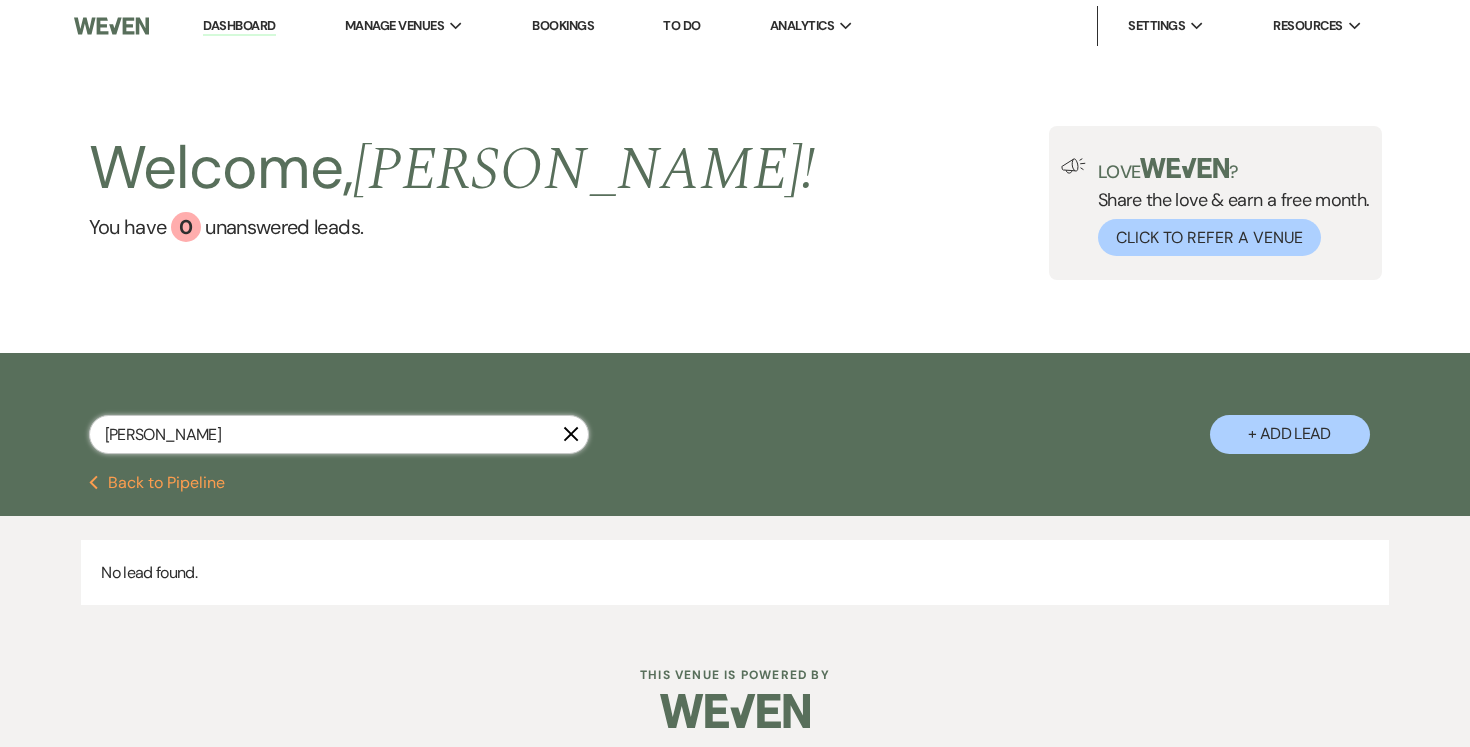 type on "[PERSON_NAME]" 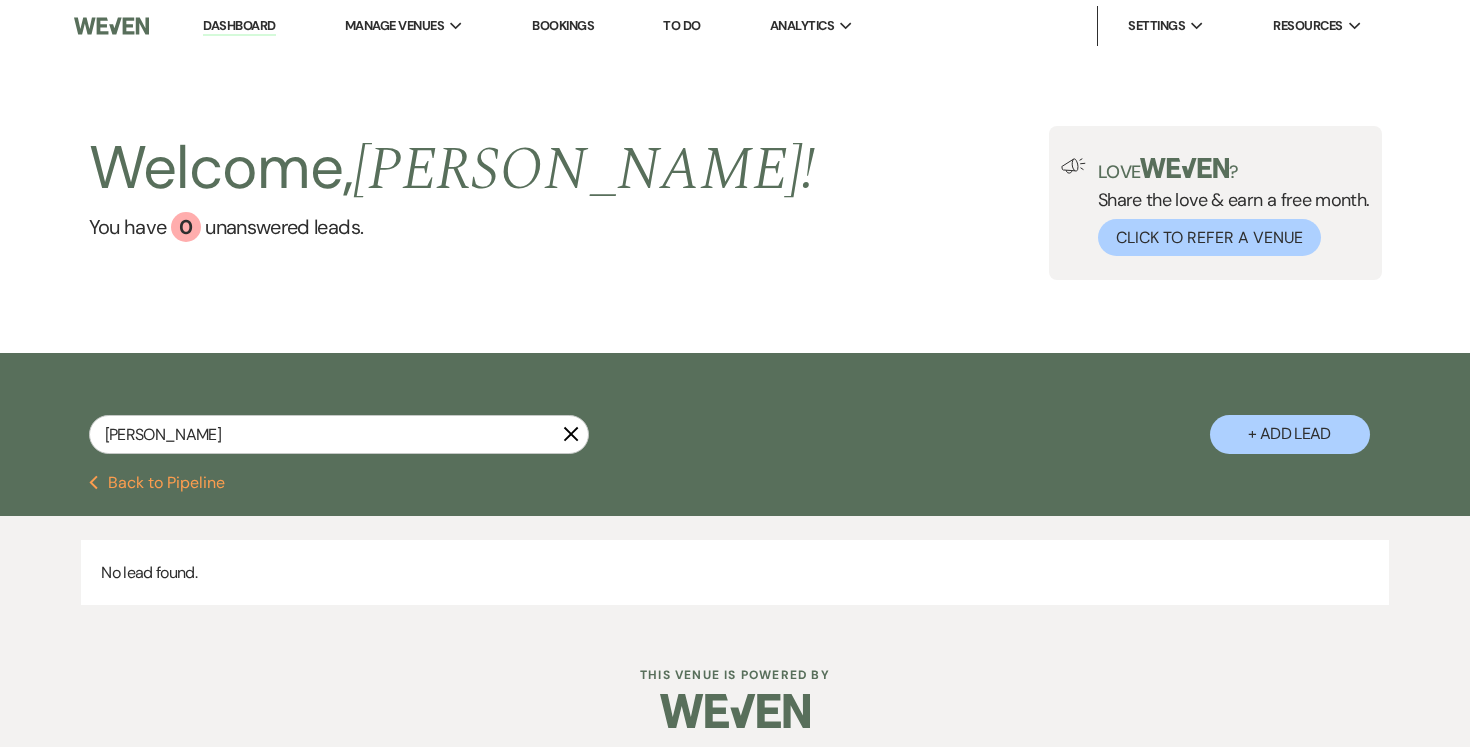 click on "+ Add Lead" at bounding box center [1290, 434] 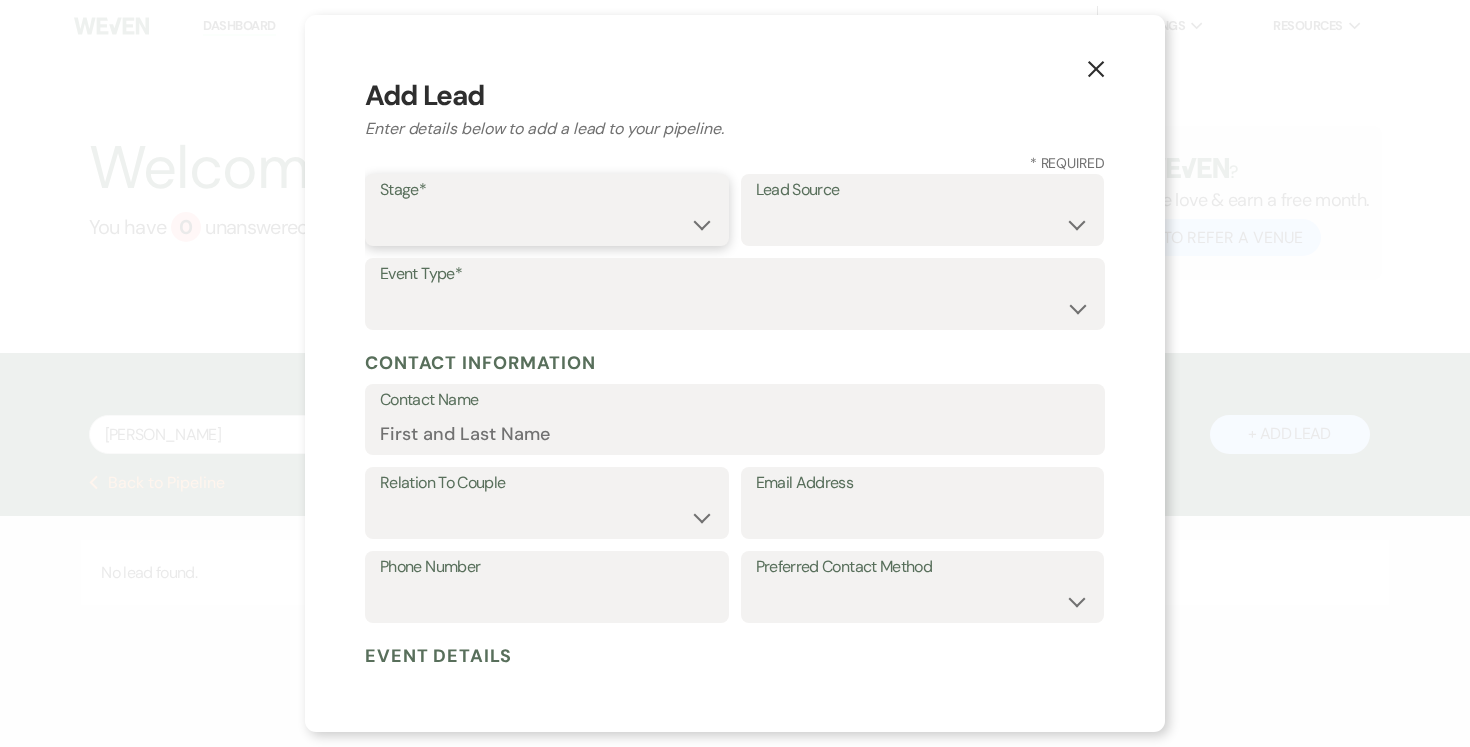 click on "Inquiry Follow Up Tour Requested Tour Confirmed Toured Proposal Sent Booked Lost" at bounding box center [547, 224] 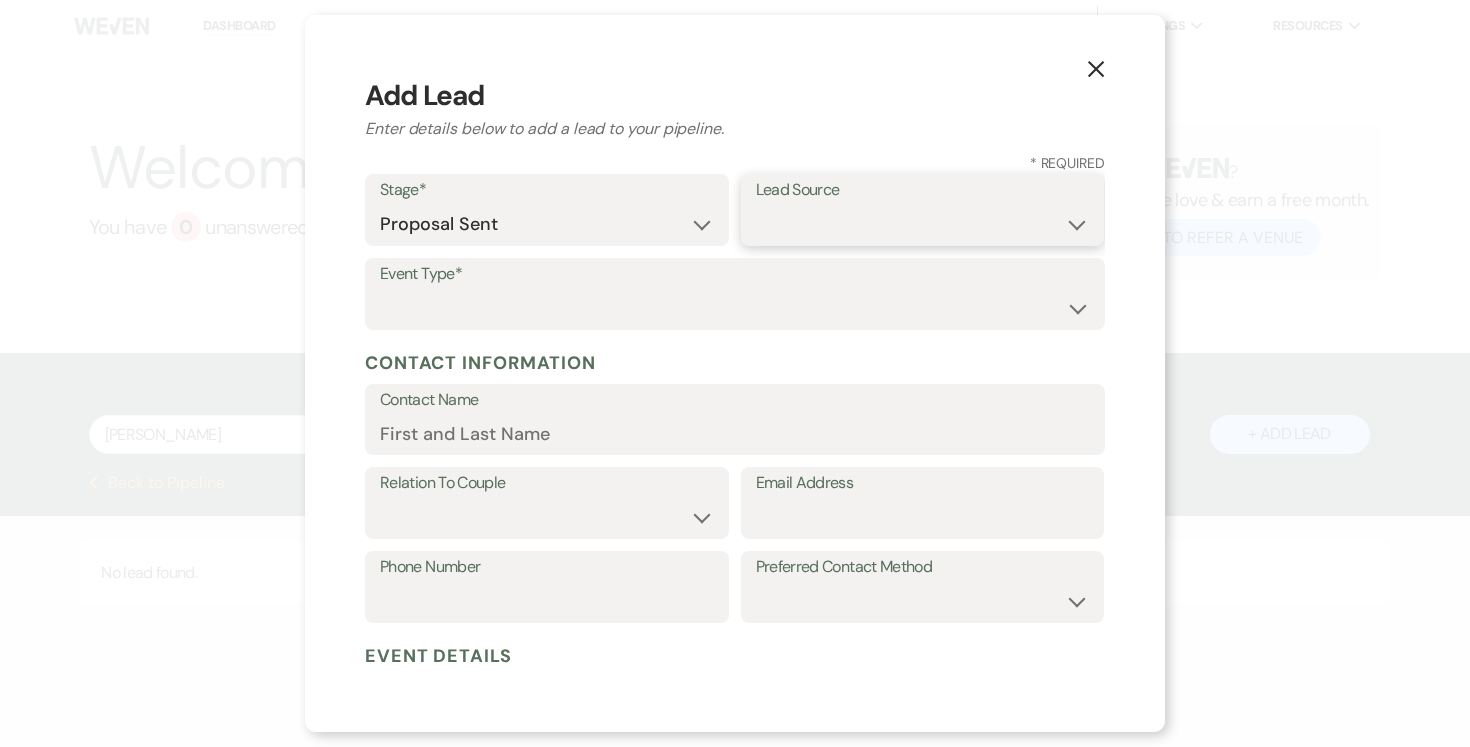 click on "Weven Venue Website Instagram Facebook Pinterest Google The Knot Wedding Wire Here Comes the Guide Wedding Spot Eventective [PERSON_NAME] The Venue Report PartySlate VRBO / Homeaway Airbnb Wedding Show TikTok X / Twitter Phone Call Walk-in Vendor Referral Advertising Personal Referral Local Referral Other" at bounding box center [923, 224] 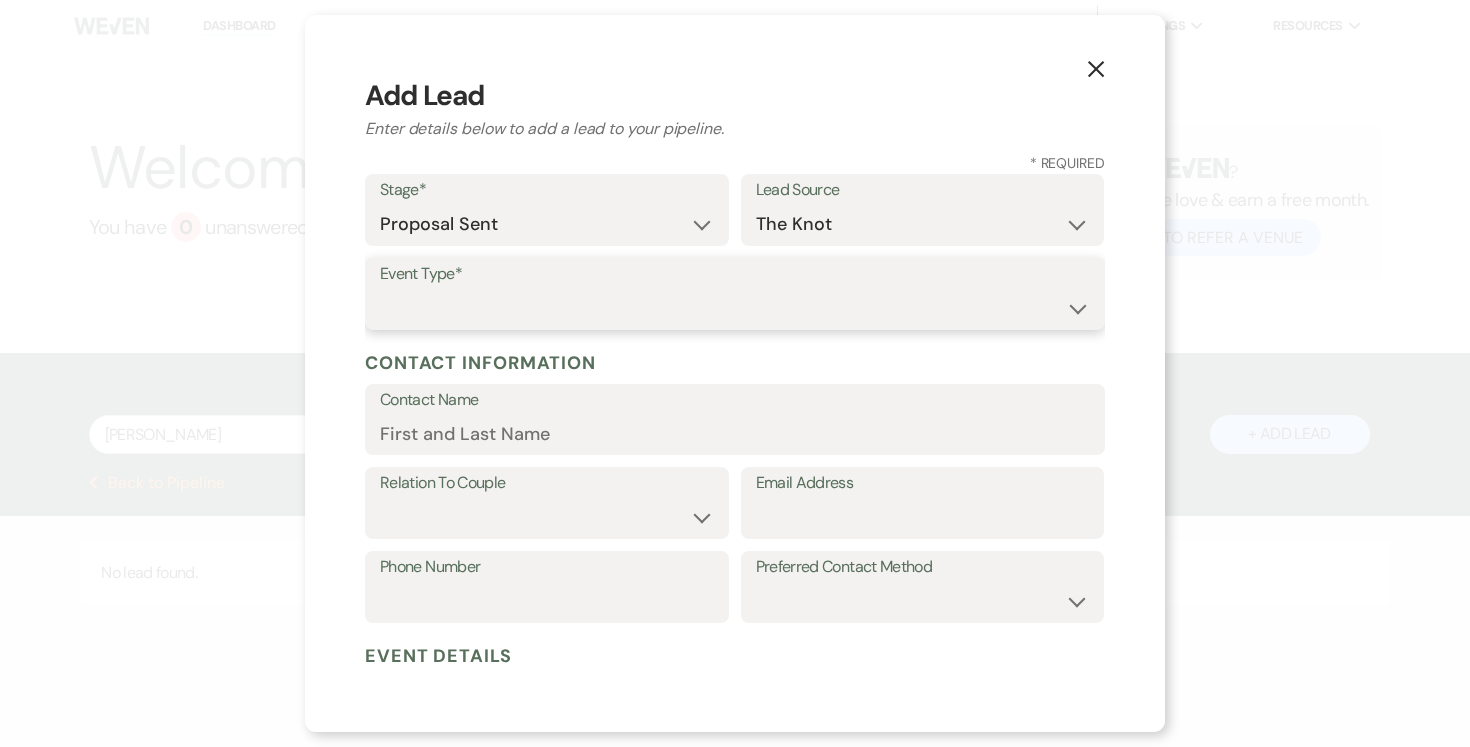 click on "Wedding Anniversary Party Baby Shower Bachelorette / Bachelor Party Birthday Party Bridal Shower Brunch Community Event Concert Corporate Event Elopement End of Life Celebration Engagement Party Fundraiser Graduation Party Micro Wedding Prom Quinceañera Rehearsal Dinner Religious Event Retreat Other" at bounding box center (735, 308) 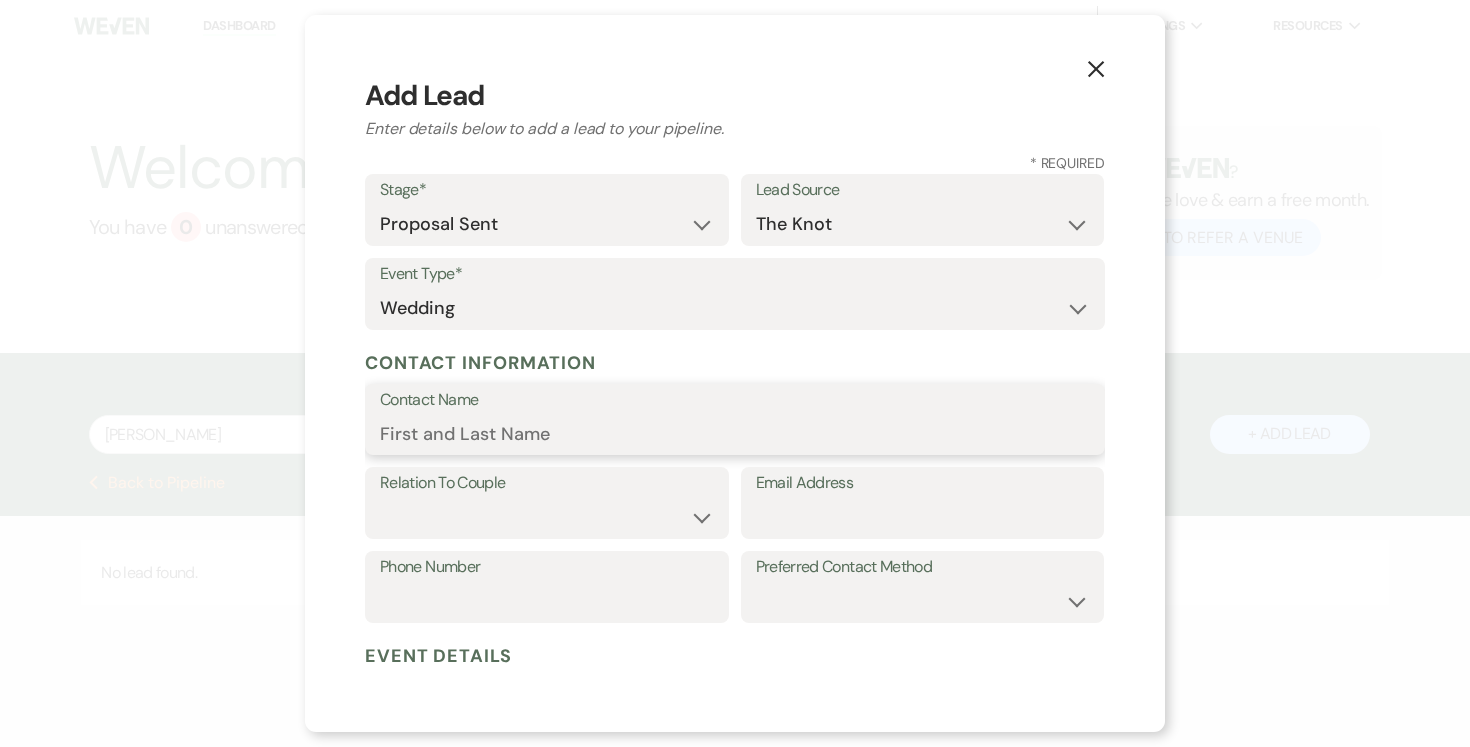 click on "Contact Name" at bounding box center [735, 433] 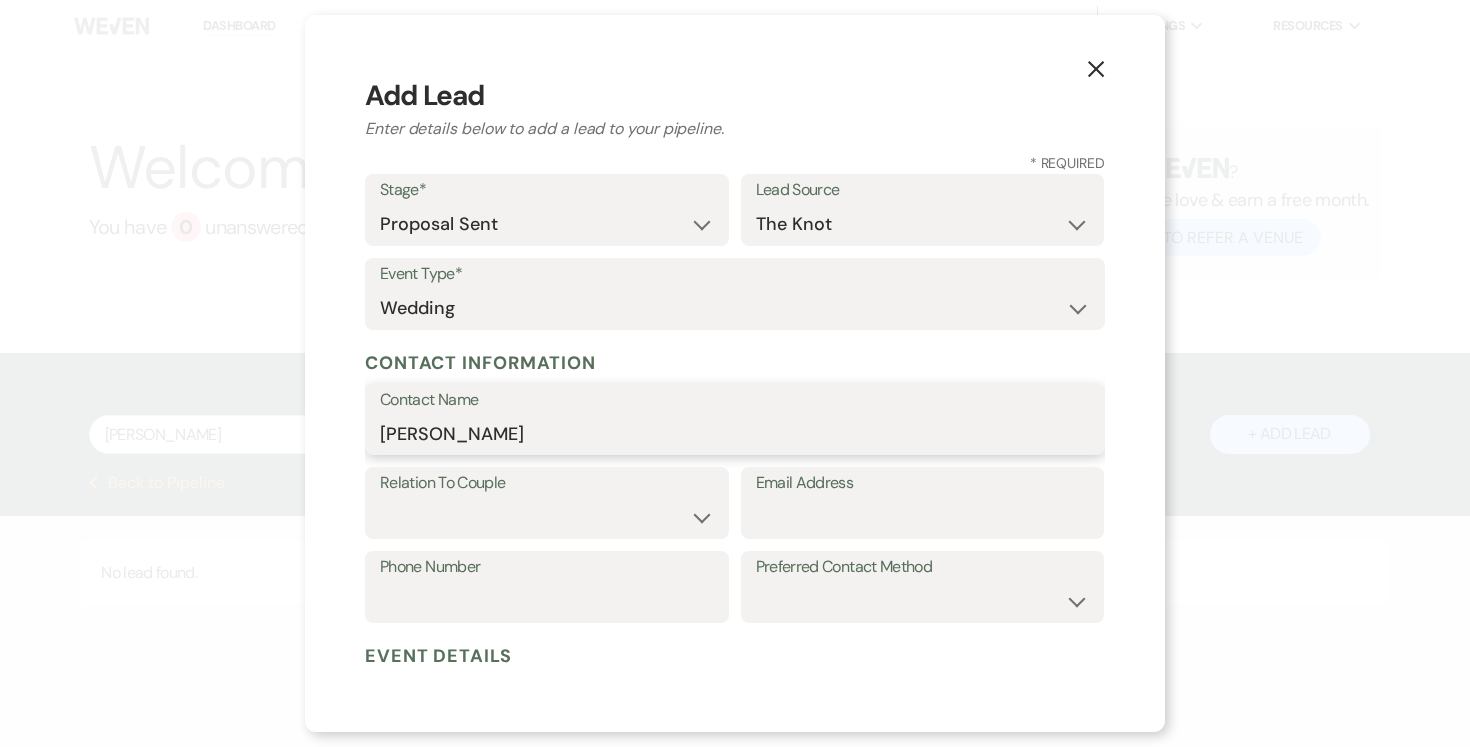 type on "[PERSON_NAME]" 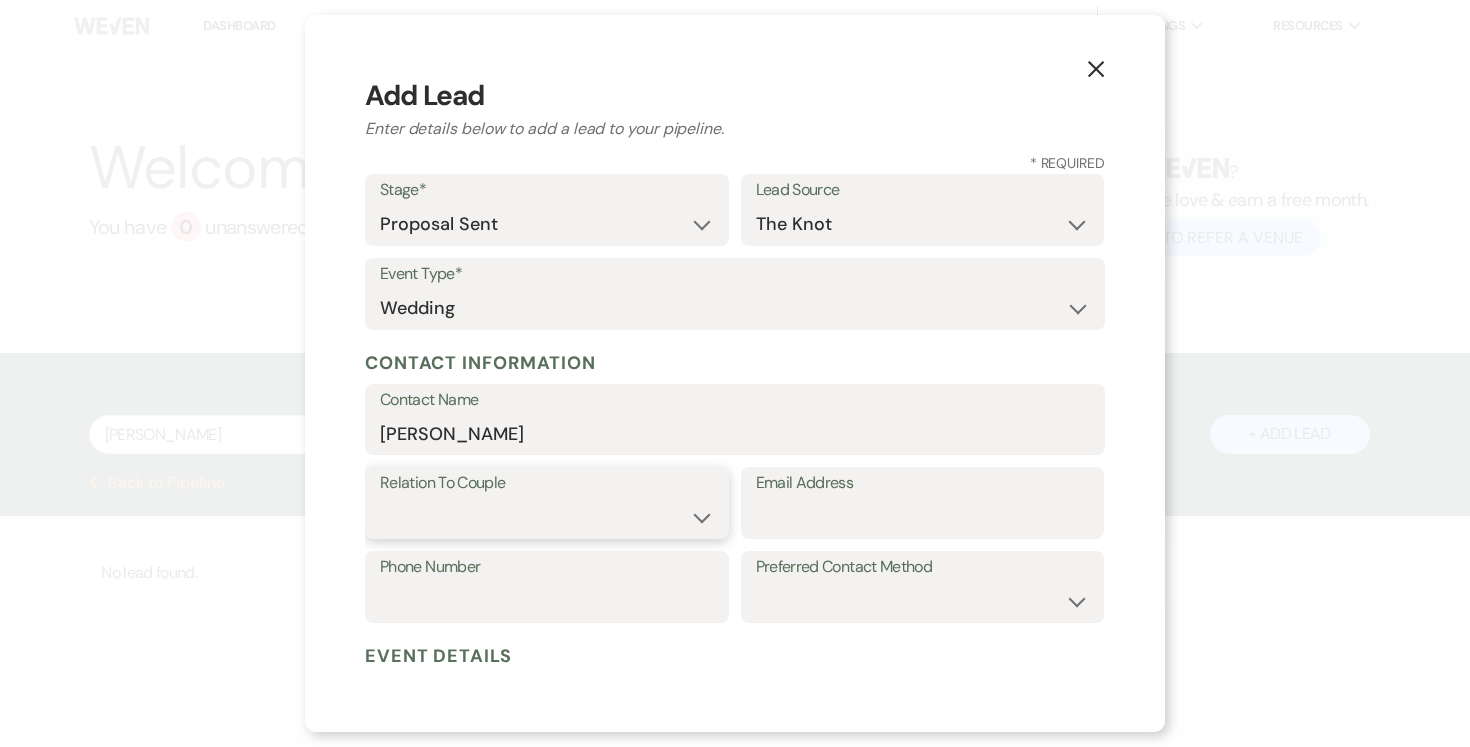 click on "Couple Planner Parent of Couple Family Member Friend Other" at bounding box center [547, 517] 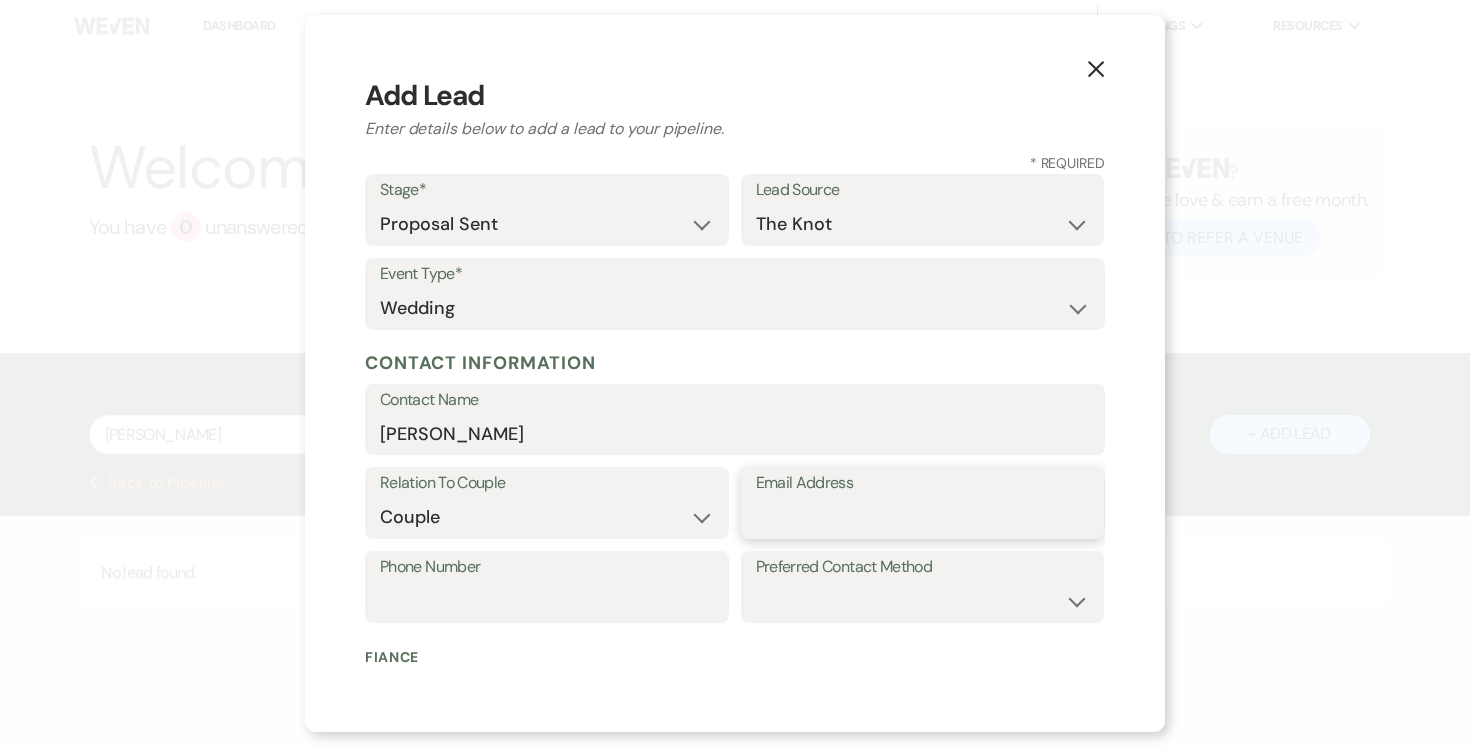 click on "Email Address" at bounding box center [923, 517] 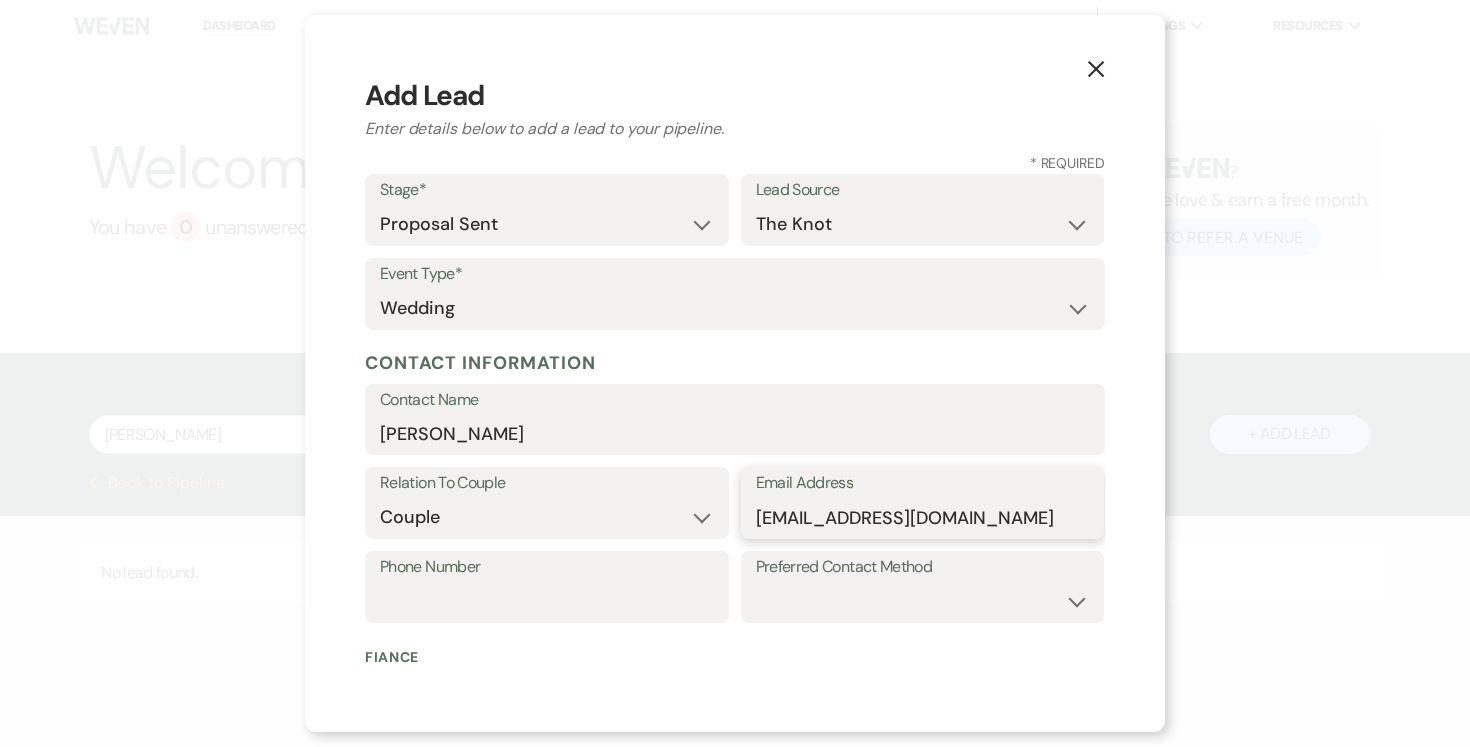 type on "[EMAIL_ADDRESS][DOMAIN_NAME]" 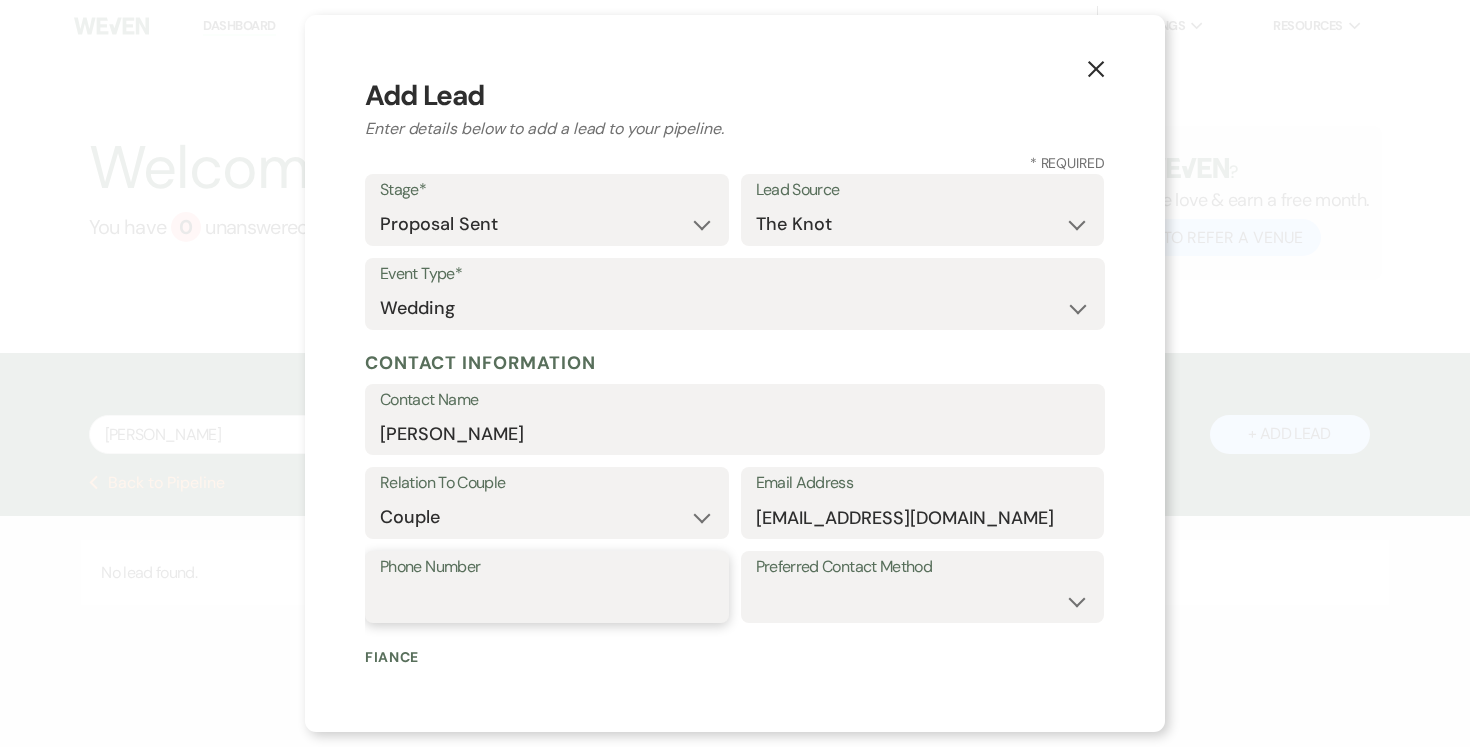 click on "Phone Number" at bounding box center [547, 601] 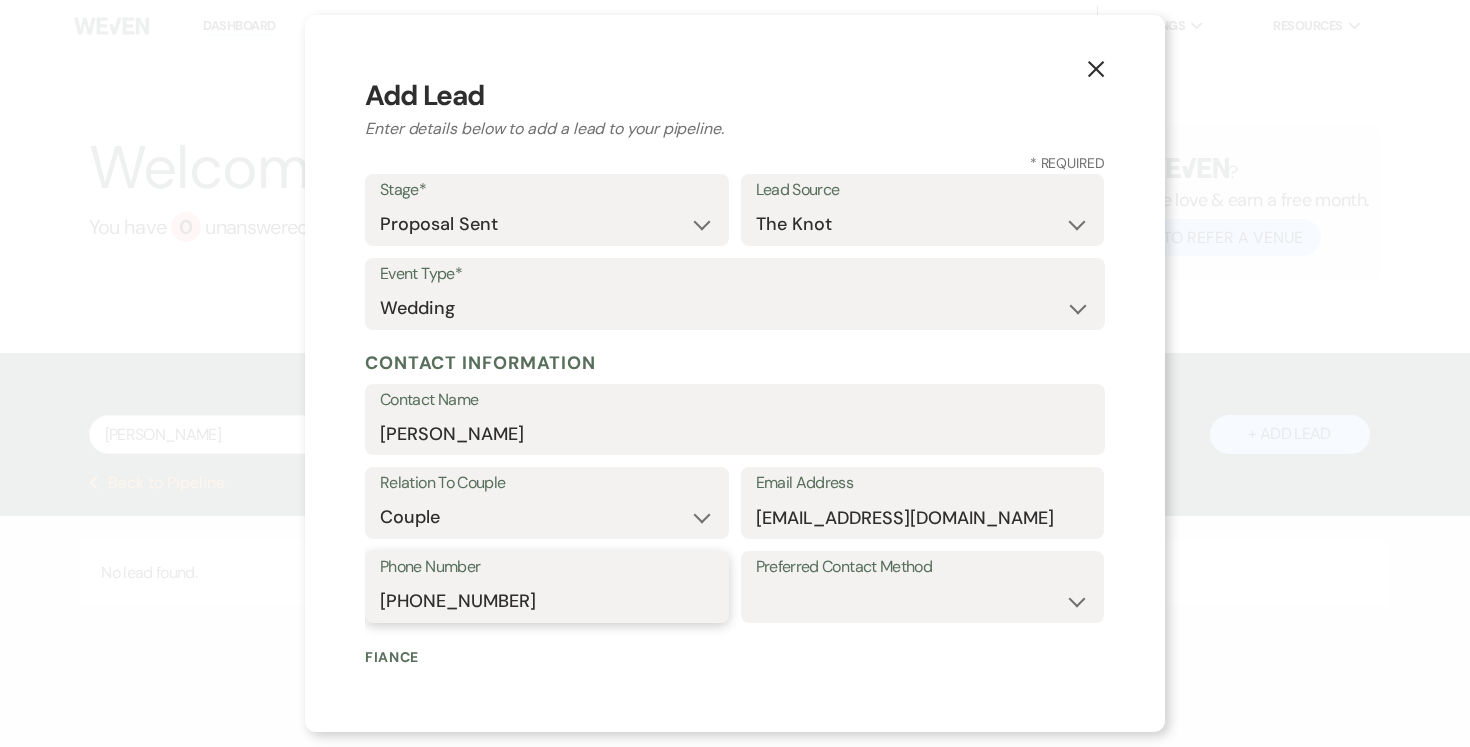 type on "[PHONE_NUMBER]" 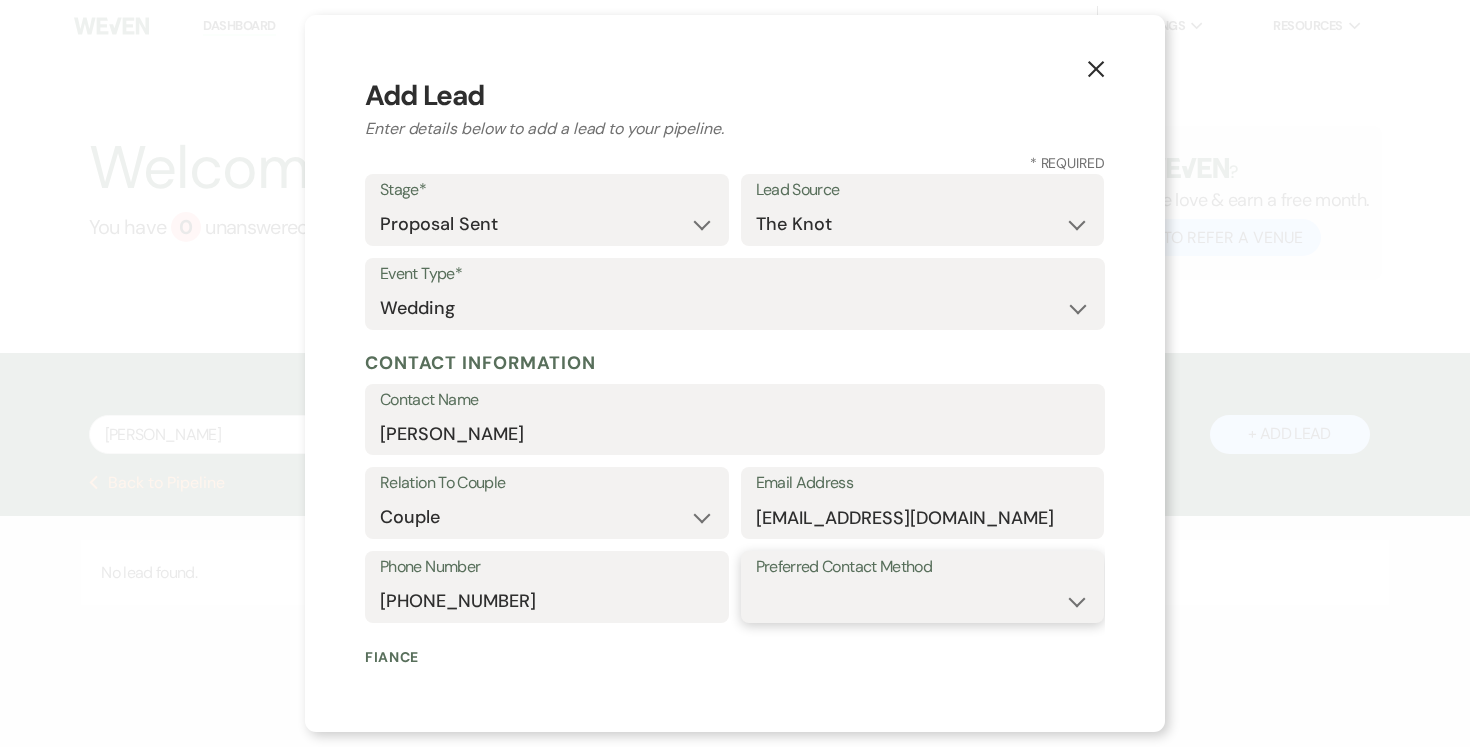 click on "Email Phone Text" at bounding box center [923, 601] 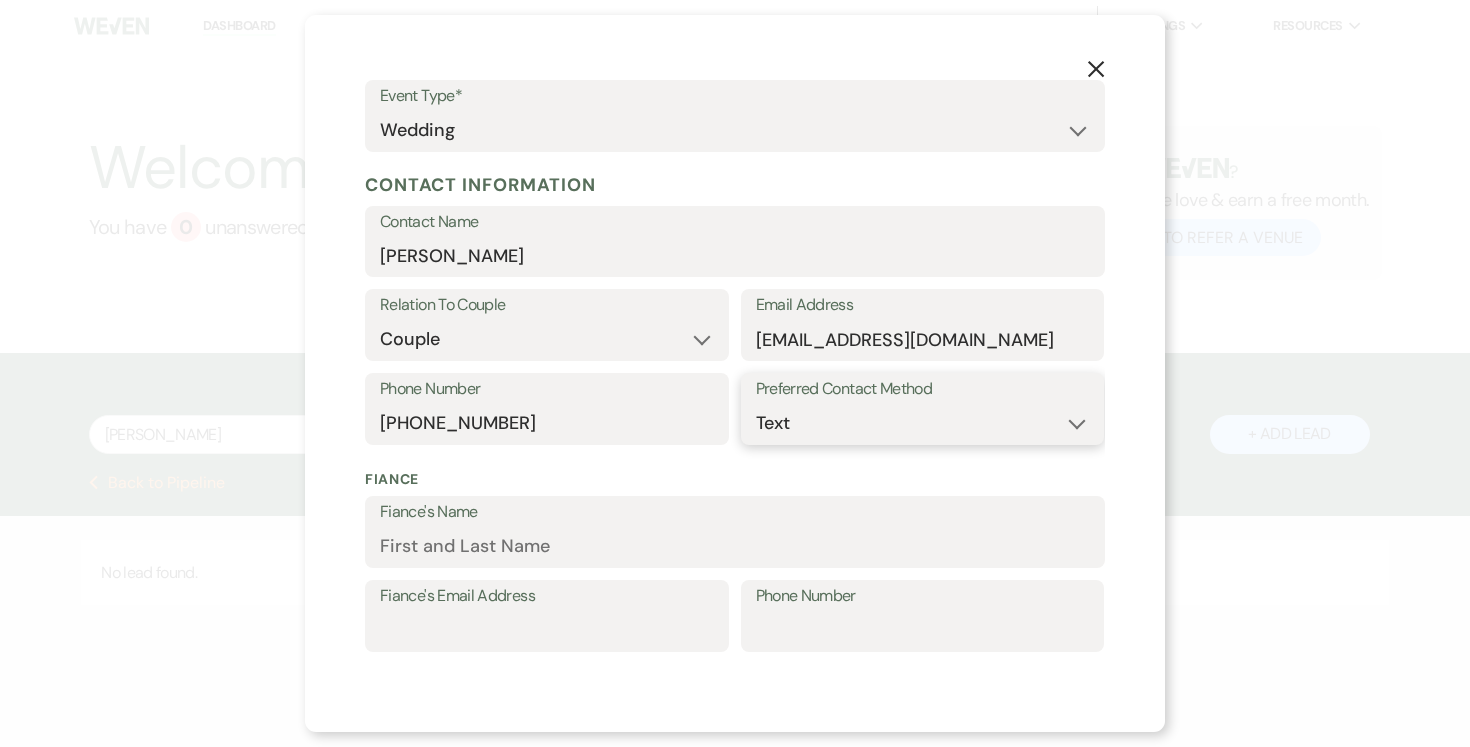 scroll, scrollTop: 360, scrollLeft: 0, axis: vertical 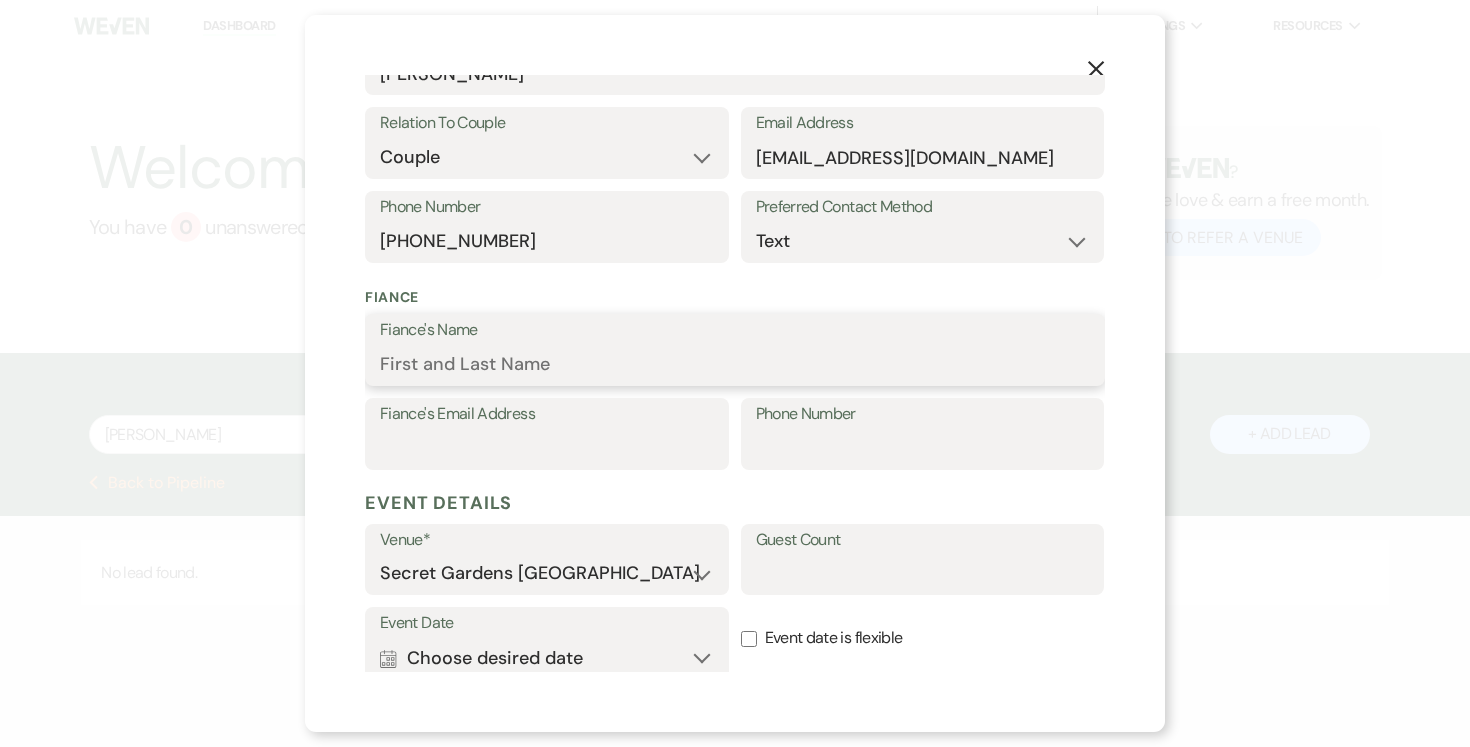 click on "Fiance's Name" at bounding box center [735, 364] 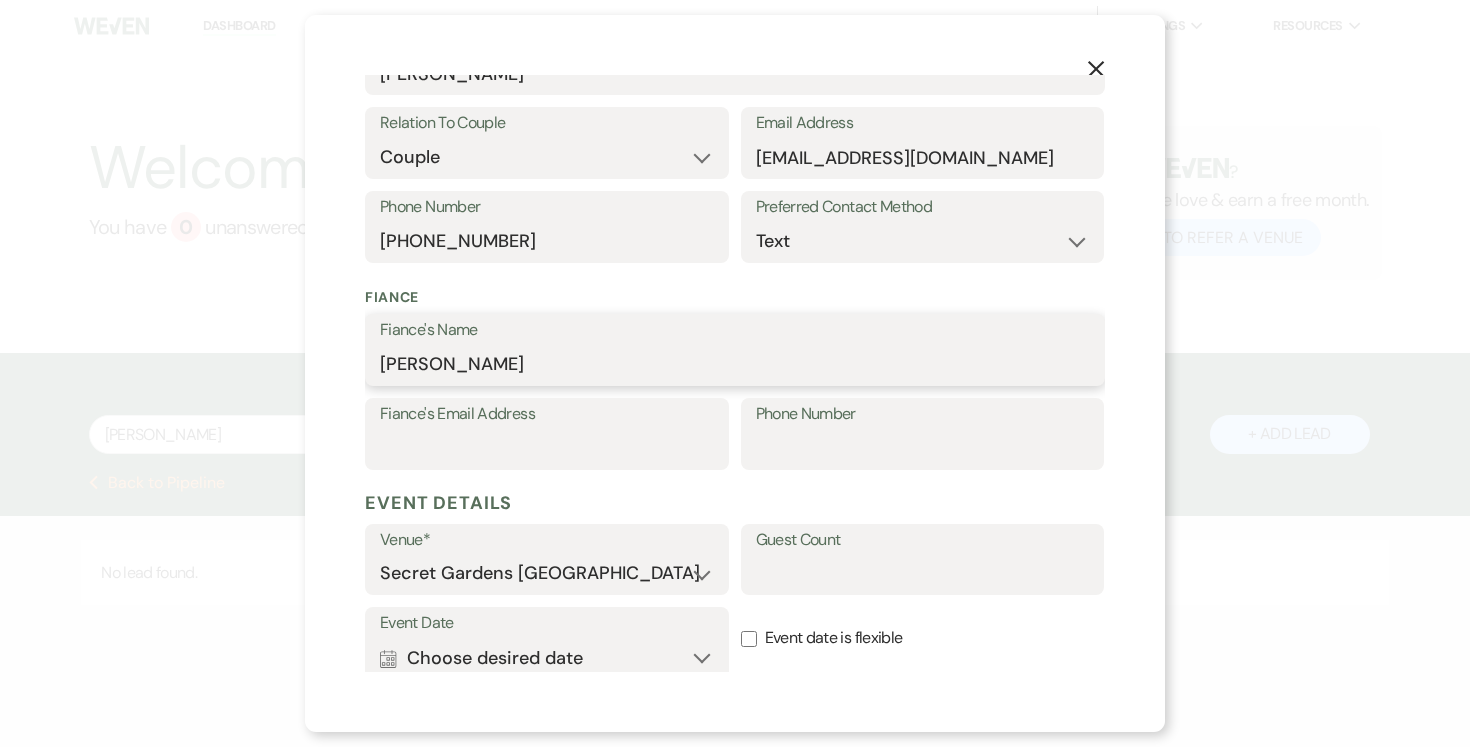 type on "[PERSON_NAME]" 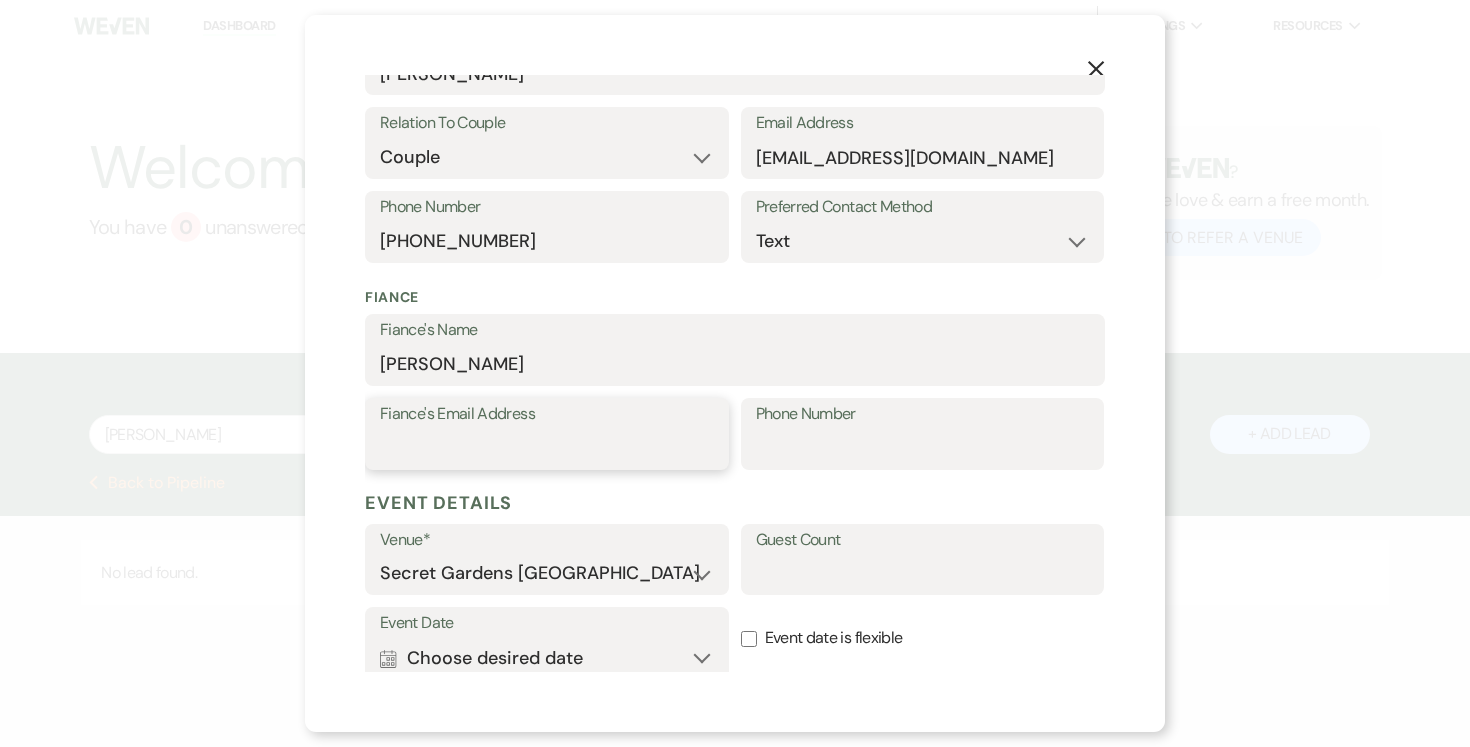 click on "Fiance's Email Address" at bounding box center [547, 448] 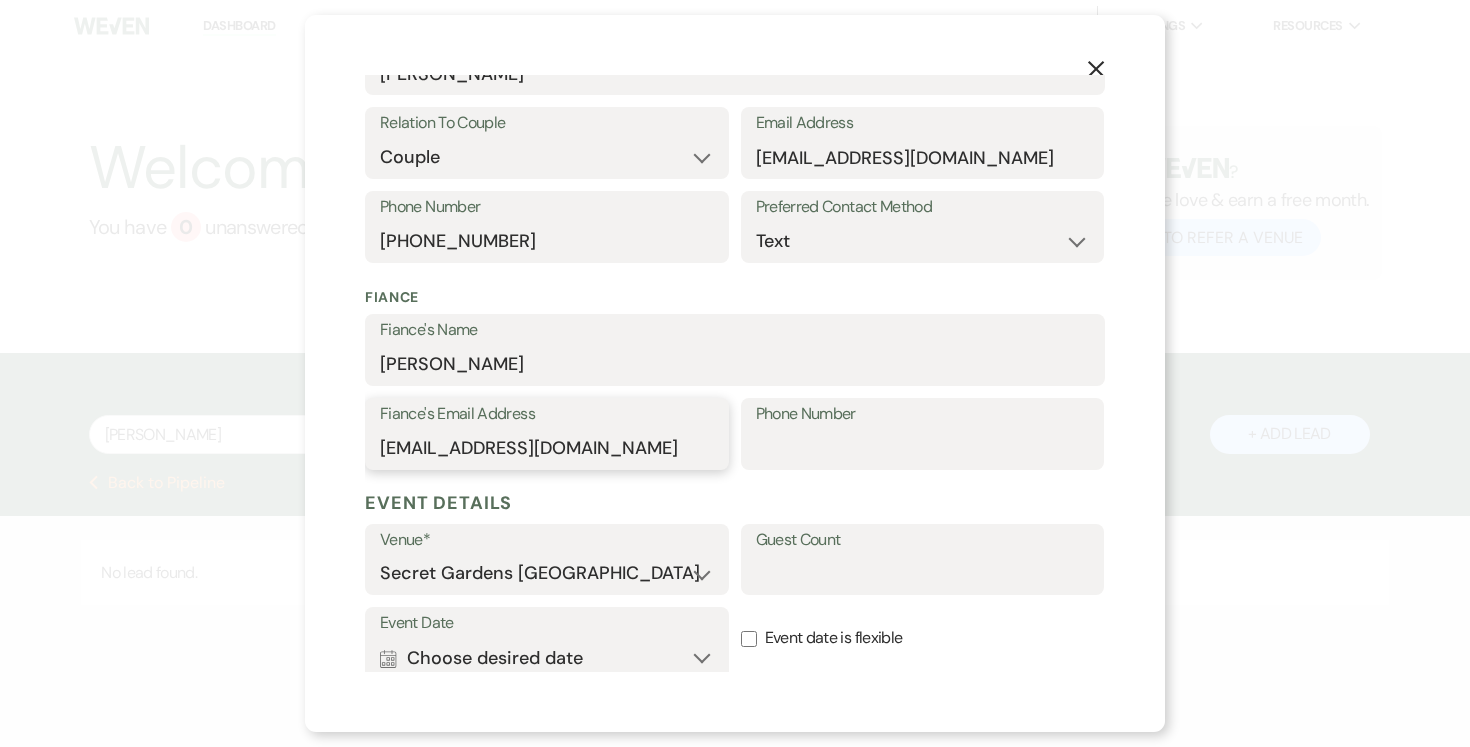 type on "[EMAIL_ADDRESS][DOMAIN_NAME]" 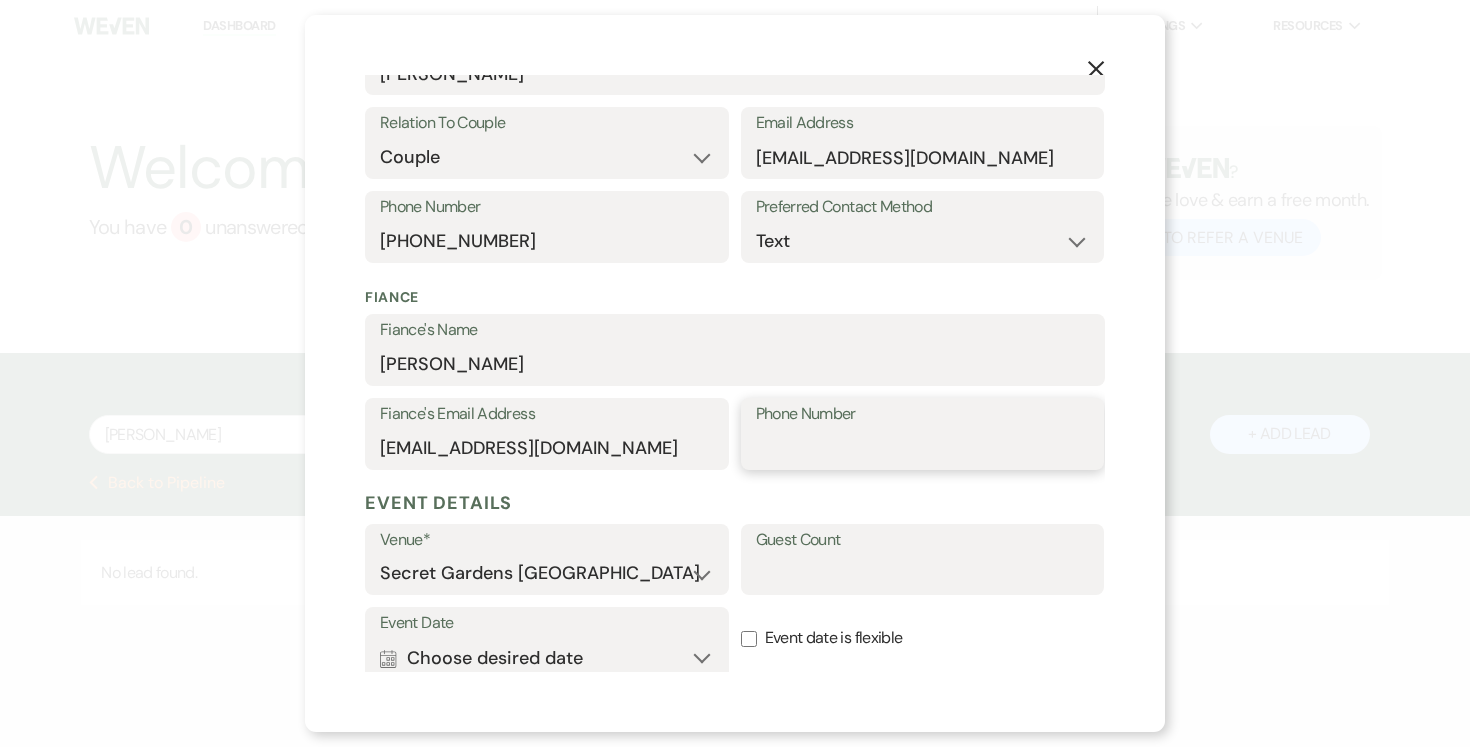 click on "Phone Number" at bounding box center (923, 448) 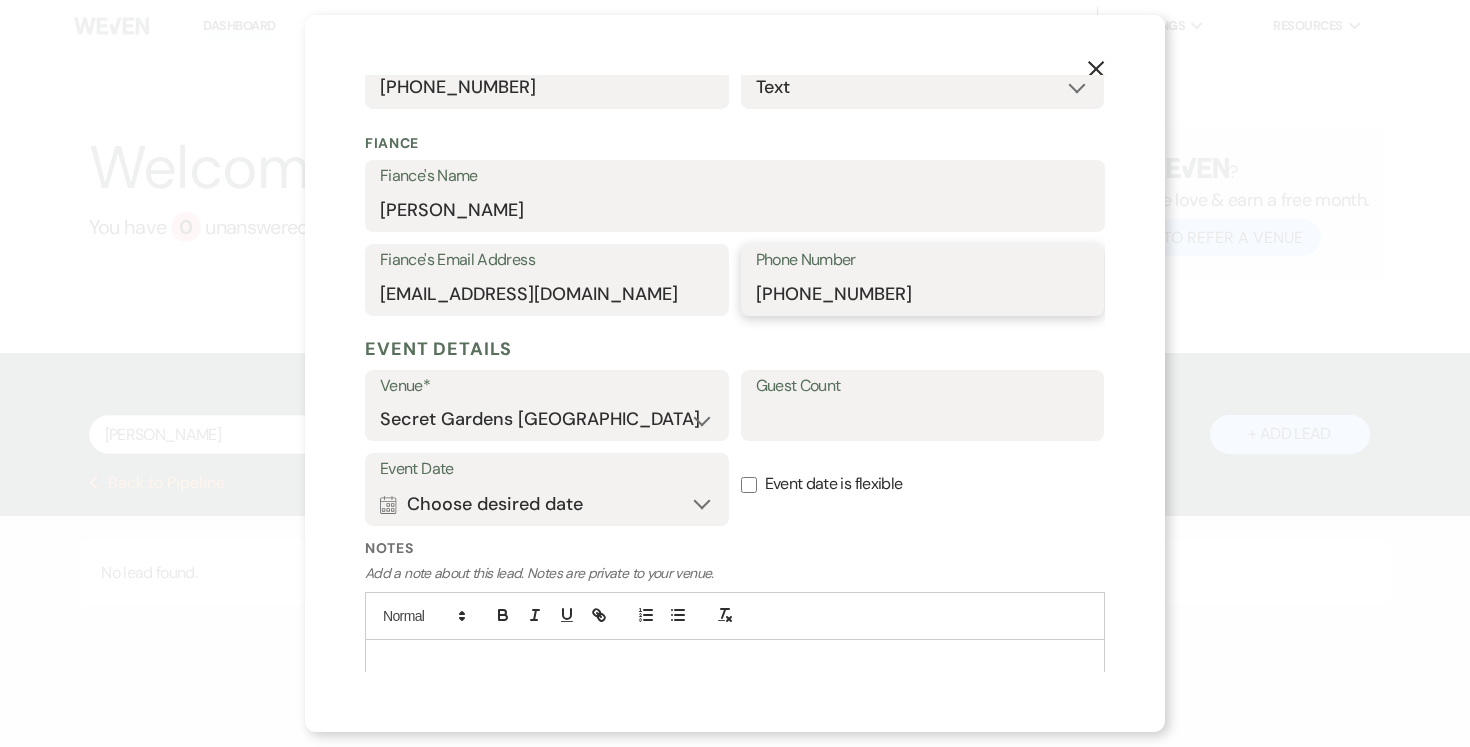 type on "[PHONE_NUMBER]" 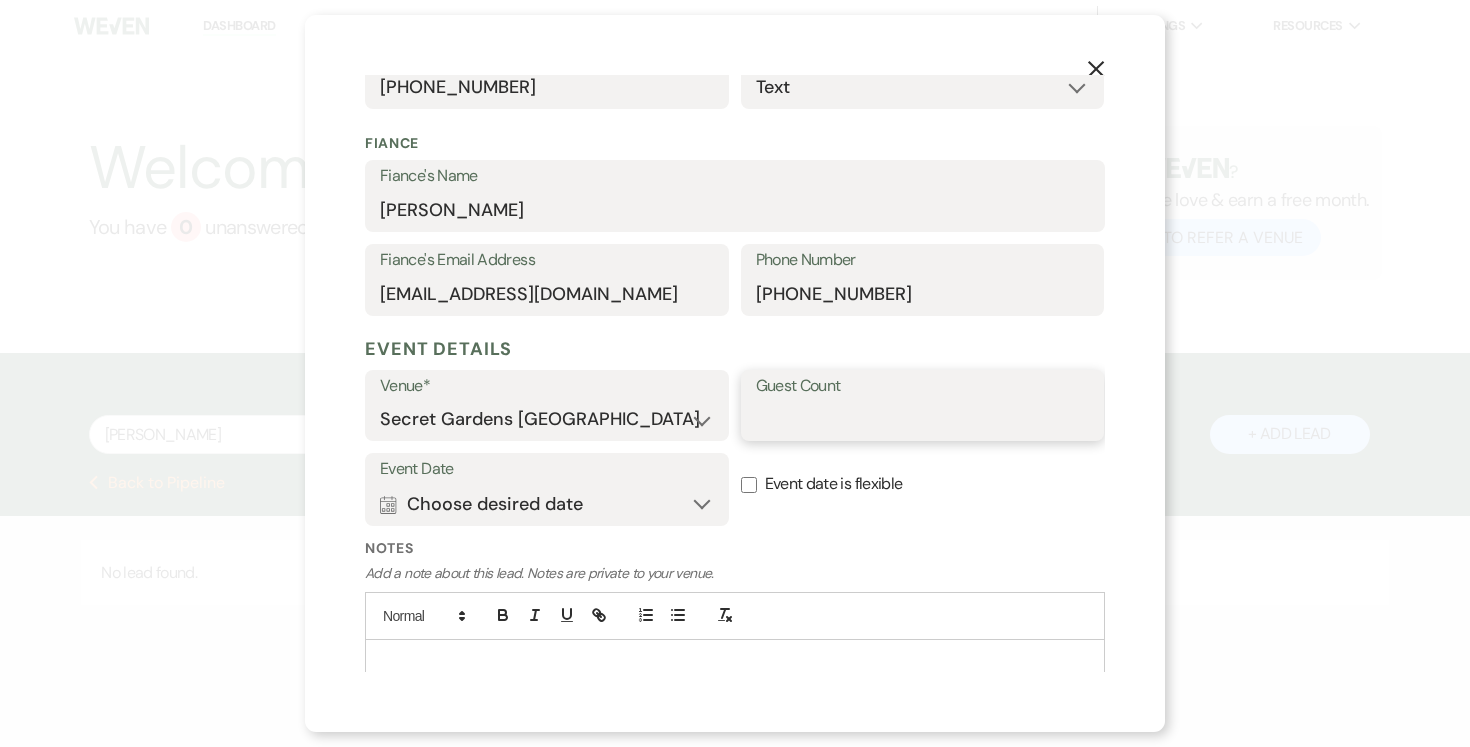 click on "Guest Count" at bounding box center (923, 419) 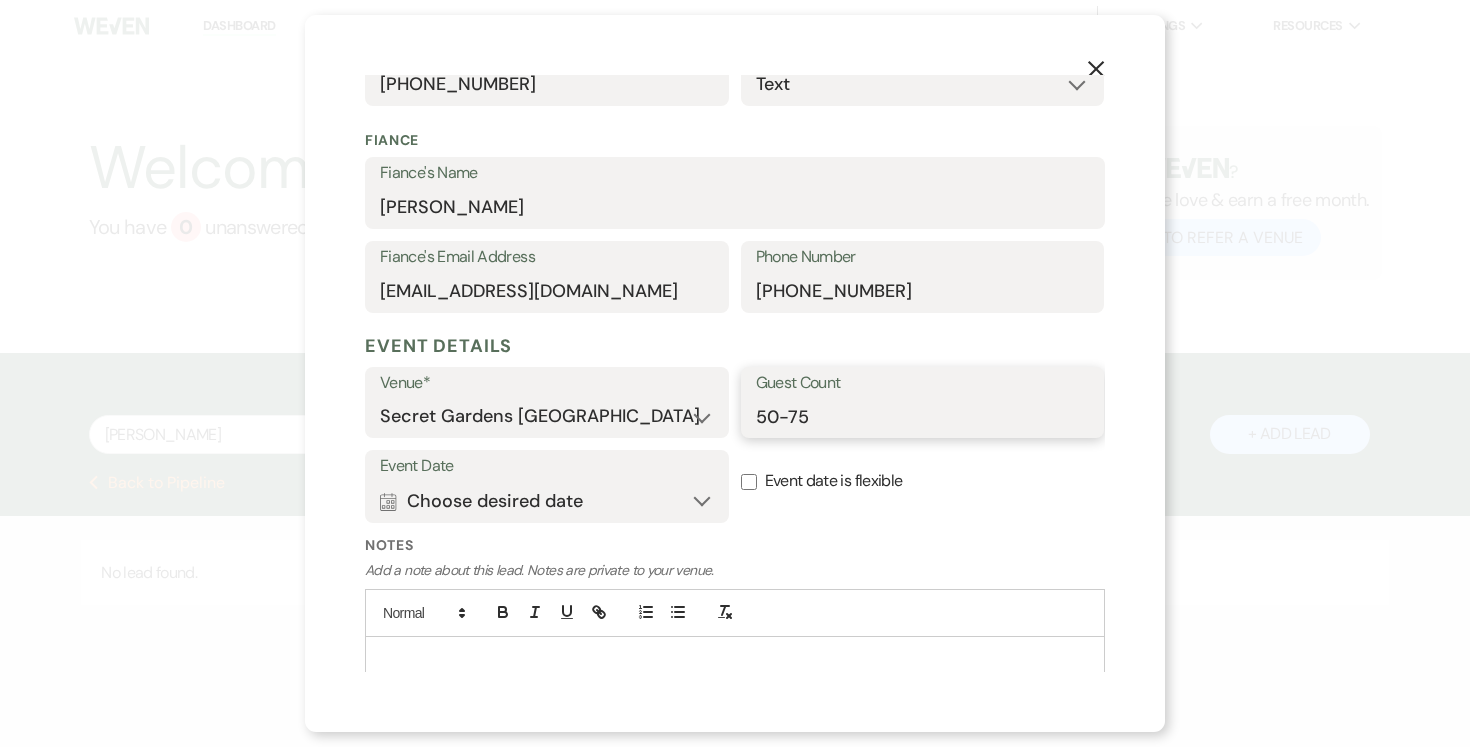 type on "50-75" 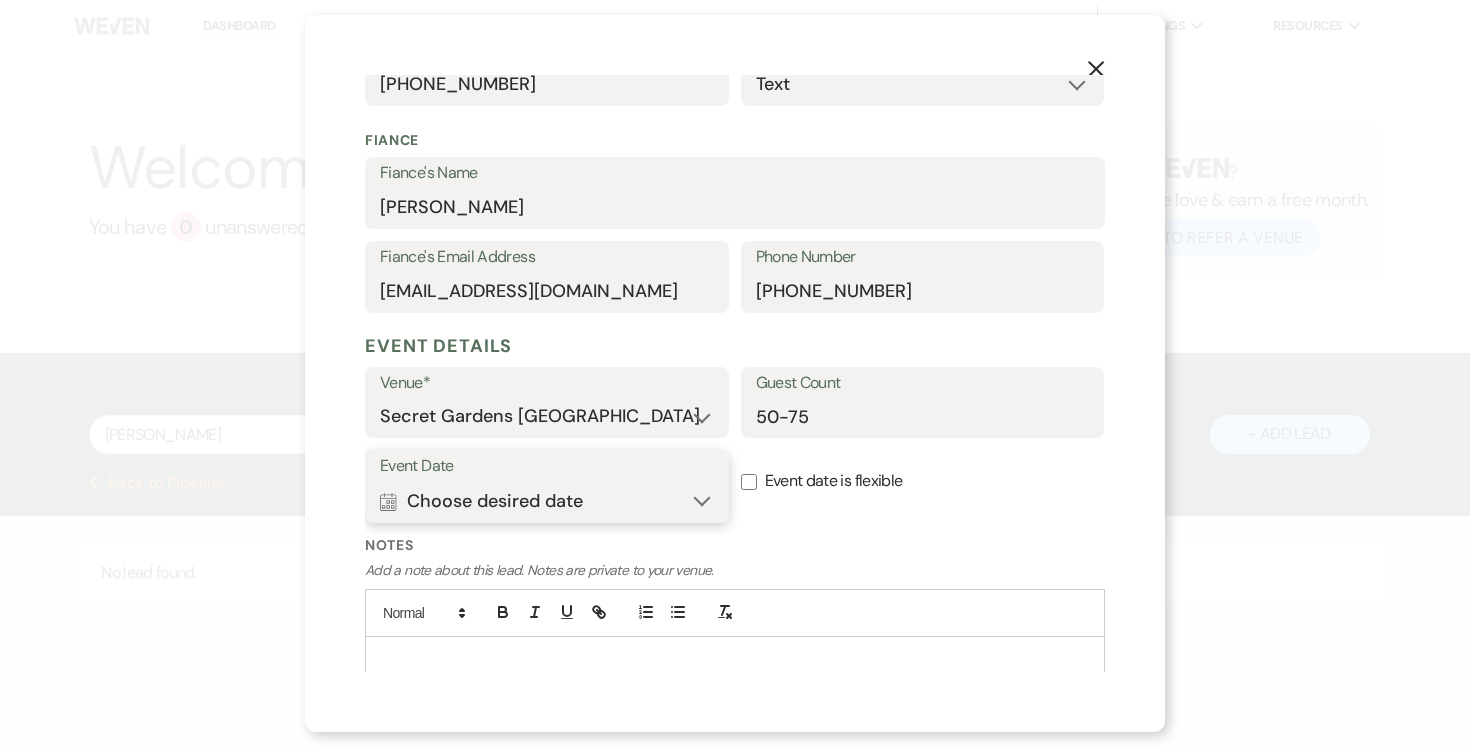click on "Calendar Choose desired date Expand" at bounding box center [547, 501] 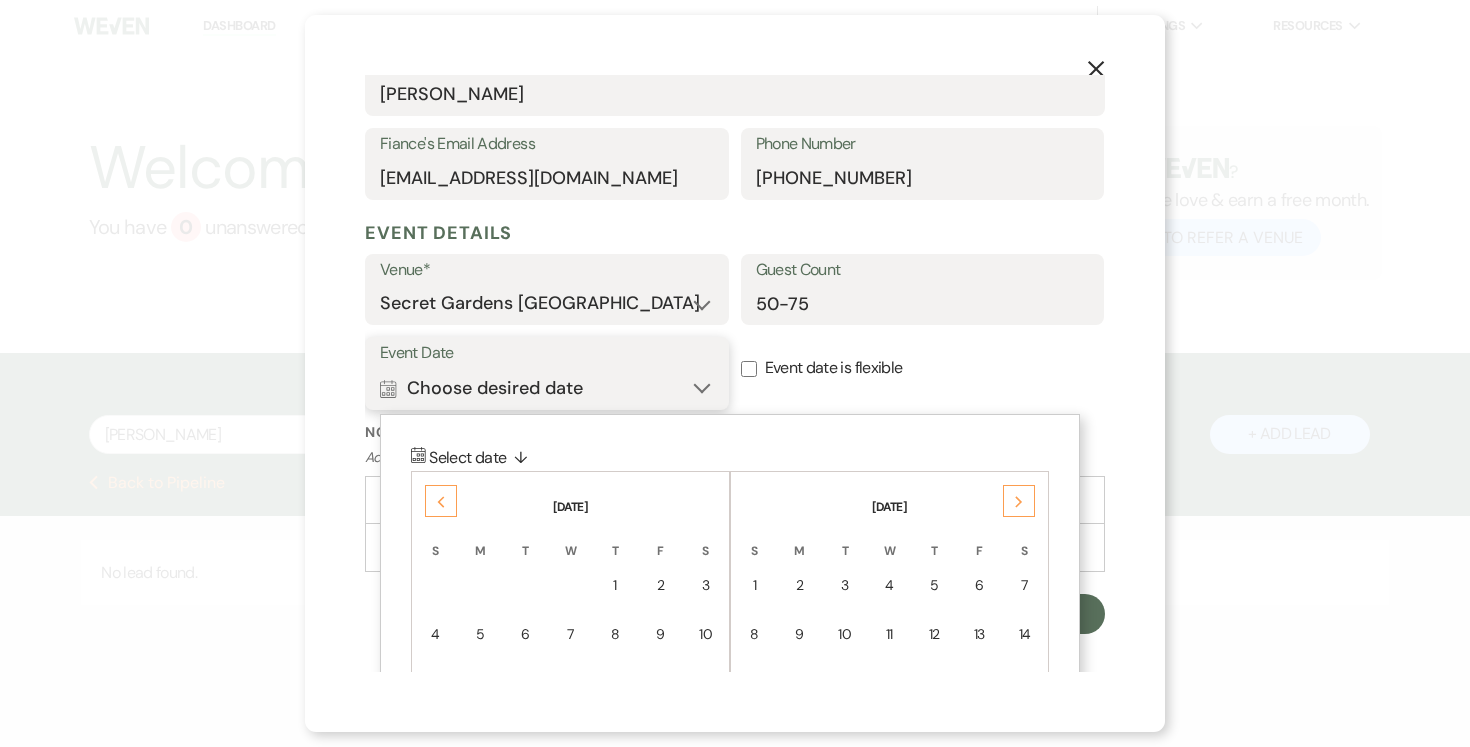 scroll, scrollTop: 635, scrollLeft: 0, axis: vertical 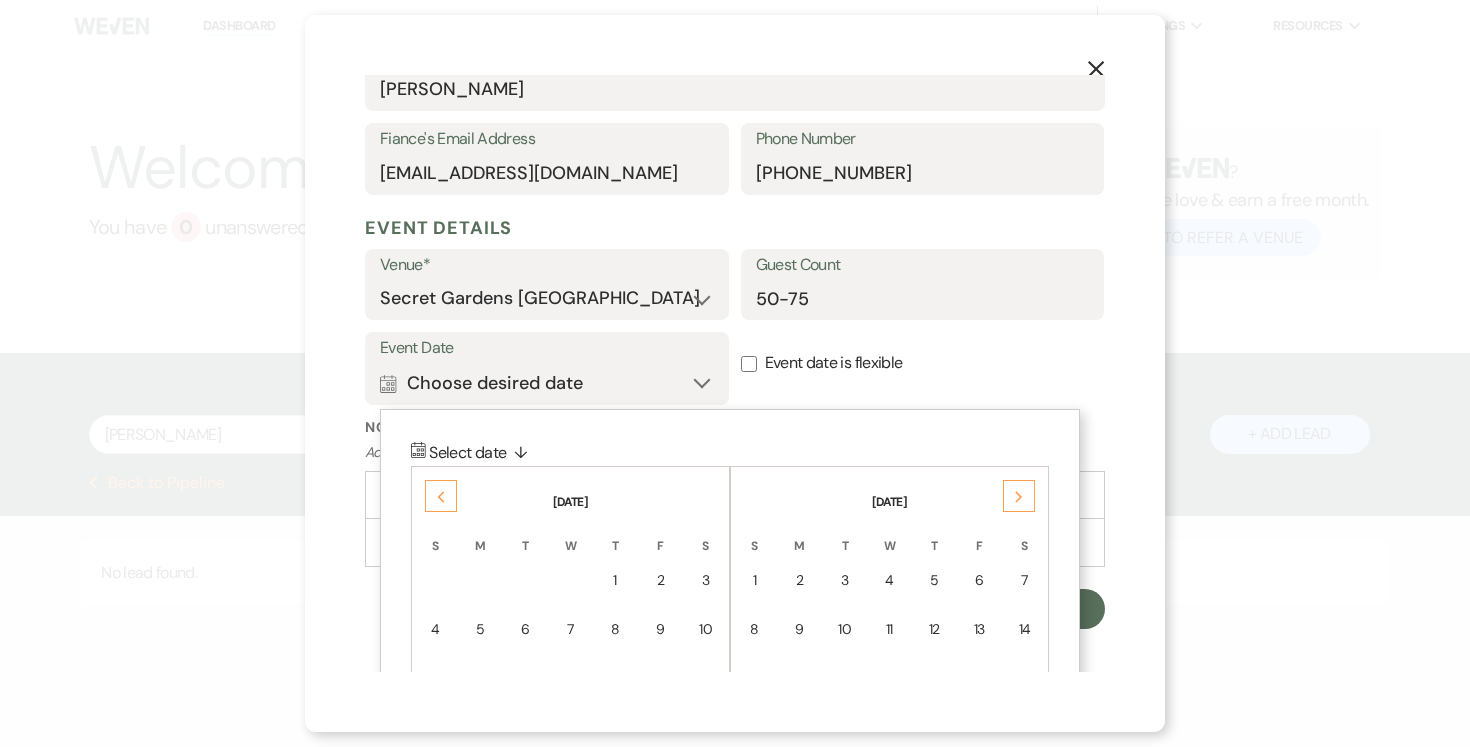 click on "Next" 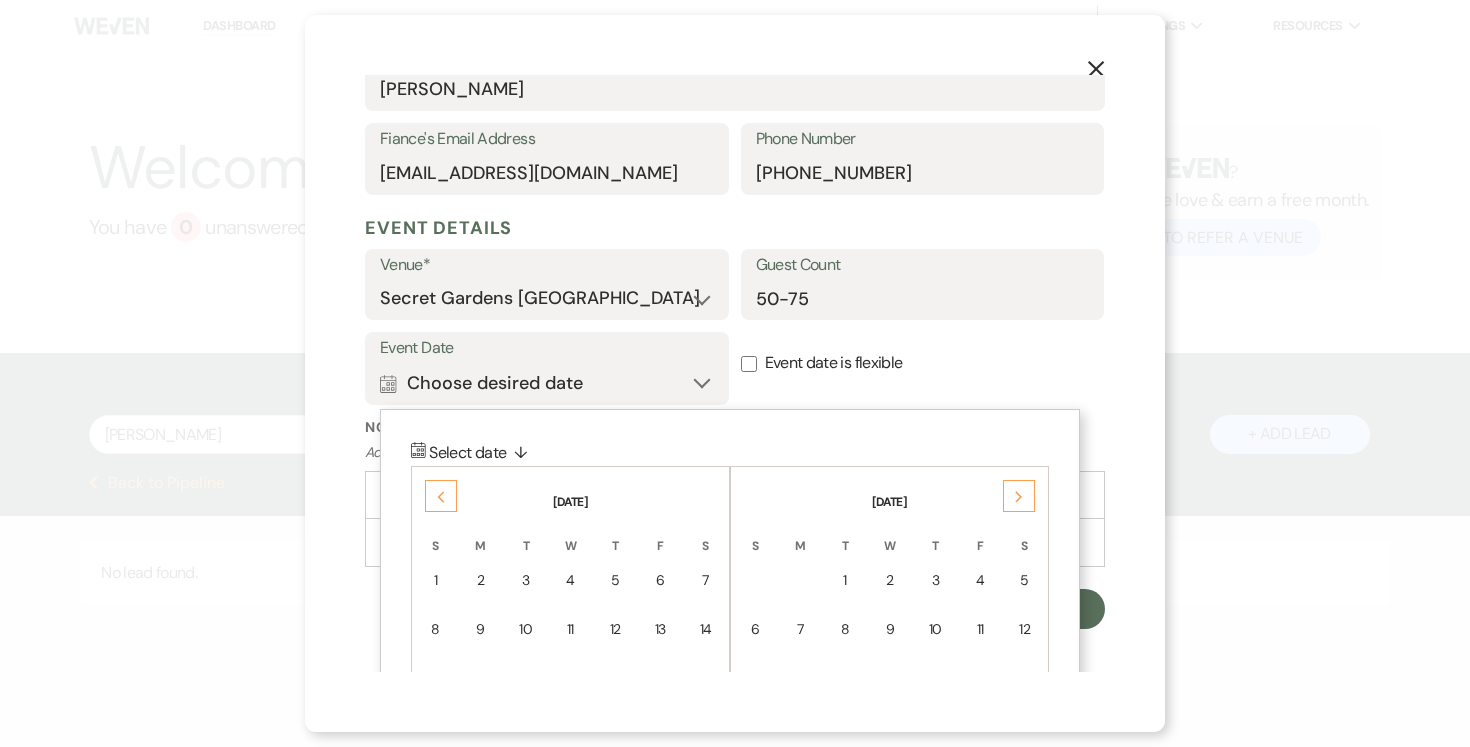click on "Next" 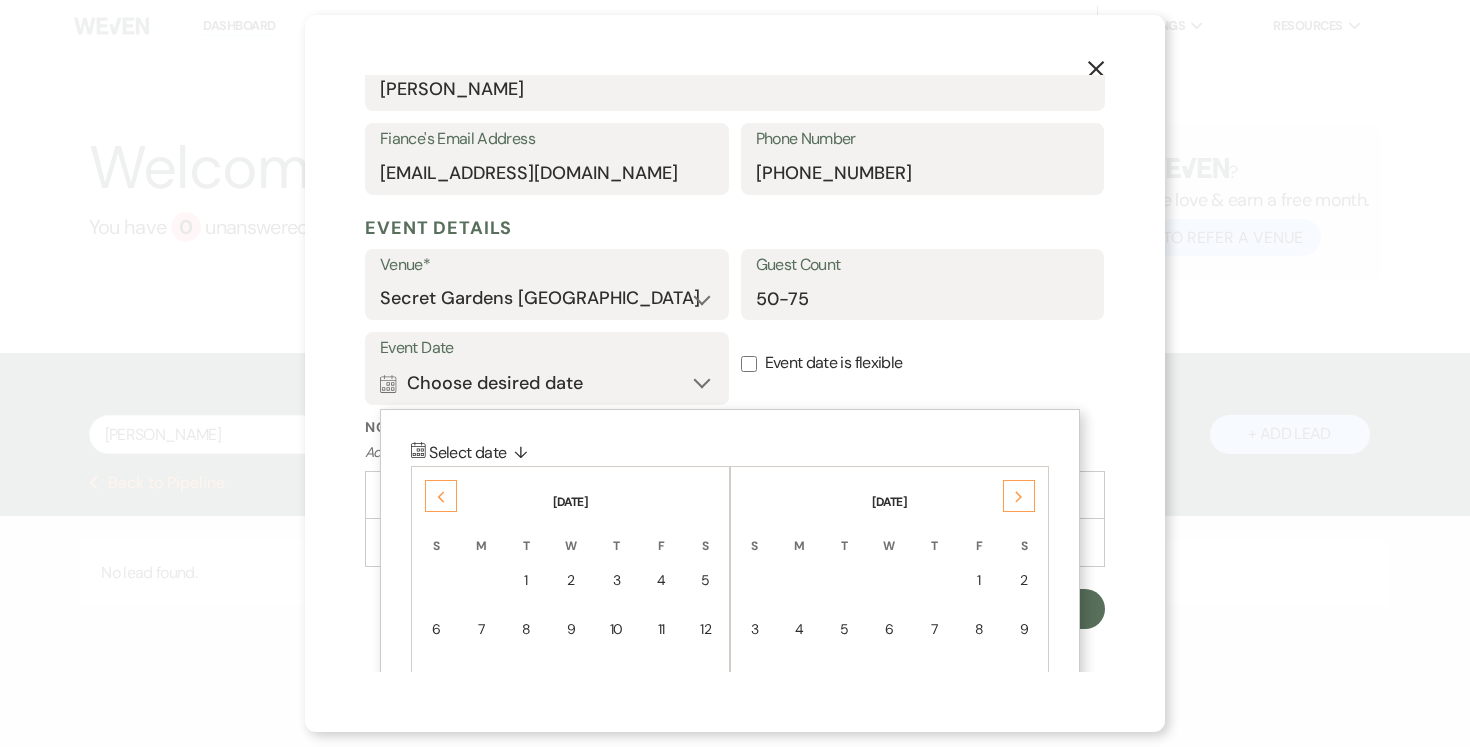 click on "Next" 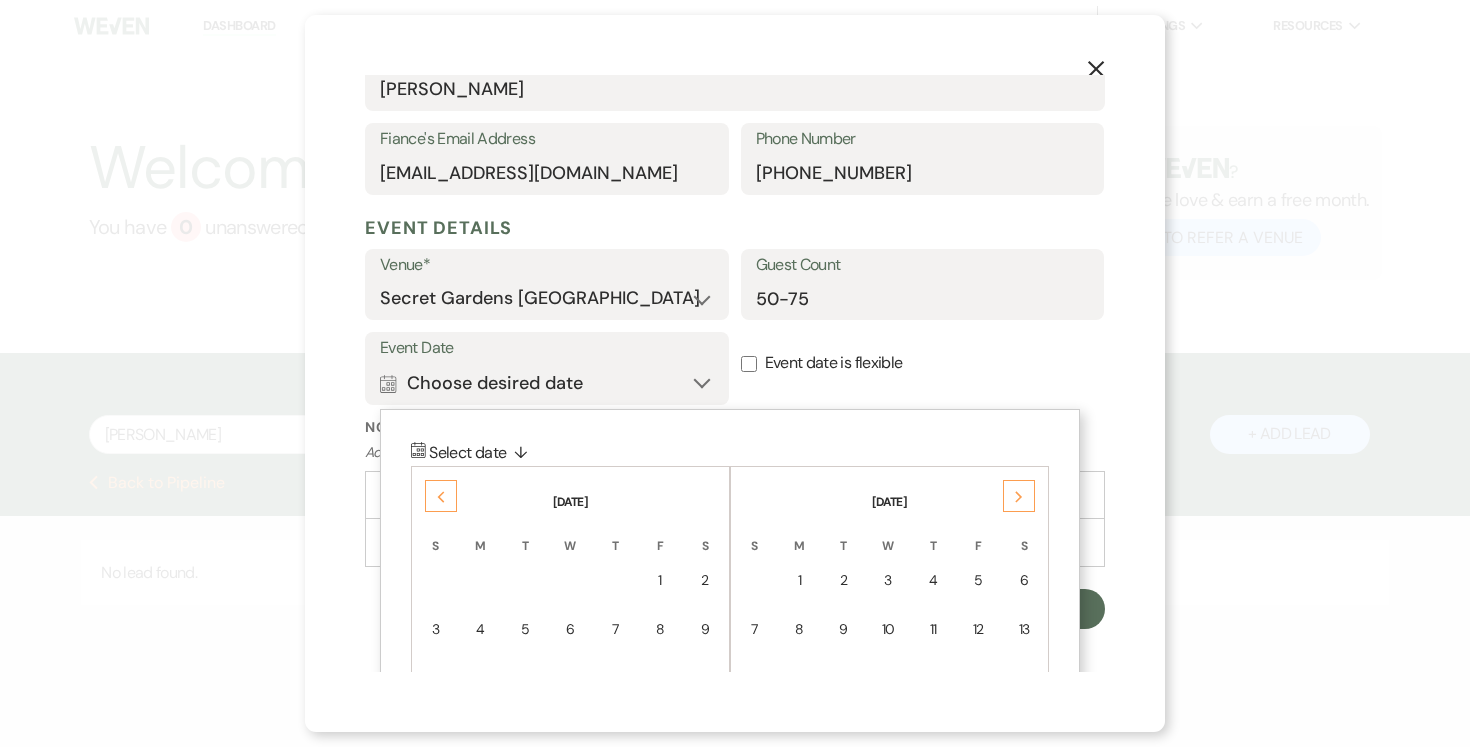 click on "Next" 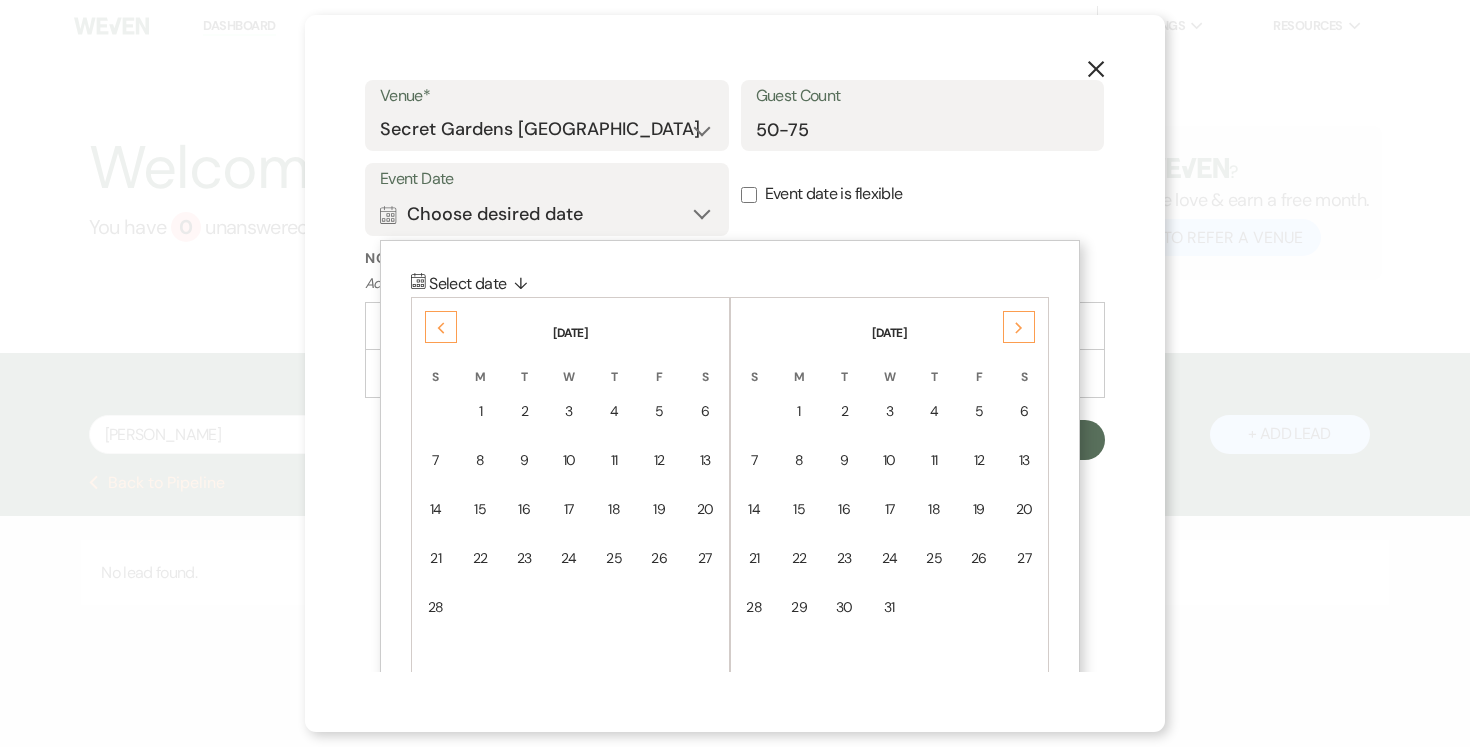 scroll, scrollTop: 806, scrollLeft: 0, axis: vertical 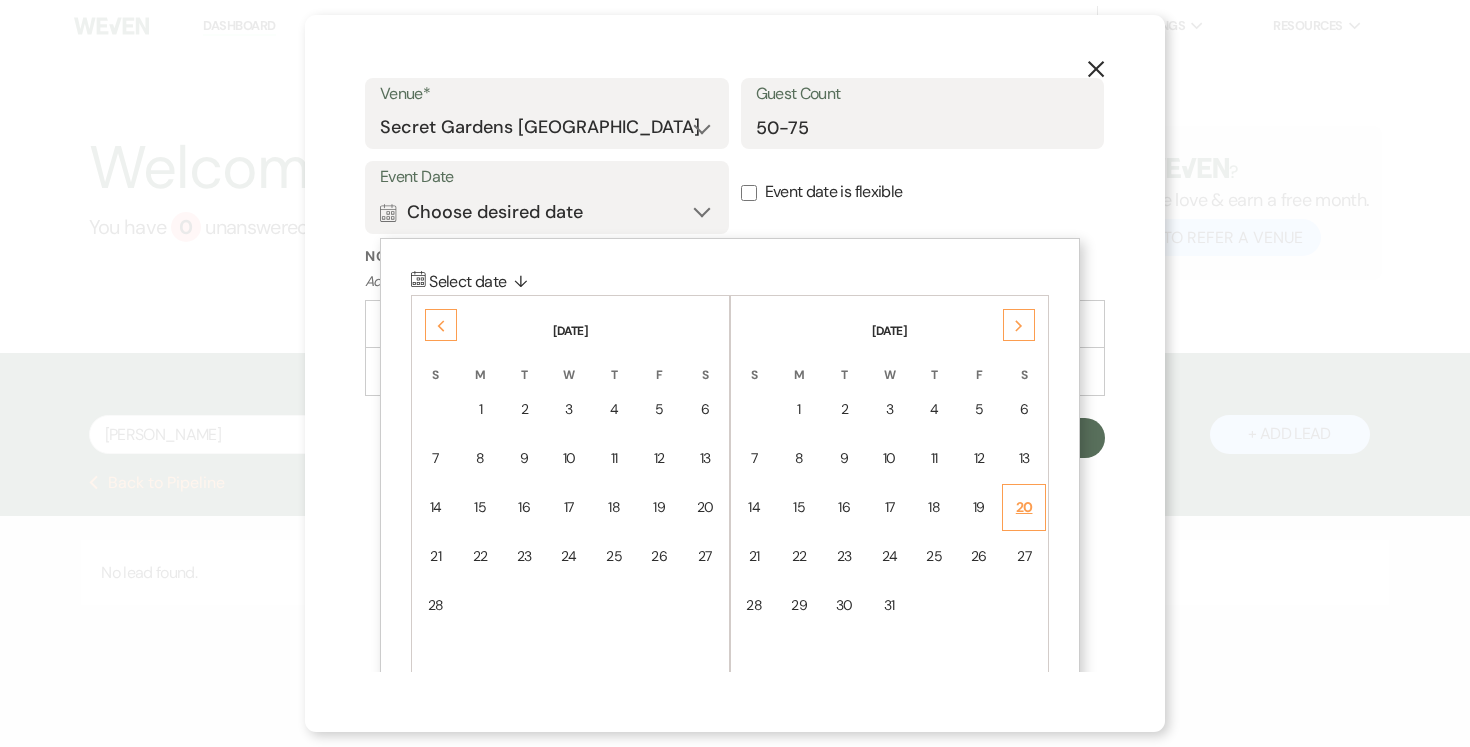 click on "20" at bounding box center [1024, 507] 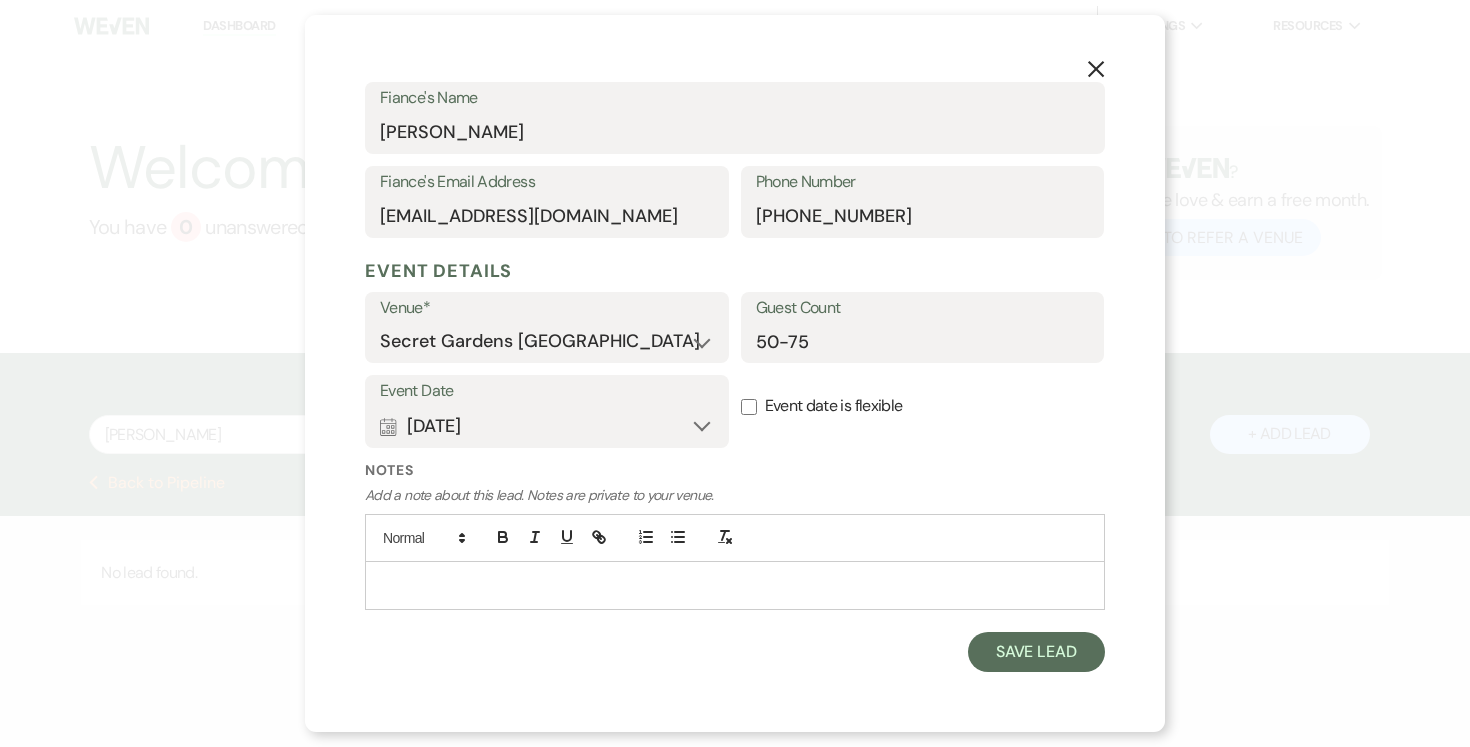 scroll, scrollTop: 590, scrollLeft: 0, axis: vertical 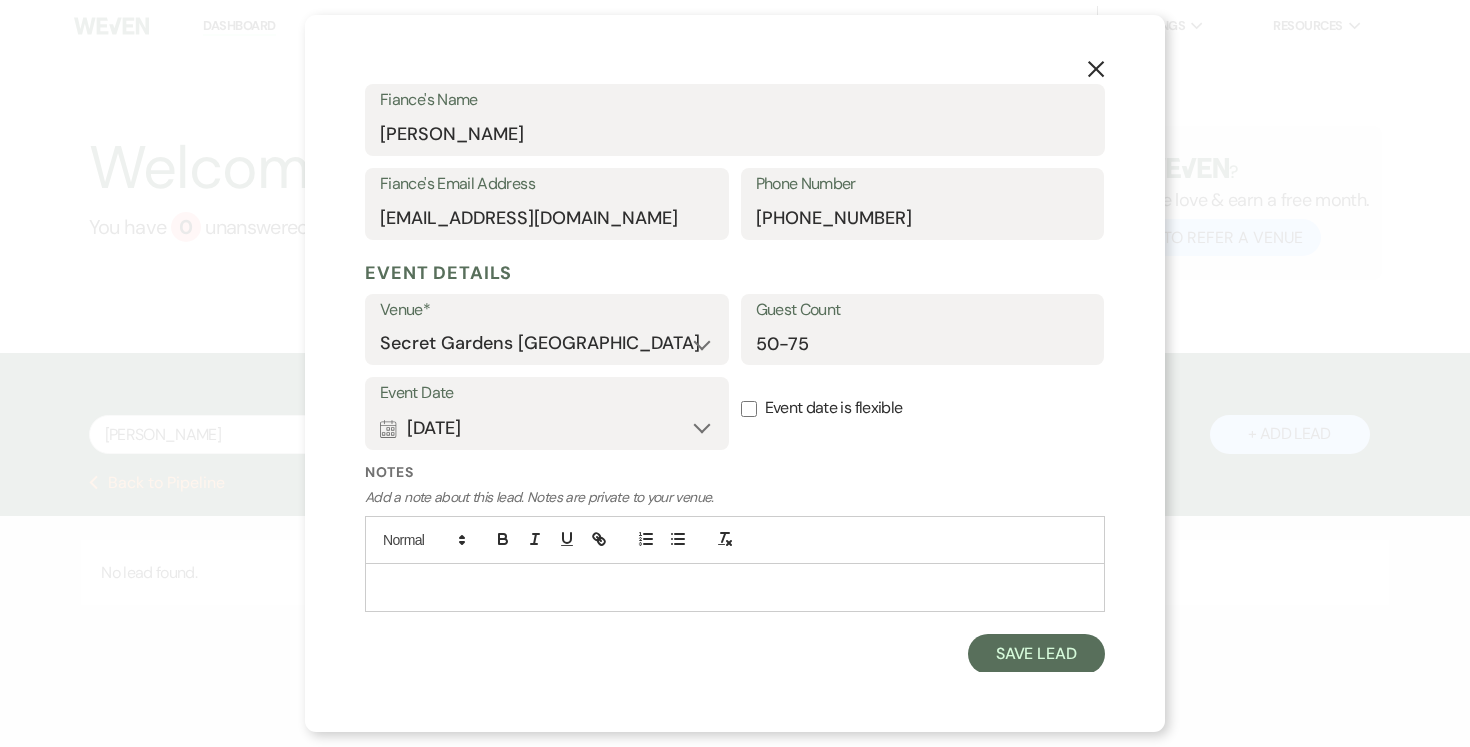 click at bounding box center (735, 587) 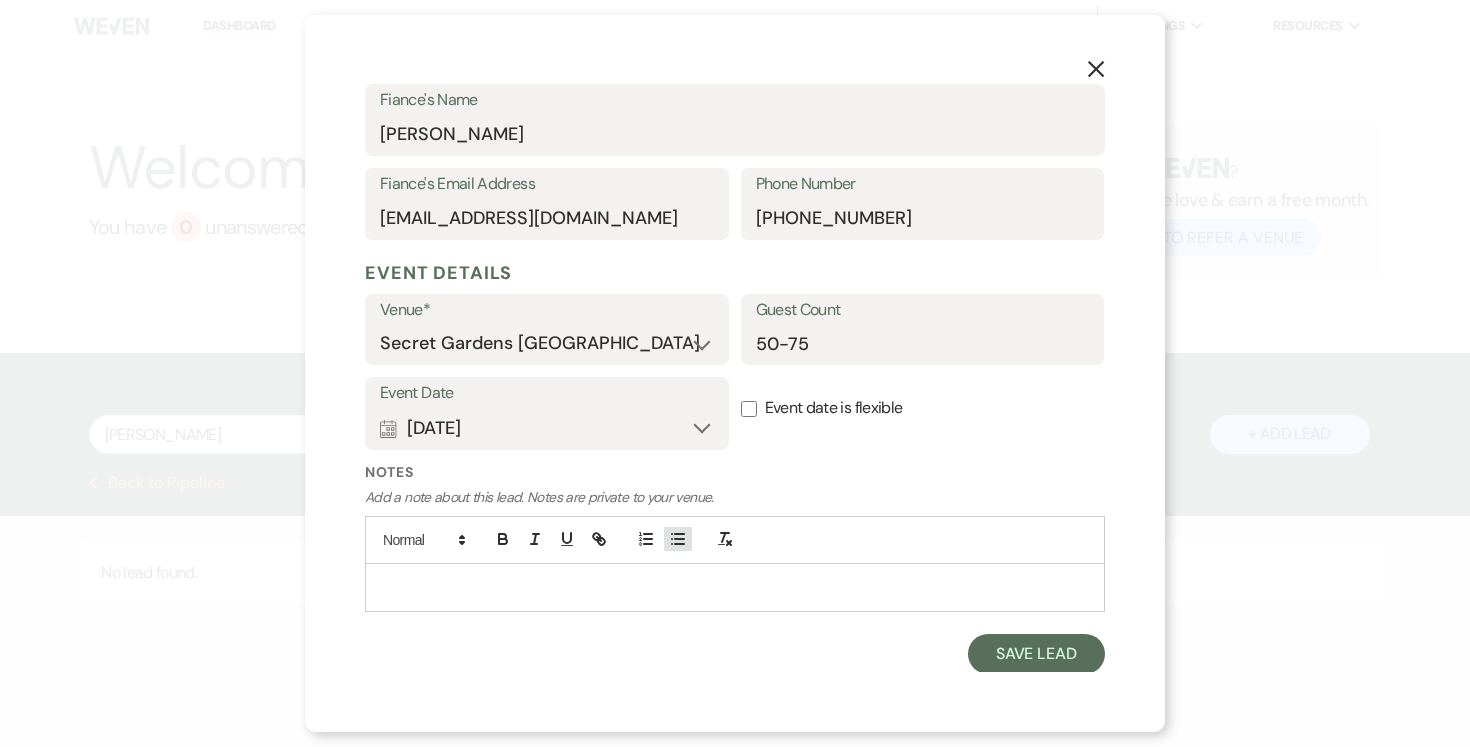 click 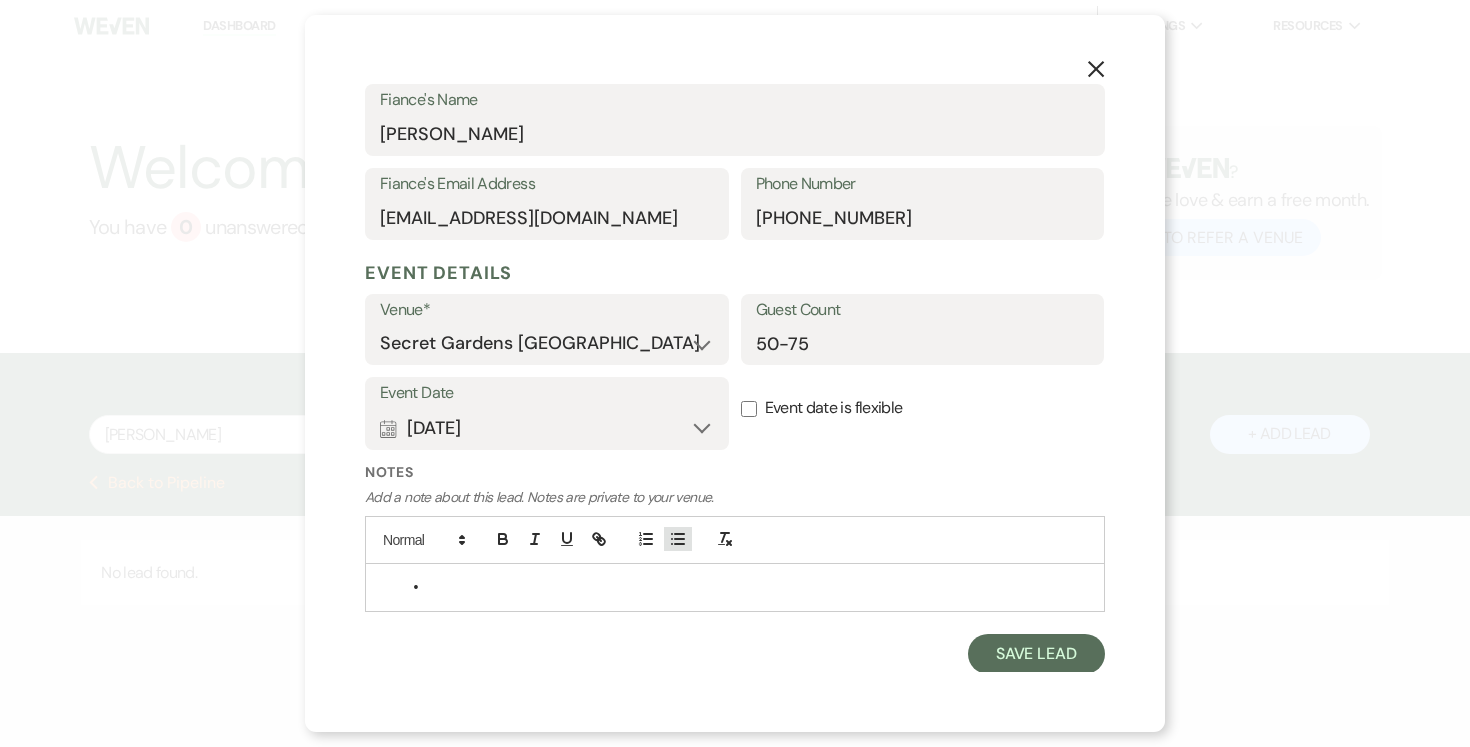 type 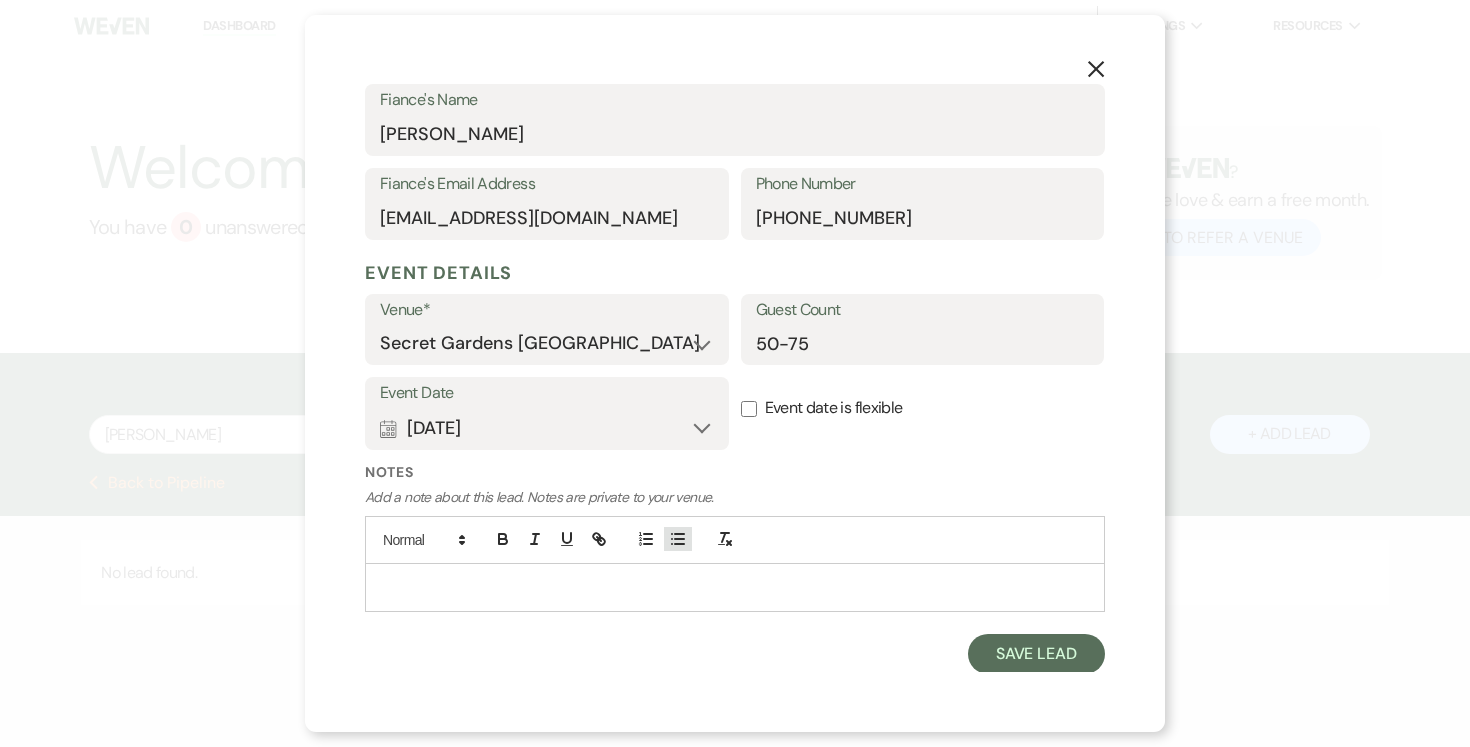 click 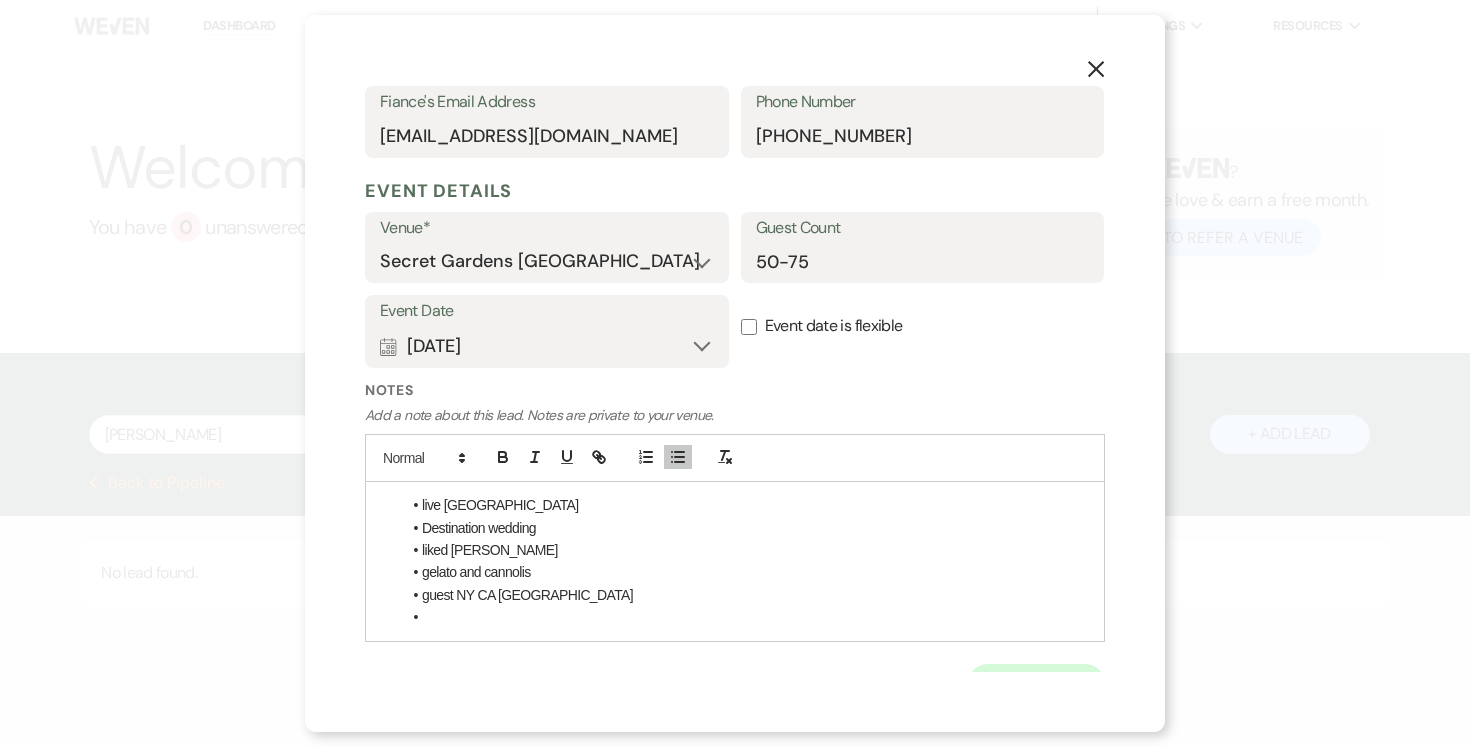 scroll, scrollTop: 702, scrollLeft: 0, axis: vertical 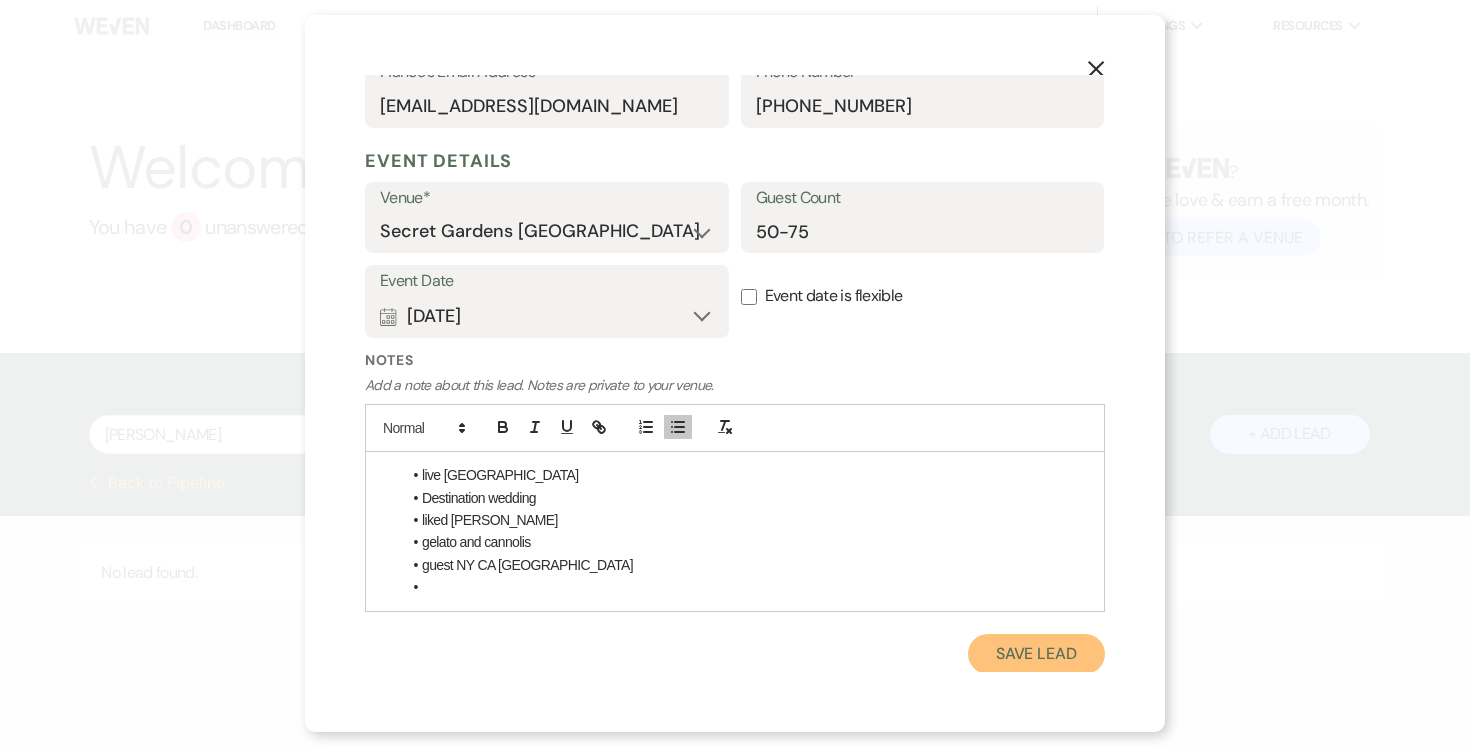 click on "Save Lead" at bounding box center (1036, 654) 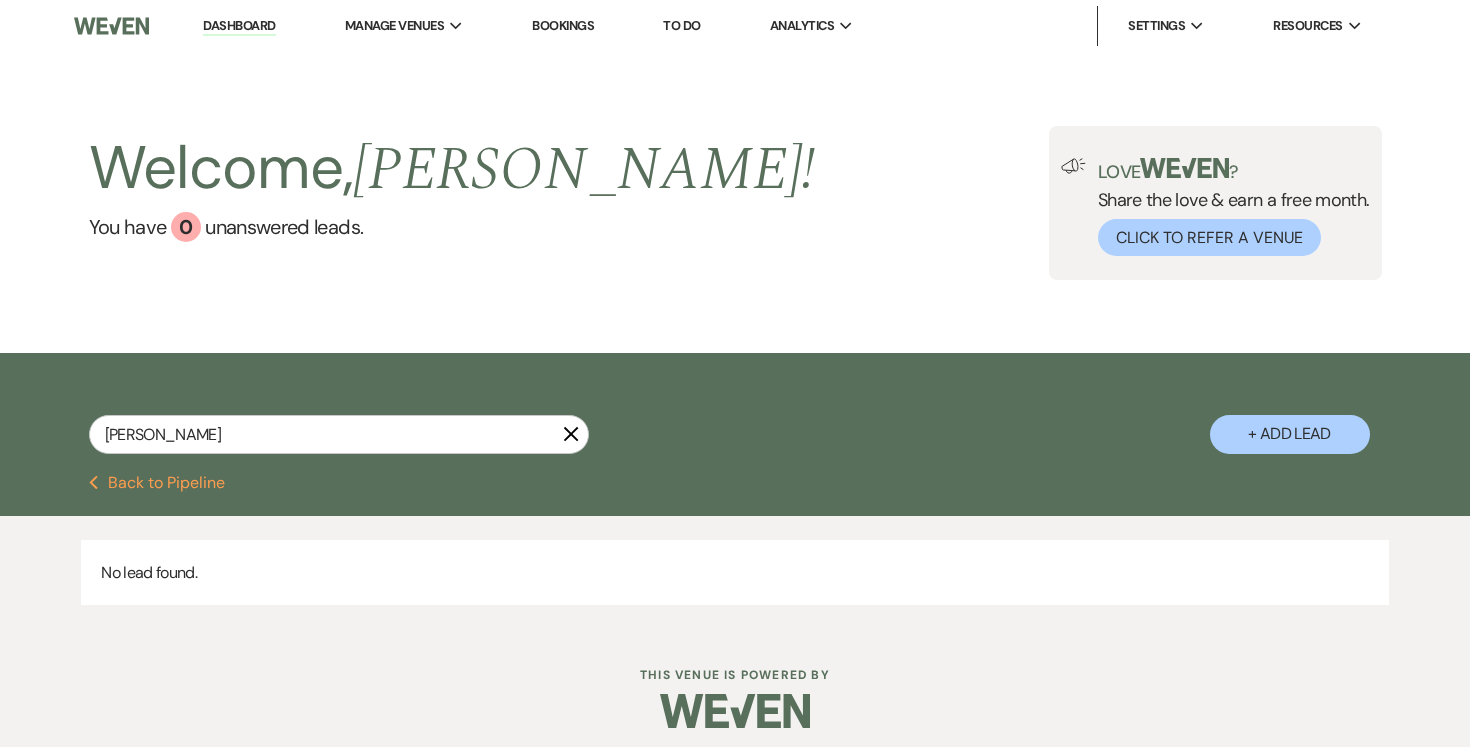 scroll, scrollTop: 11, scrollLeft: 0, axis: vertical 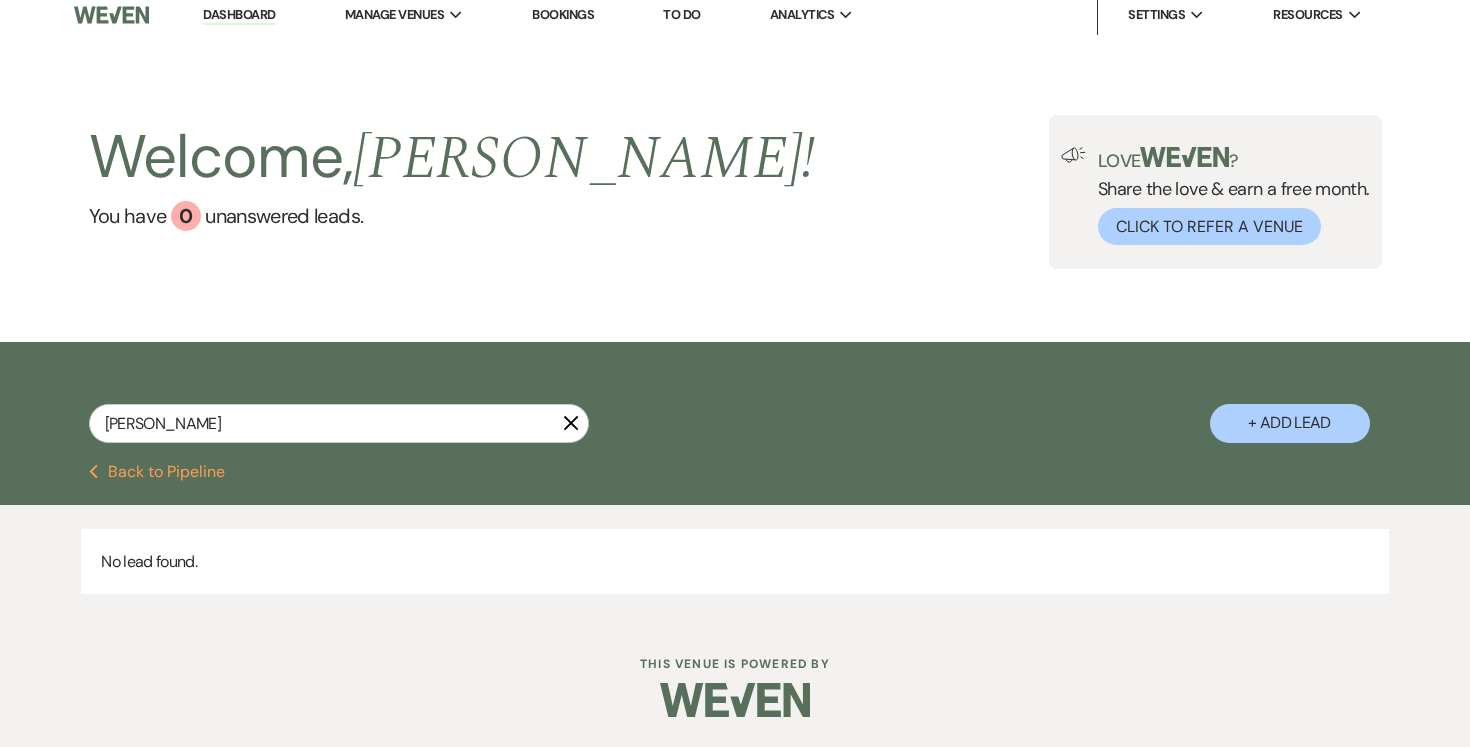 click 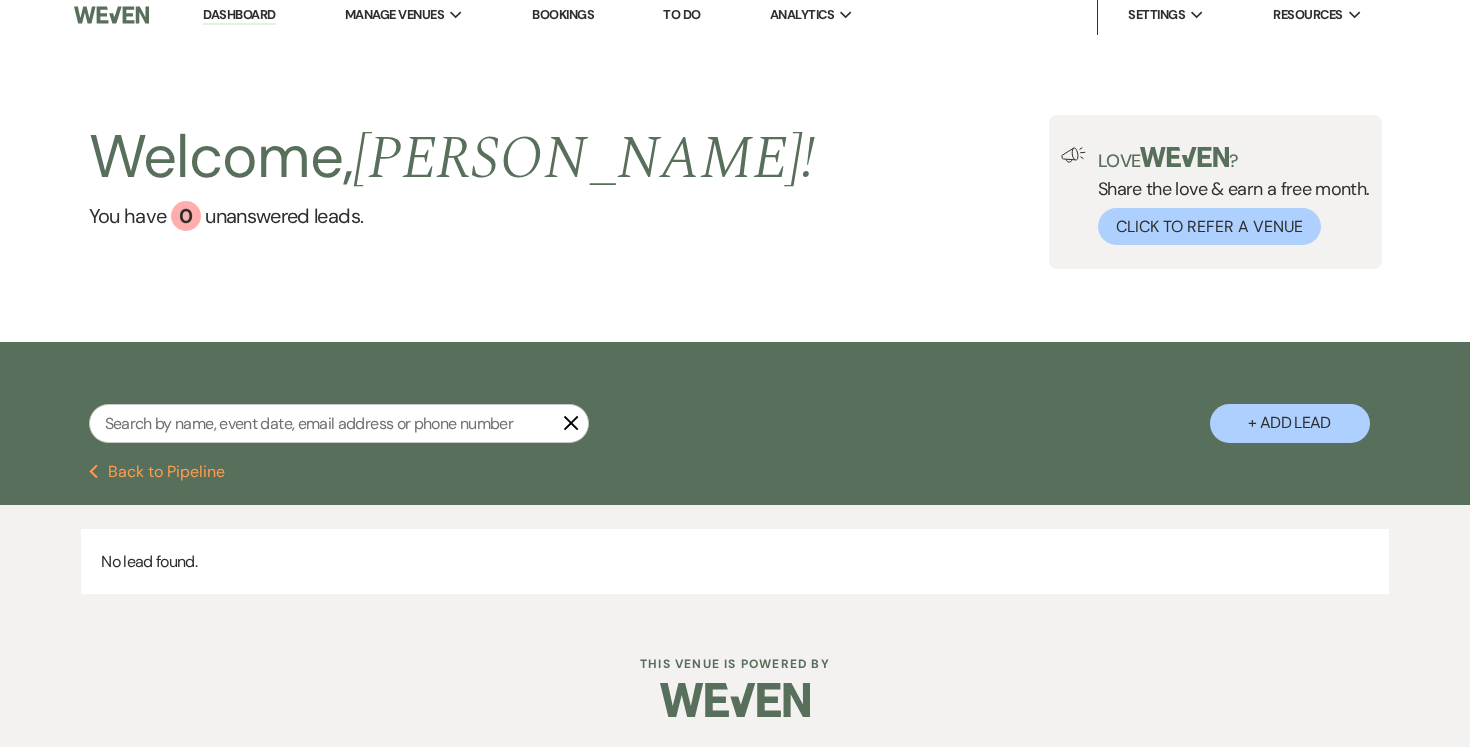 scroll, scrollTop: 0, scrollLeft: 0, axis: both 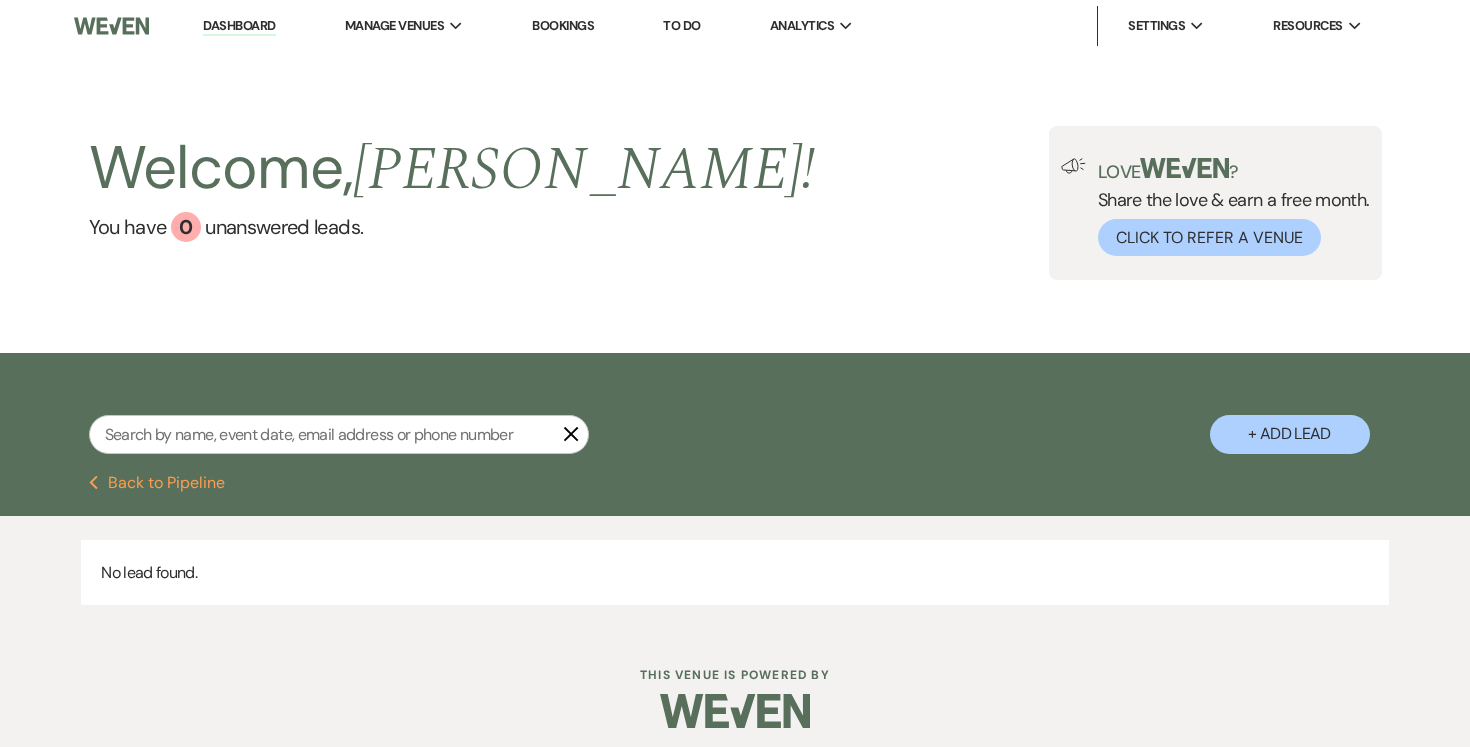select on "5" 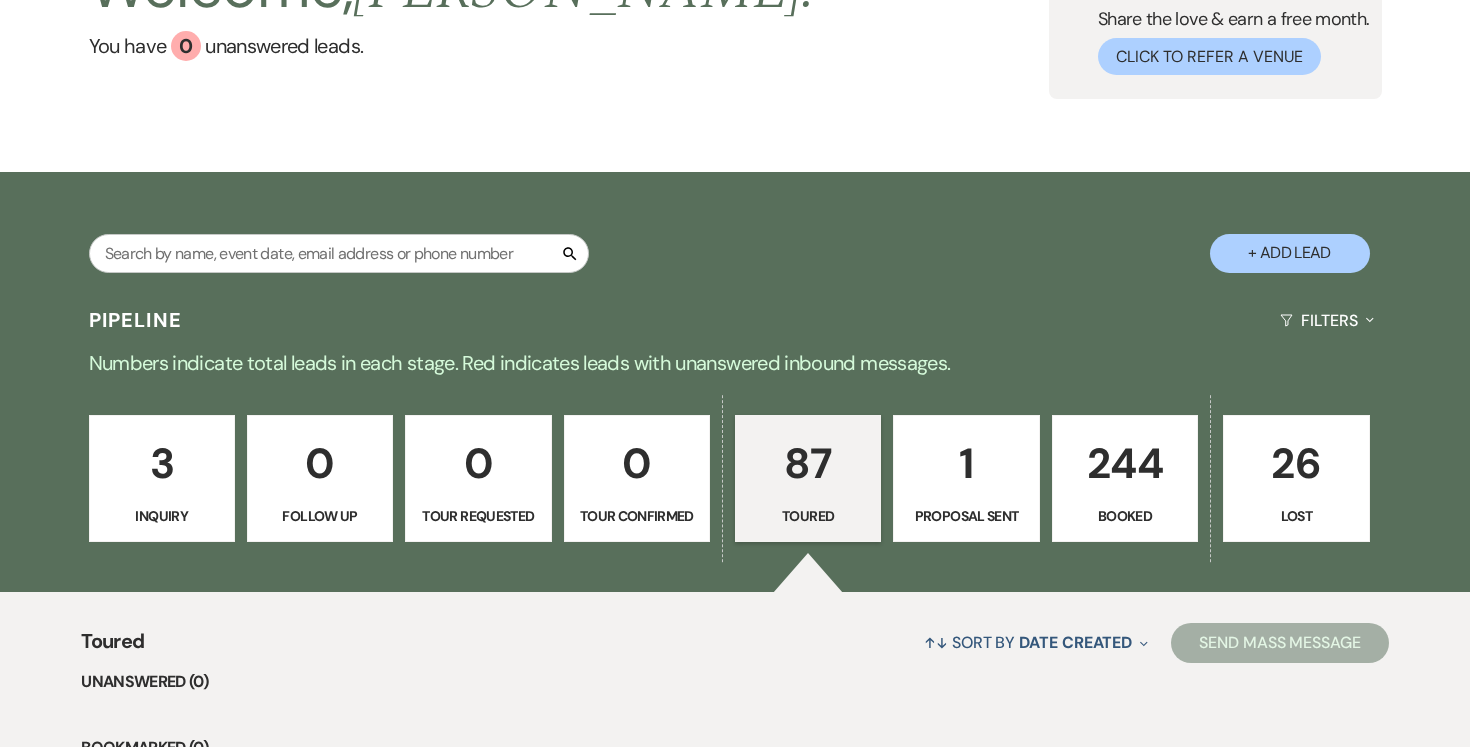 scroll, scrollTop: 176, scrollLeft: 0, axis: vertical 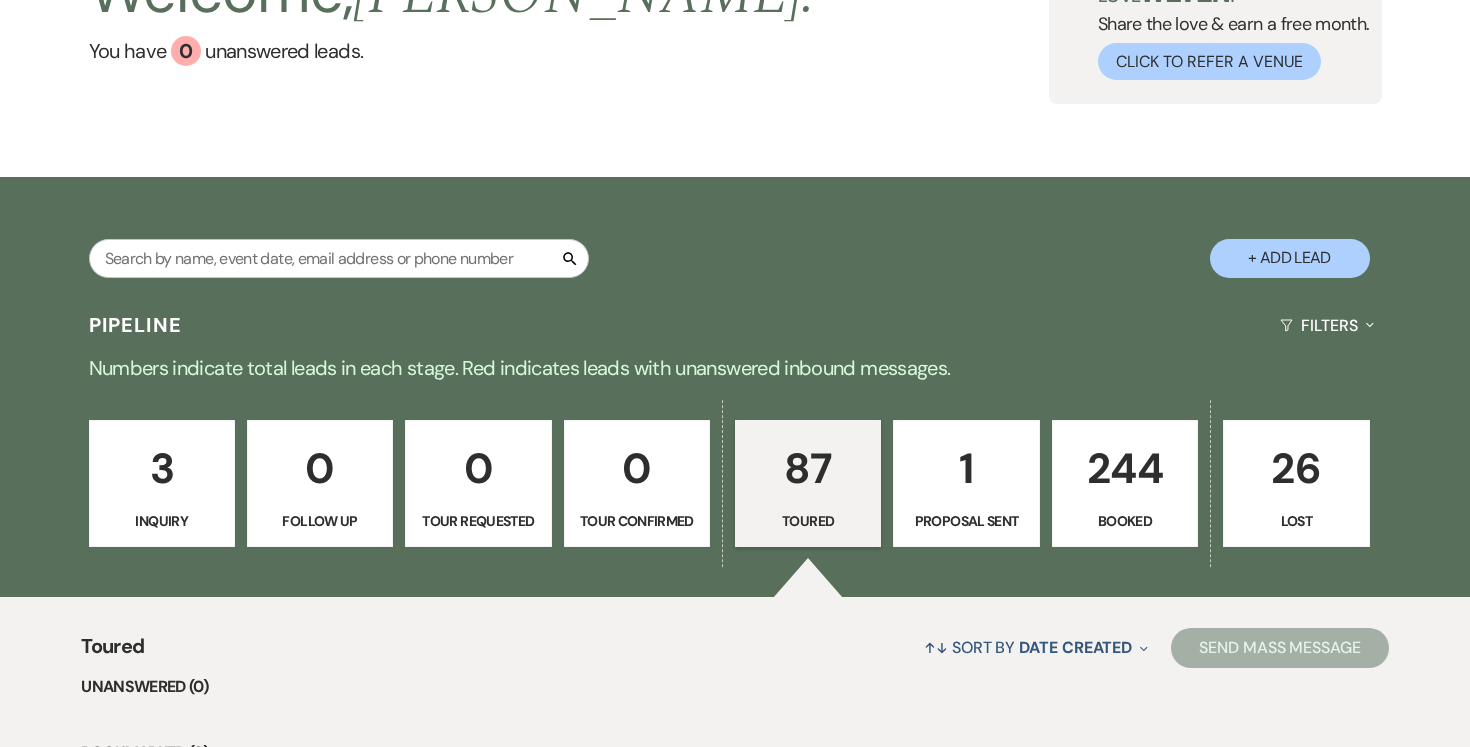 click on "1" at bounding box center (966, 468) 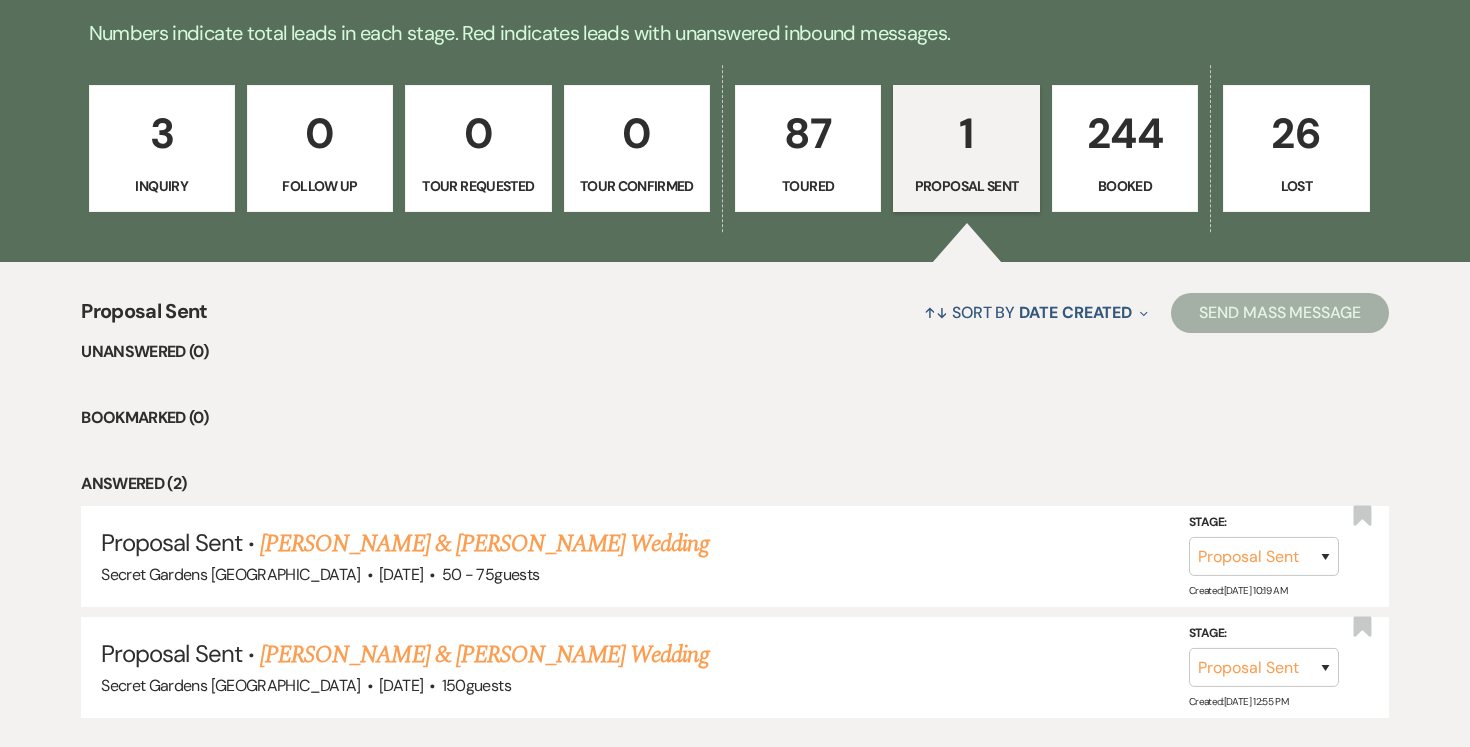 scroll, scrollTop: 633, scrollLeft: 0, axis: vertical 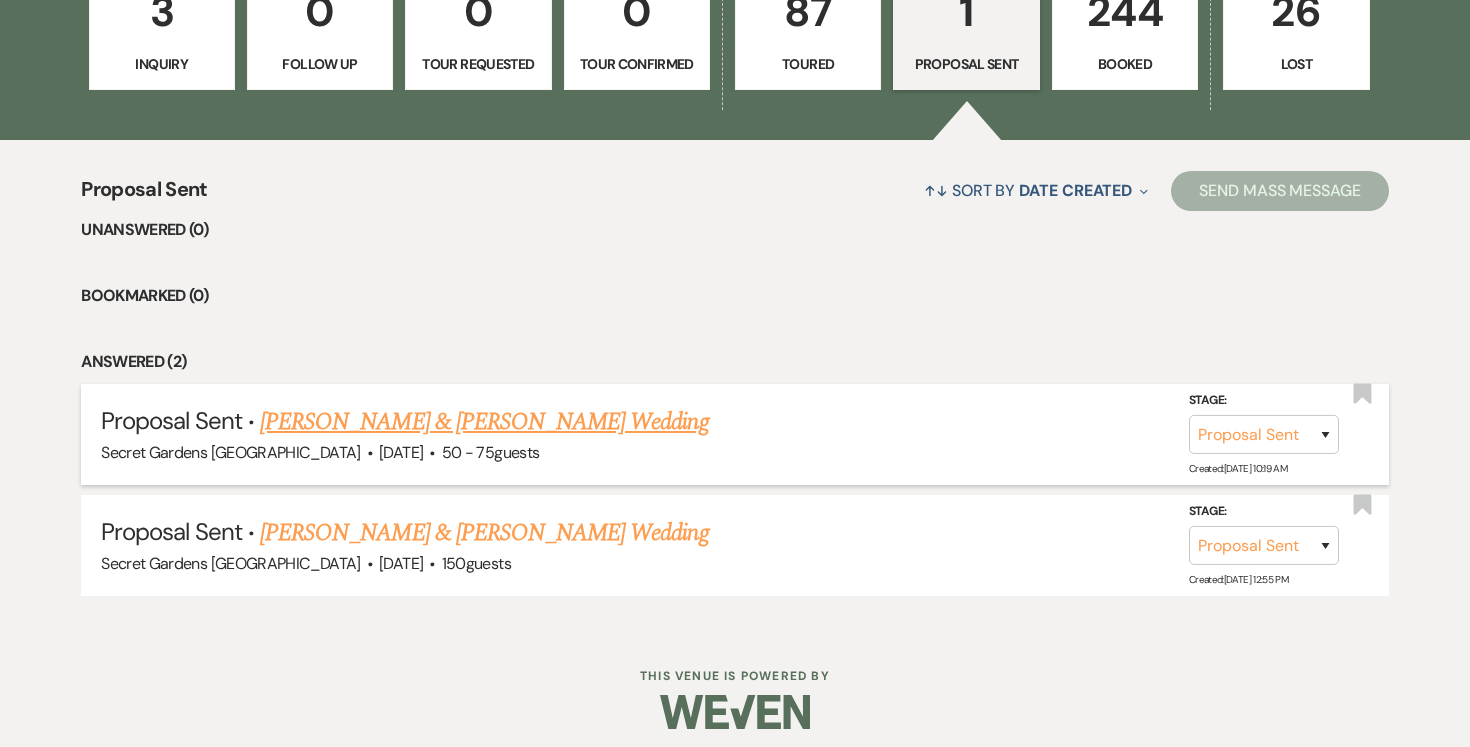 click on "[PERSON_NAME] & [PERSON_NAME] Wedding" at bounding box center [484, 422] 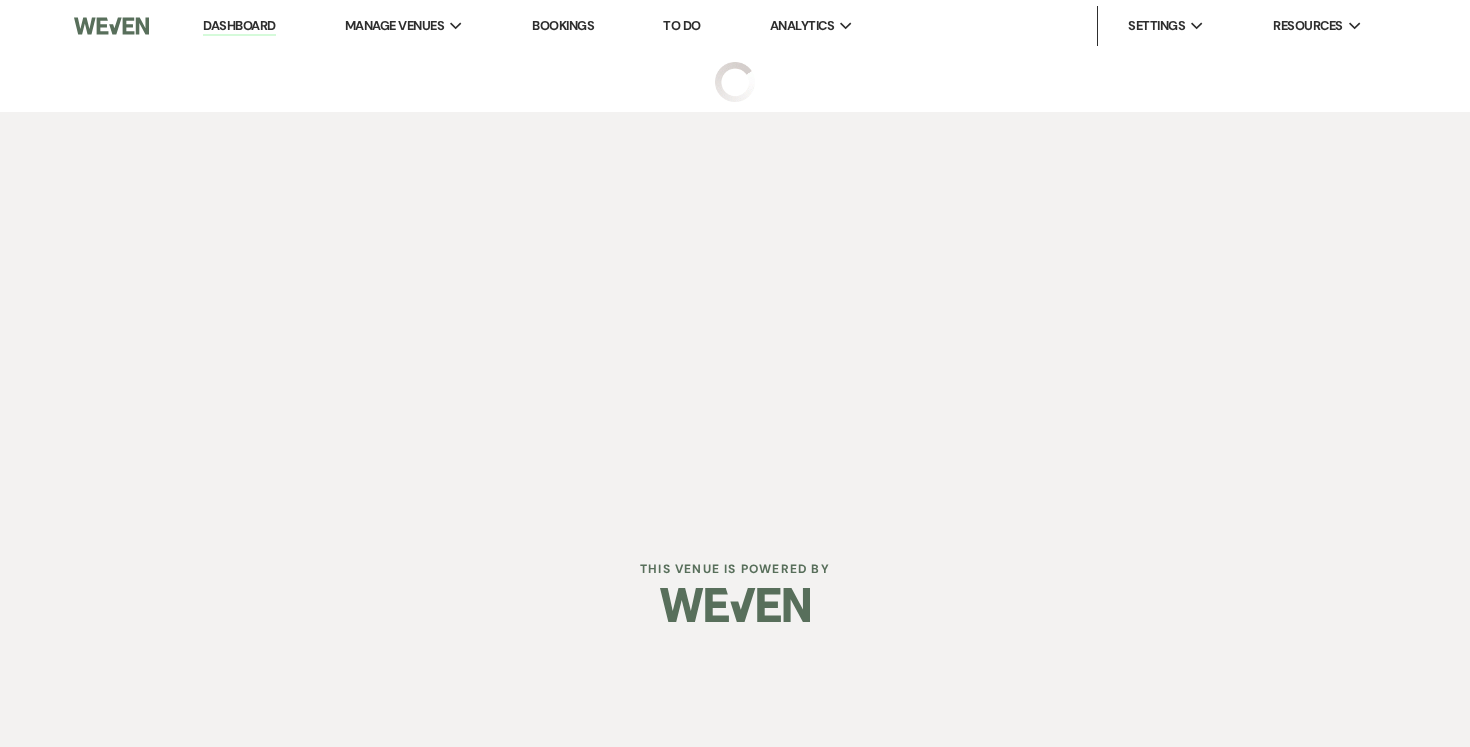 scroll, scrollTop: 0, scrollLeft: 0, axis: both 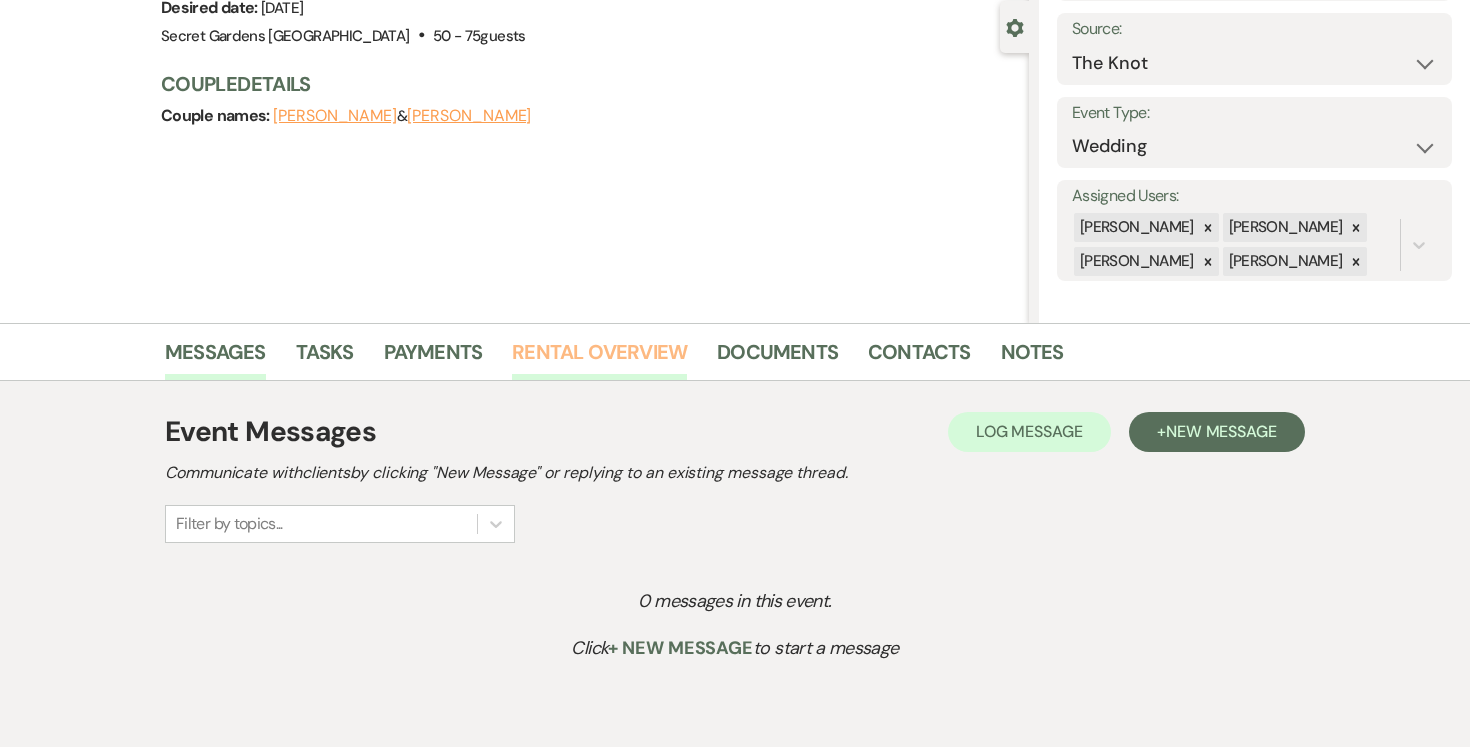 click on "Rental Overview" at bounding box center (599, 358) 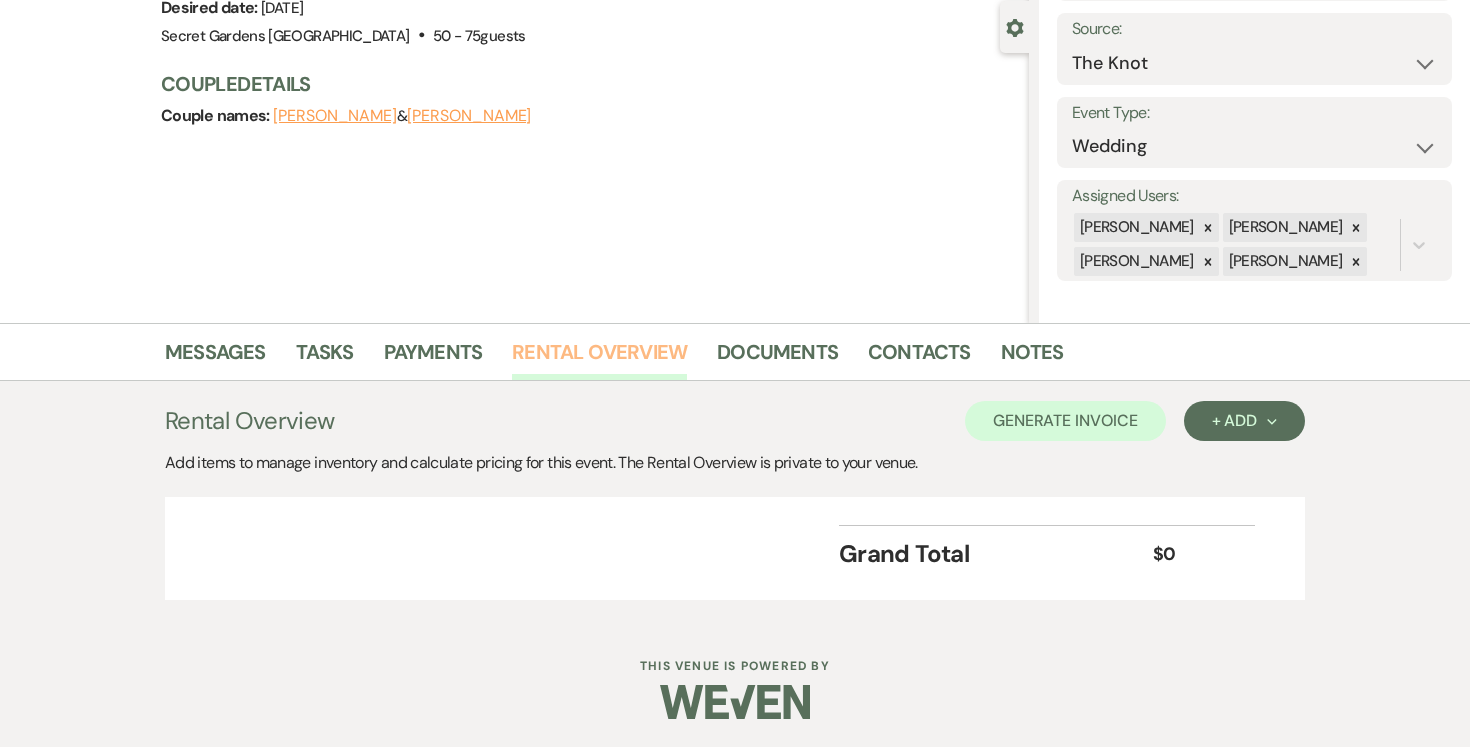 scroll, scrollTop: 181, scrollLeft: 0, axis: vertical 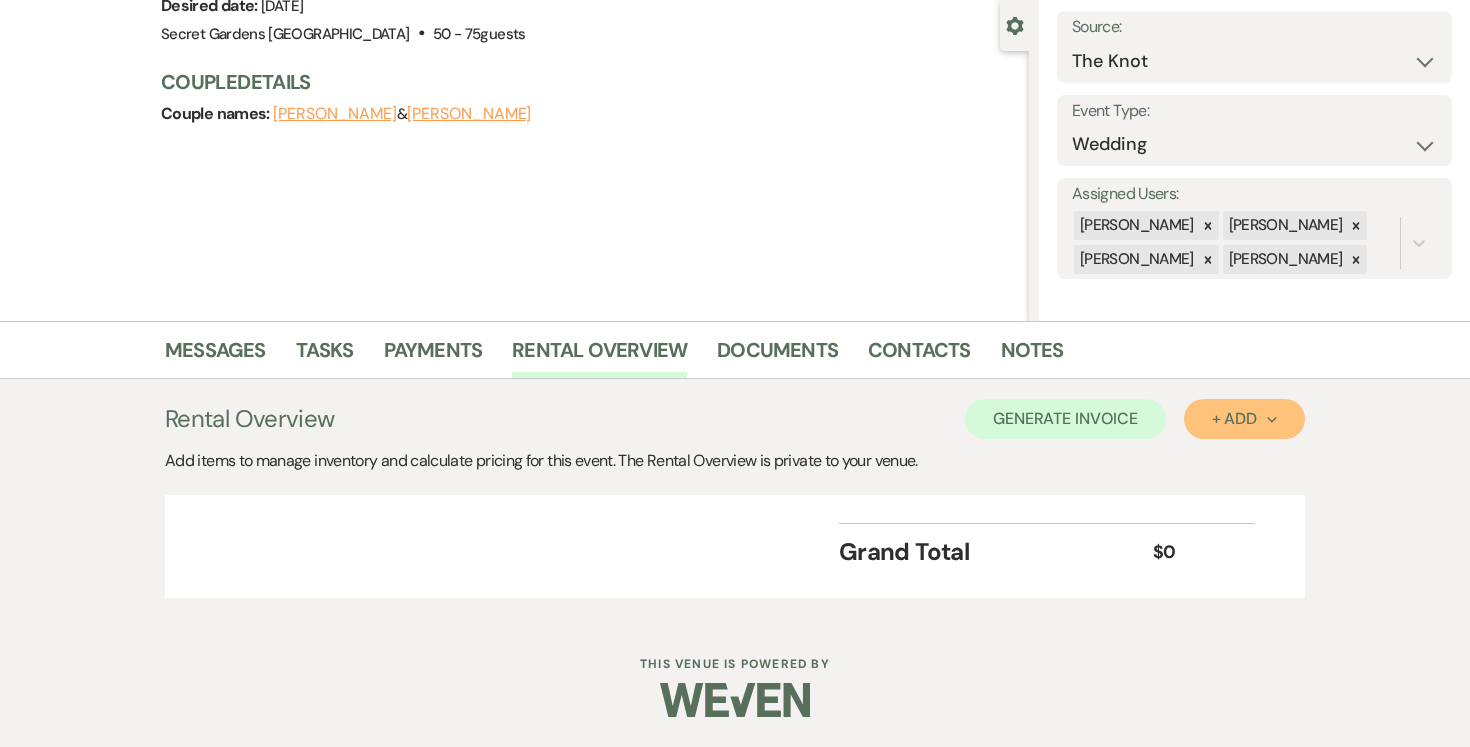click on "+ Add Next" at bounding box center [1244, 419] 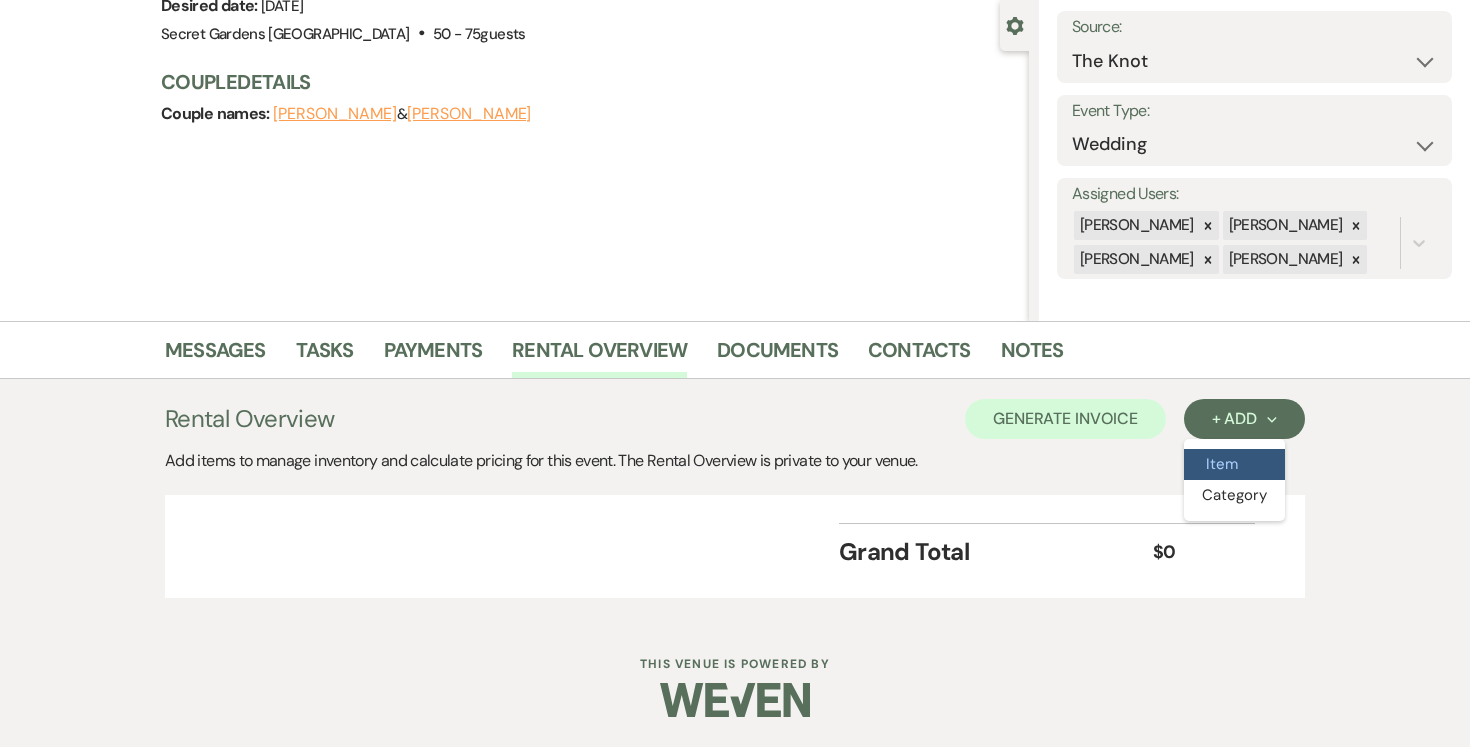 click on "Item" at bounding box center (1234, 464) 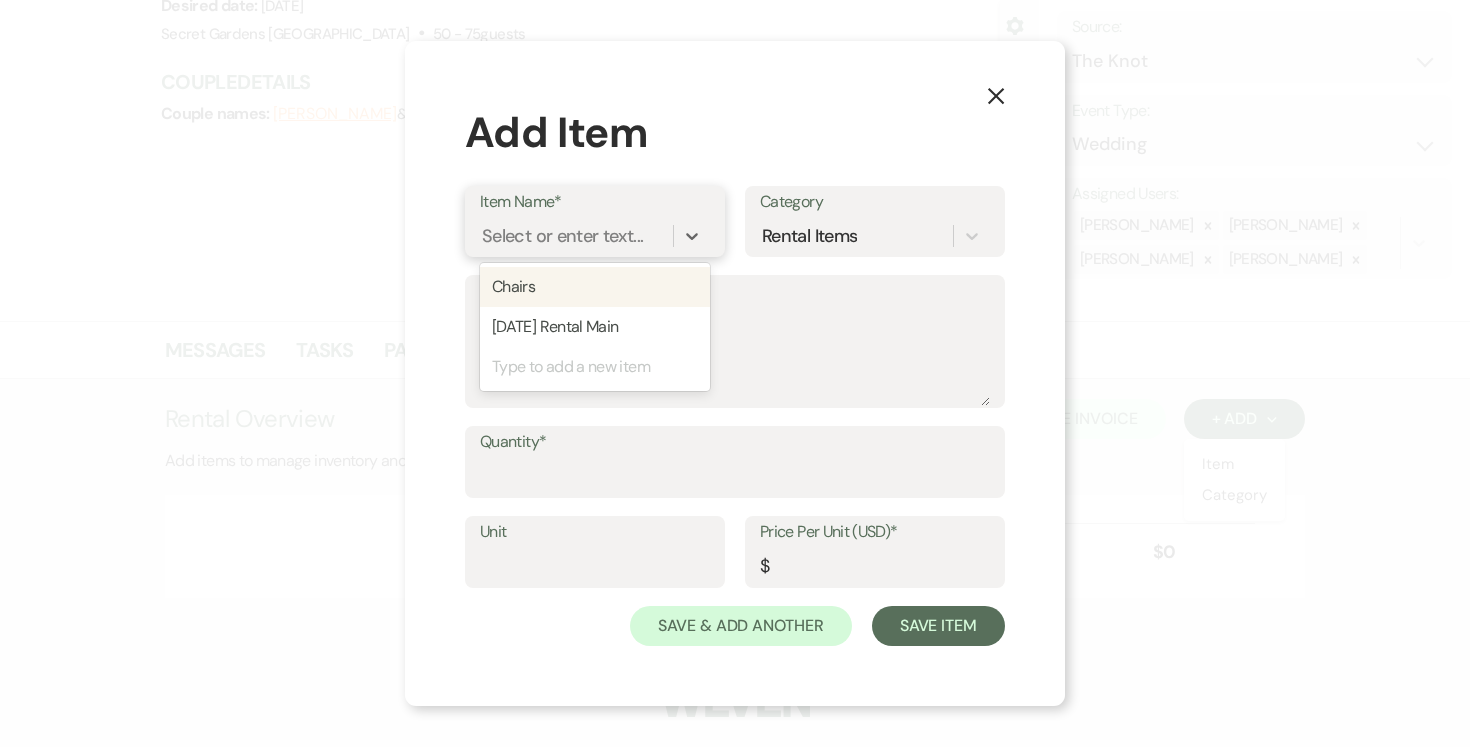 click on "Select or enter text..." at bounding box center [562, 236] 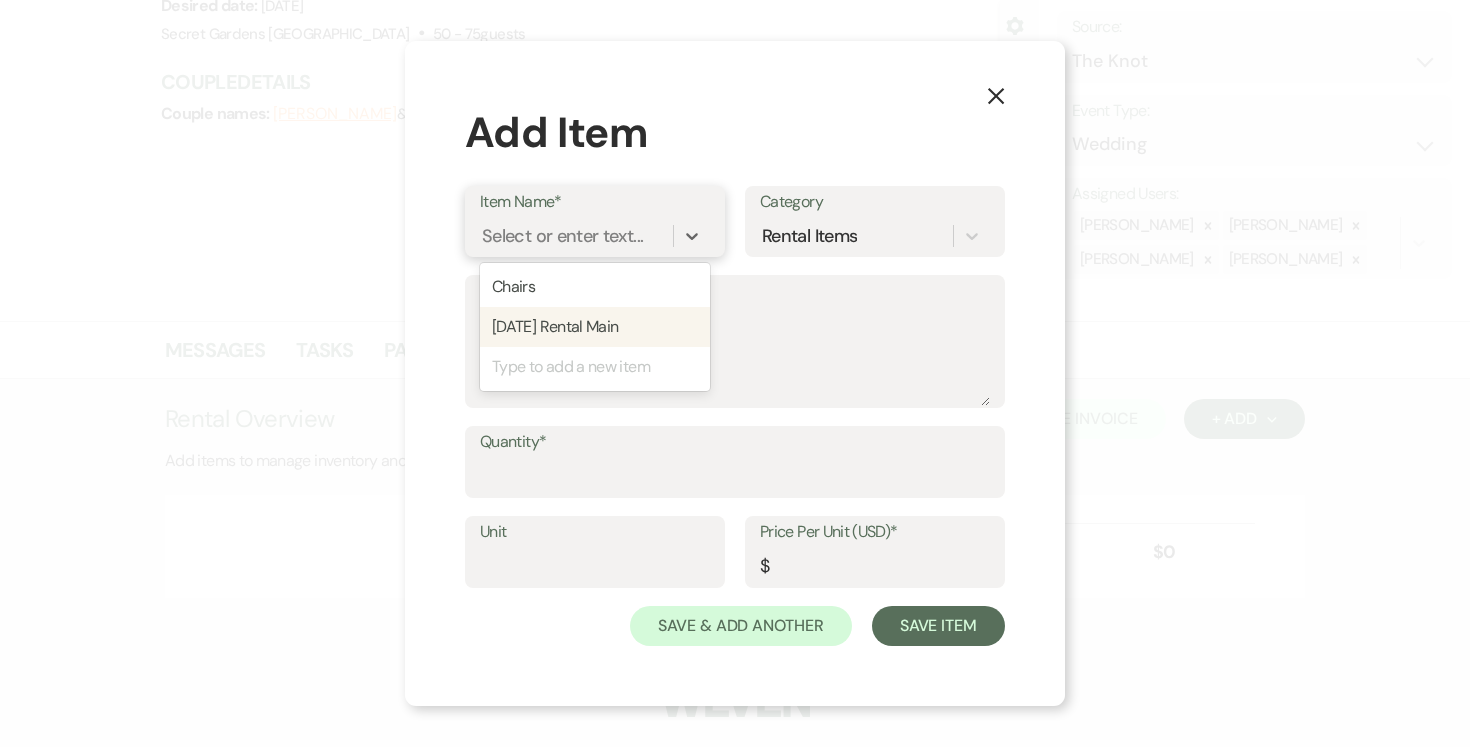 drag, startPoint x: 556, startPoint y: 376, endPoint x: 569, endPoint y: 299, distance: 78.08969 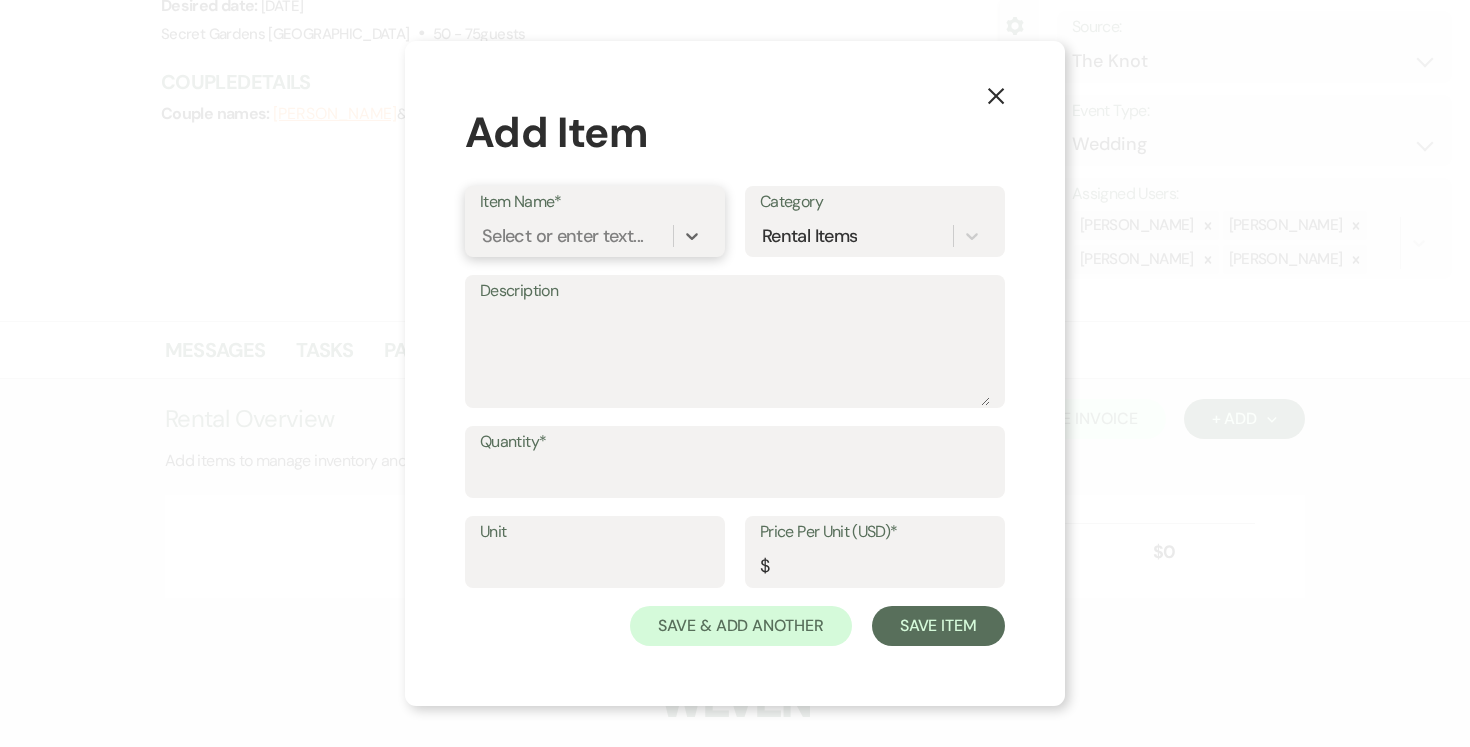 click on "Select or enter text..." at bounding box center [562, 236] 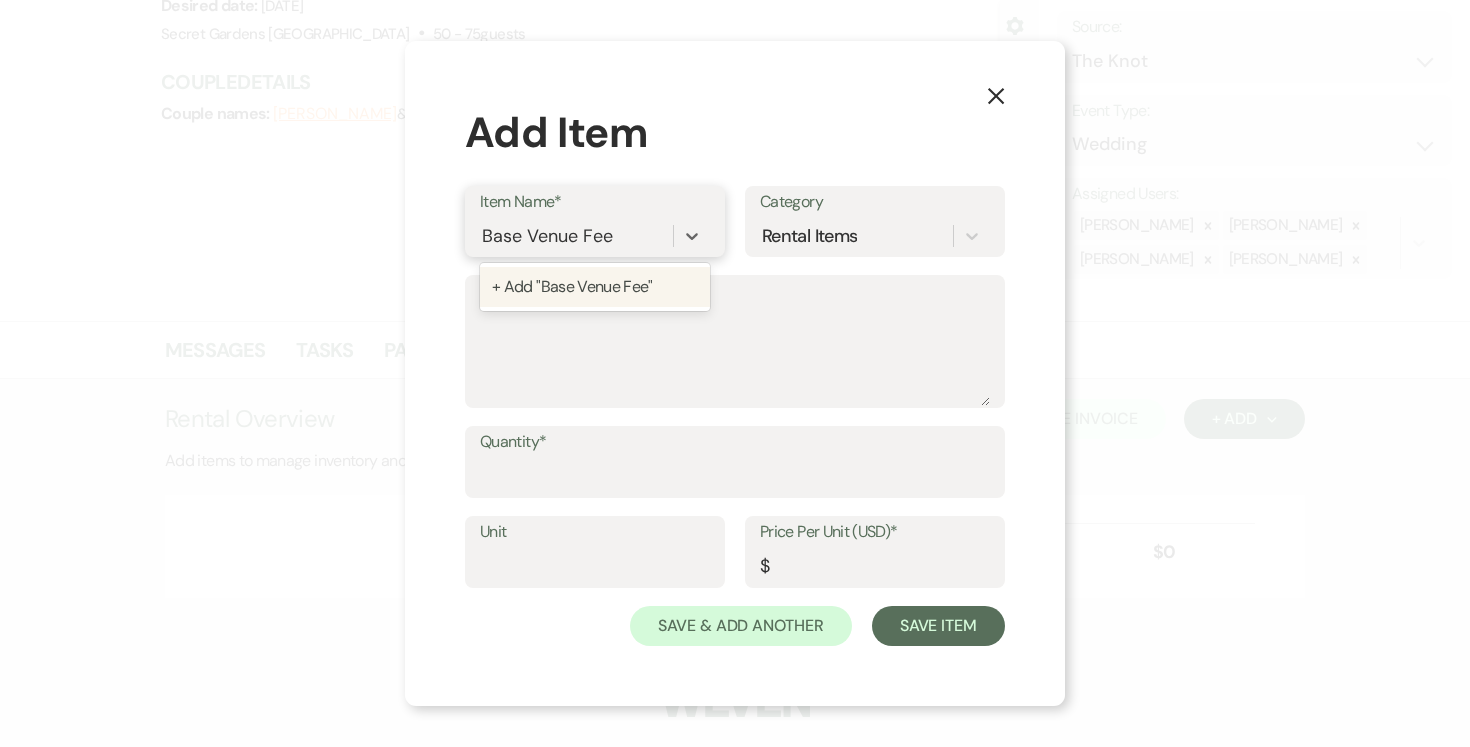 click on "+ Add "Base Venue Fee"" at bounding box center (595, 287) 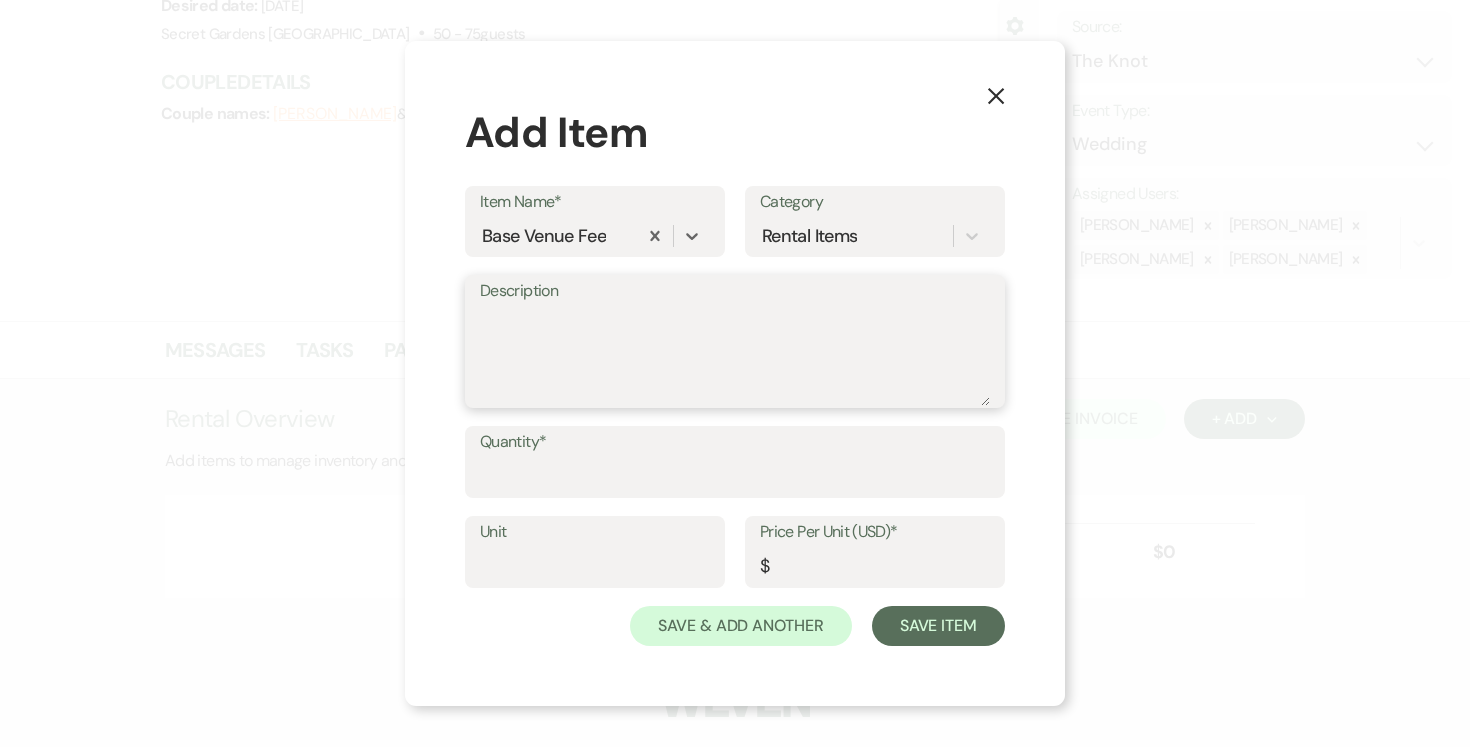 click on "Description" at bounding box center (735, 356) 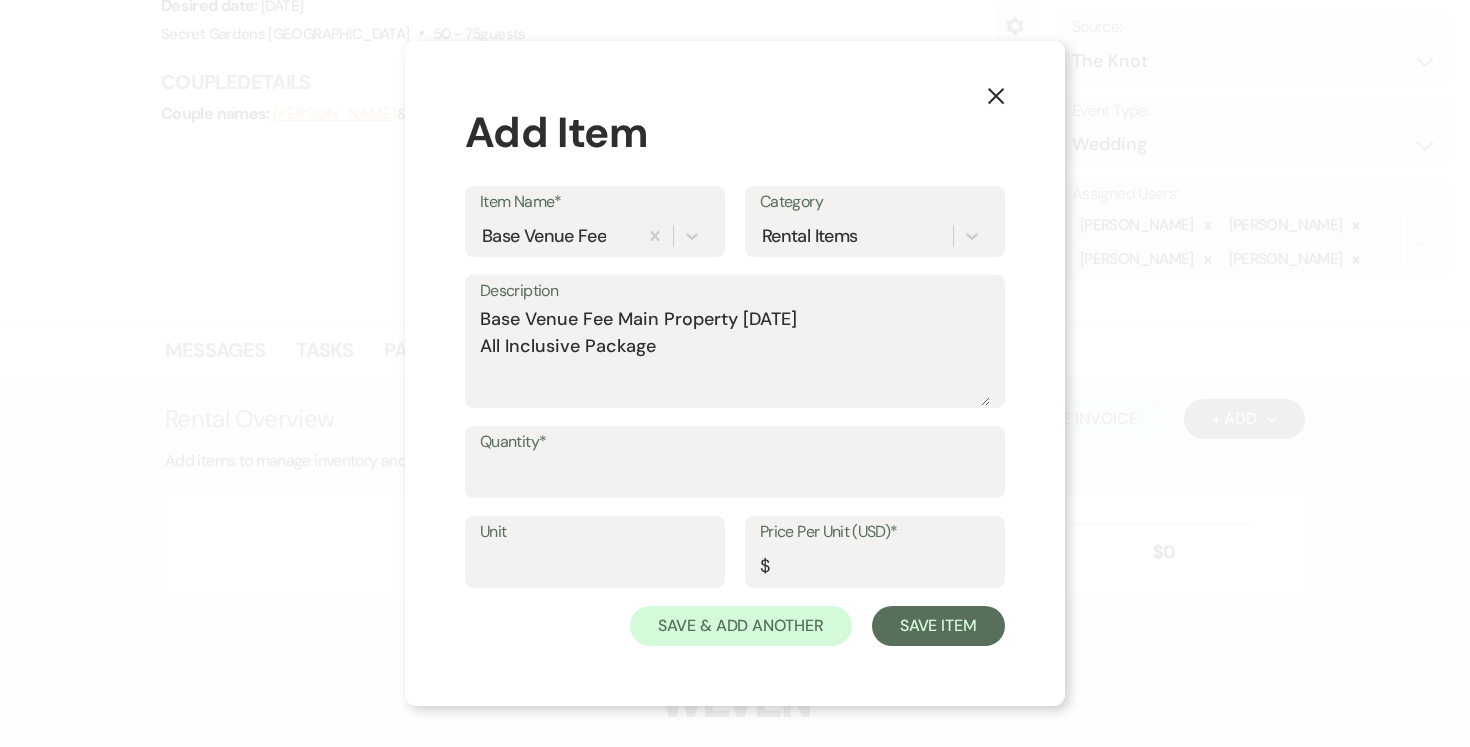click on "Quantity*" at bounding box center [735, 476] 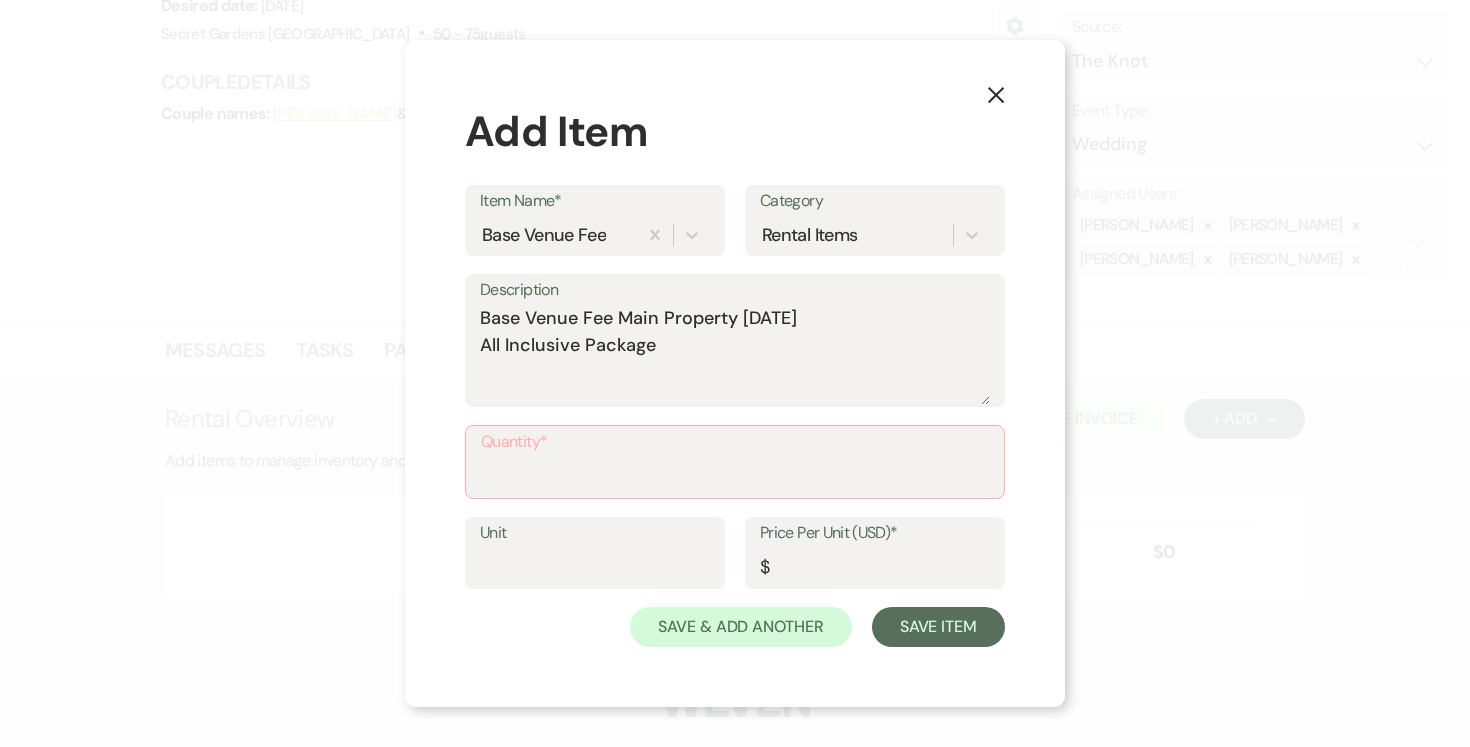 click on "Quantity*" at bounding box center (735, 476) 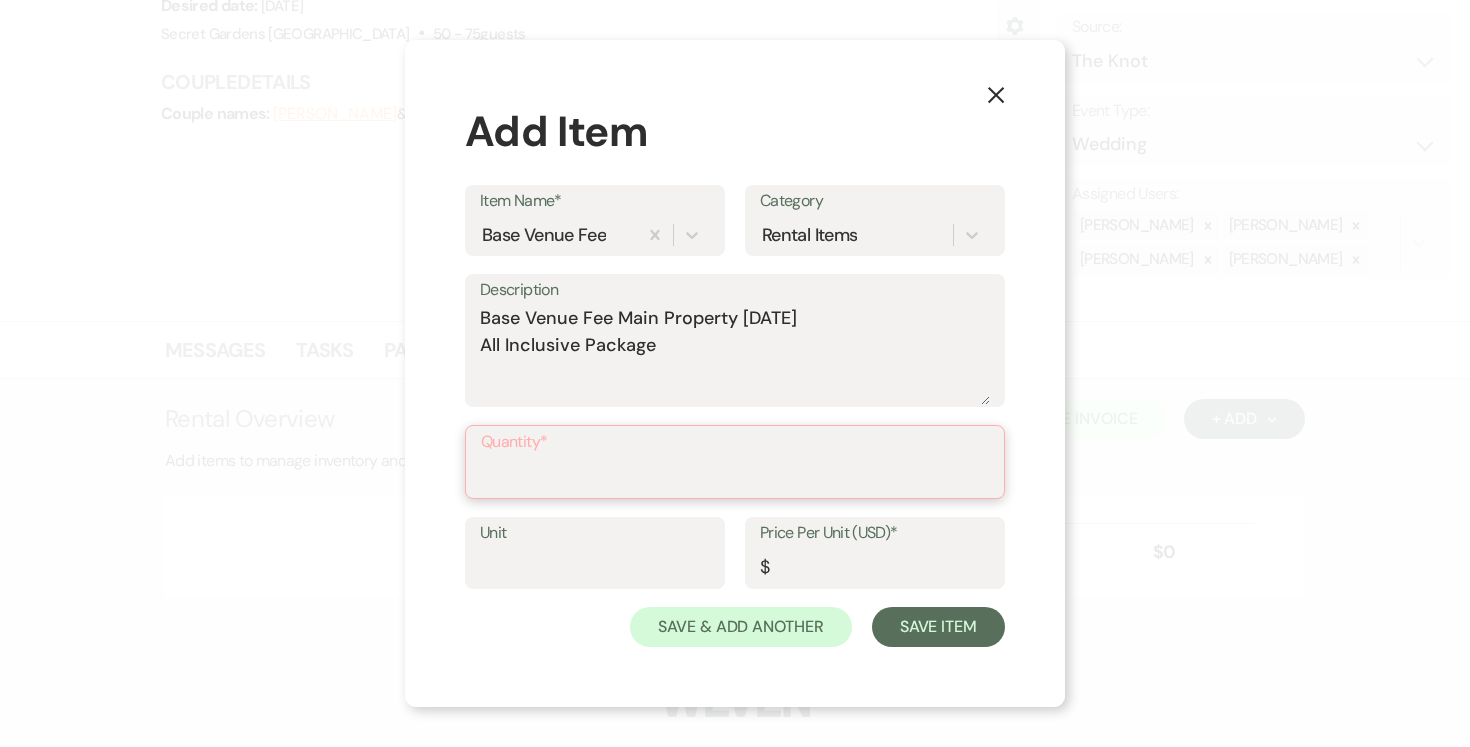 click on "Quantity*" at bounding box center [735, 476] 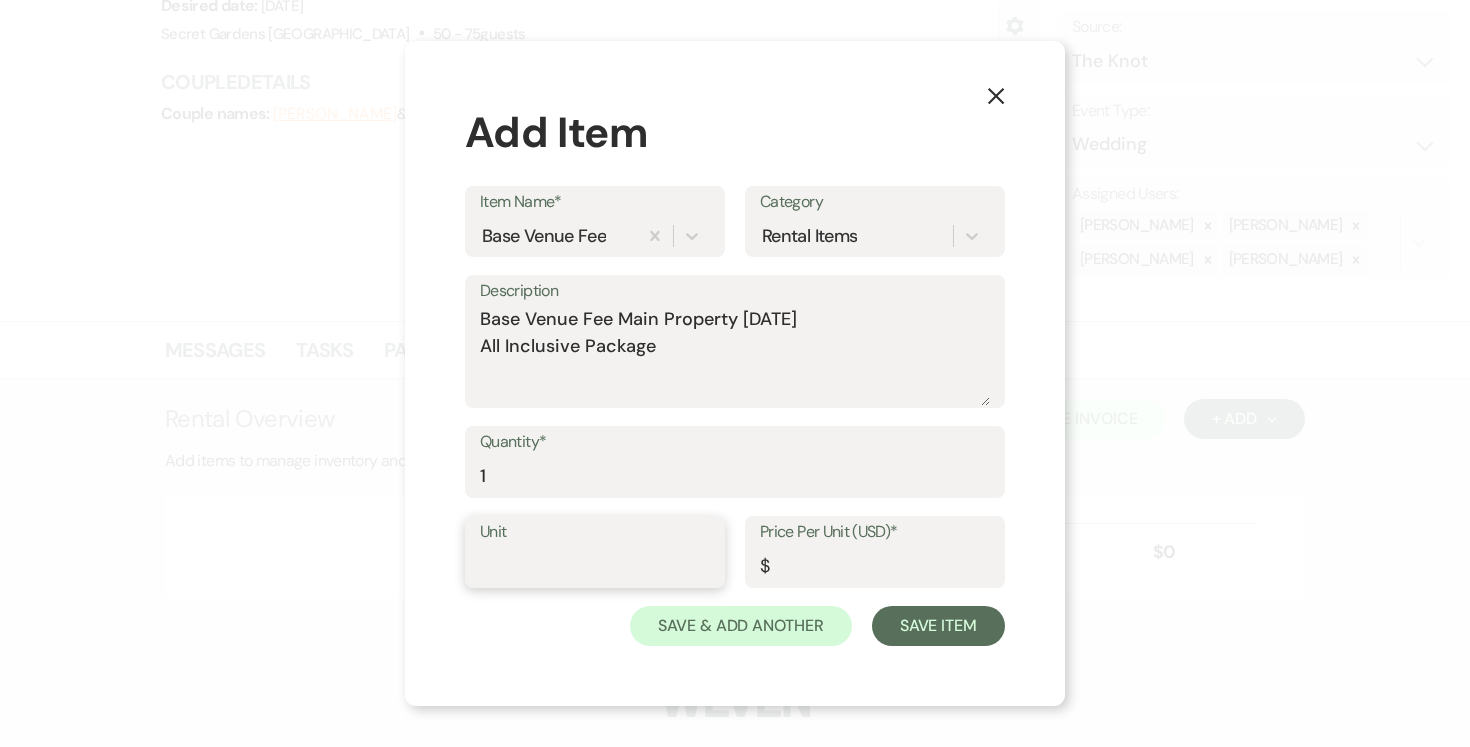 click on "Unit" at bounding box center [595, 566] 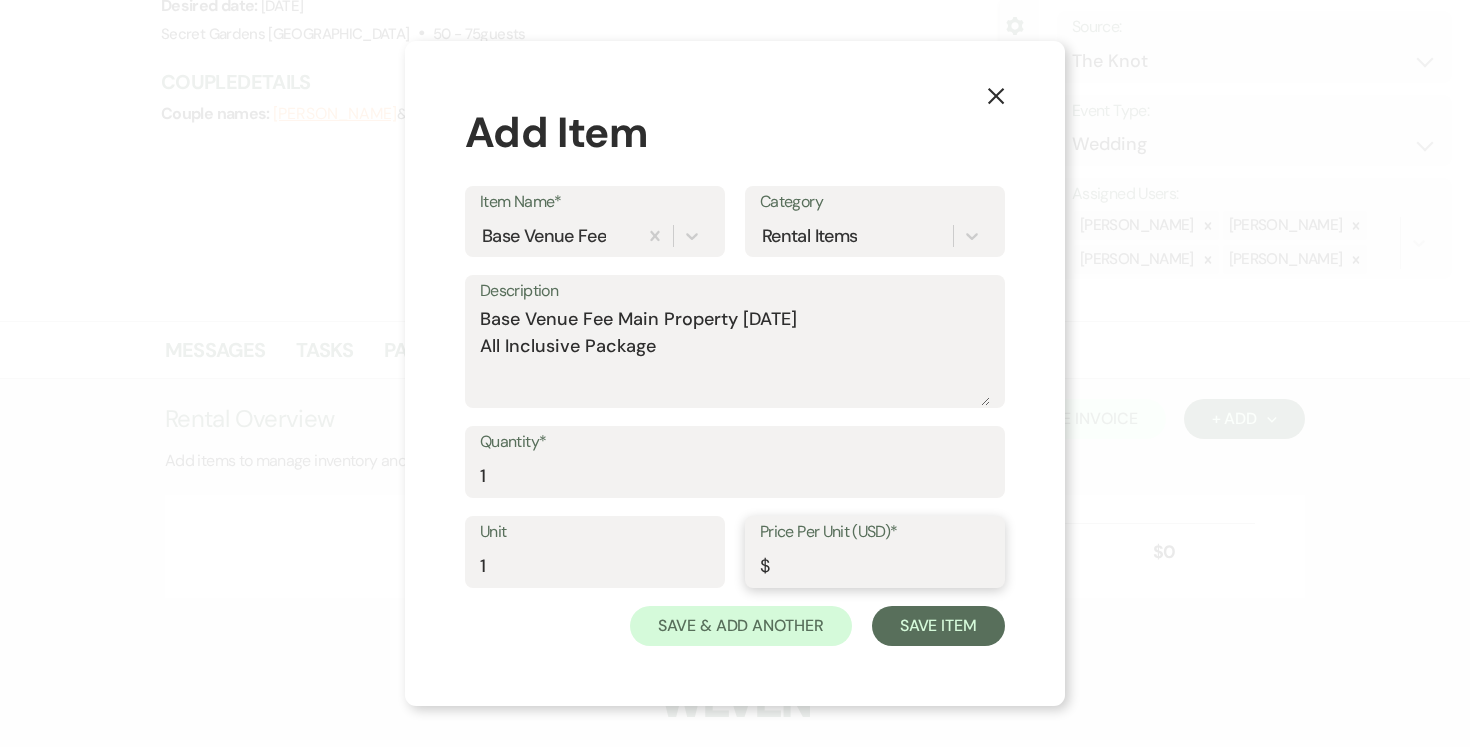 click on "Price Per Unit (USD)*" at bounding box center (875, 566) 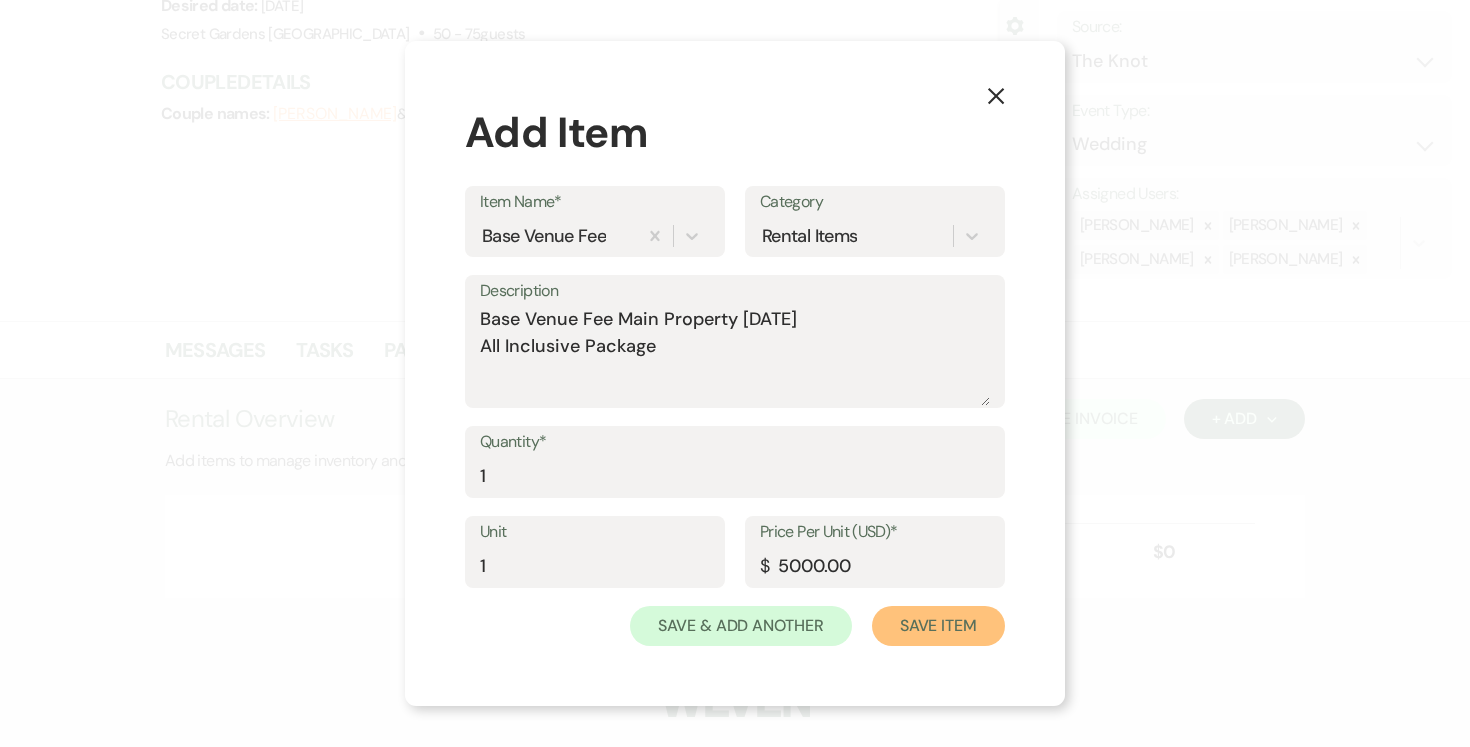 click on "Save Item" at bounding box center [938, 626] 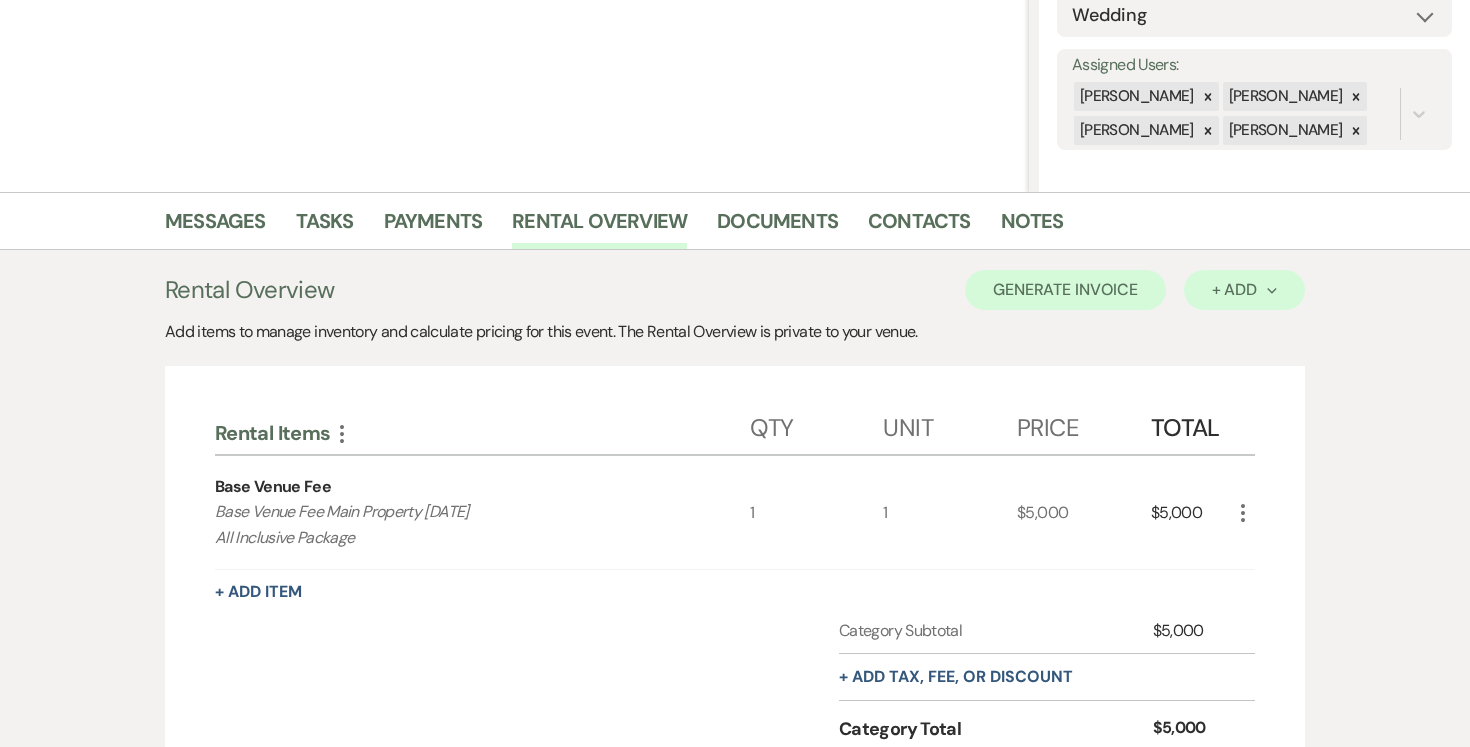 scroll, scrollTop: 311, scrollLeft: 0, axis: vertical 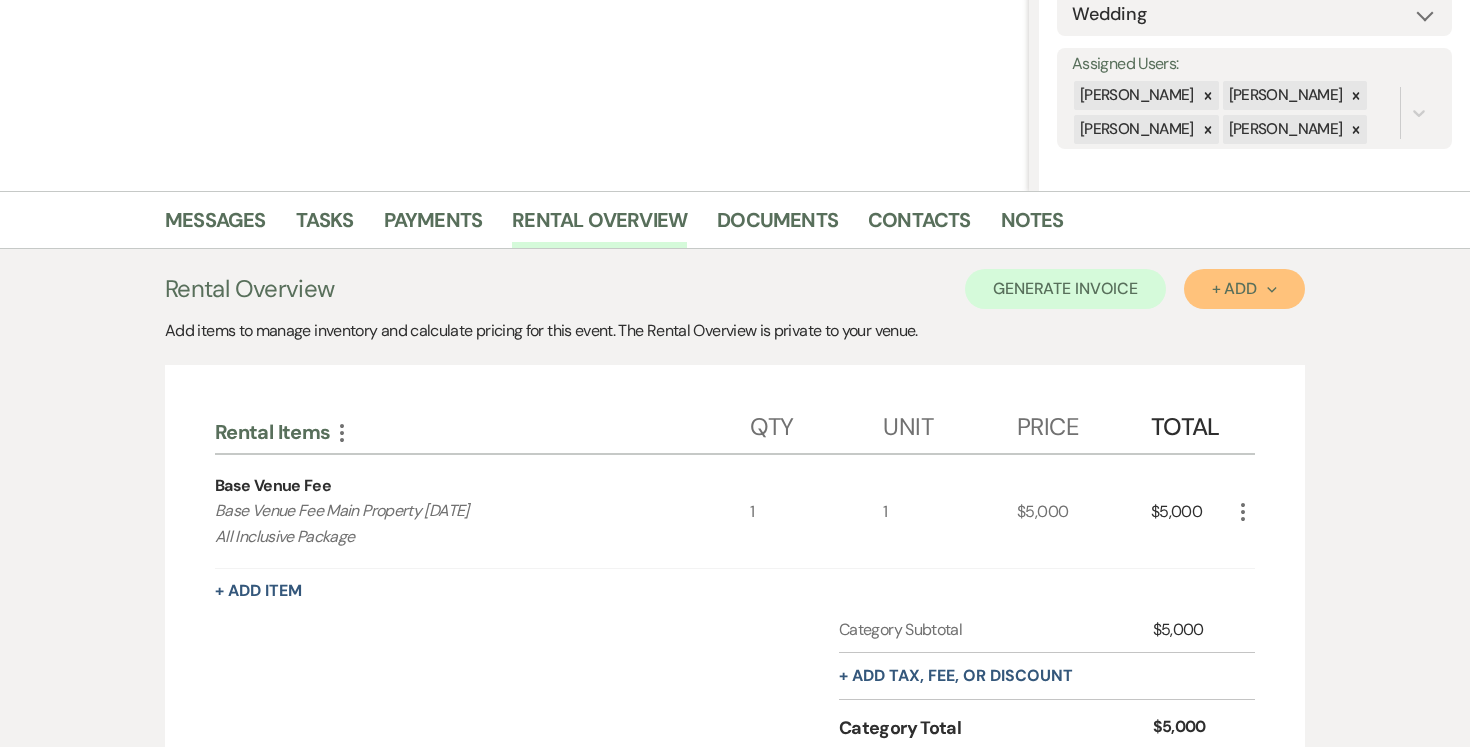 click on "+ Add Next" at bounding box center (1244, 289) 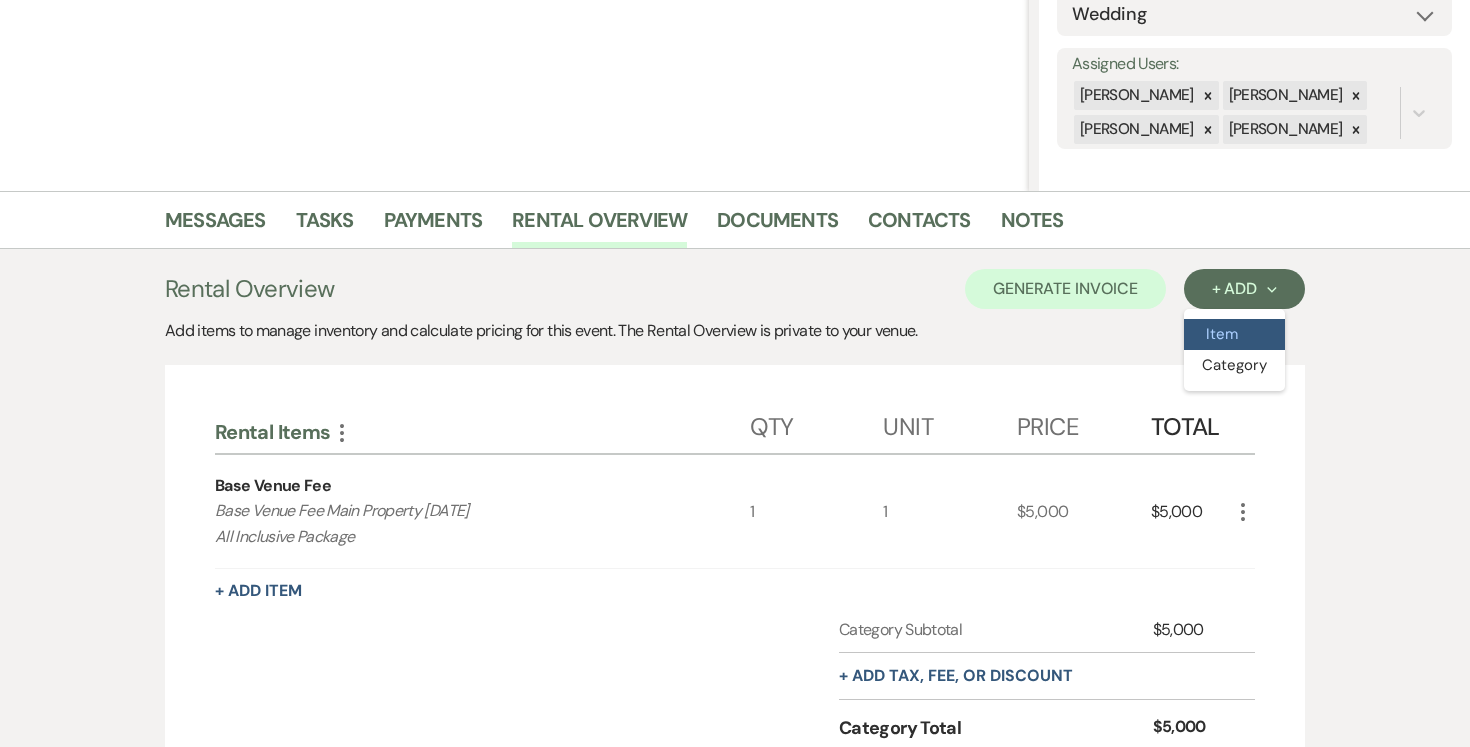 click on "Item" at bounding box center [1234, 334] 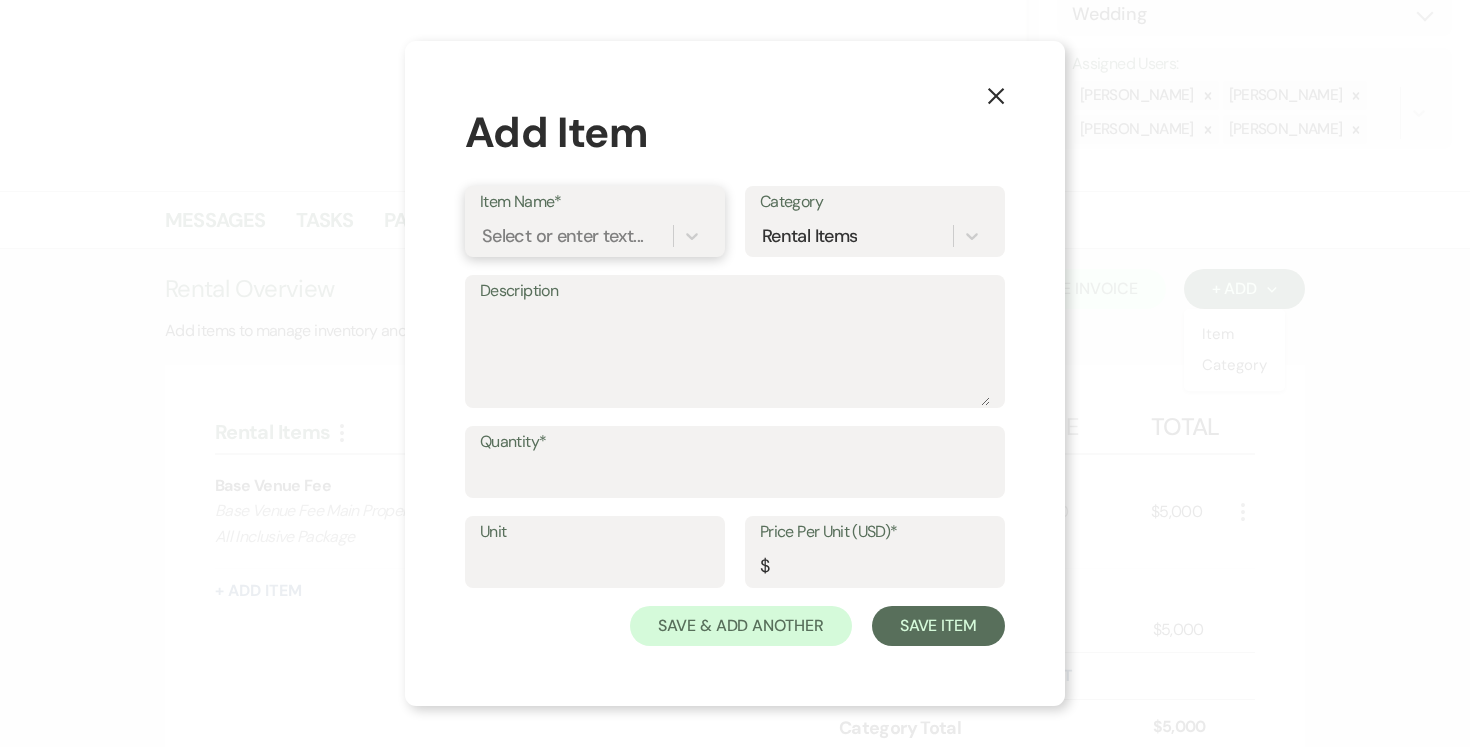click on "Select or enter text..." at bounding box center (562, 236) 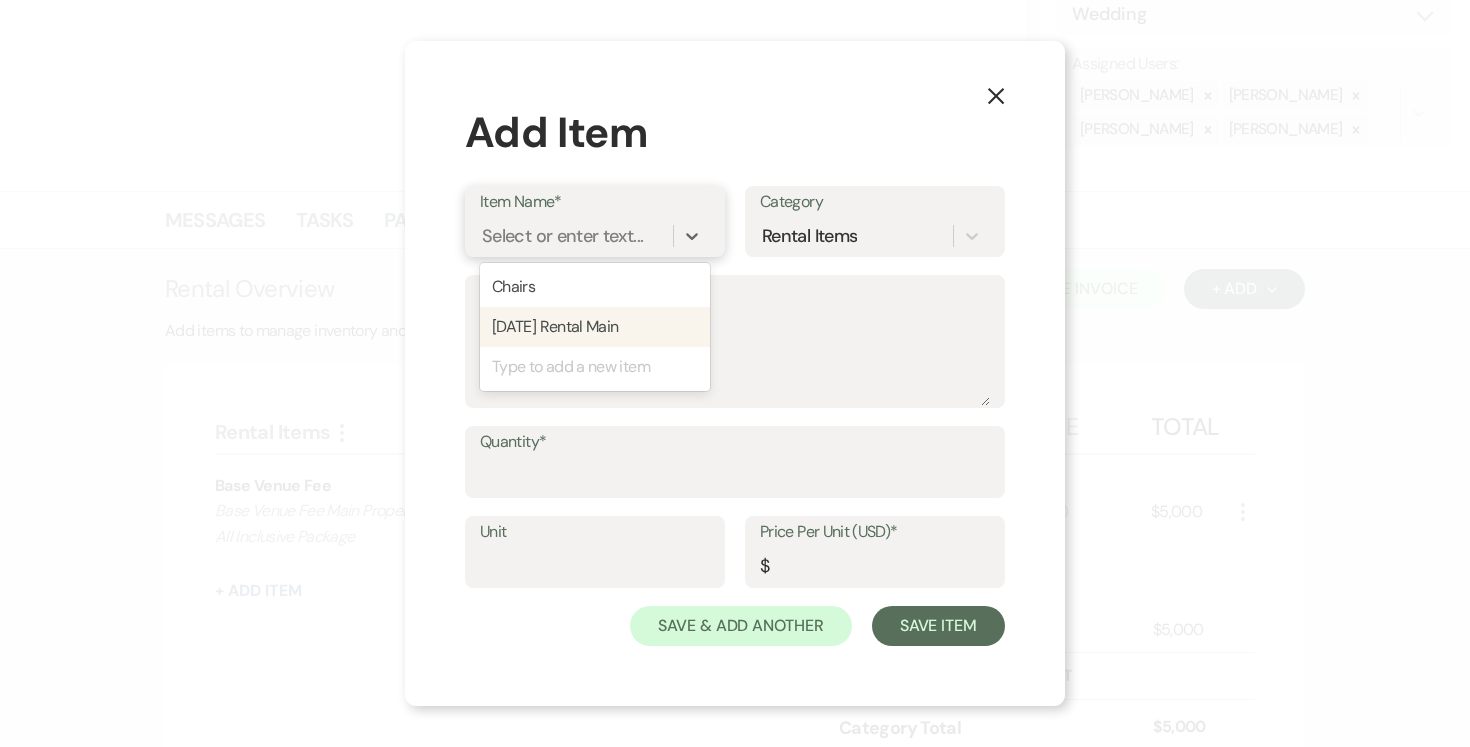 click on "Type to add a new item" at bounding box center (595, 367) 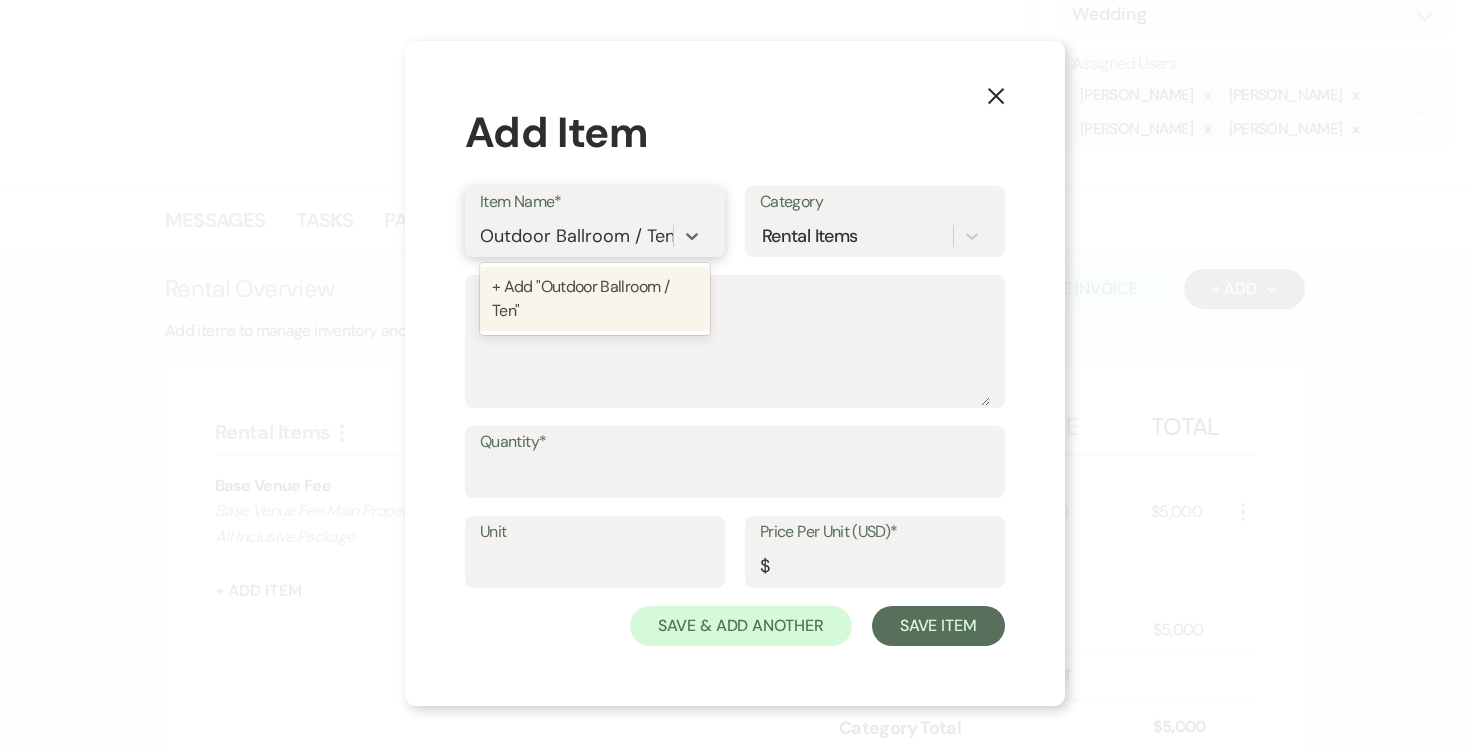 scroll, scrollTop: 0, scrollLeft: 10, axis: horizontal 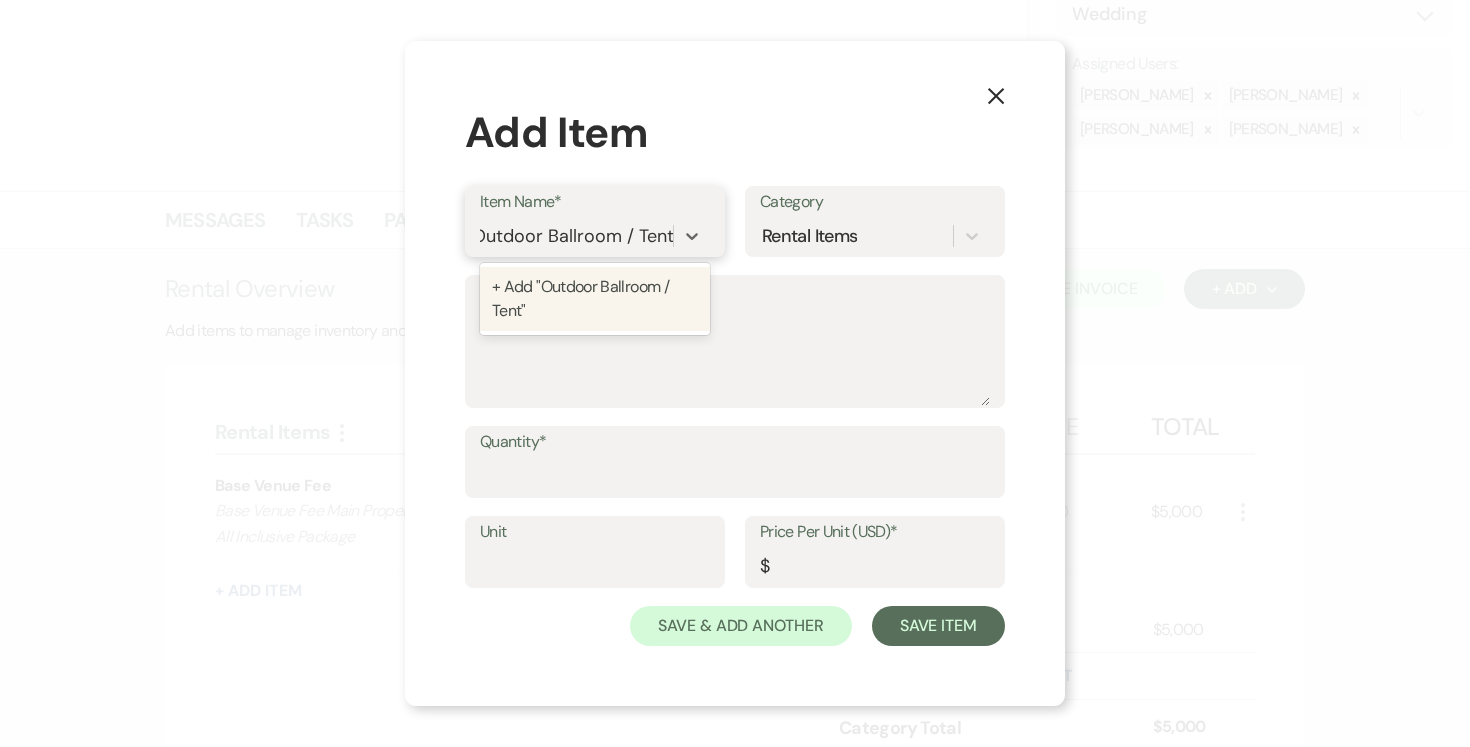 click on "+ Add "Outdoor Ballroom / Tent"" at bounding box center (595, 299) 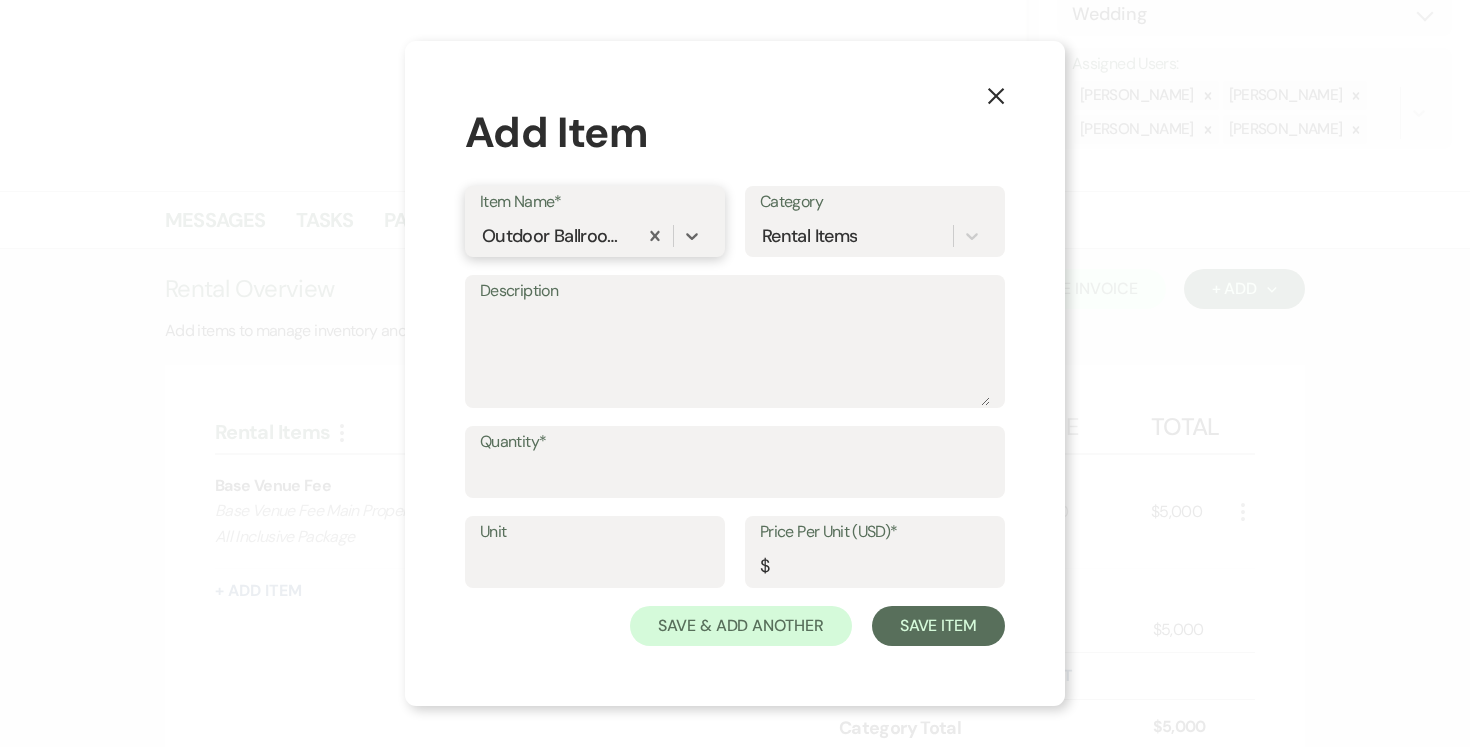 scroll, scrollTop: 0, scrollLeft: 0, axis: both 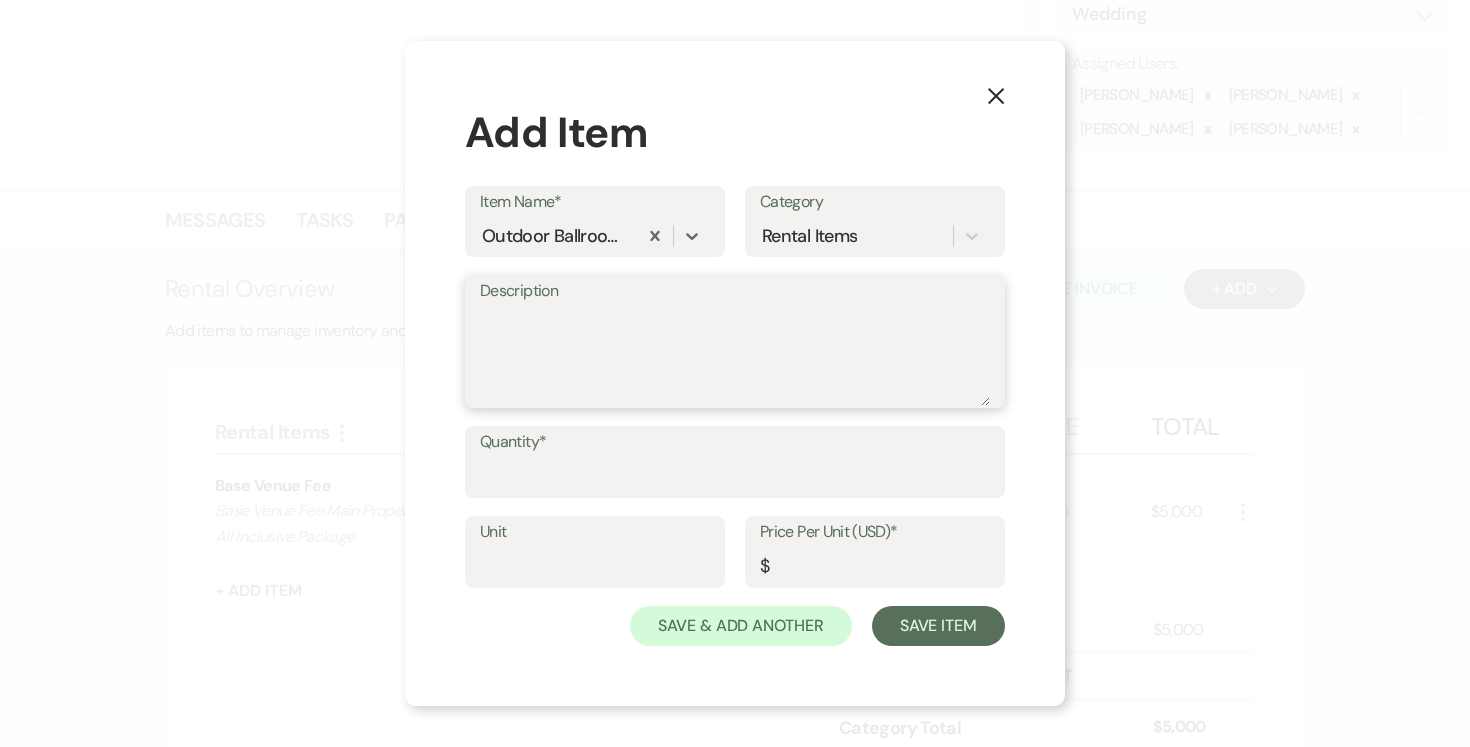 click on "Description" at bounding box center [735, 356] 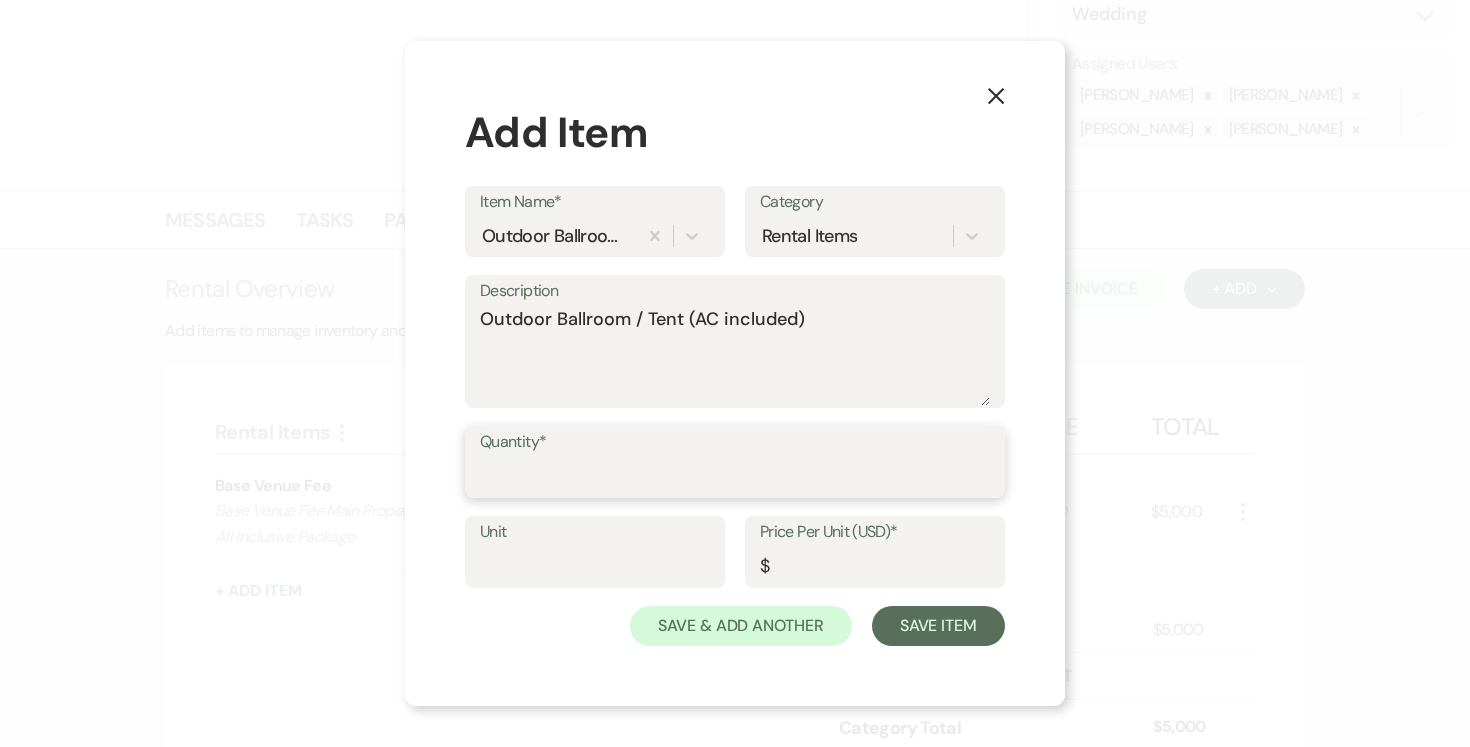 click on "Quantity*" at bounding box center [735, 476] 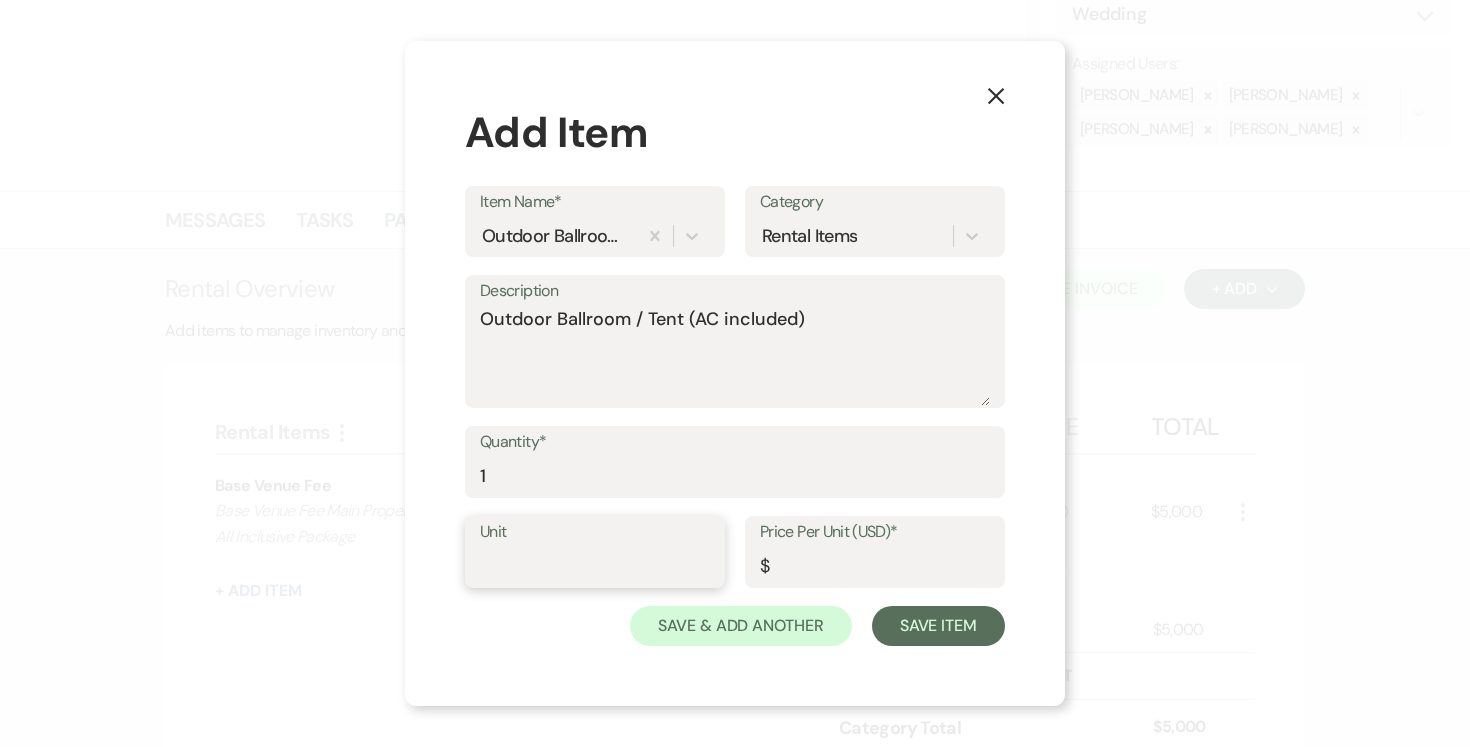 click on "Unit" at bounding box center [595, 566] 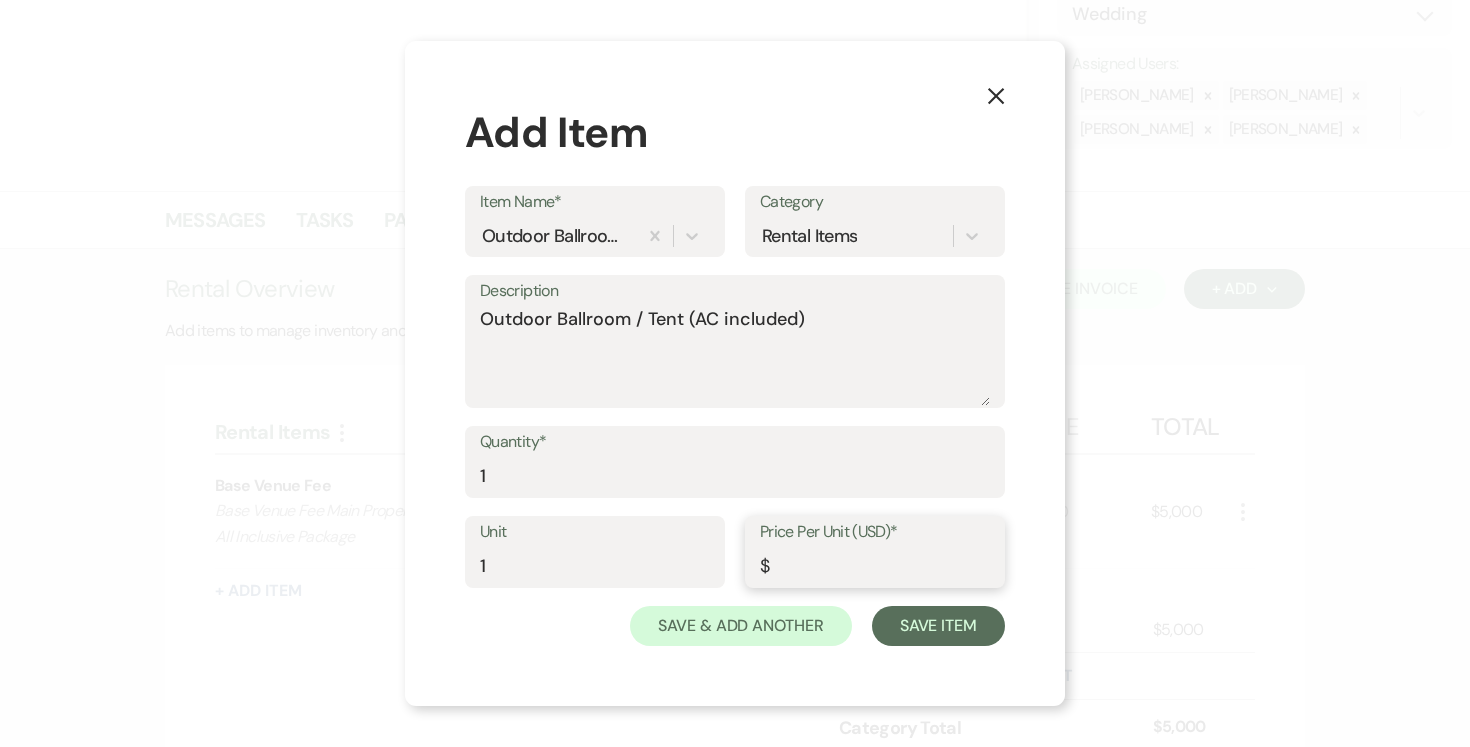 click on "Price Per Unit (USD)*" at bounding box center [875, 566] 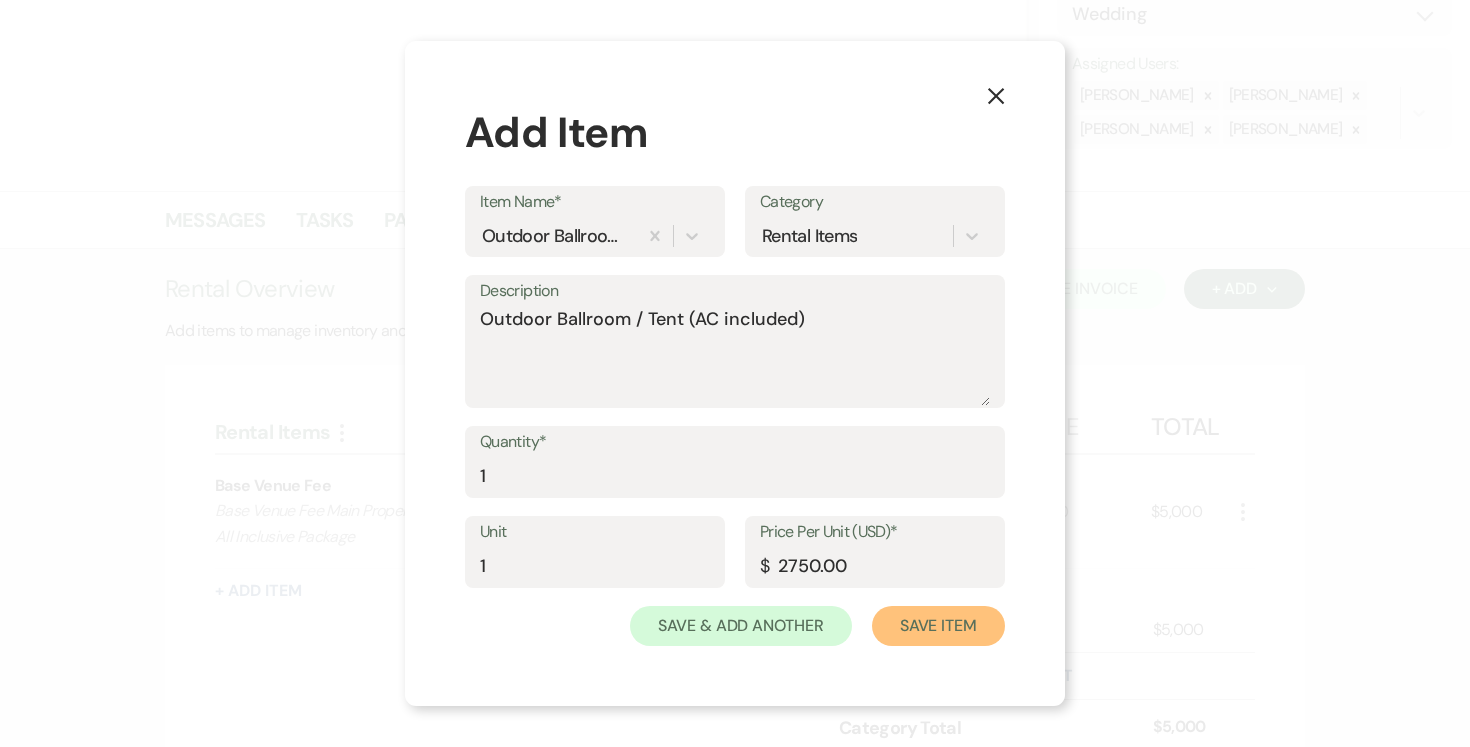 click on "Save Item" at bounding box center (938, 626) 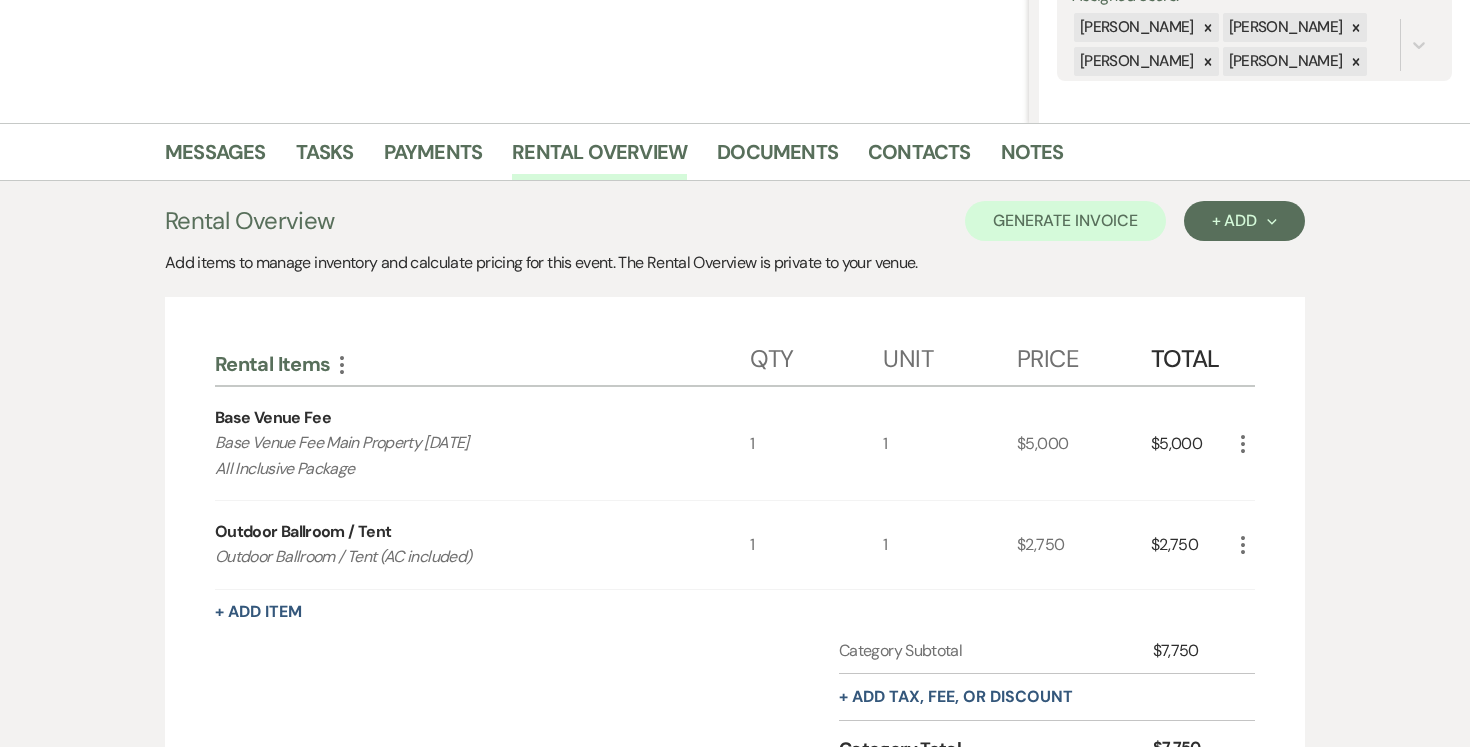 scroll, scrollTop: 410, scrollLeft: 0, axis: vertical 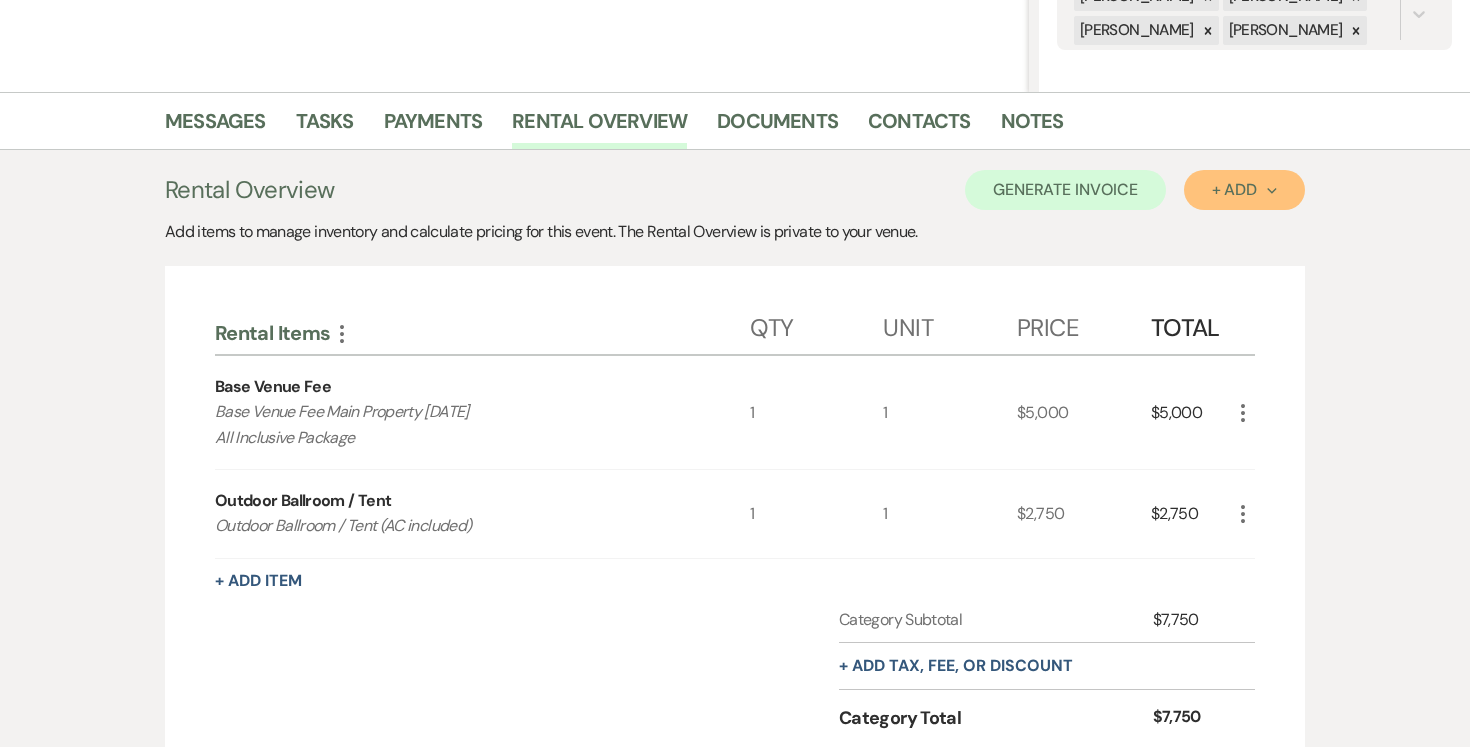 click on "+ Add Next" at bounding box center (1244, 190) 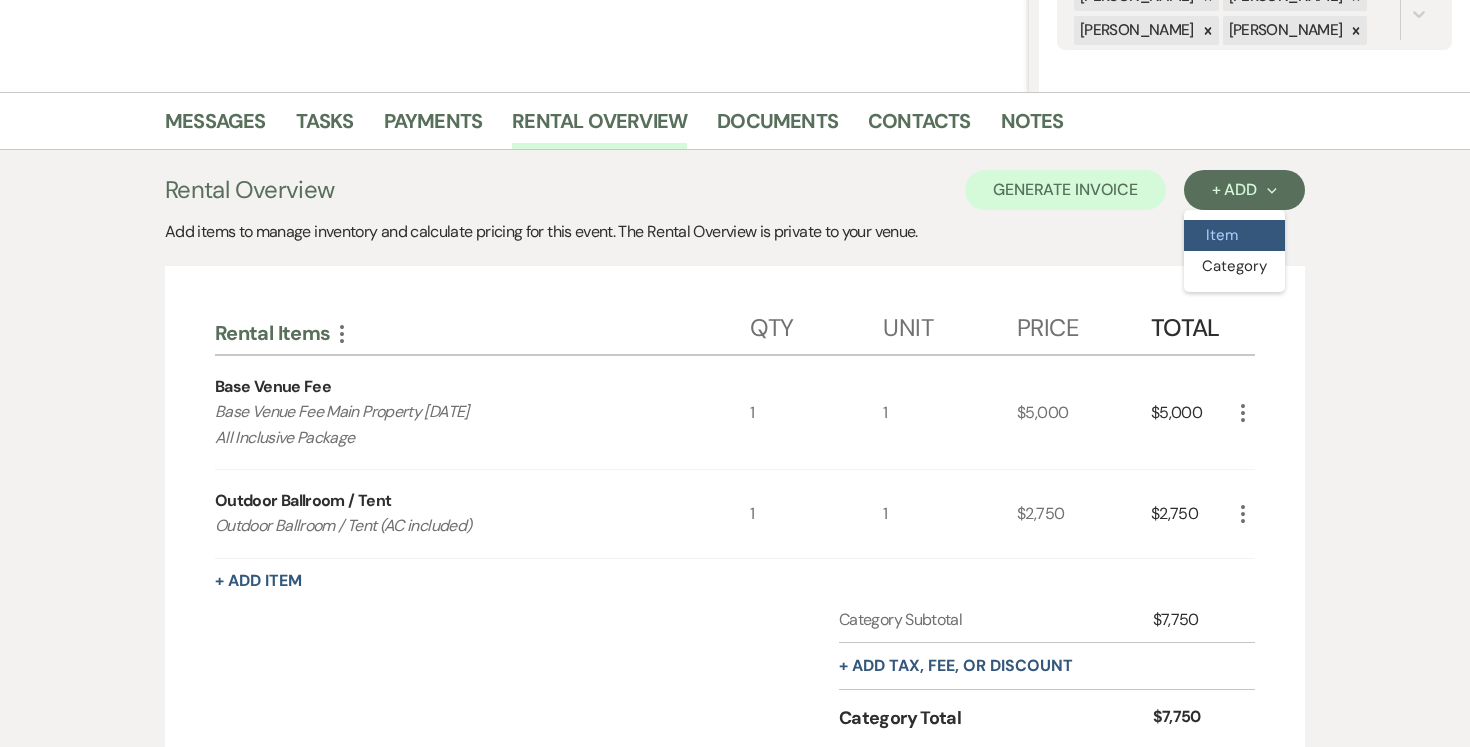 click on "Item" at bounding box center (1234, 235) 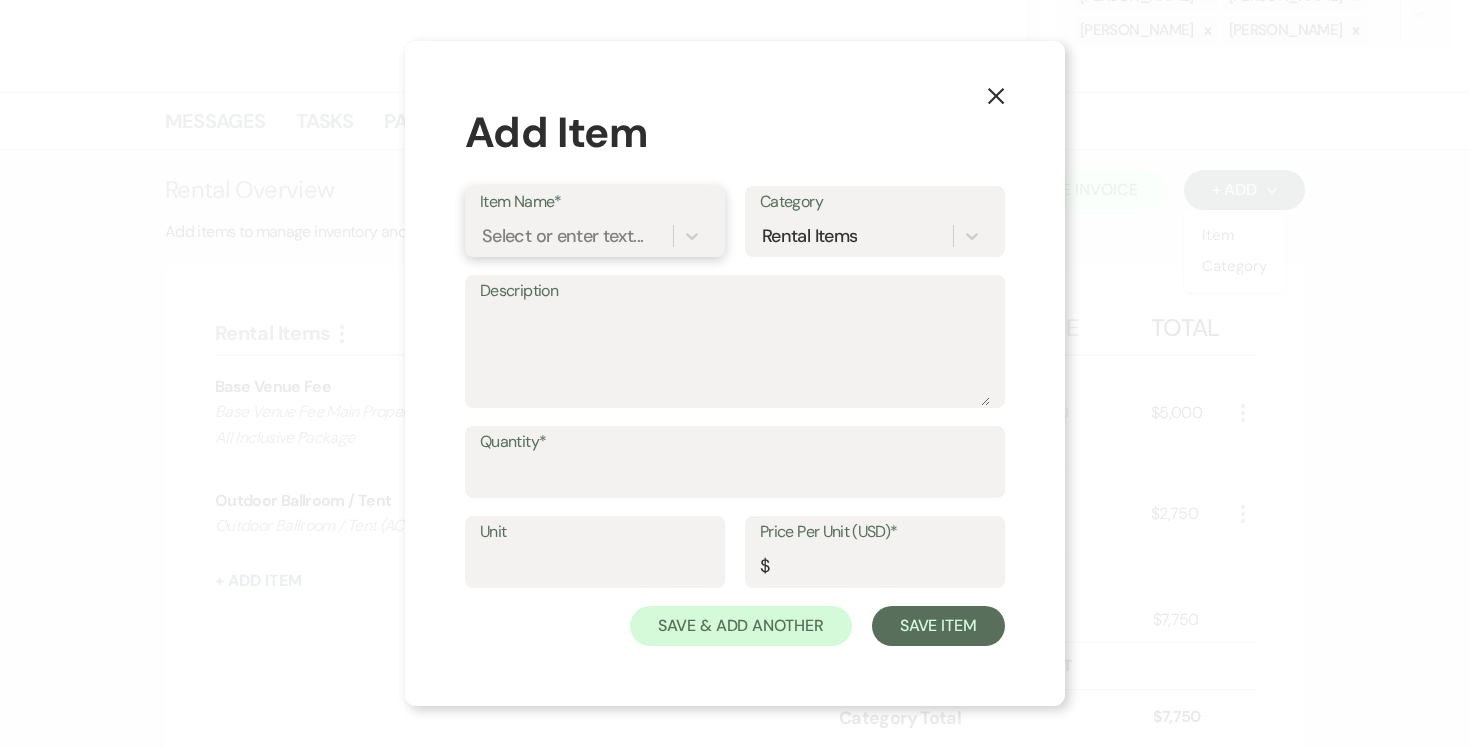 click on "Select or enter text..." at bounding box center (562, 236) 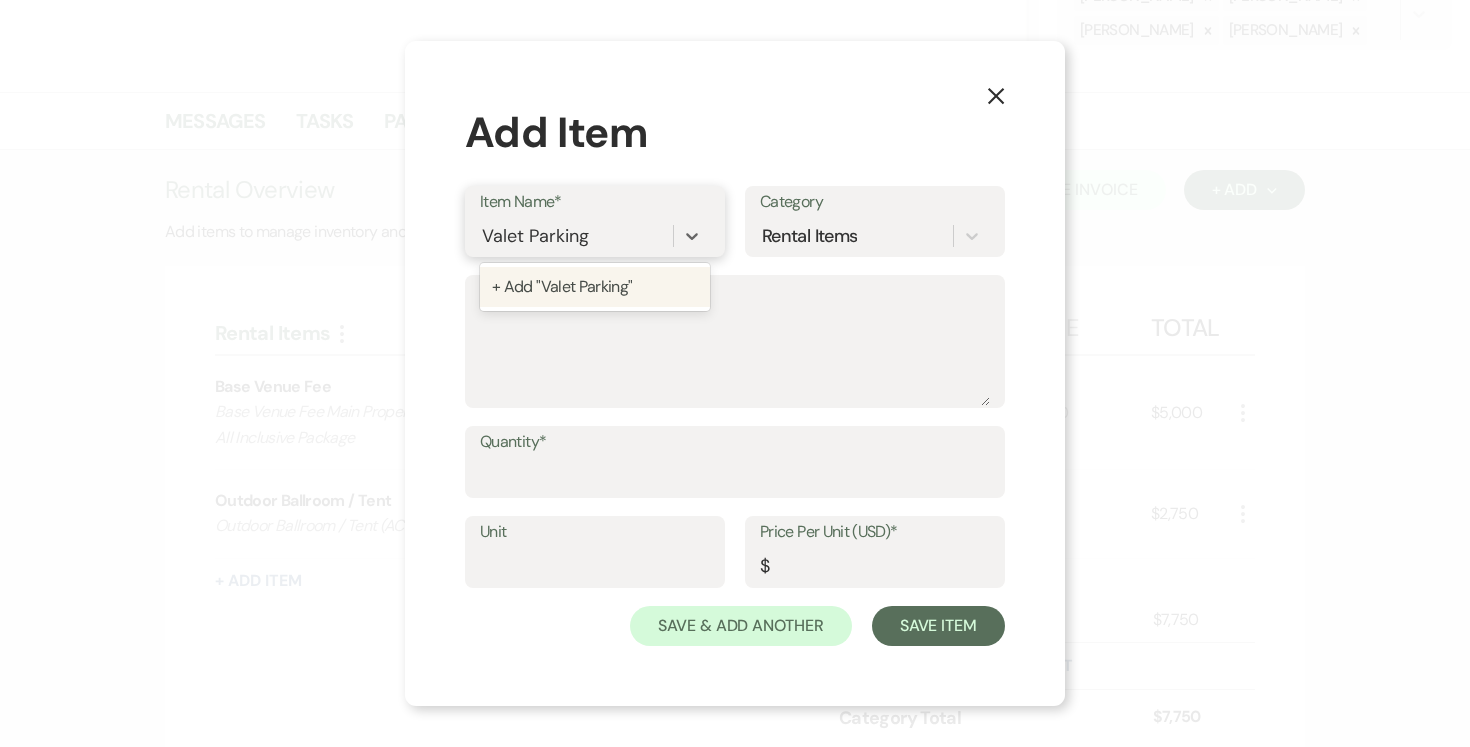 click on "+ Add "Valet Parking"" at bounding box center (595, 287) 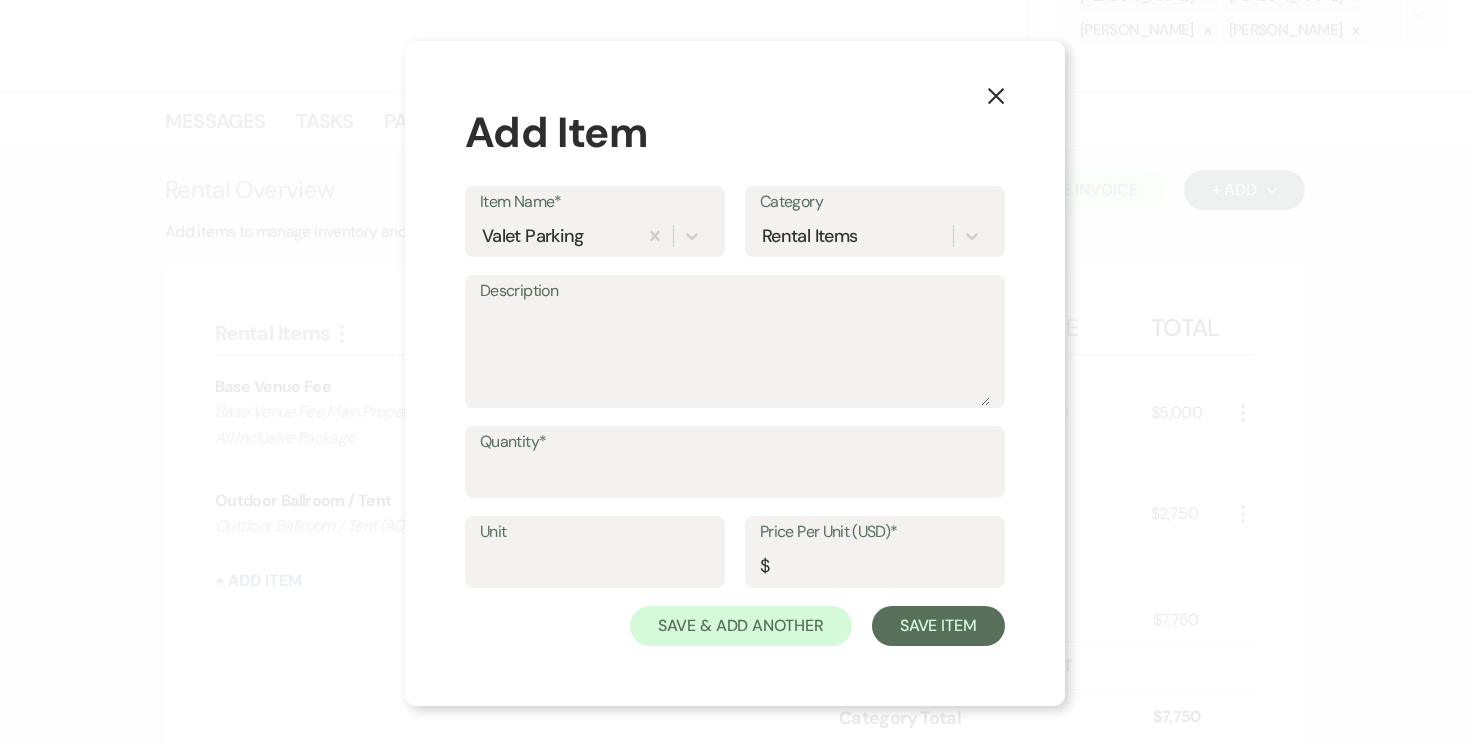 click on "Description" at bounding box center [735, 291] 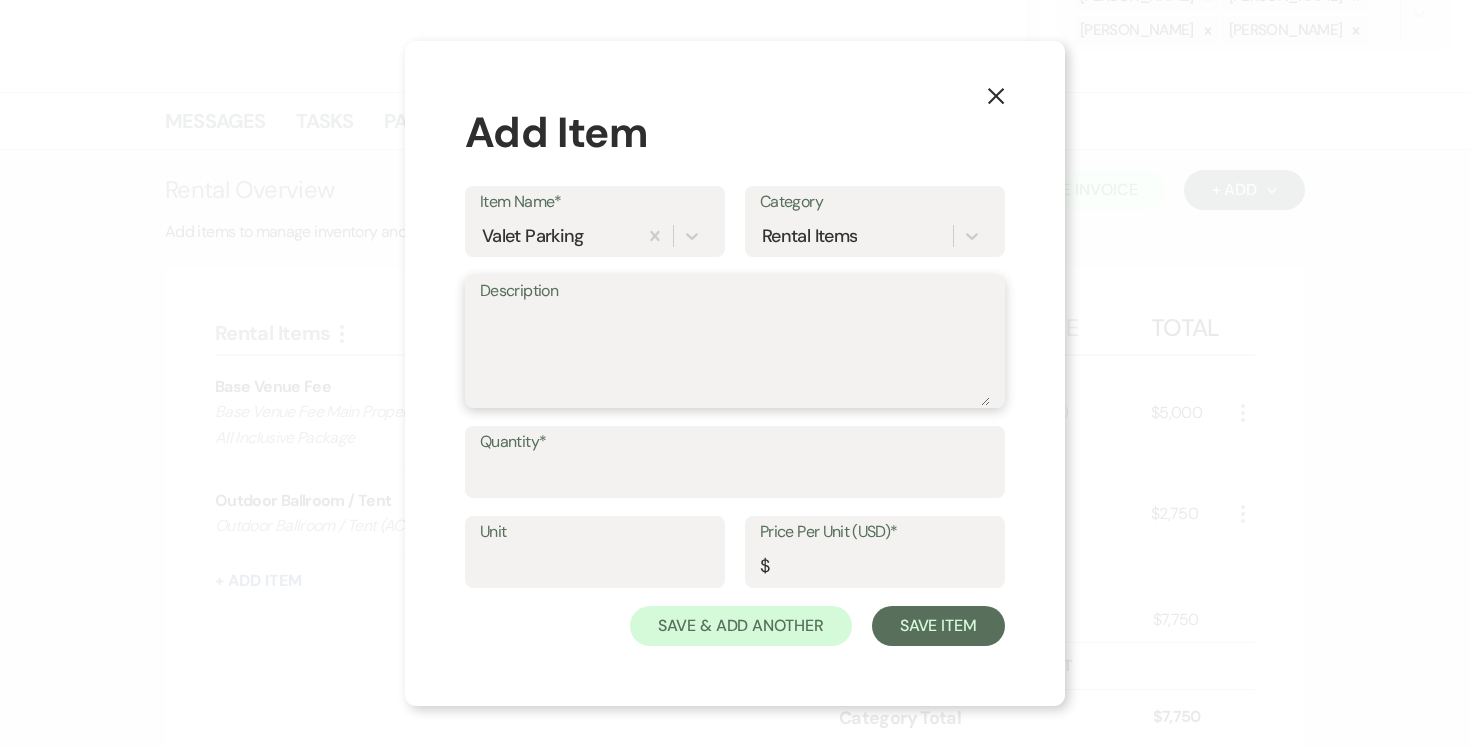 click on "Description" at bounding box center [735, 356] 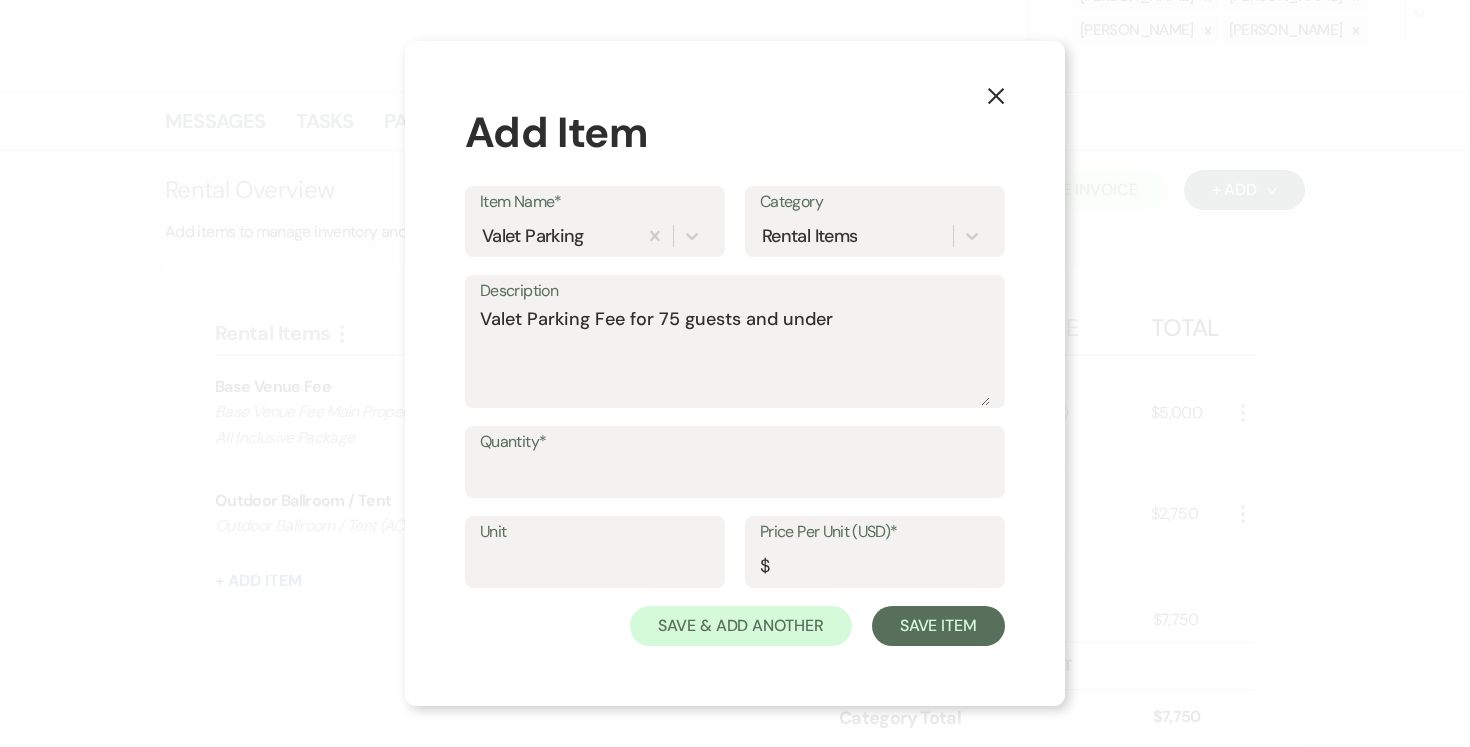 click on "Quantity*" at bounding box center (735, 442) 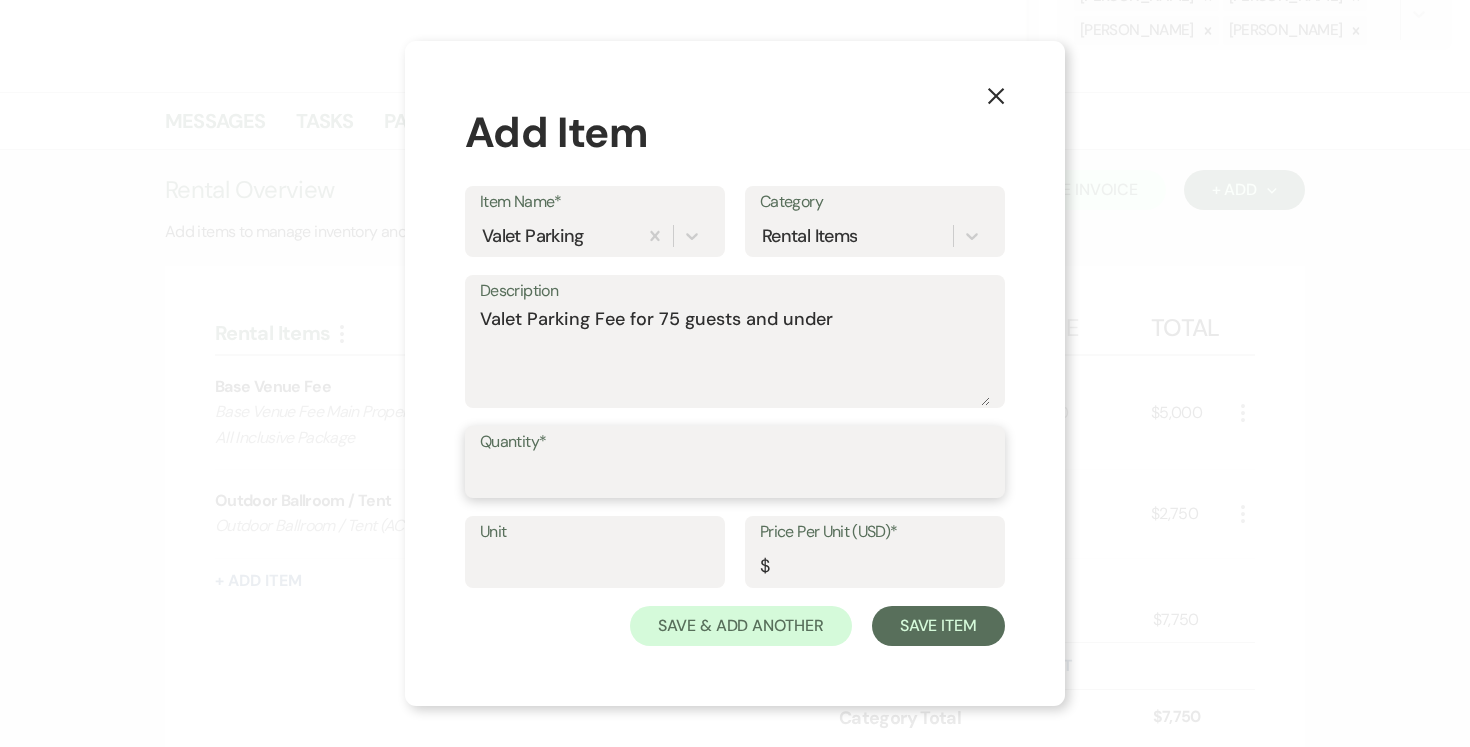 click on "Quantity*" at bounding box center [735, 476] 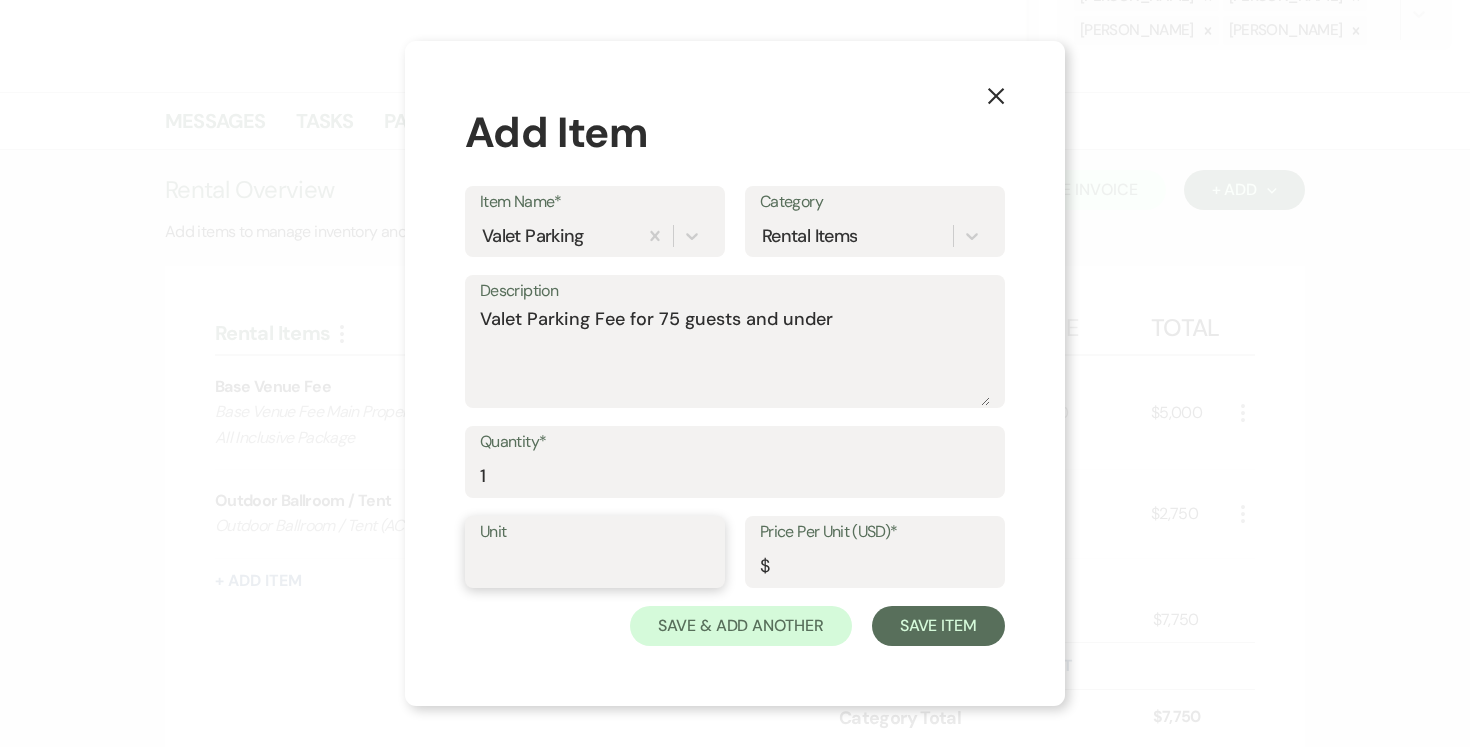 click on "Unit" at bounding box center [595, 566] 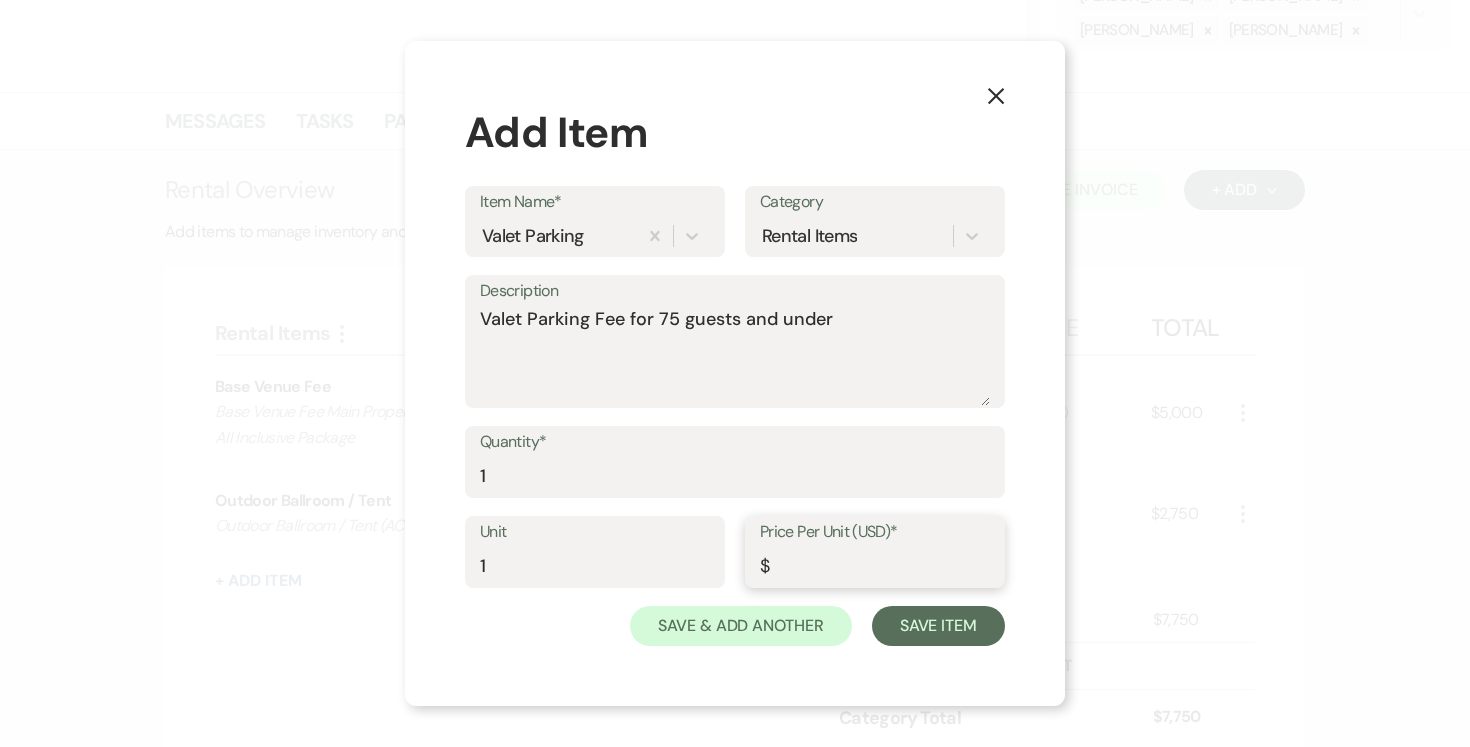 click on "Price Per Unit (USD)*" at bounding box center (875, 566) 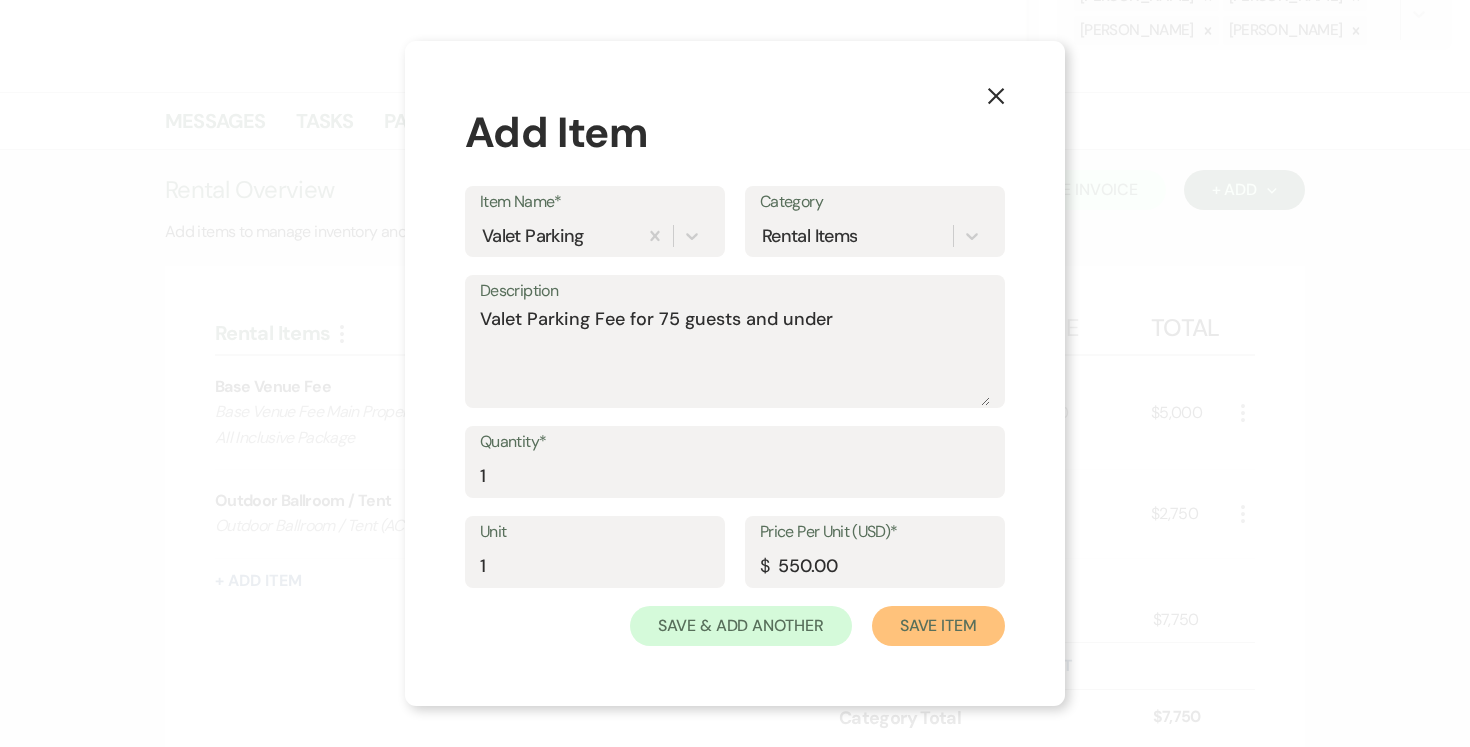 click on "Save Item" at bounding box center [938, 626] 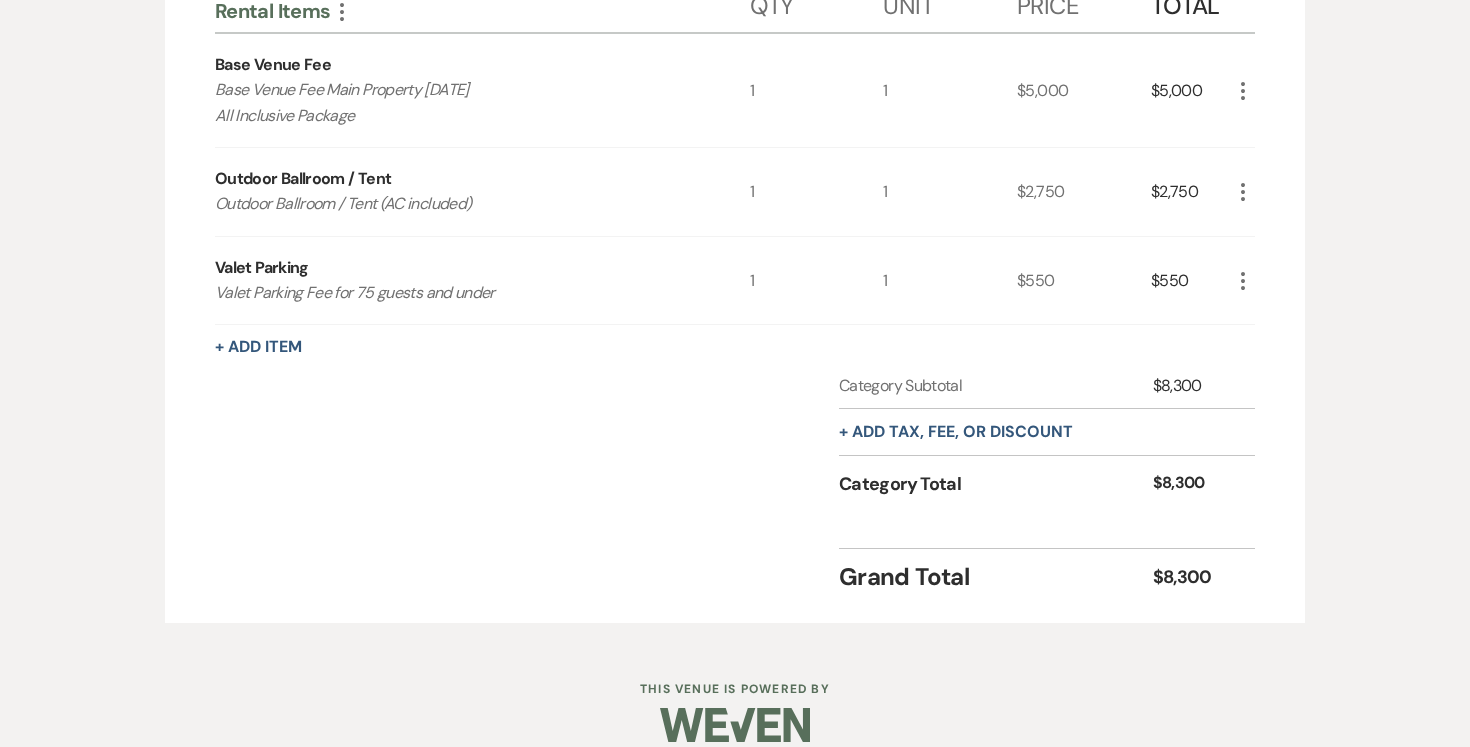 scroll, scrollTop: 757, scrollLeft: 0, axis: vertical 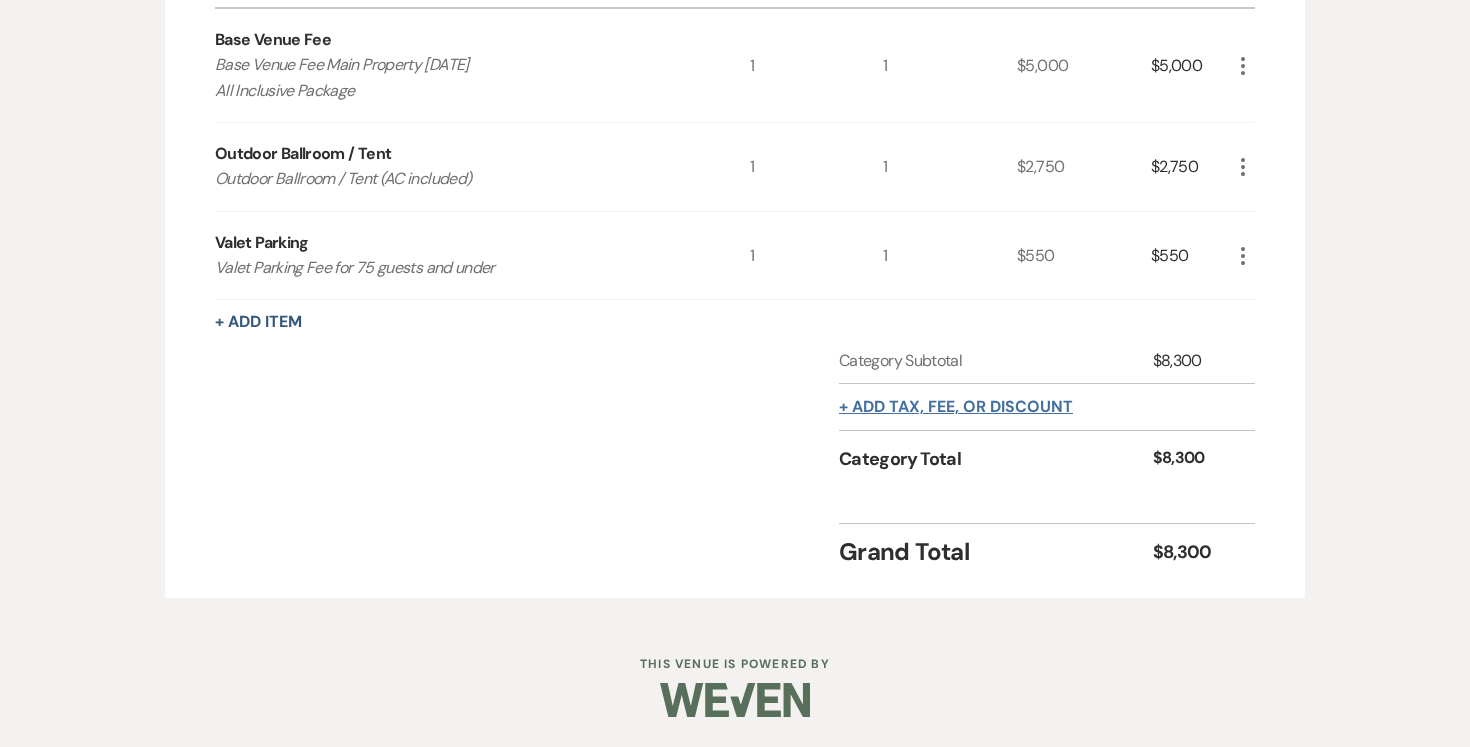 click on "+ Add tax, fee, or discount" at bounding box center (956, 407) 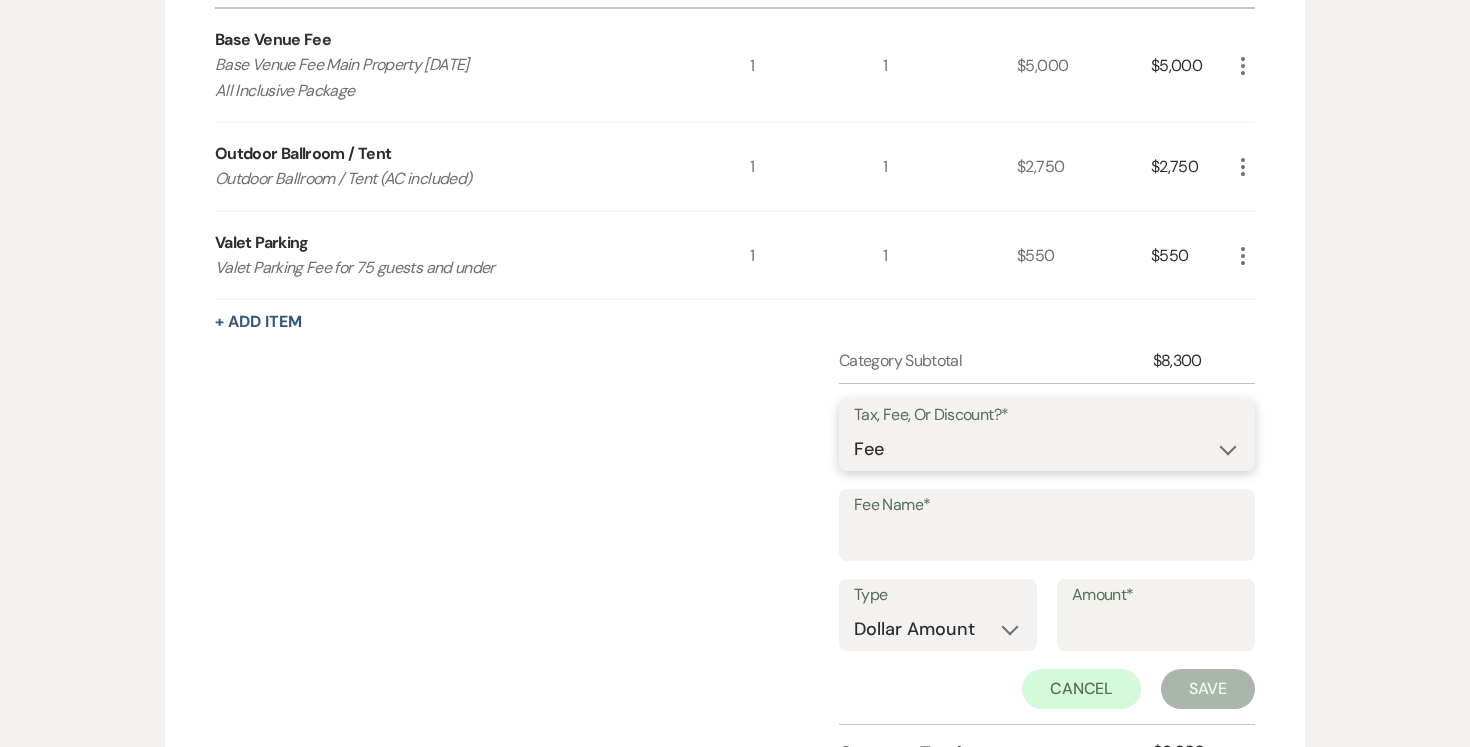 click on "Fee Discount Tax" at bounding box center [1047, 449] 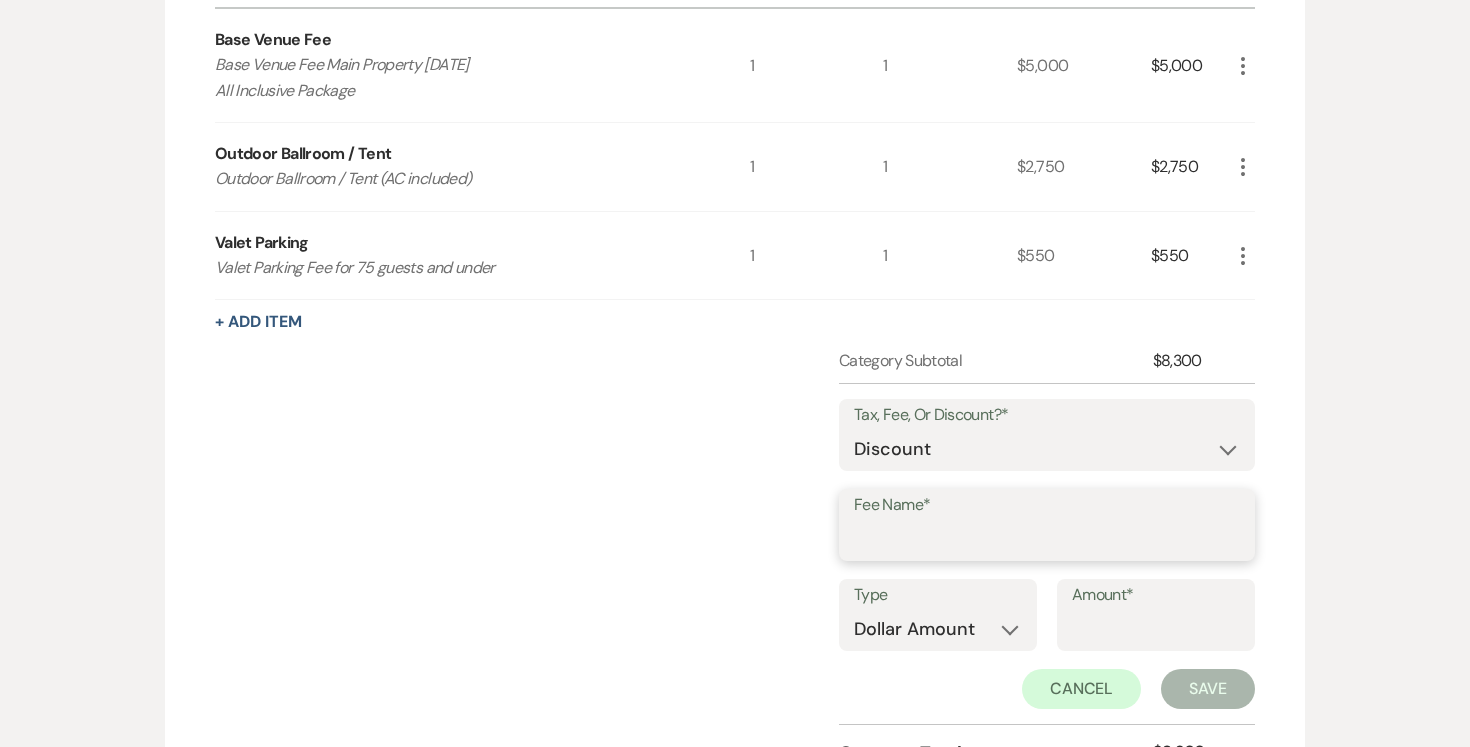 click on "Fee Name*" at bounding box center [1047, 539] 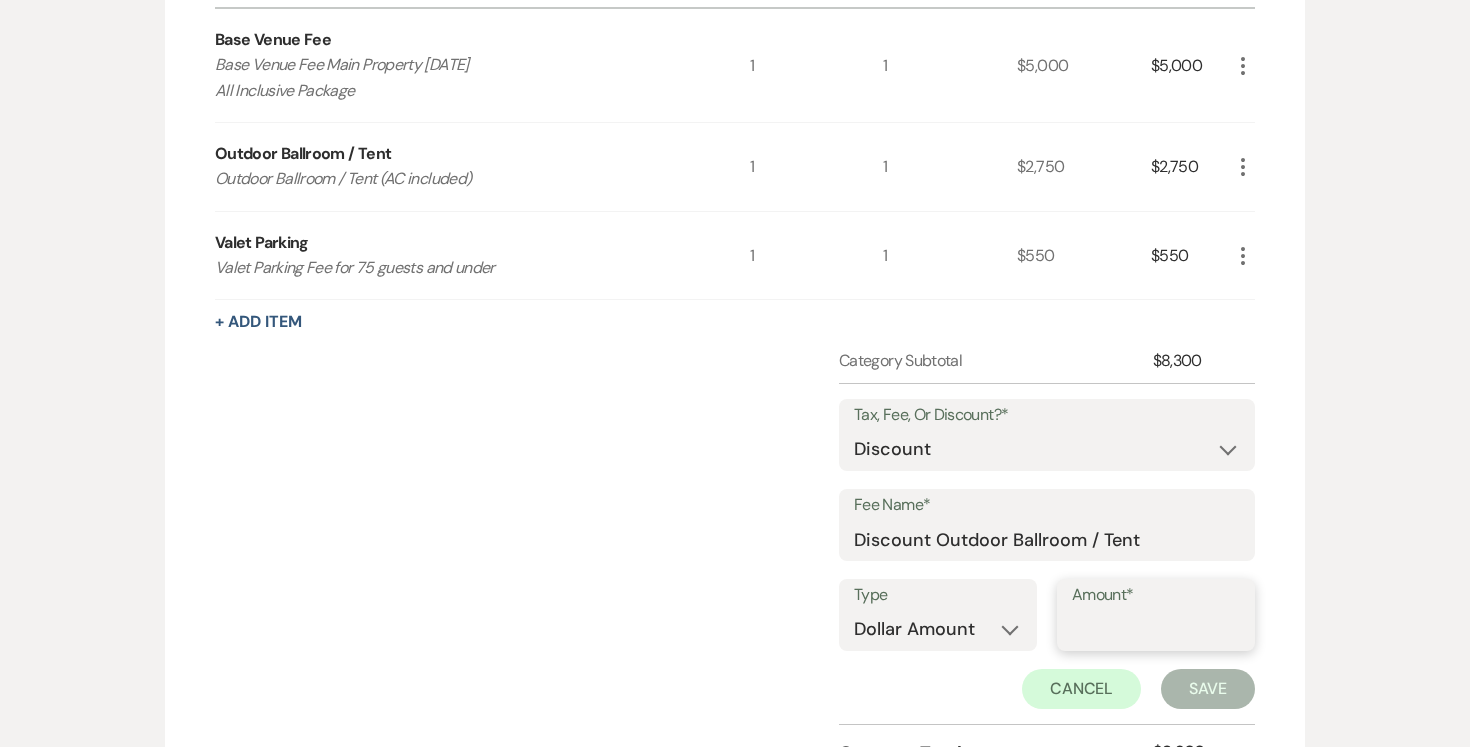 click on "Amount*" at bounding box center (1156, 629) 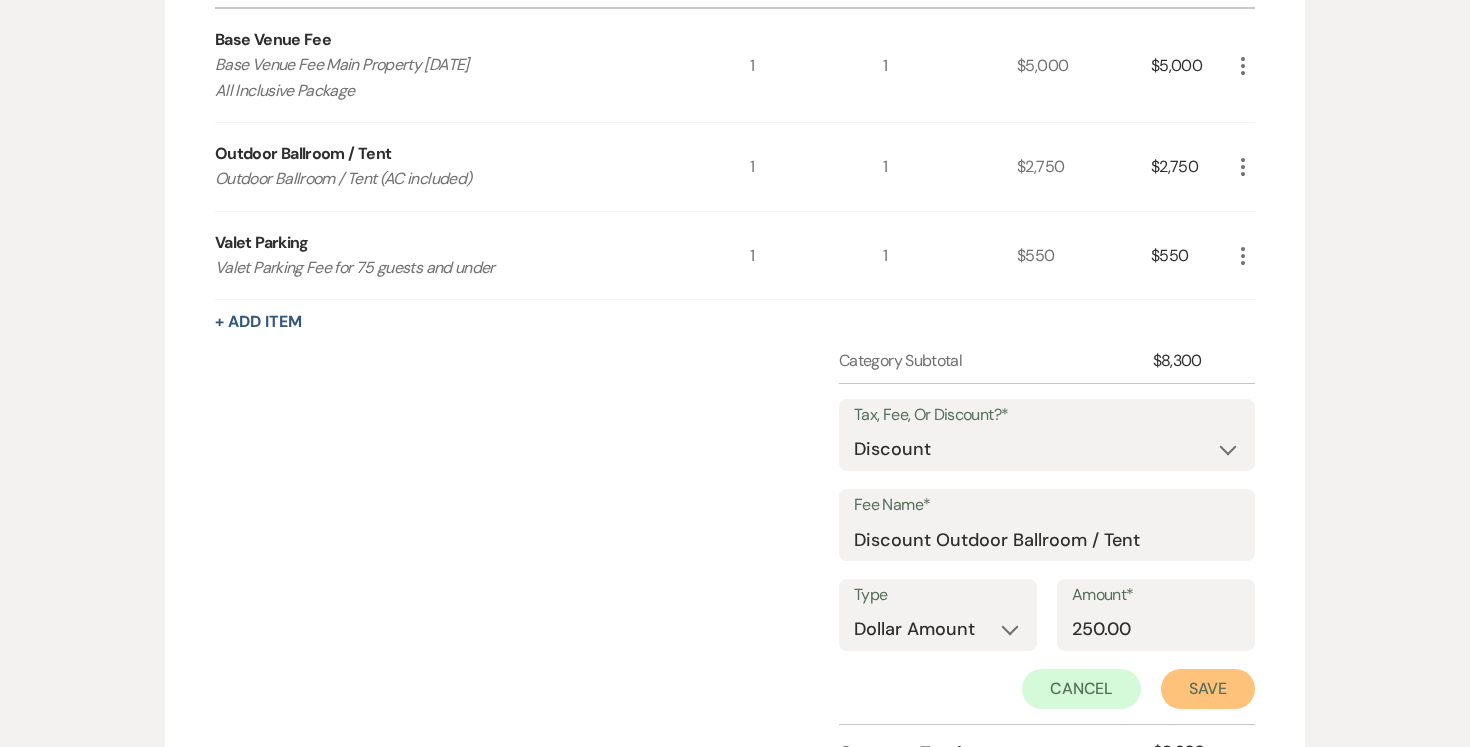 click on "Save" at bounding box center (1208, 689) 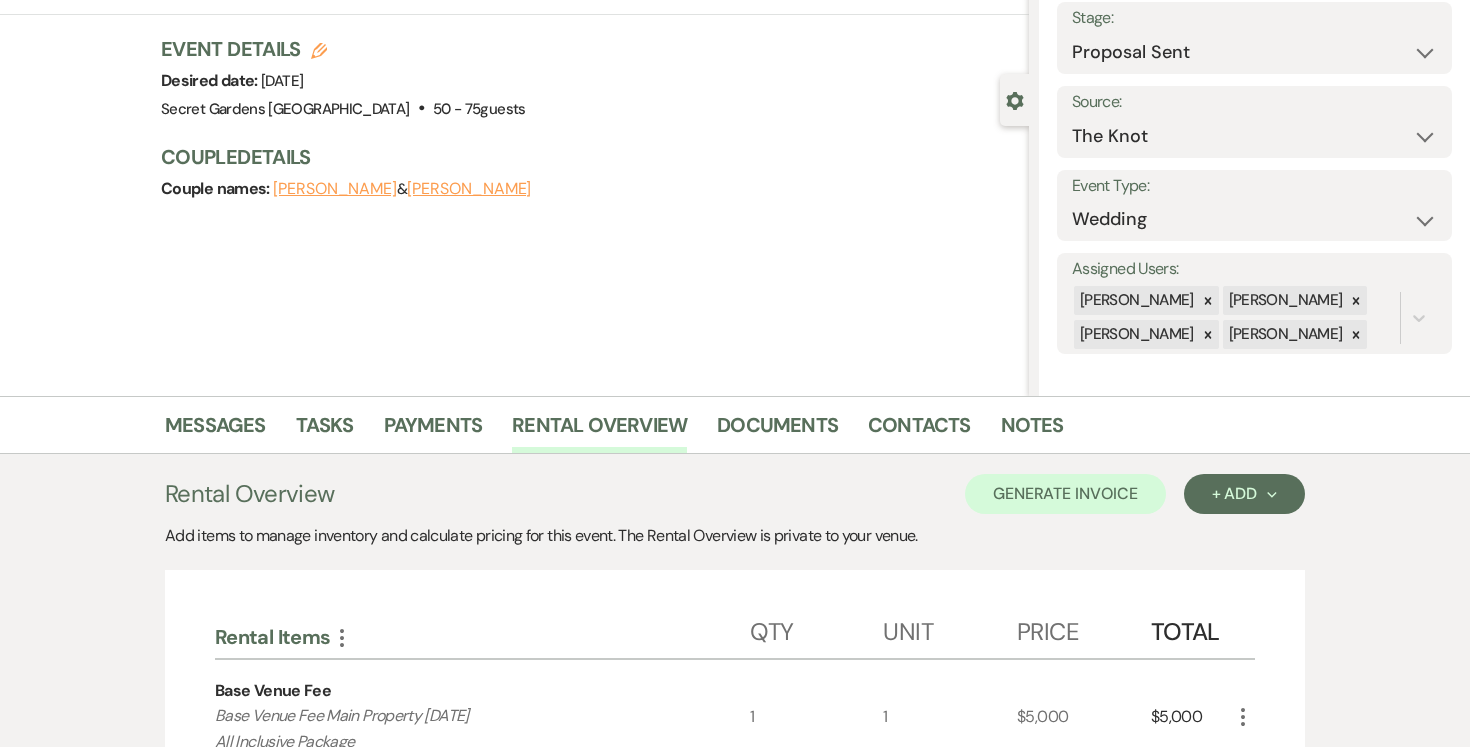 scroll, scrollTop: 60, scrollLeft: 0, axis: vertical 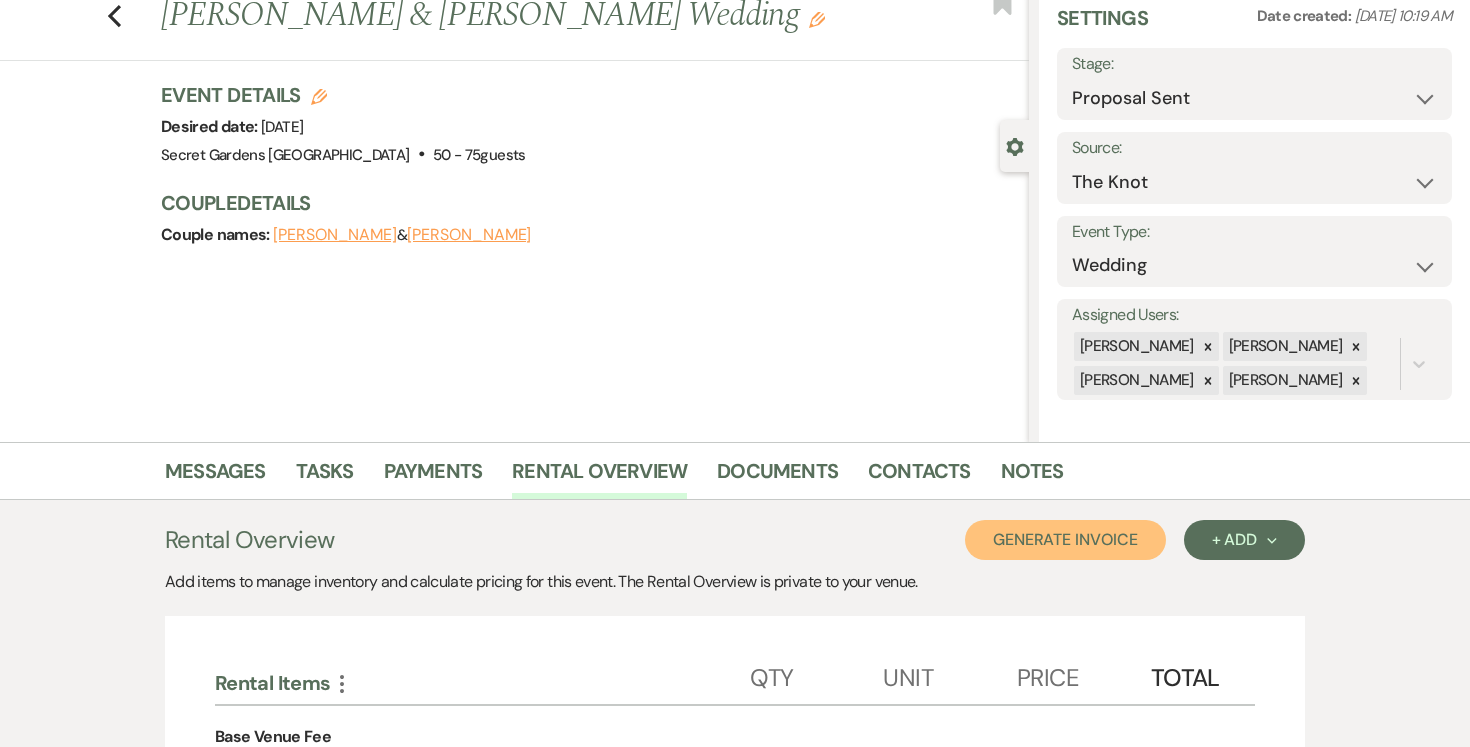 click on "Generate Invoice" at bounding box center [1065, 540] 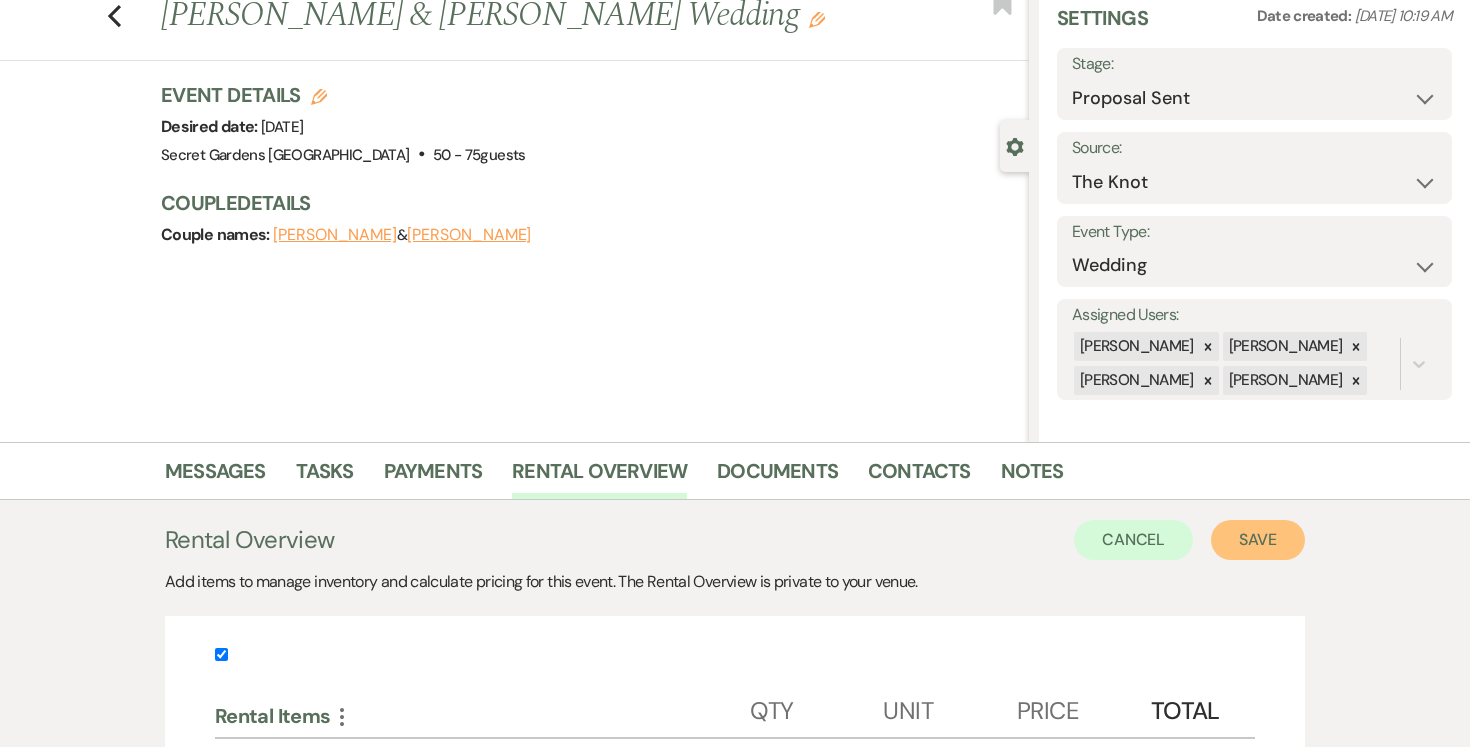 click on "Save" at bounding box center [1258, 540] 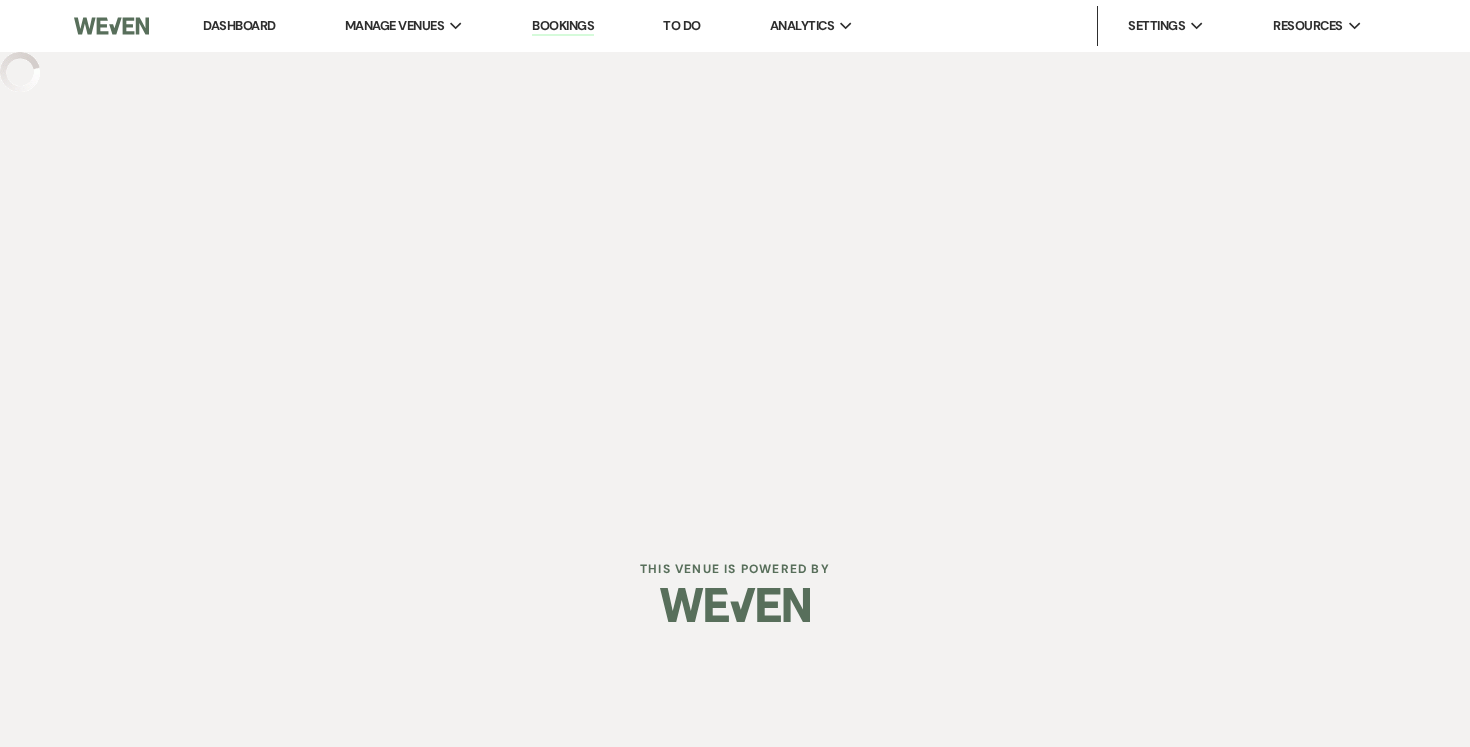 scroll, scrollTop: 0, scrollLeft: 0, axis: both 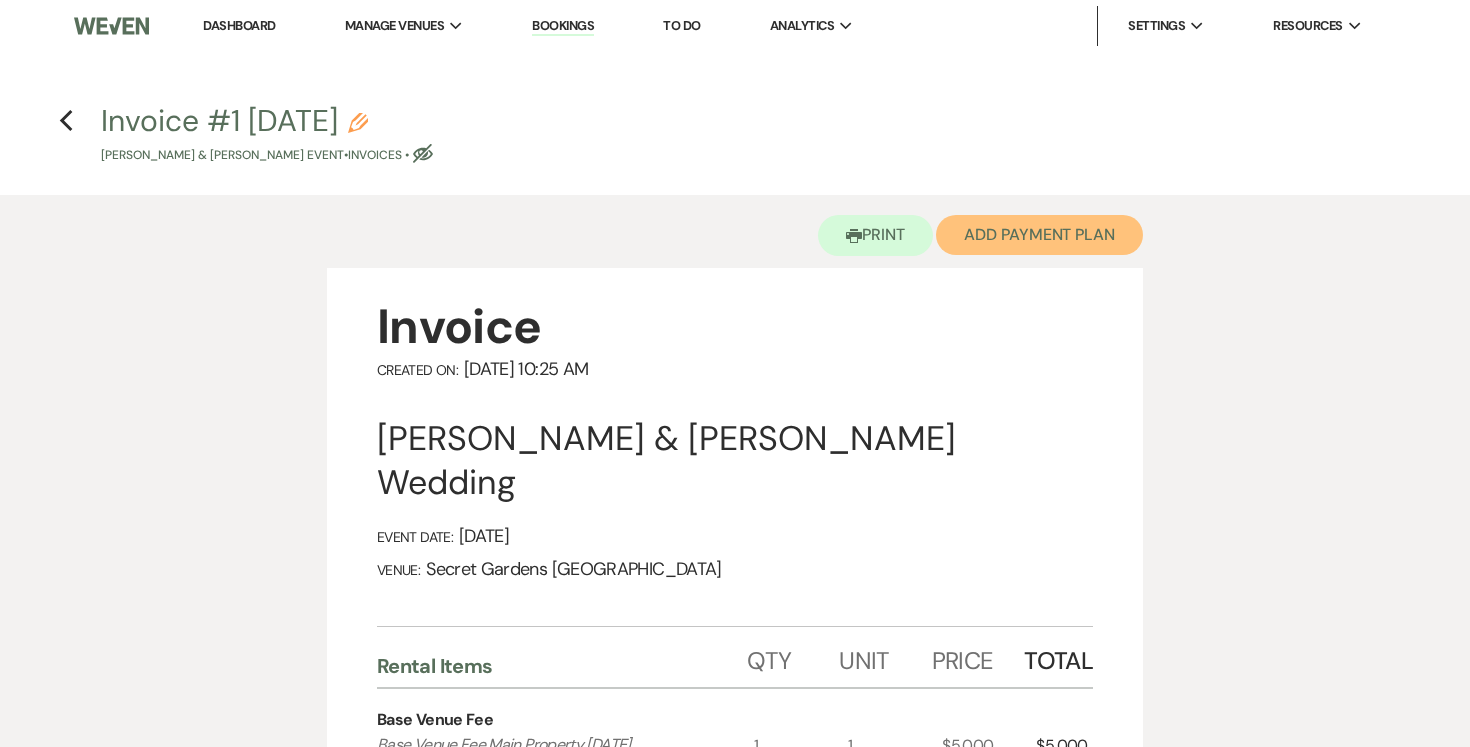 click on "Add Payment Plan" at bounding box center [1039, 235] 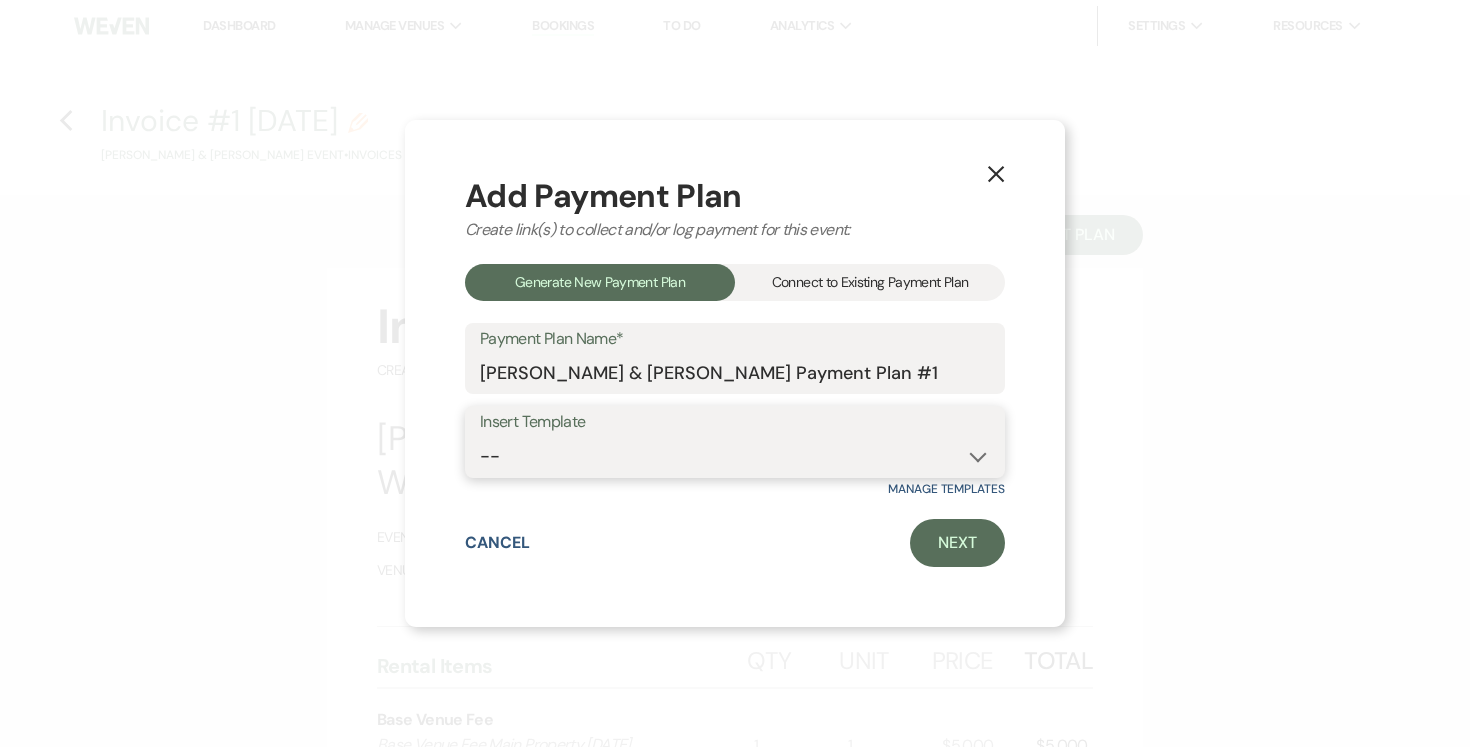 click on "-- Test Standard Payment Plan Balance Security Early Access Bridal Suite" at bounding box center [735, 456] 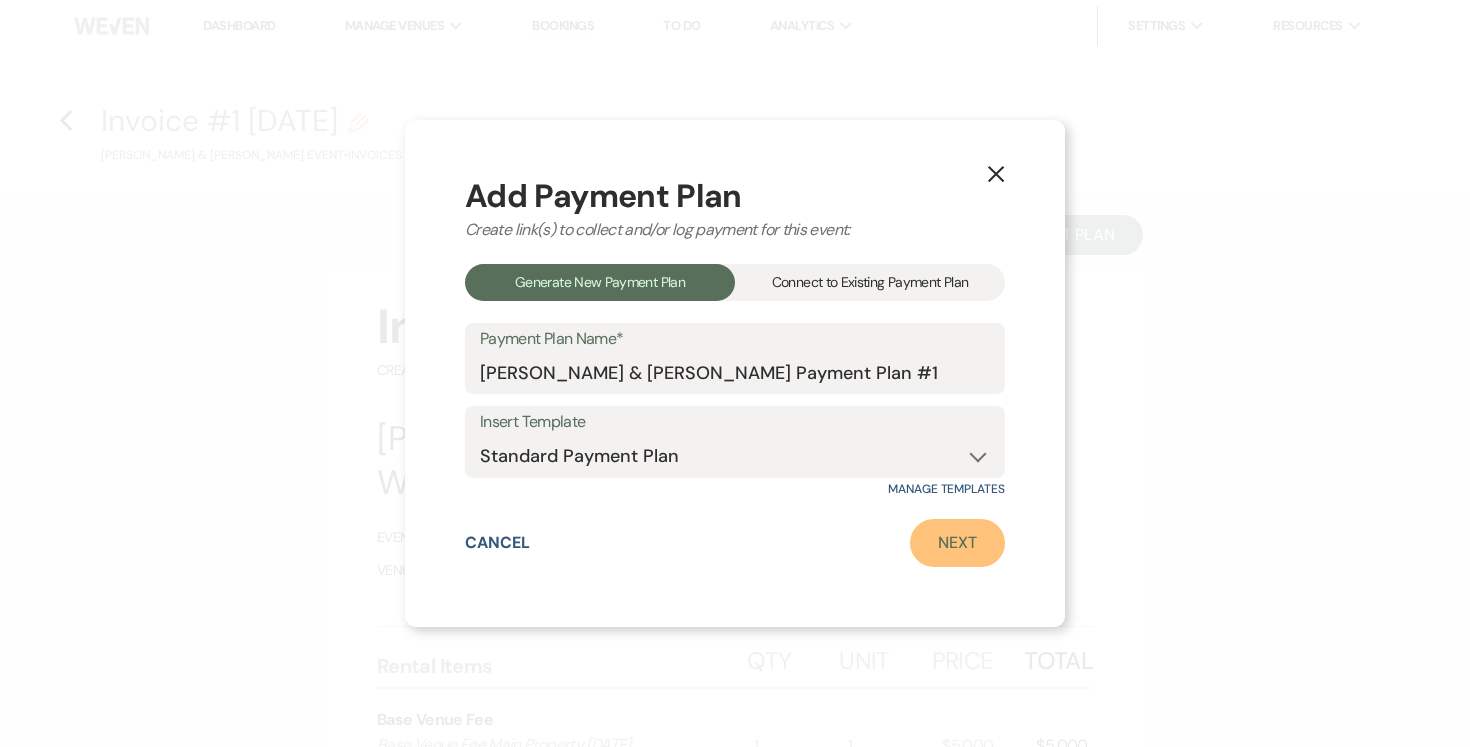 click on "Next" at bounding box center [957, 543] 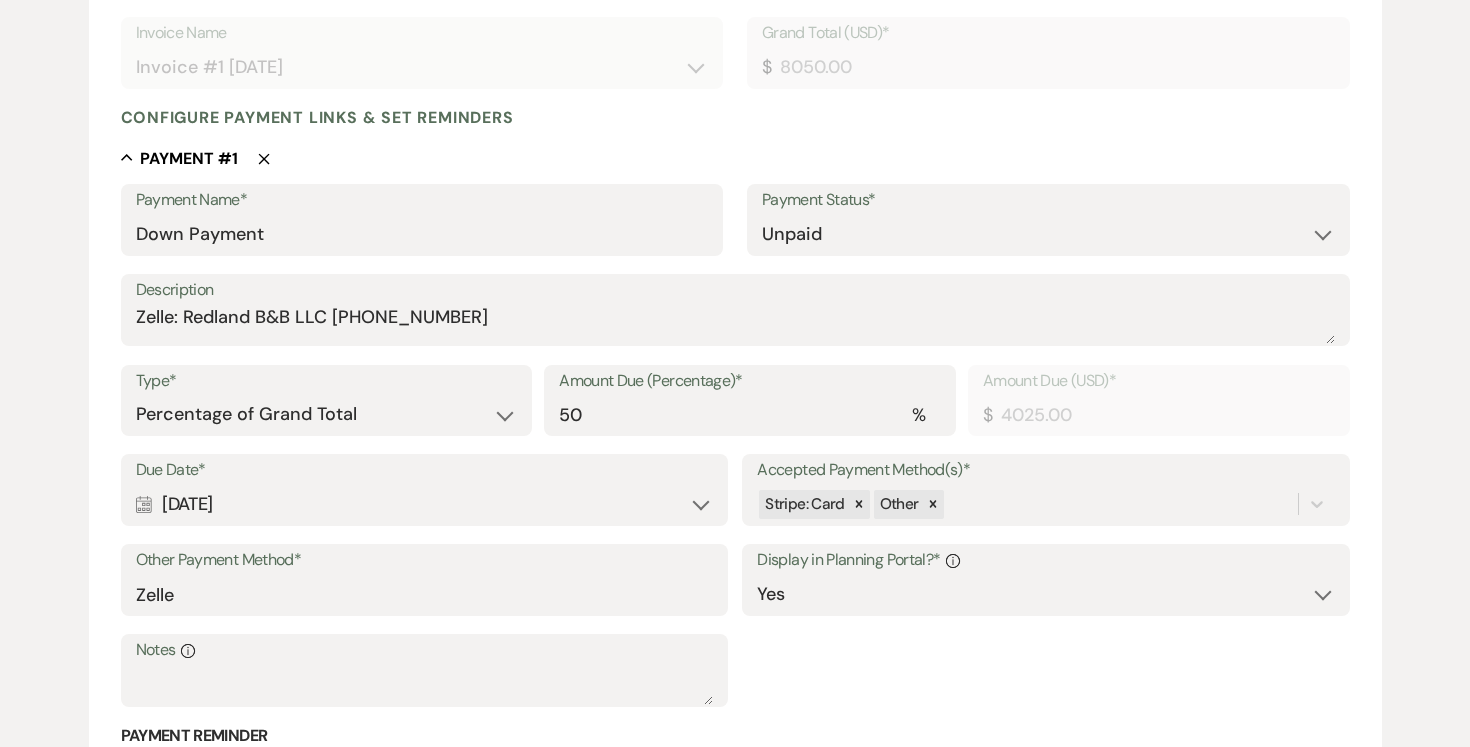 scroll, scrollTop: 533, scrollLeft: 0, axis: vertical 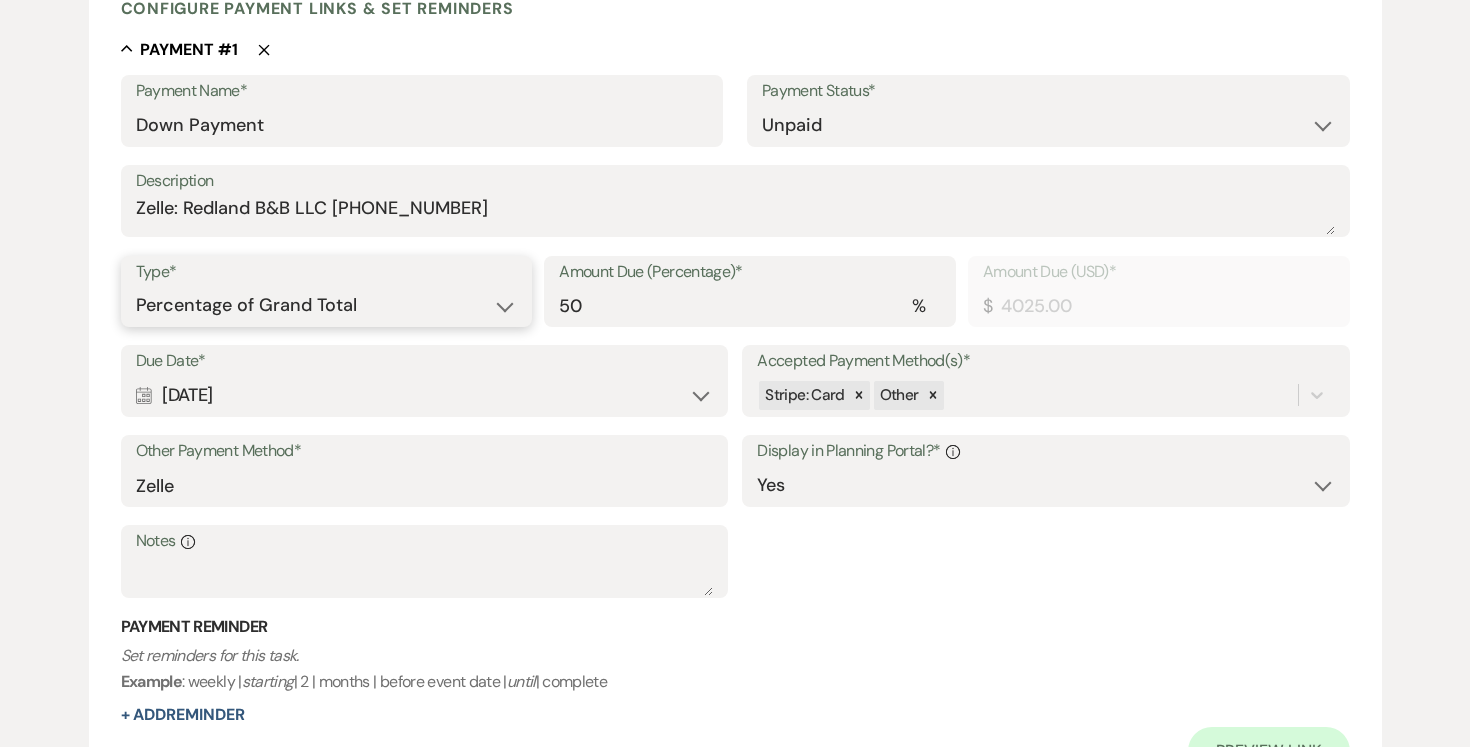 click on "Dollar Amount Percentage of Grand Total" at bounding box center (327, 305) 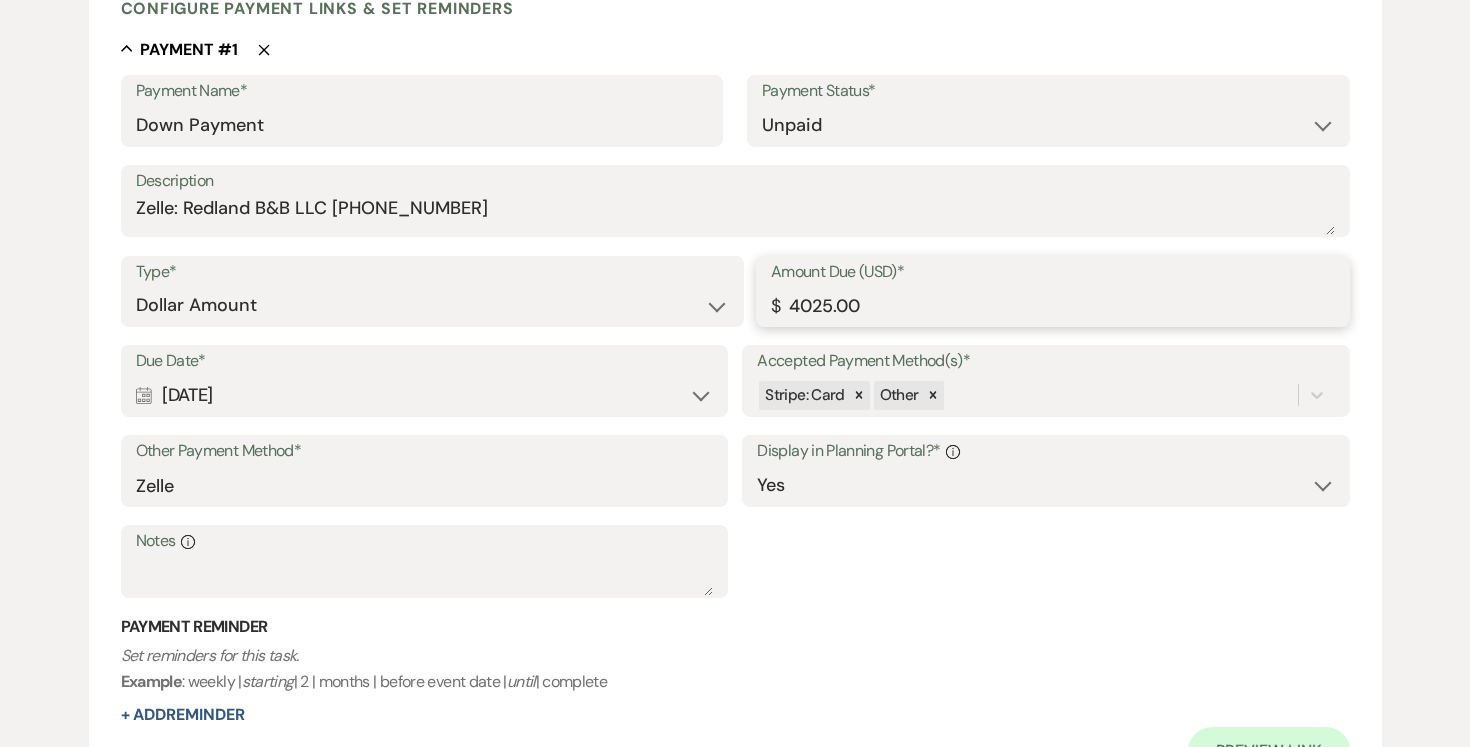 click on "4025.00" at bounding box center (1053, 305) 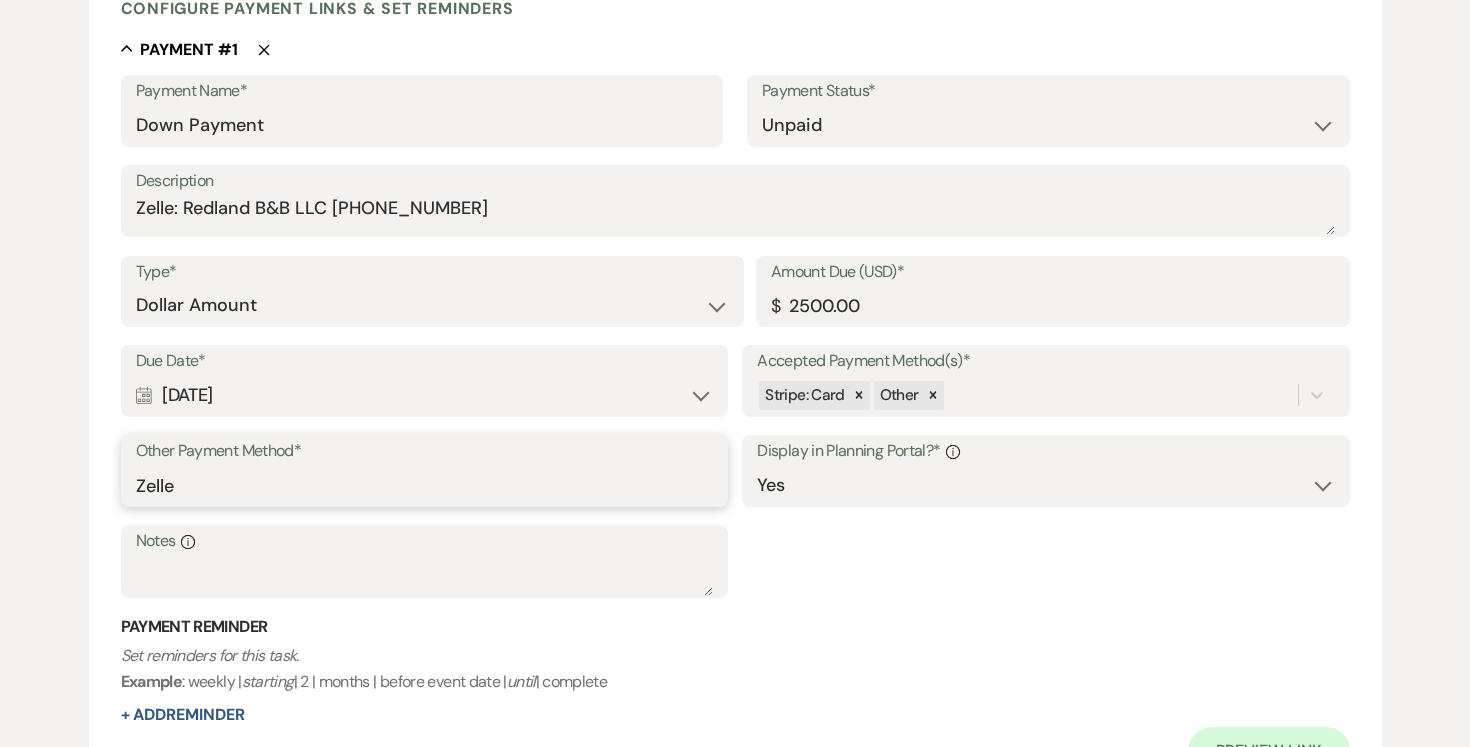 click on "Zelle" at bounding box center [424, 485] 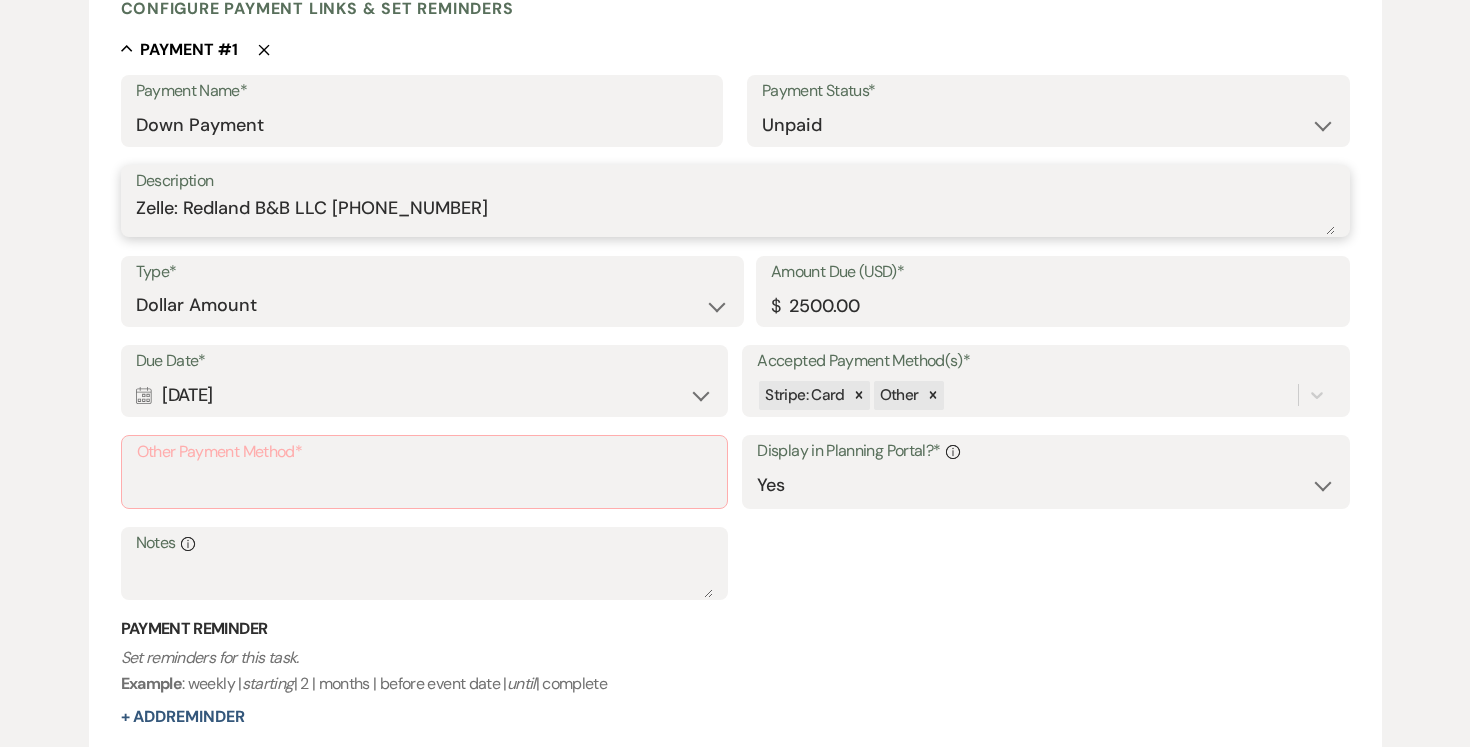 drag, startPoint x: 141, startPoint y: 210, endPoint x: 503, endPoint y: 209, distance: 362.00137 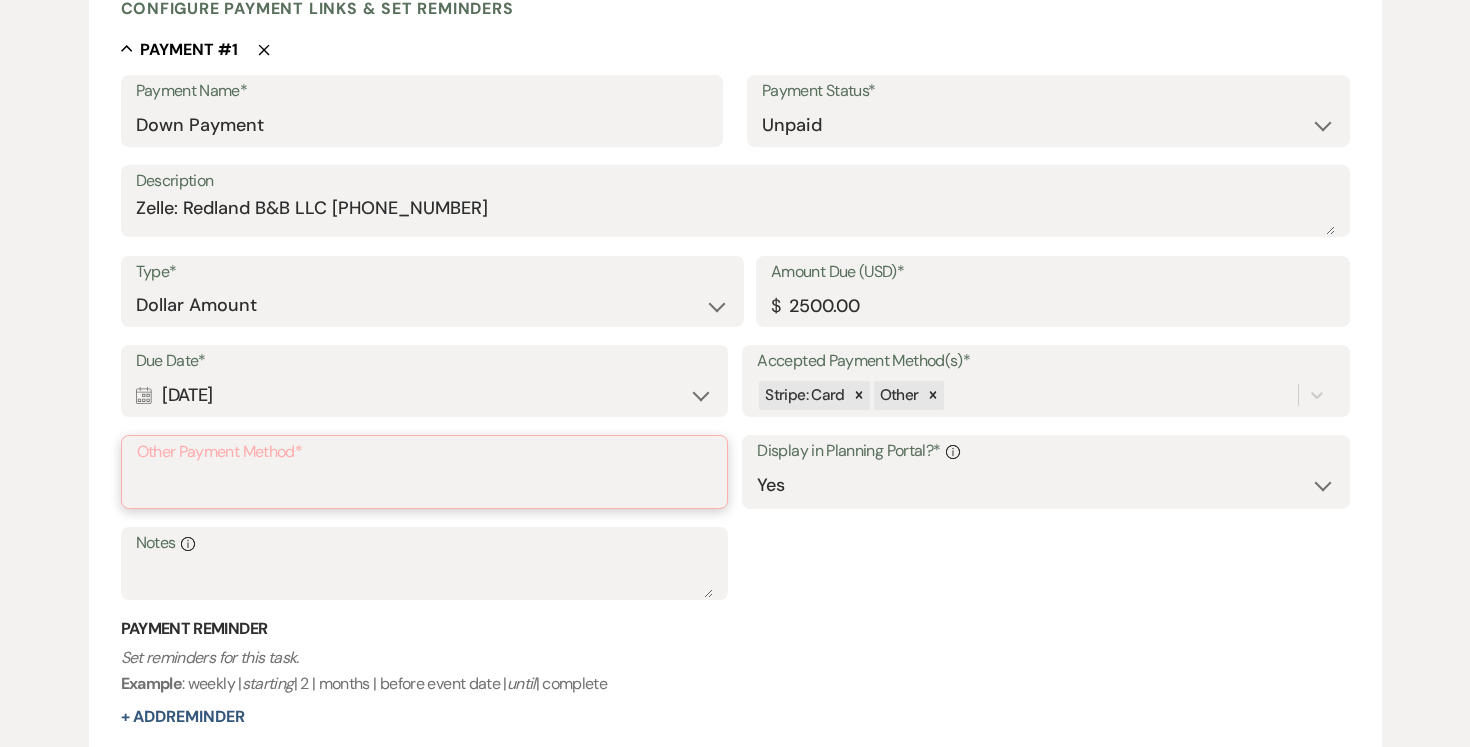 click on "Other Payment Method*" at bounding box center (424, 486) 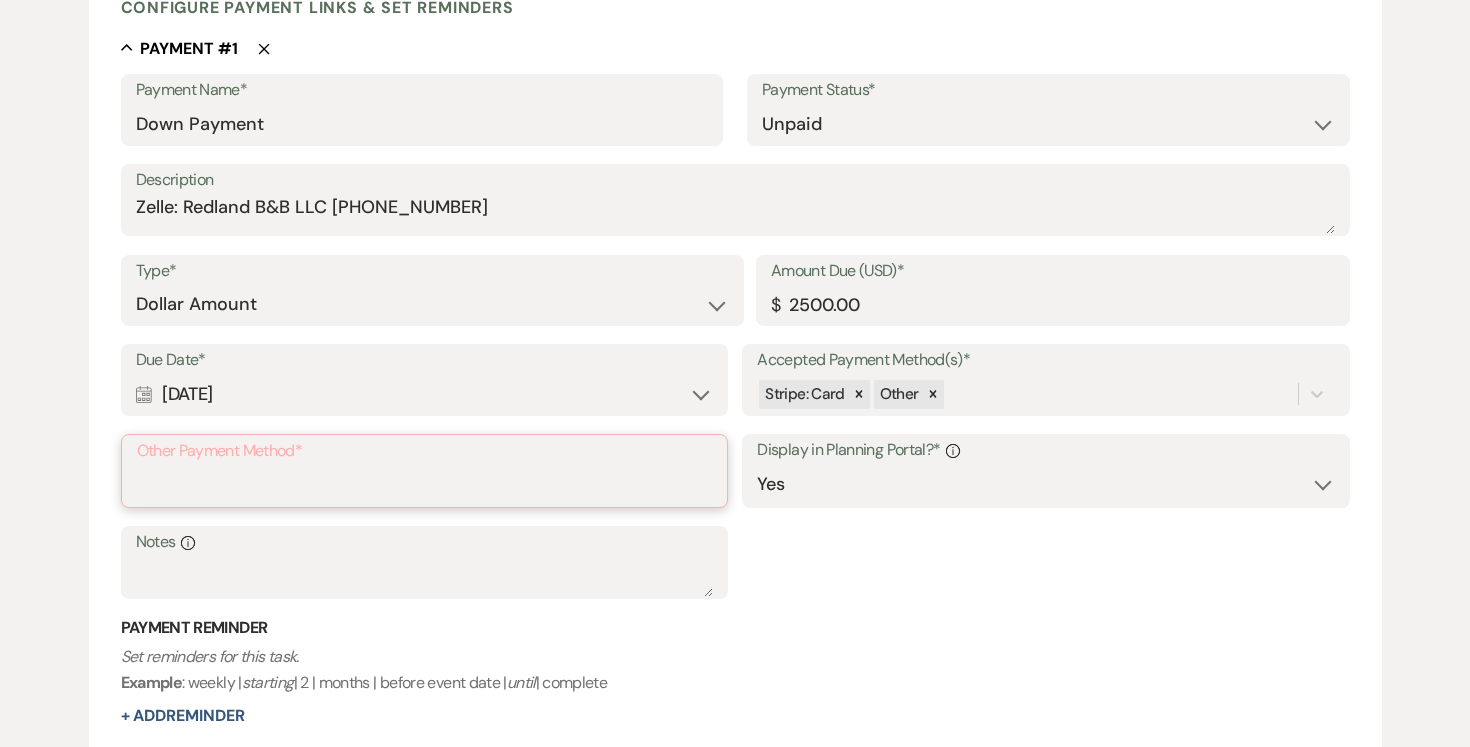paste on "Zelle: Redland B&B LLC [PHONE_NUMBER]" 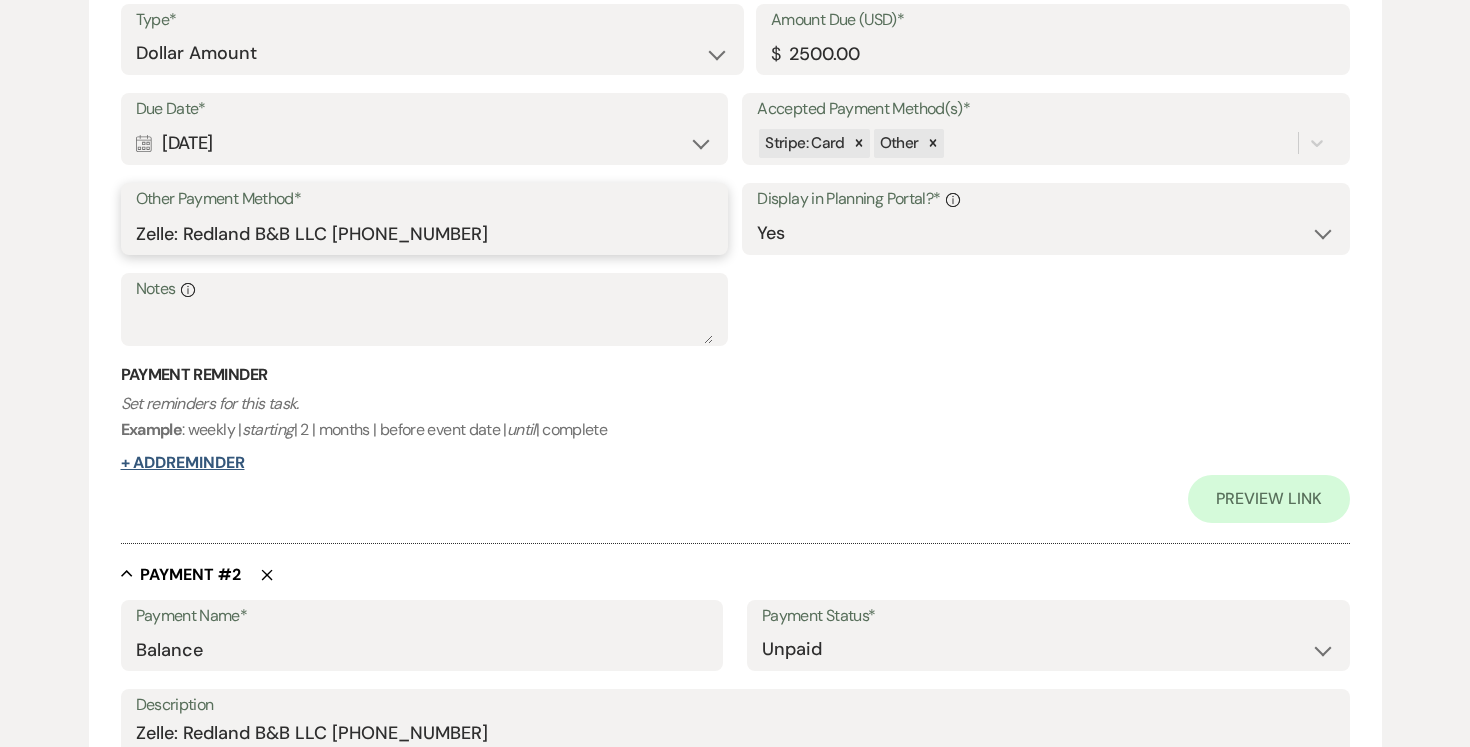 scroll, scrollTop: 786, scrollLeft: 0, axis: vertical 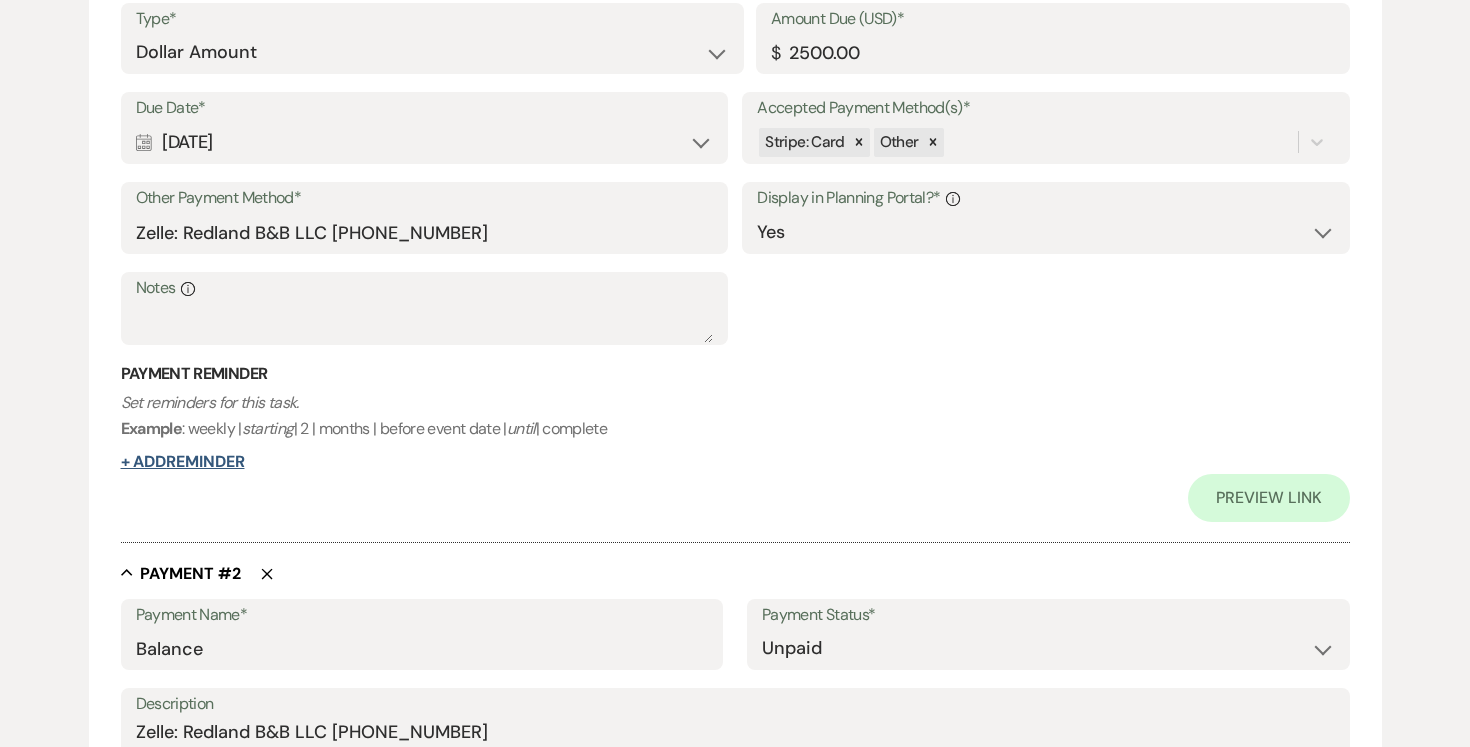 click on "+ Add  Reminder" at bounding box center [183, 462] 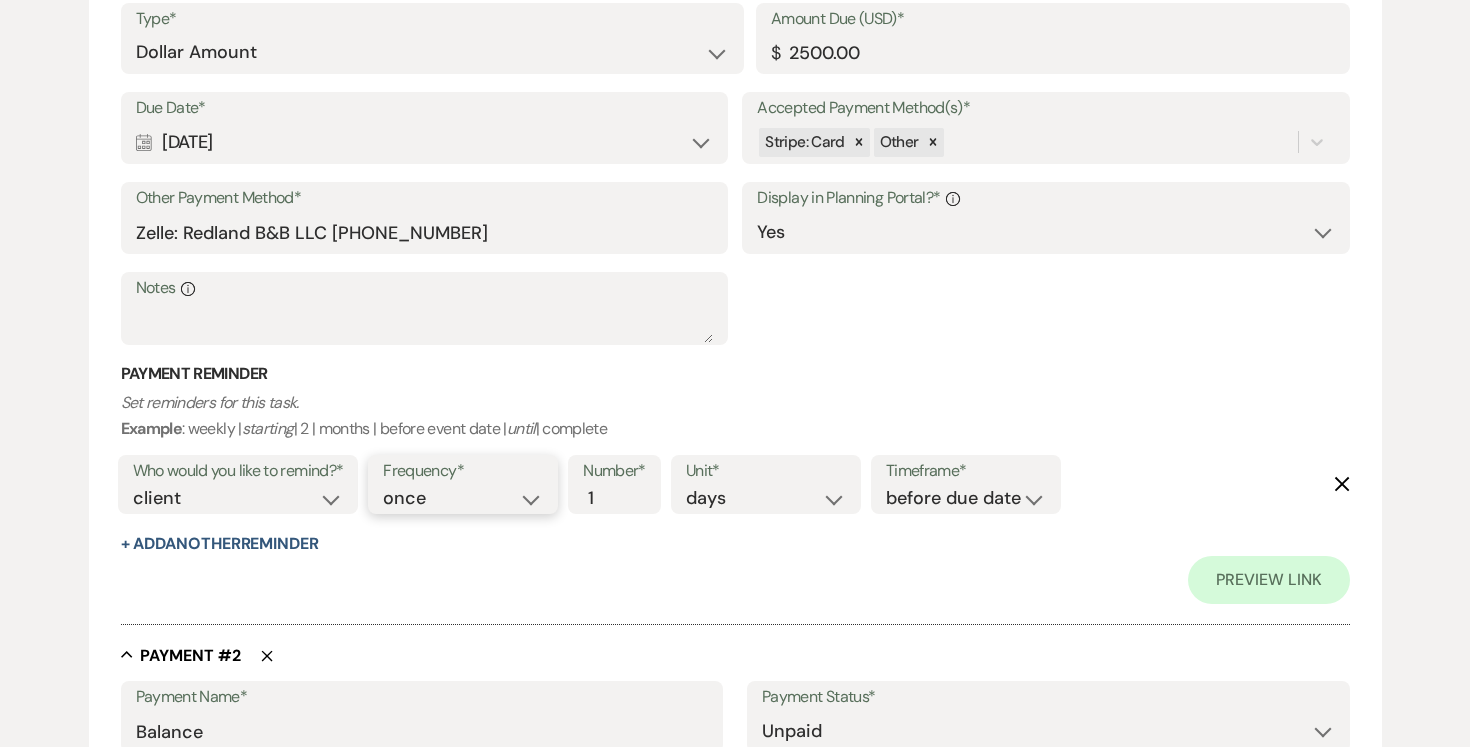 click on "once daily weekly monthly" at bounding box center (463, 498) 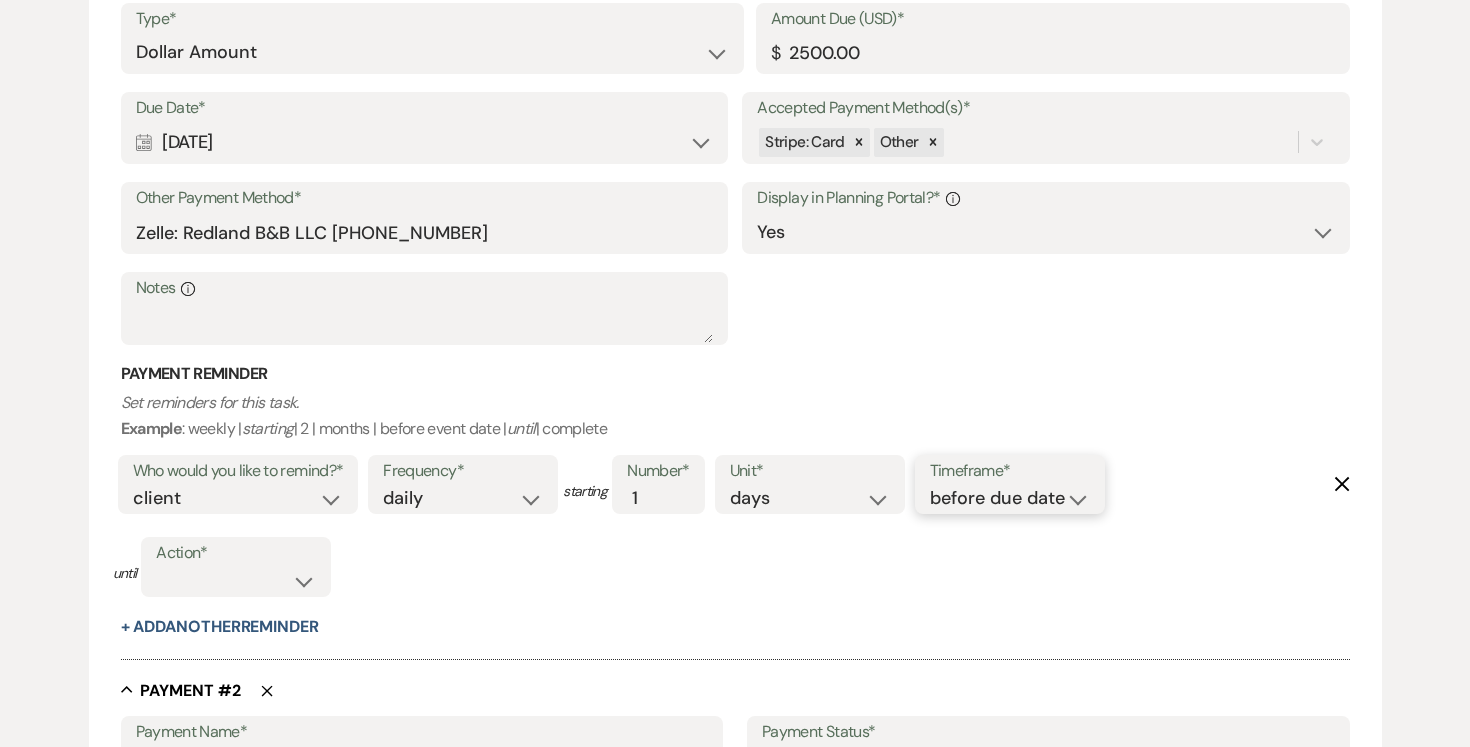 click on "before due date after due date on due date on custom date" at bounding box center [1010, 498] 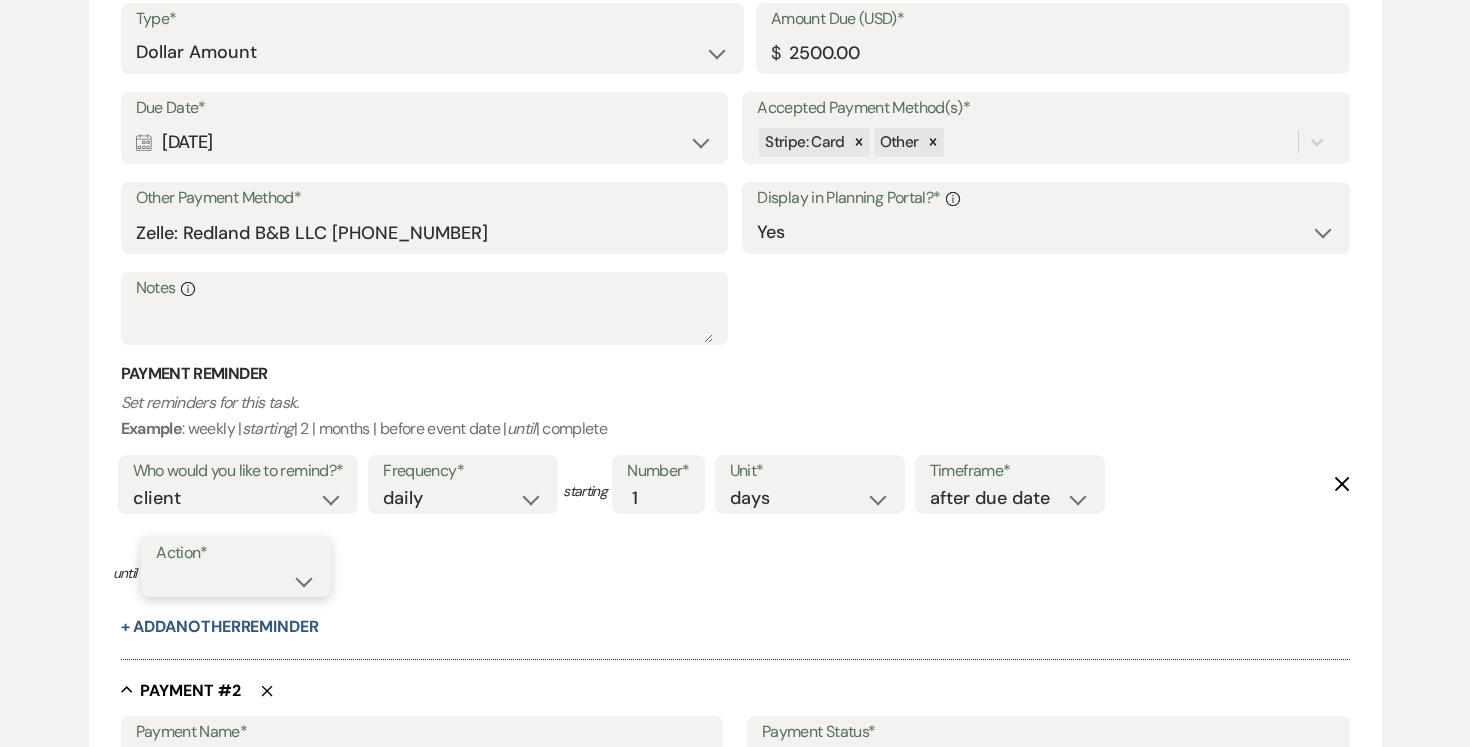 click on "complete due date custom date" at bounding box center [236, 581] 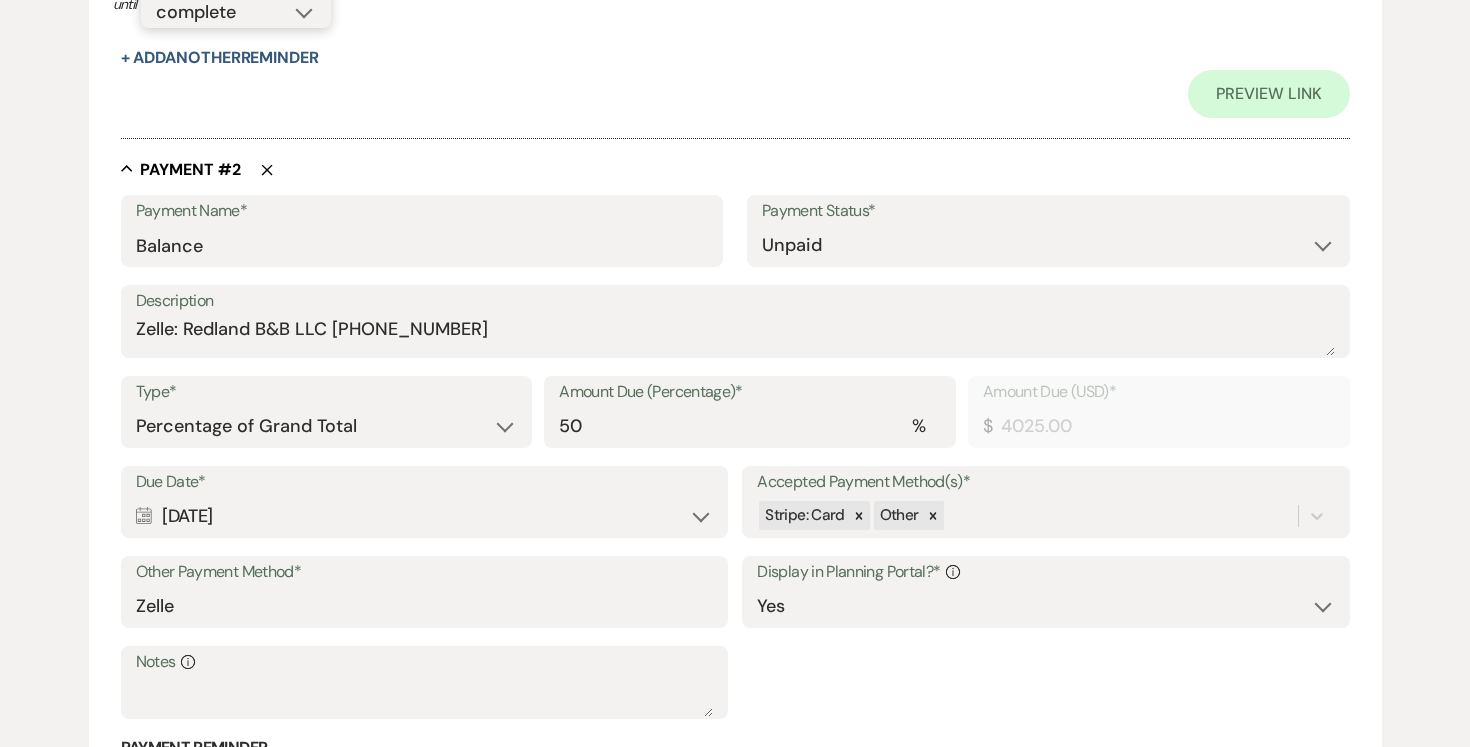 scroll, scrollTop: 1375, scrollLeft: 0, axis: vertical 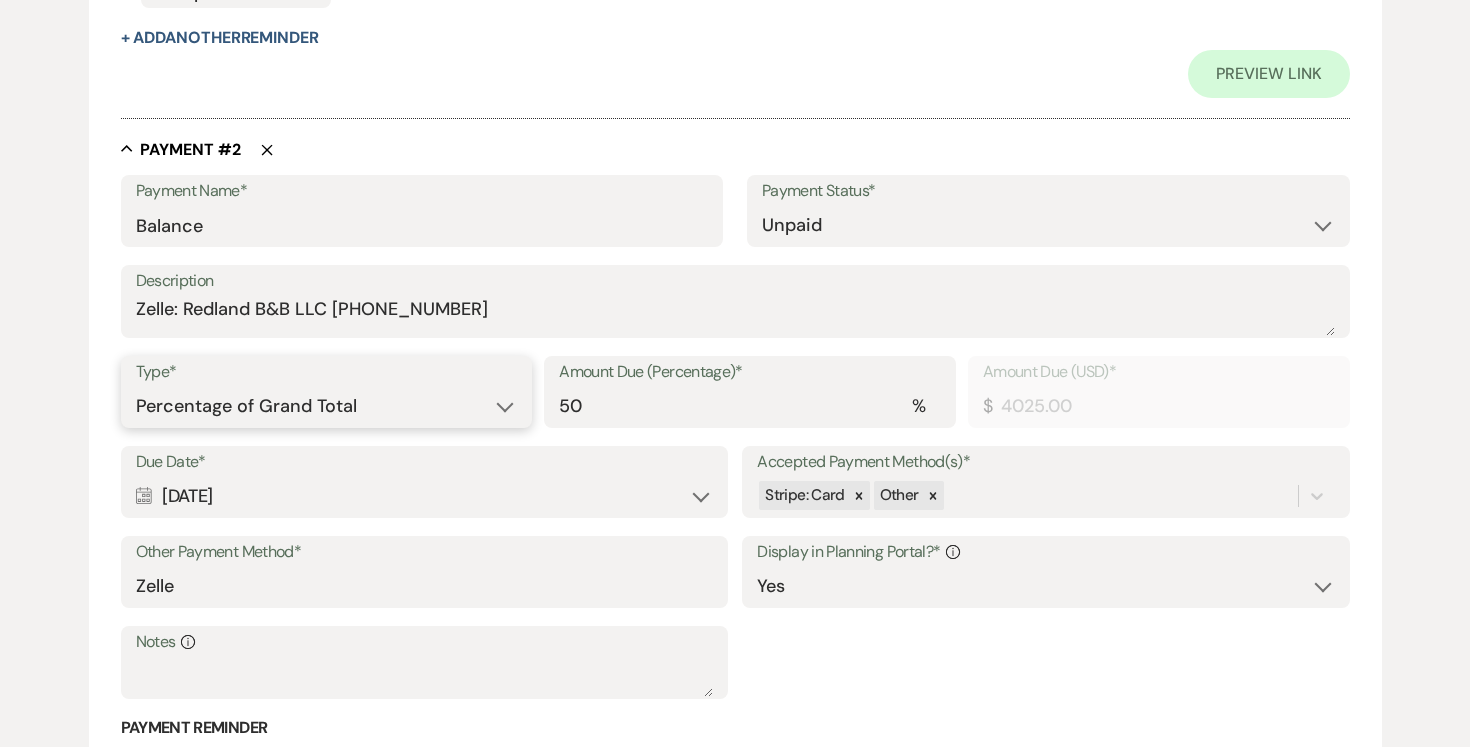 click on "Dollar Amount Percentage of Grand Total" at bounding box center (327, 406) 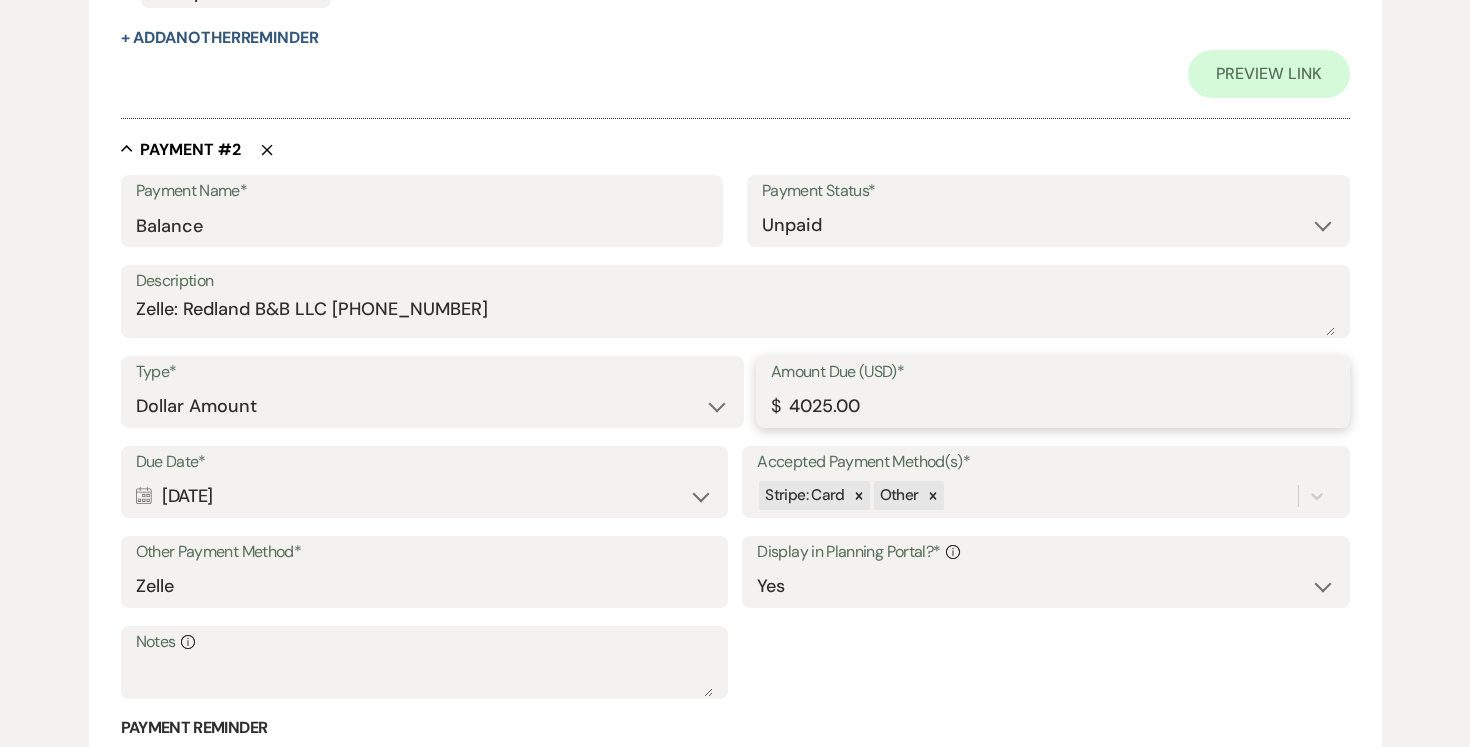 click on "4025.00" at bounding box center [1053, 406] 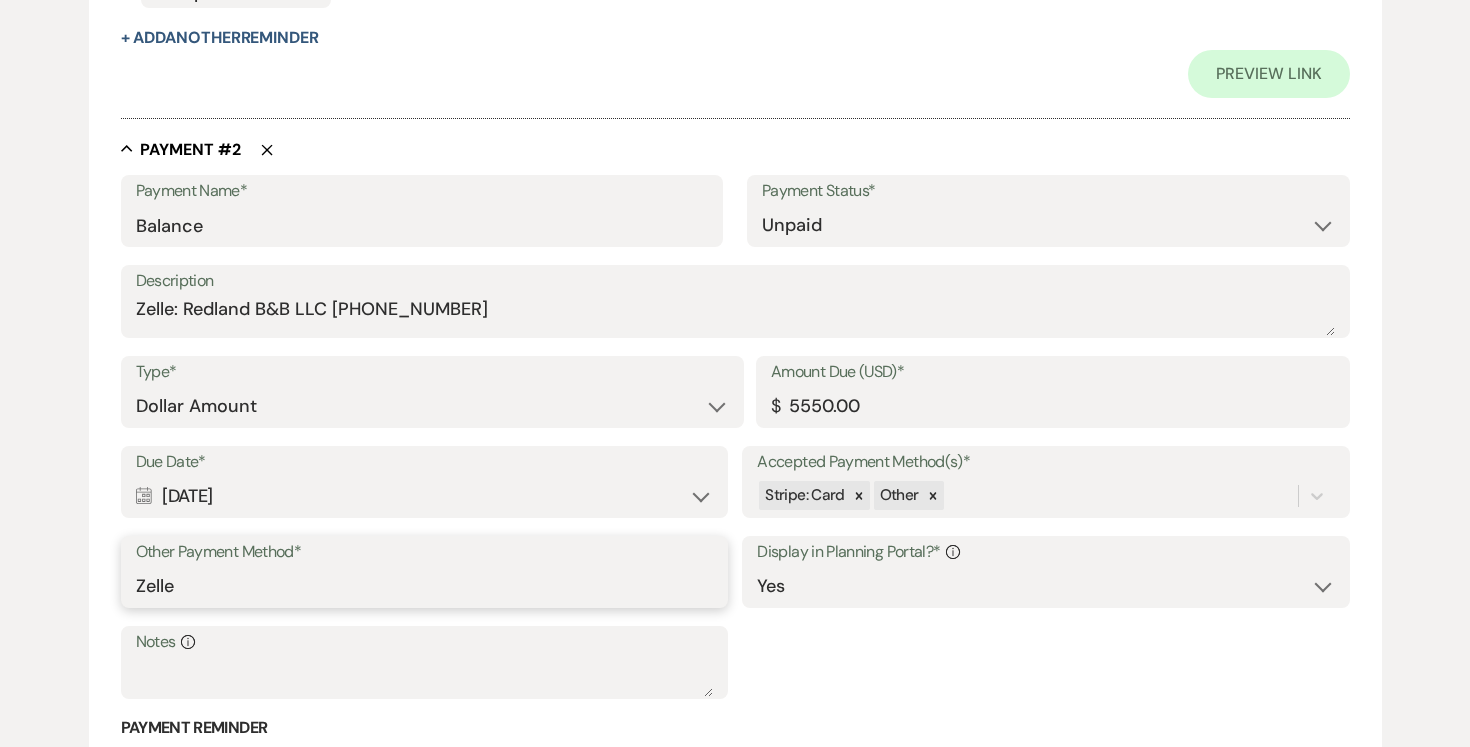 click on "Zelle" at bounding box center (424, 586) 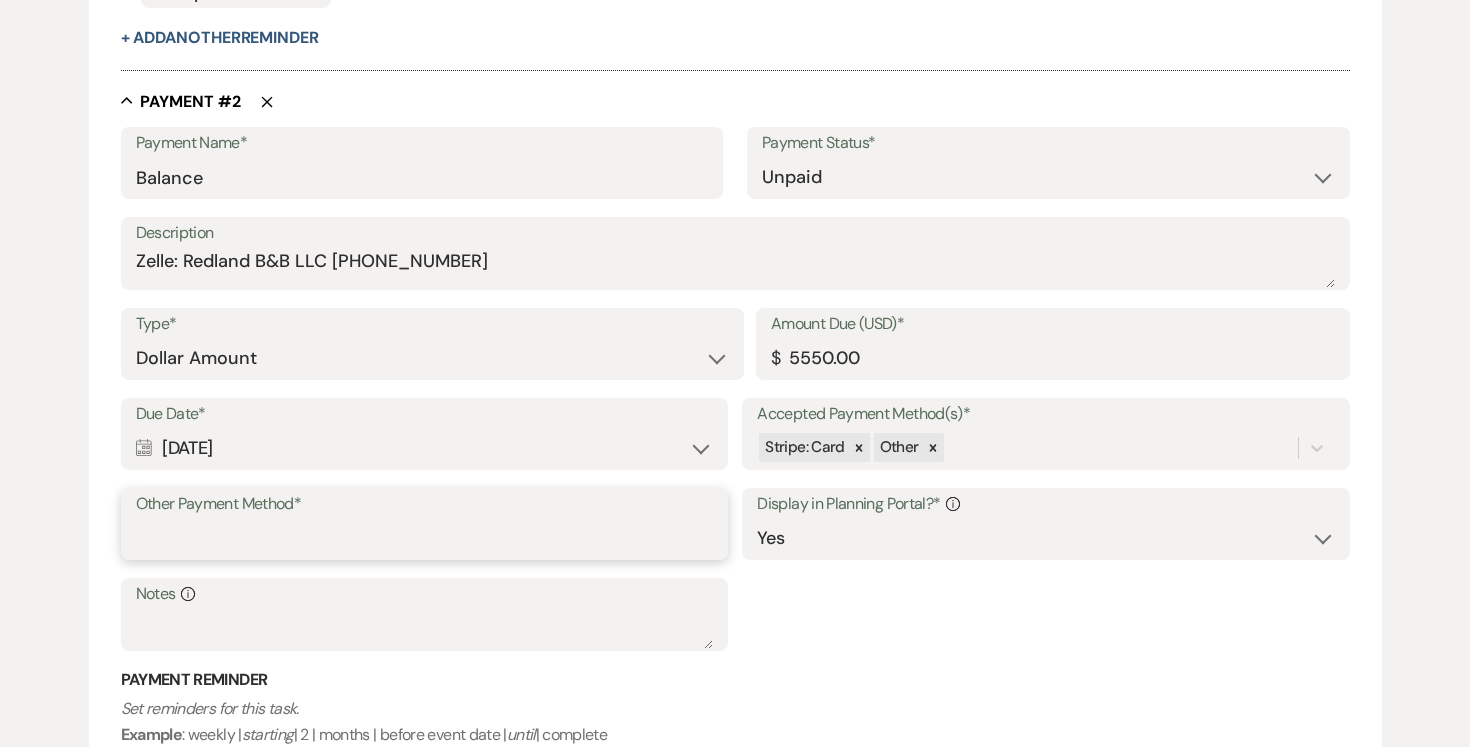 paste on "Zelle: Redland B&B LLC [PHONE_NUMBER]" 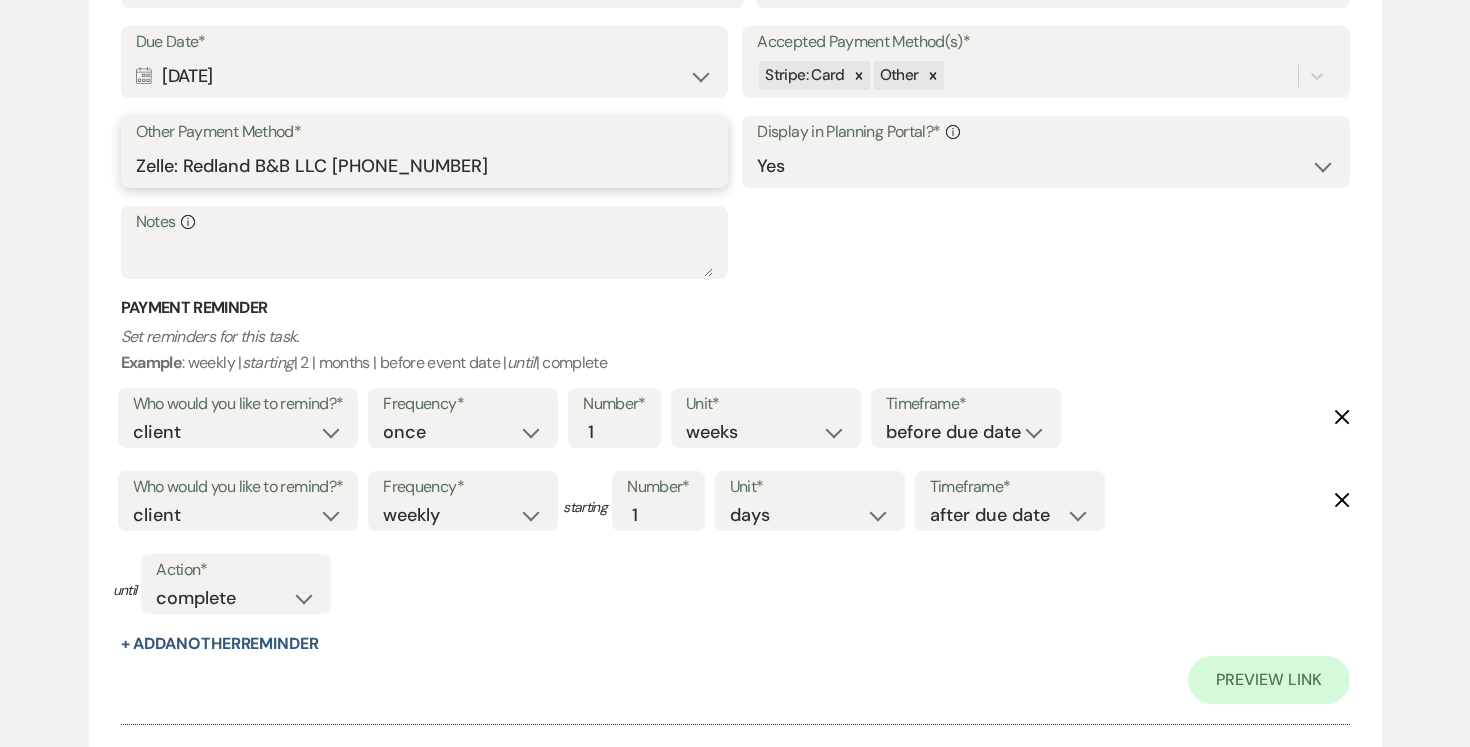 scroll, scrollTop: 2014, scrollLeft: 0, axis: vertical 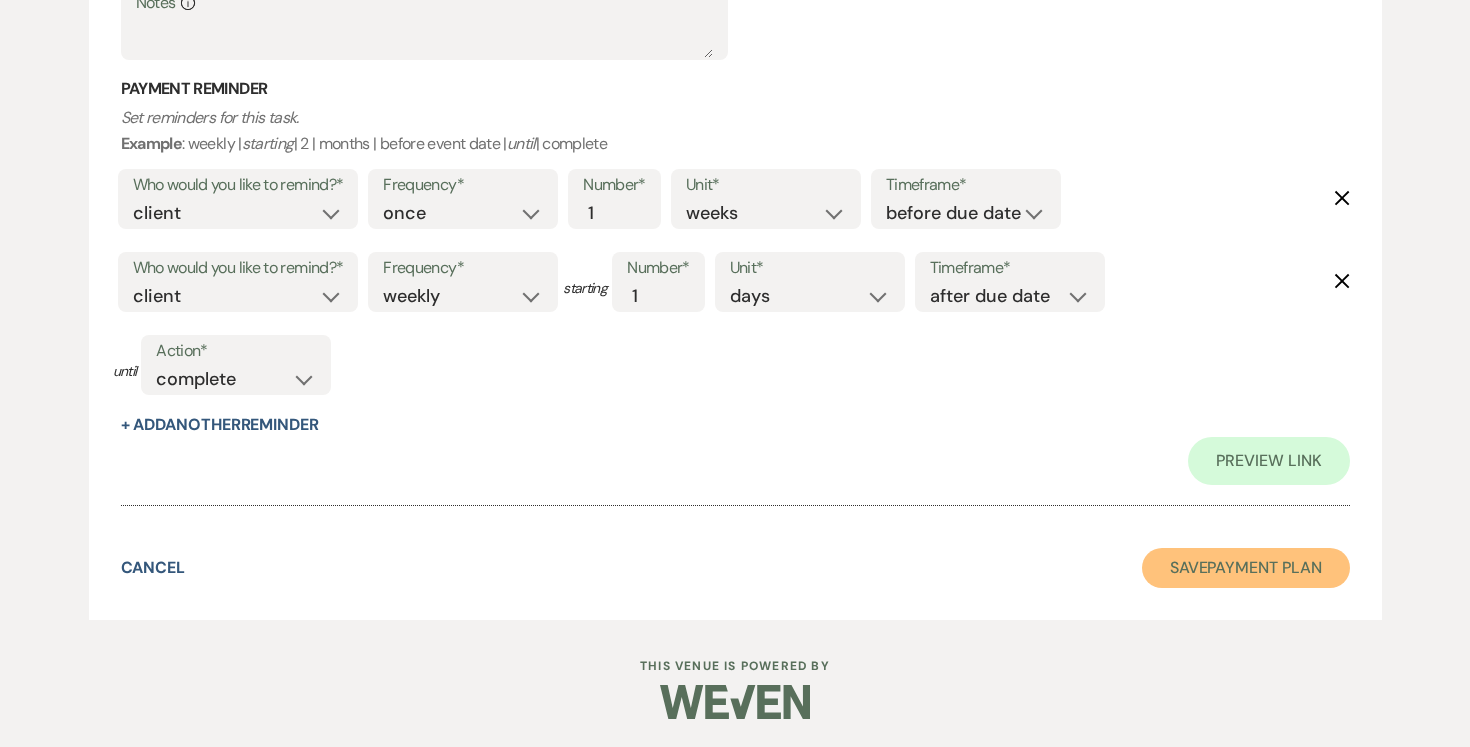 click on "Save  Payment Plan" at bounding box center (1246, 568) 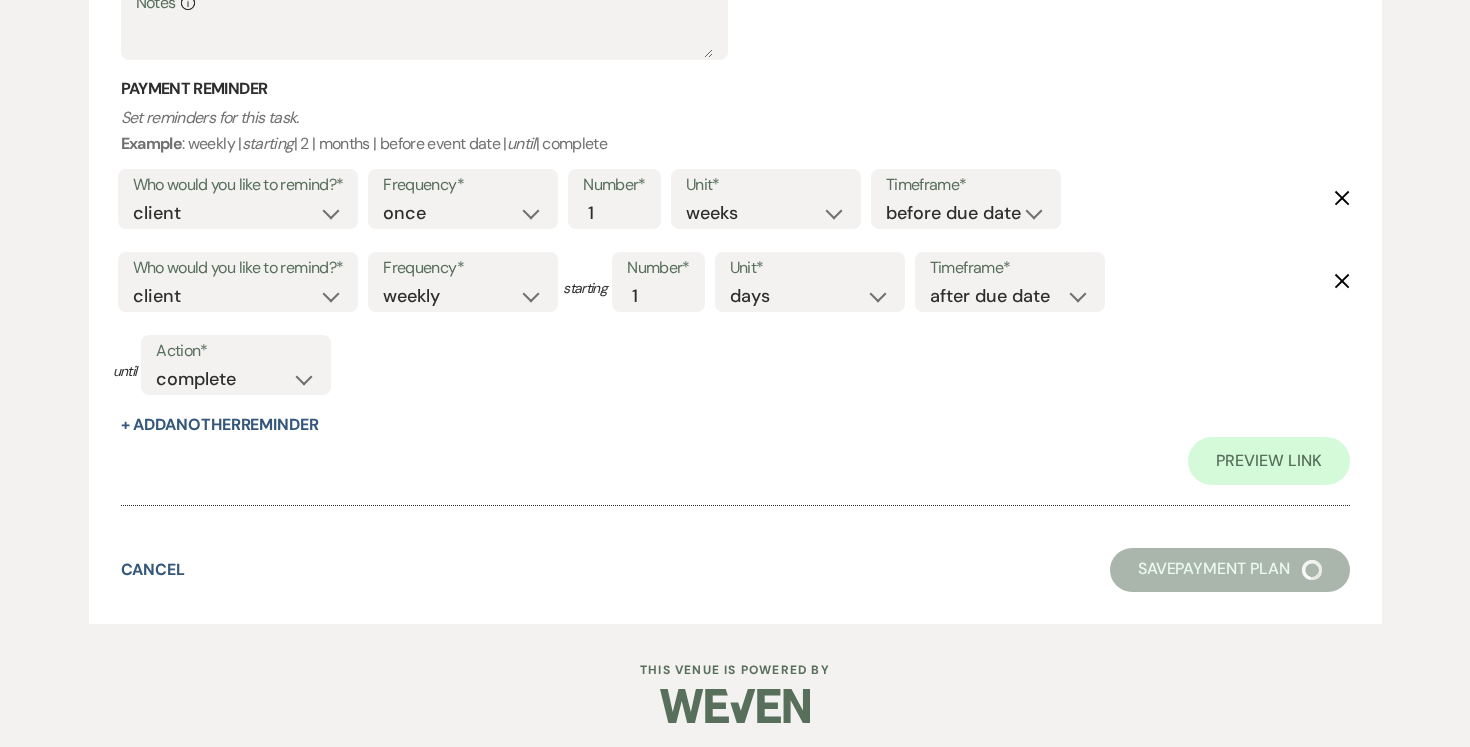 scroll, scrollTop: 0, scrollLeft: 0, axis: both 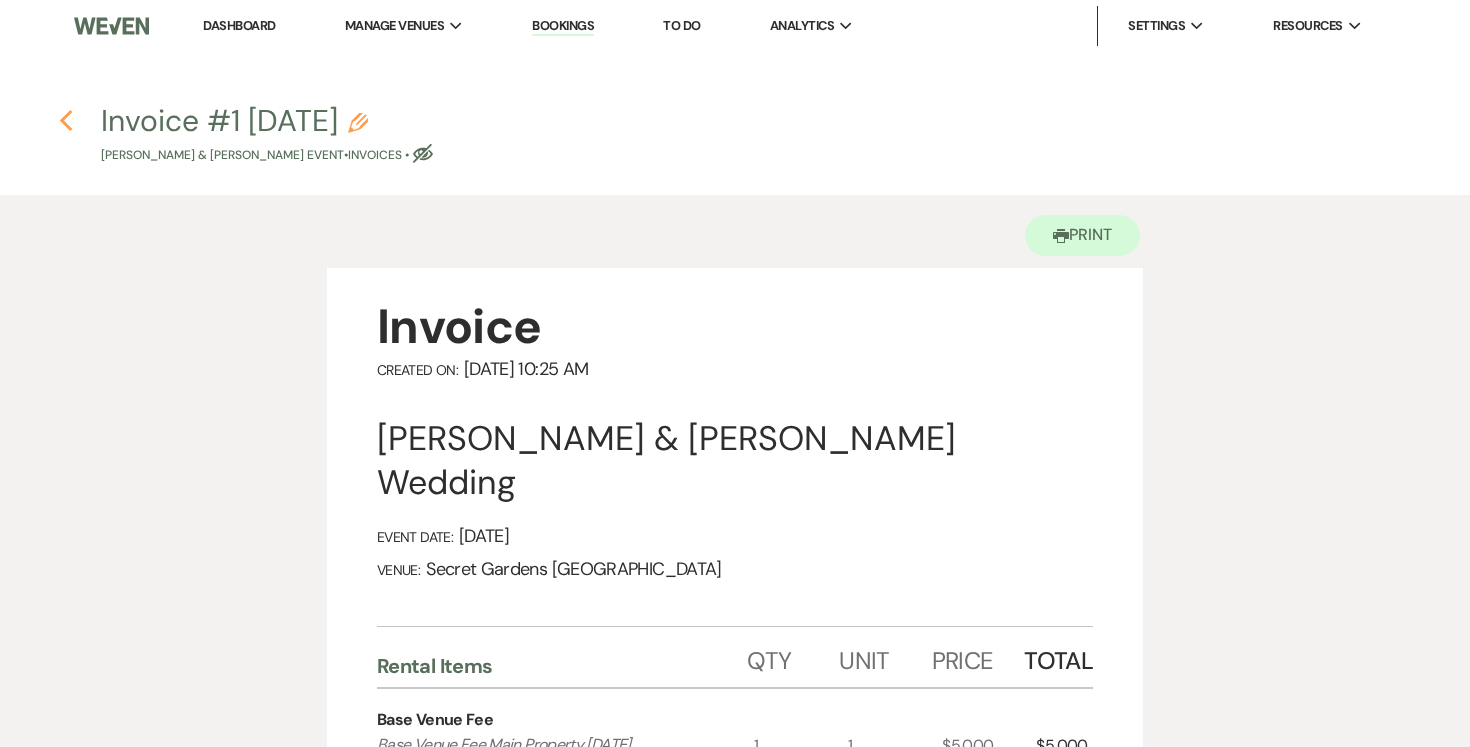 click 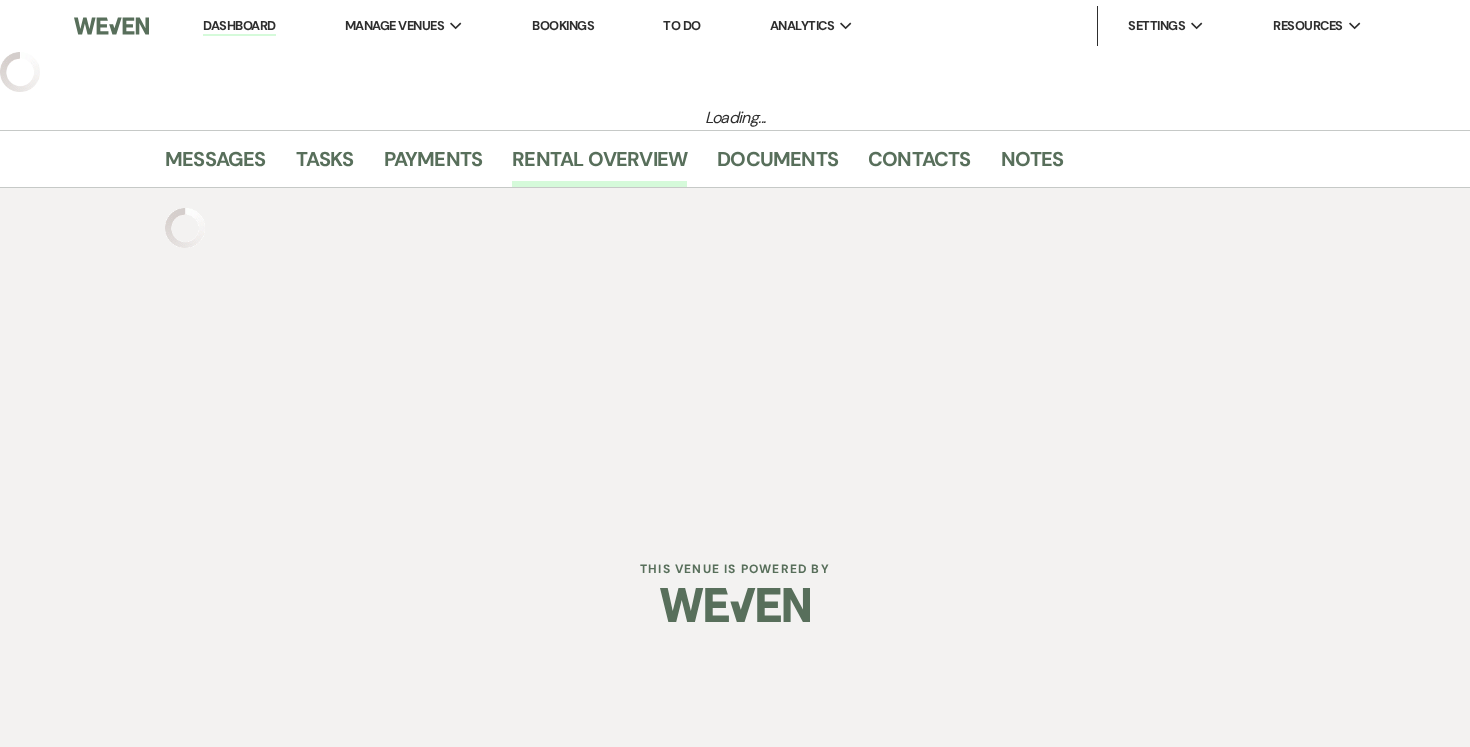 select on "6" 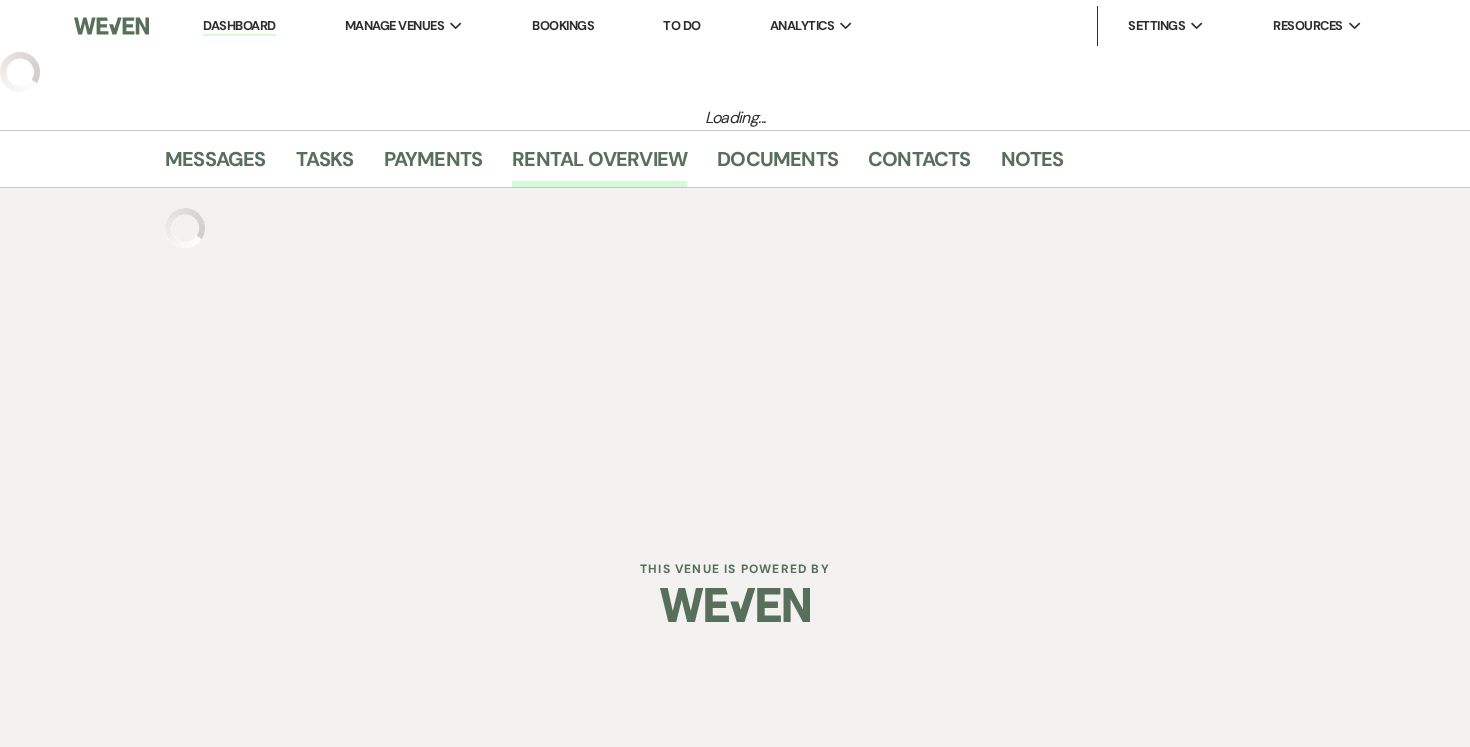 select on "2" 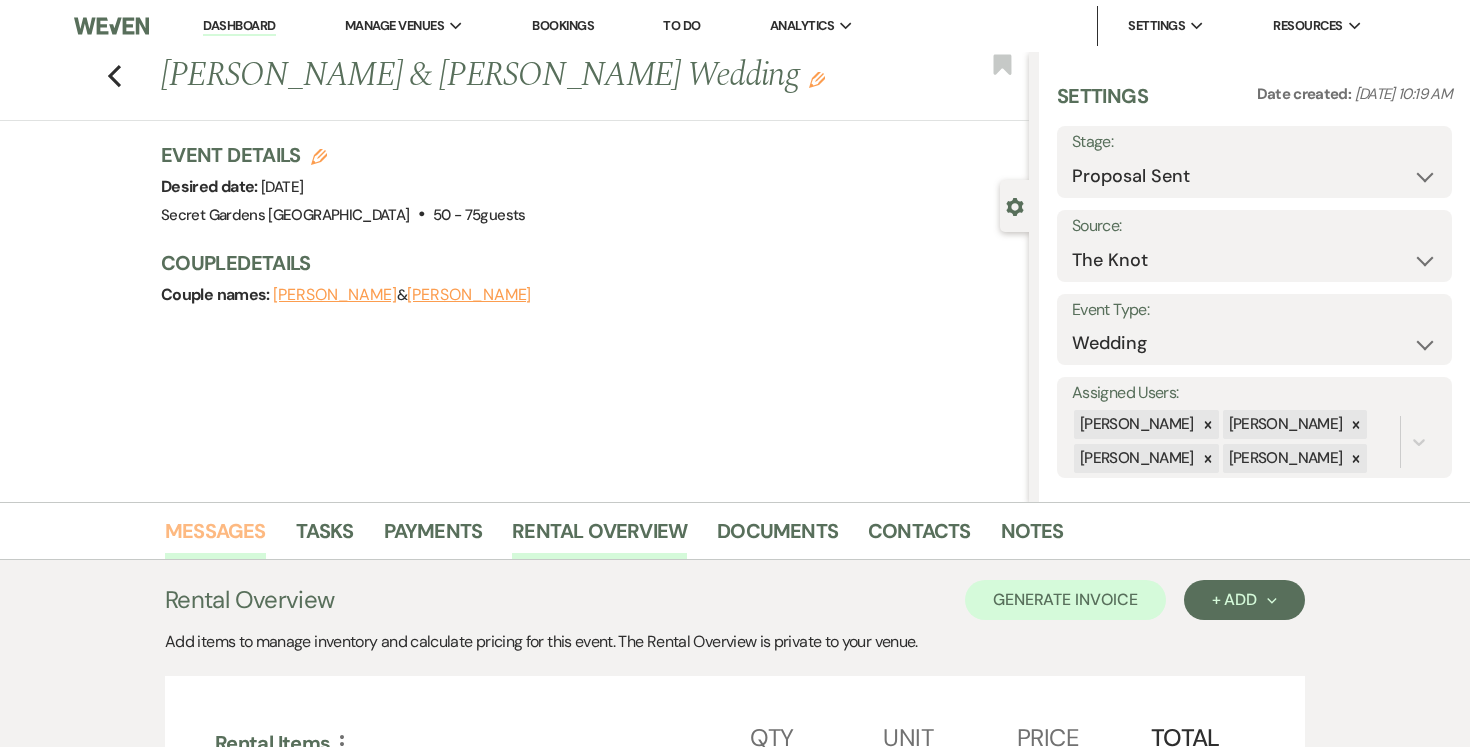 click on "Messages" at bounding box center [215, 537] 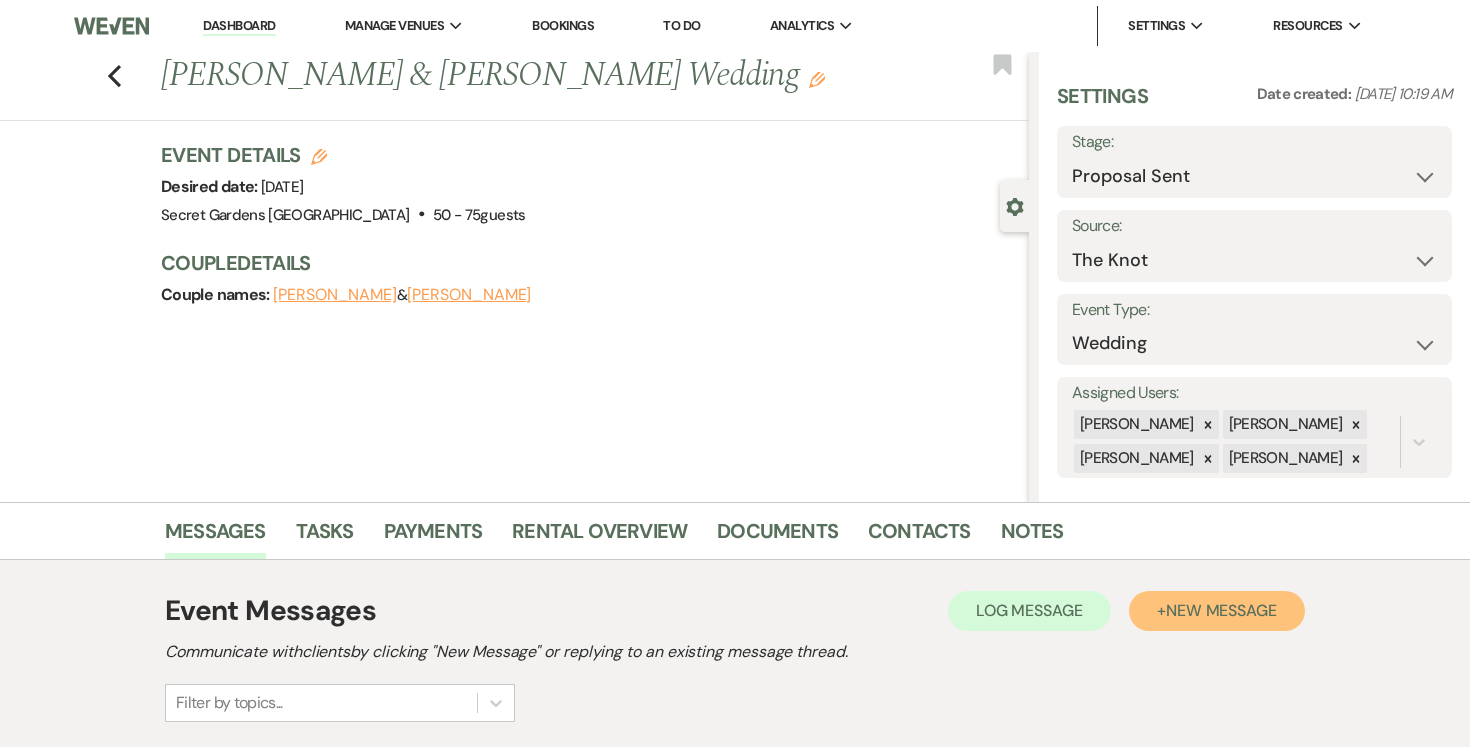 click on "New Message" at bounding box center (1221, 610) 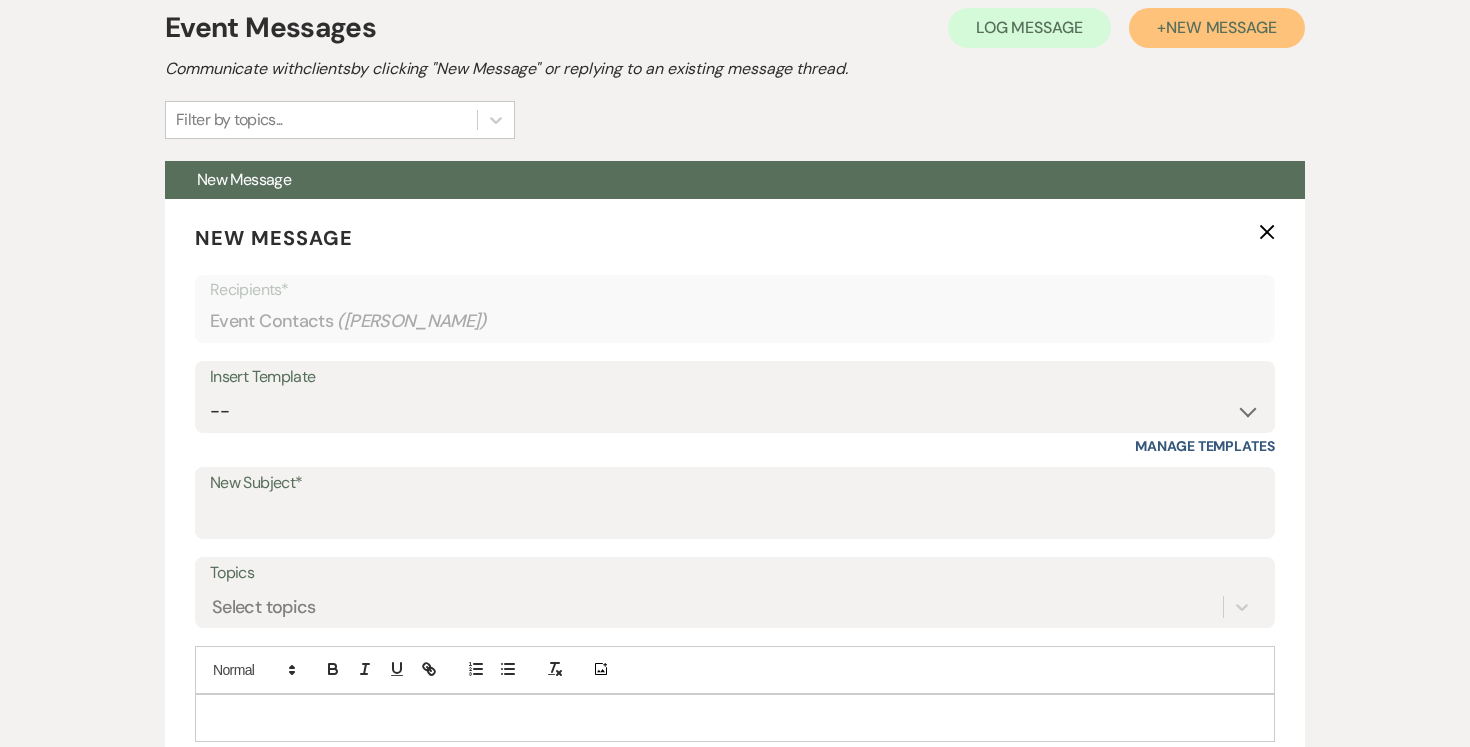 scroll, scrollTop: 753, scrollLeft: 0, axis: vertical 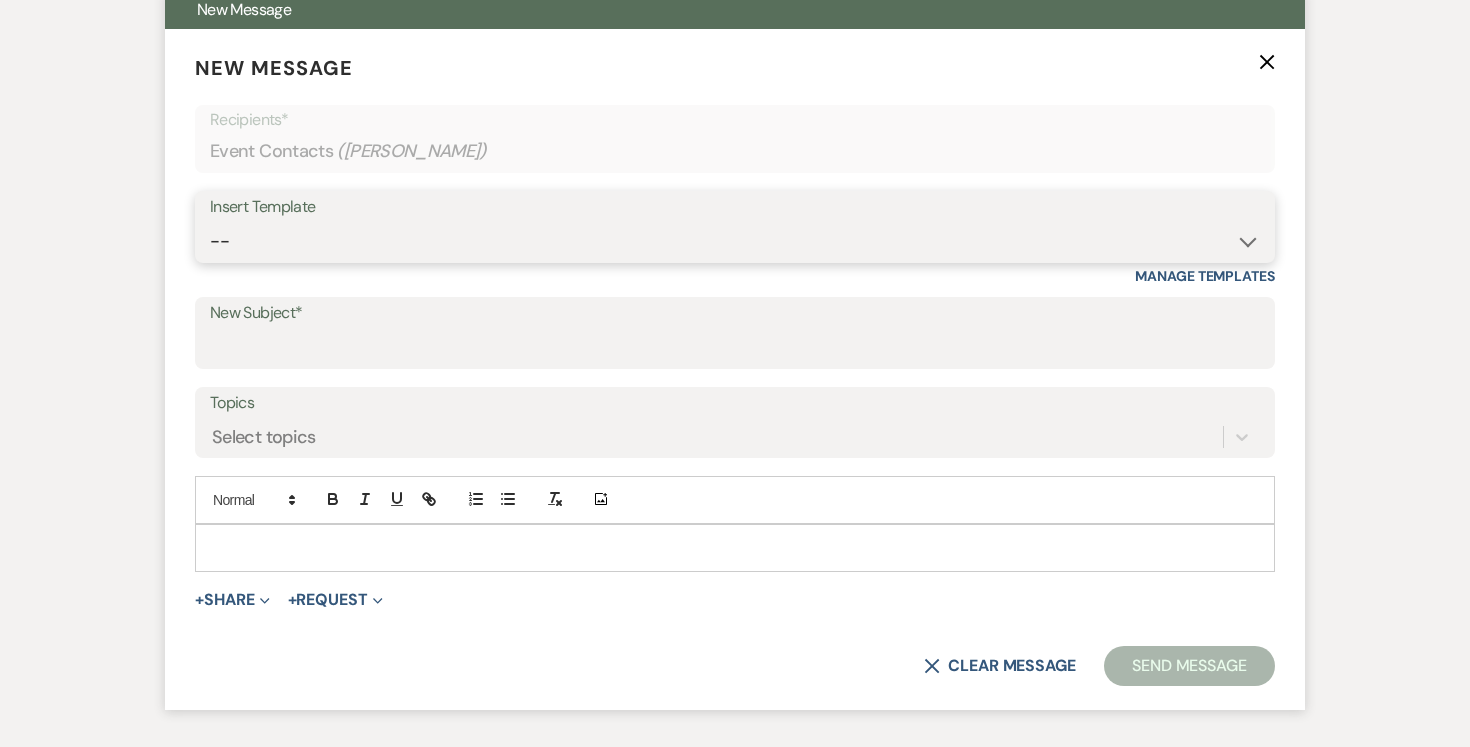 click on "-- Weven Planning Portal Introduction (Booked Events) Tour Request Response Follow Up Contract (Pre-Booked Leads) Expo Confirmation Inquiry Response Post-Event Photo Shoot Booked Preguntas Frecuentes Frequently Asked Questions Copy of Weven Planning Portal Introduction (Booked Events) 4-11-25 Weven Planning Portal Introduction (Booked Events) 4-11-25 (Alicia's version) Client Sheet Information NON-WEDDING Weven Planning Portal Introduction (Booked Events) 4-11-25 (Alicia's version) Tour Follow Up" at bounding box center [735, 241] 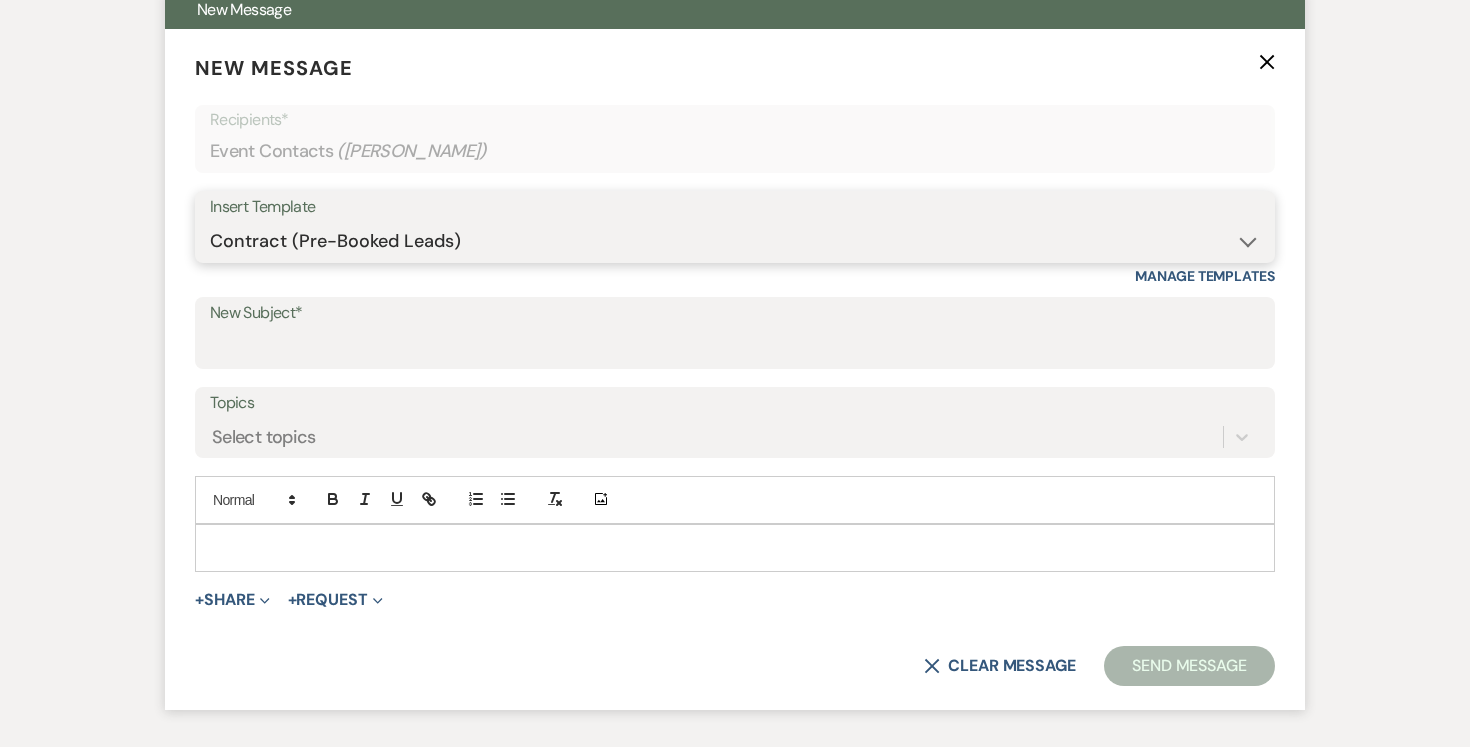 type on "Booking your event!" 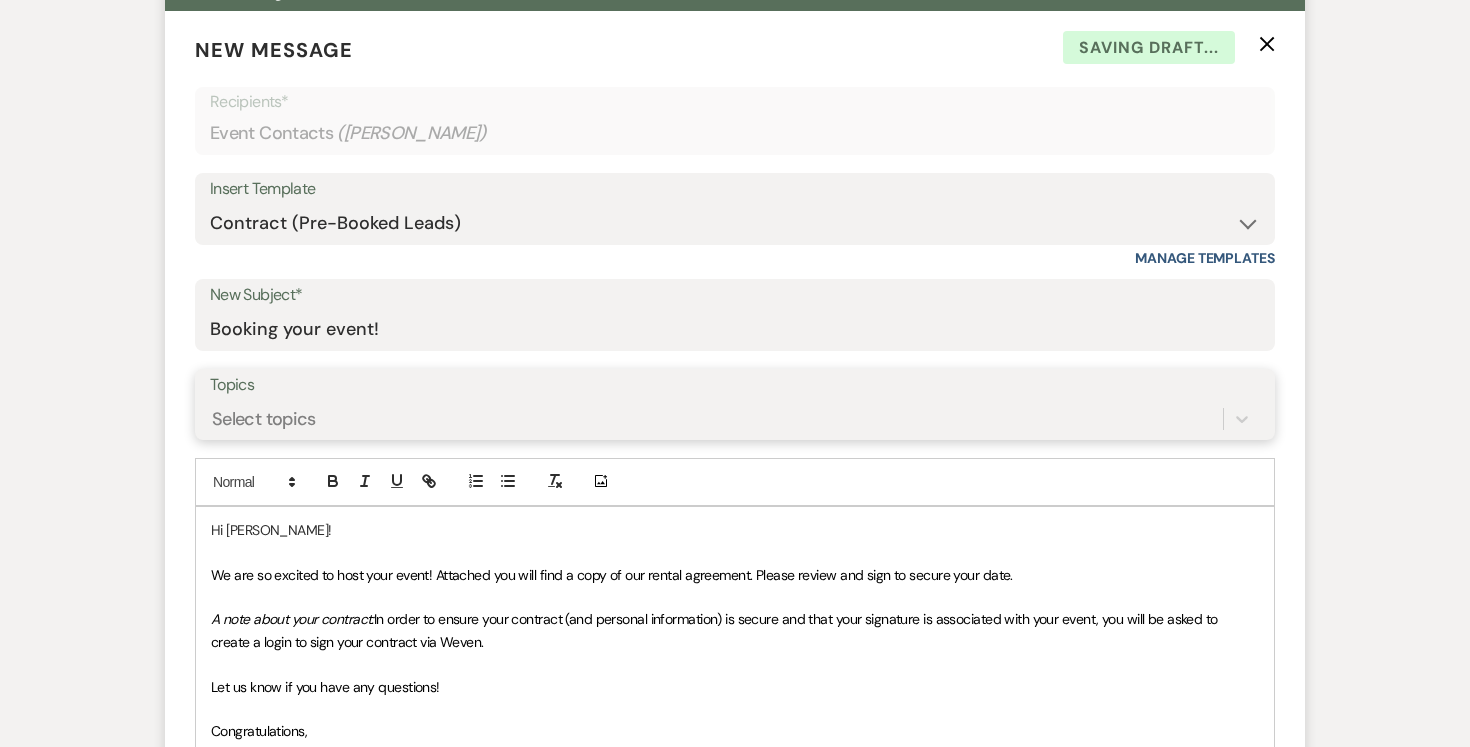 click on "Select topics" at bounding box center [716, 418] 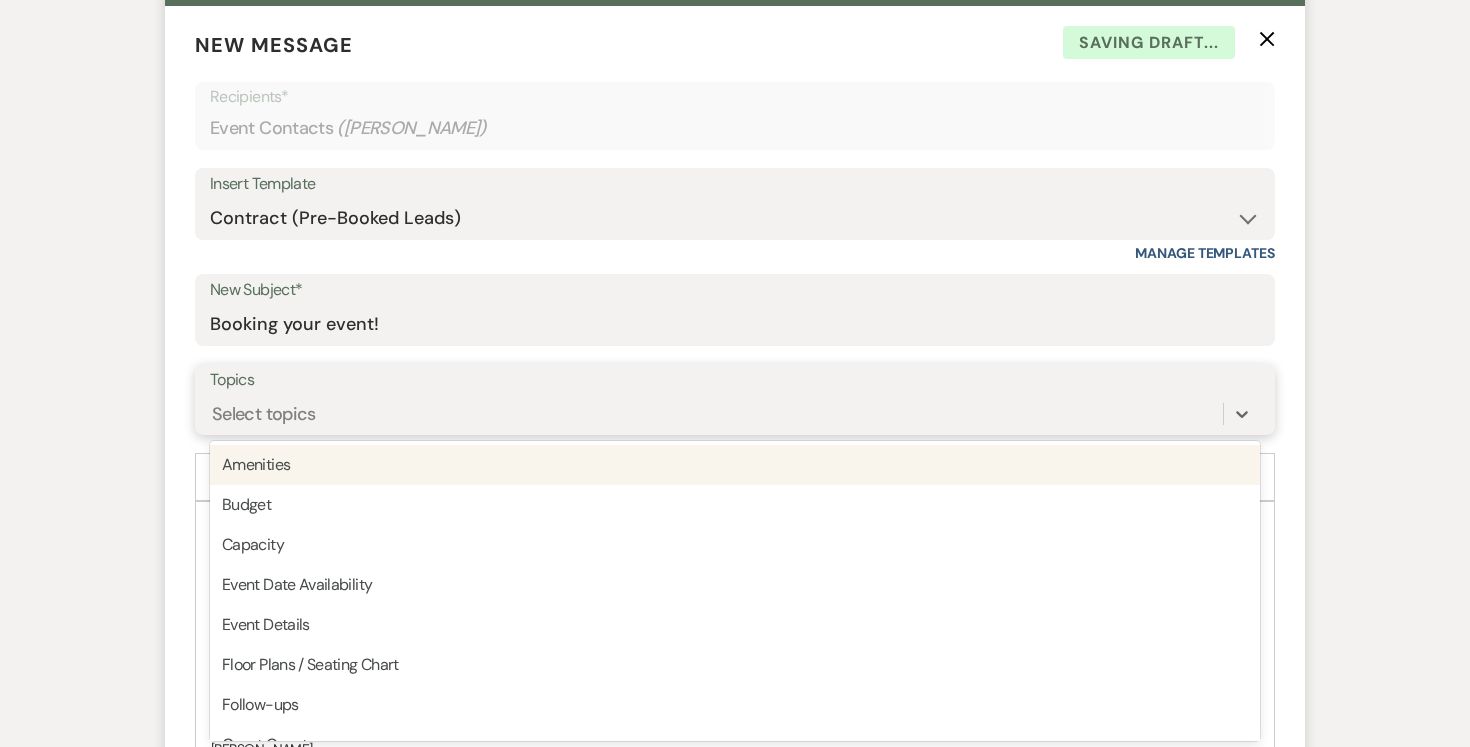 scroll, scrollTop: 778, scrollLeft: 0, axis: vertical 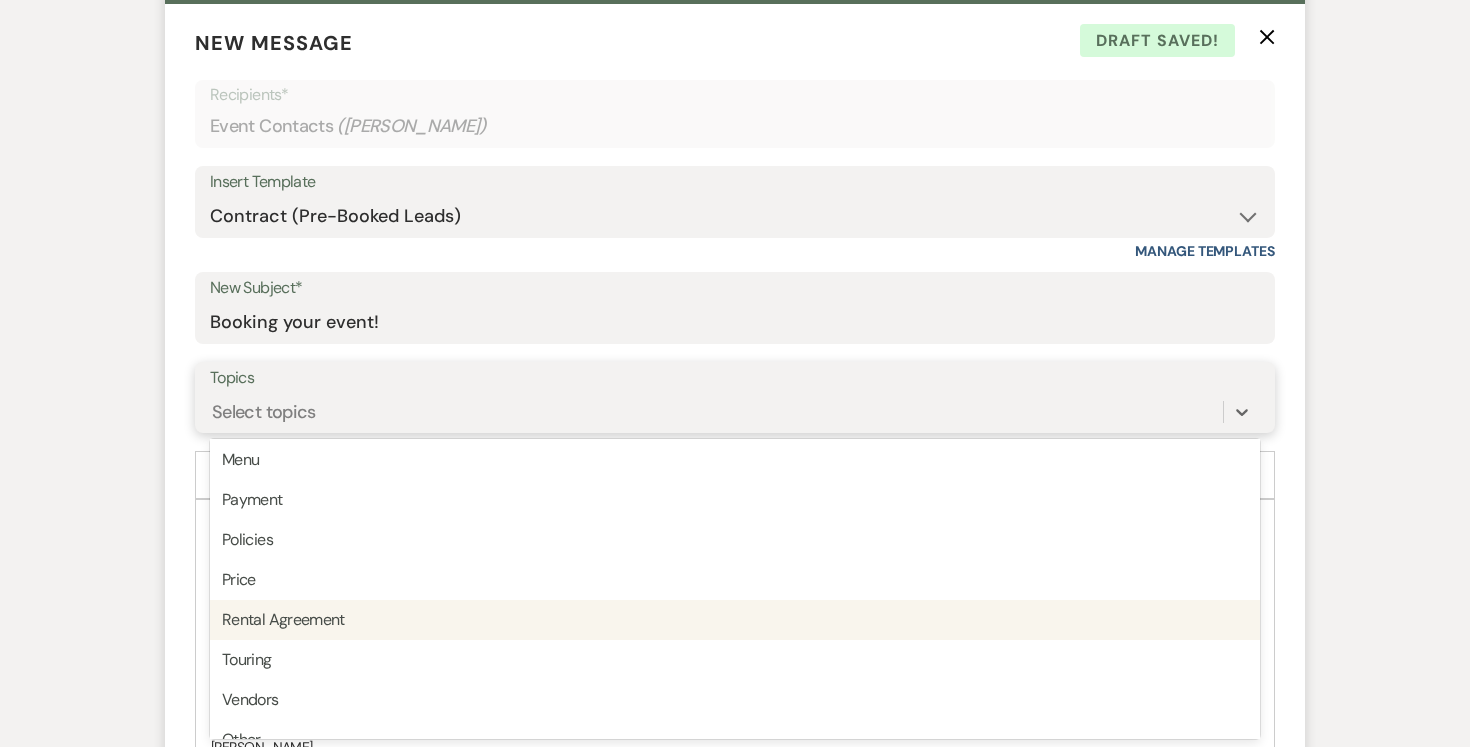 click on "Rental Agreement" at bounding box center (735, 620) 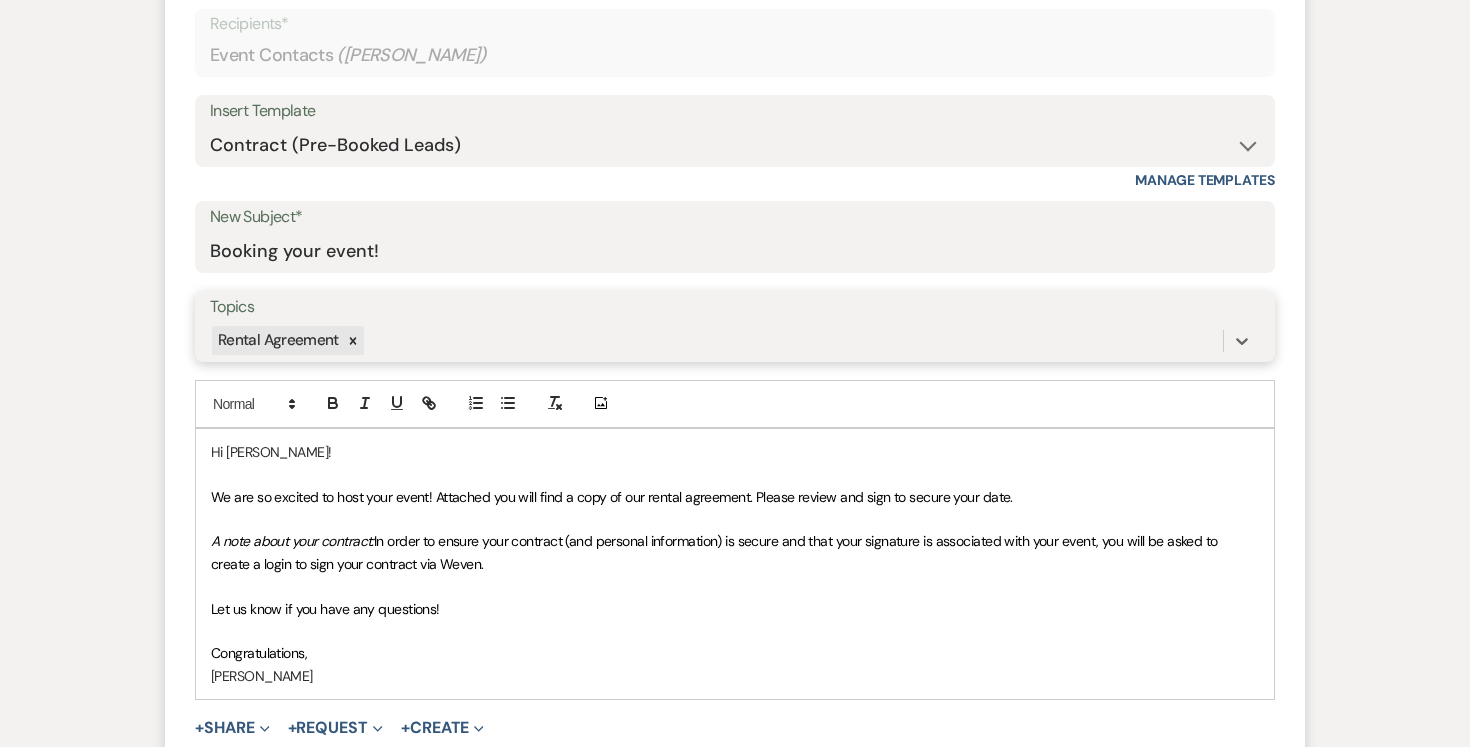scroll, scrollTop: 875, scrollLeft: 0, axis: vertical 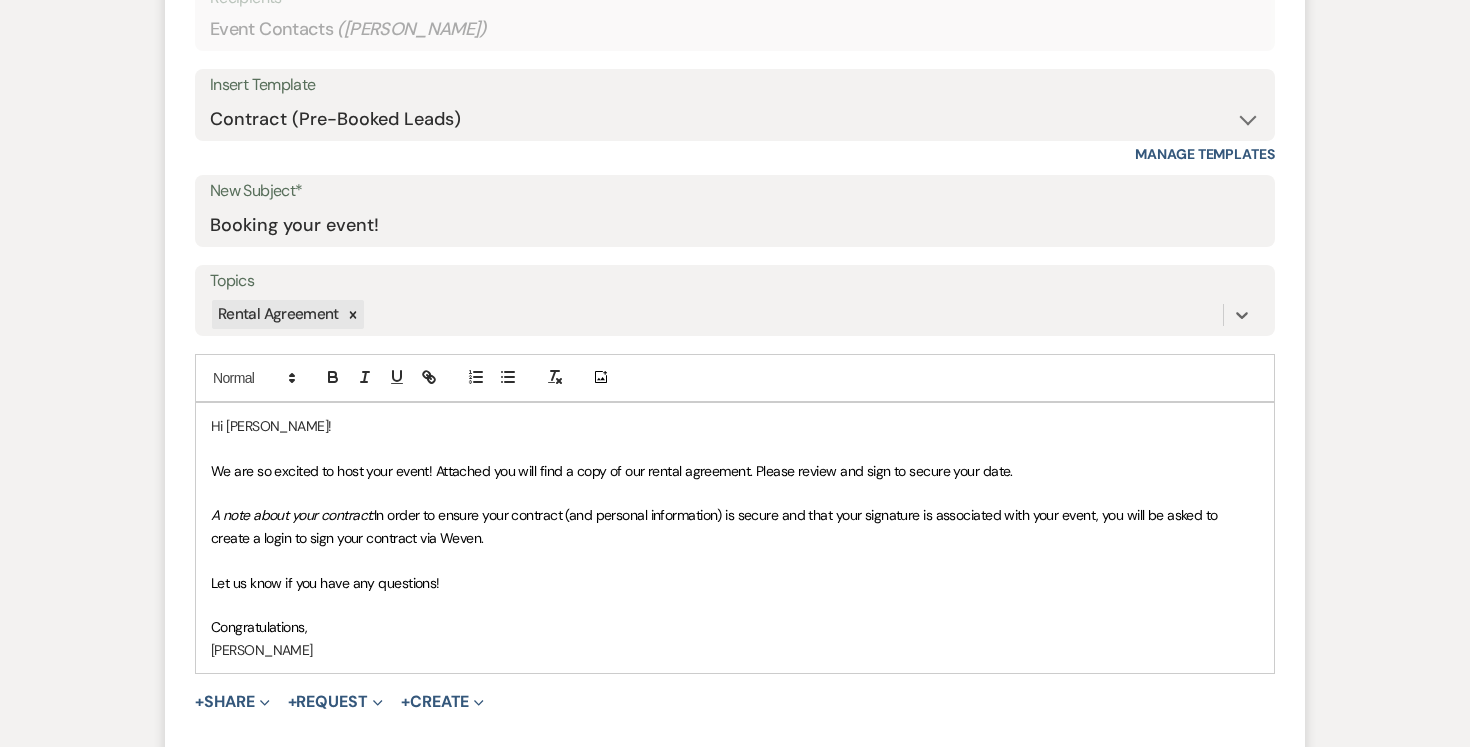 click on "Hi Simana!" at bounding box center [735, 426] 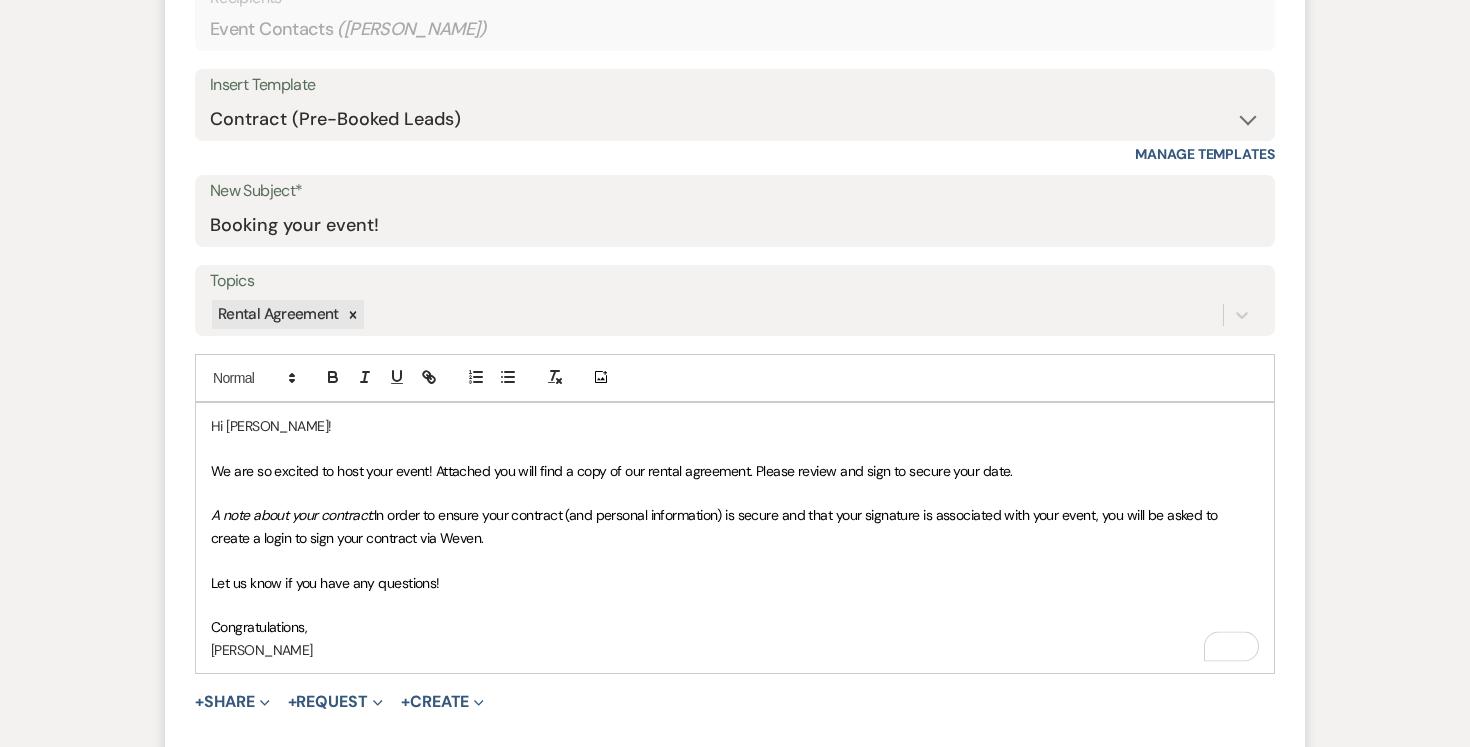 type 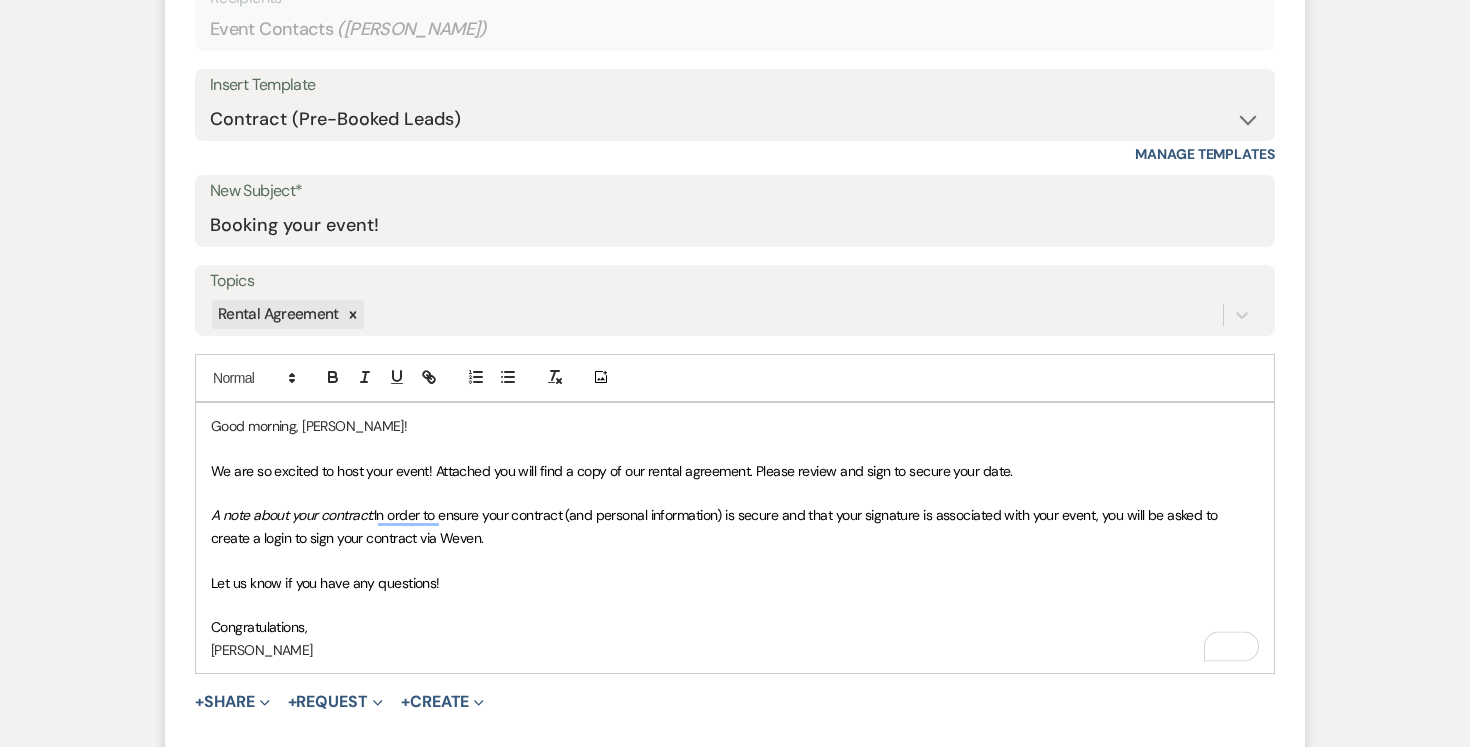 click on "Good morning, Simana!" at bounding box center (735, 426) 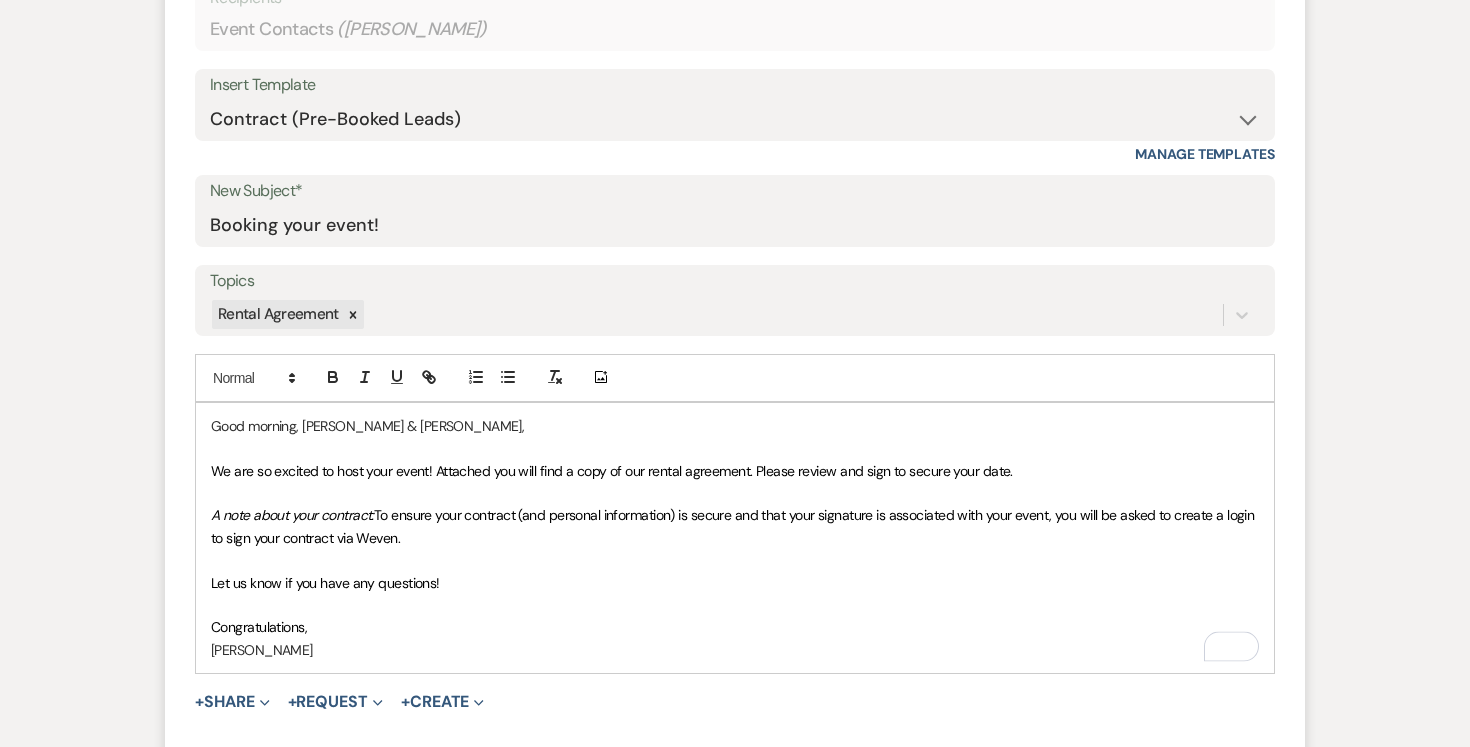 click on "Congratulations," at bounding box center [735, 627] 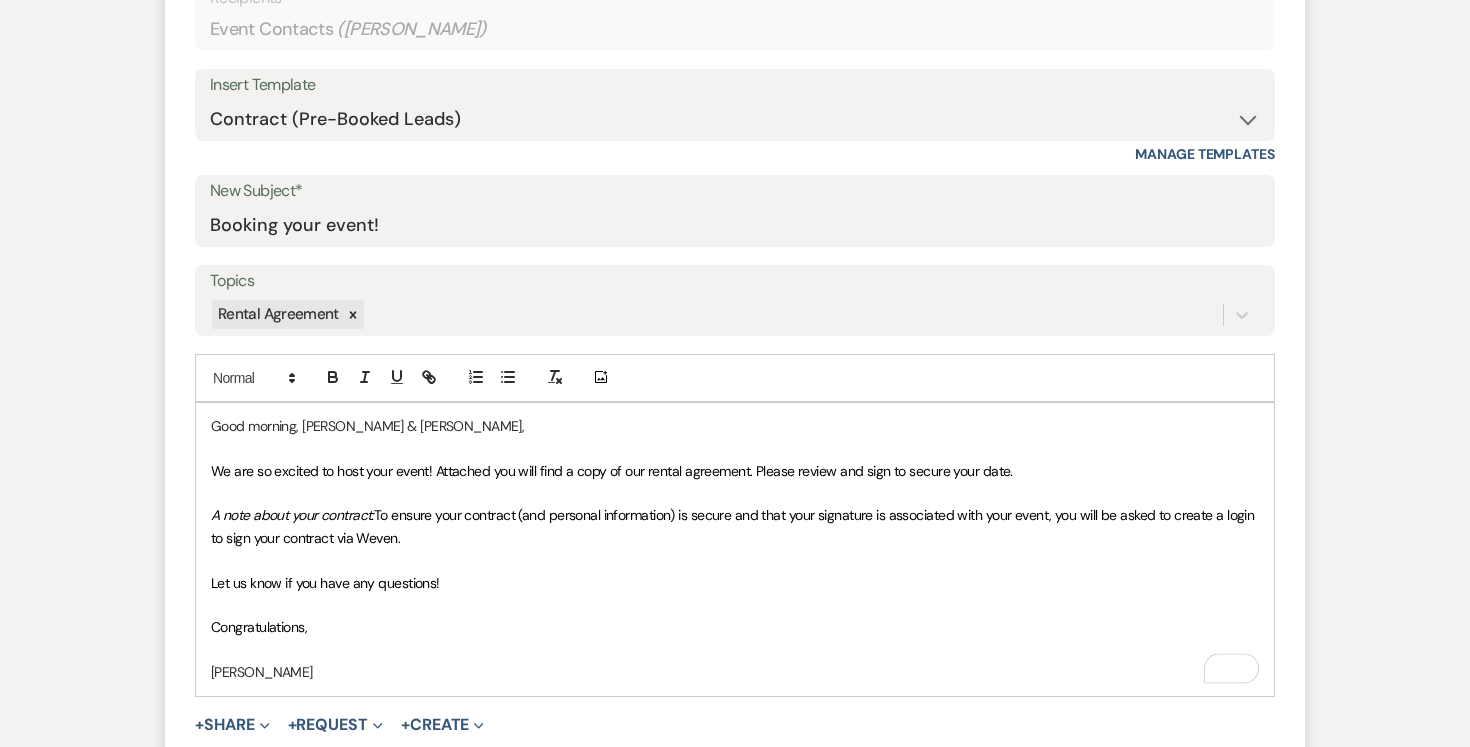 click on "[PERSON_NAME]" at bounding box center [735, 672] 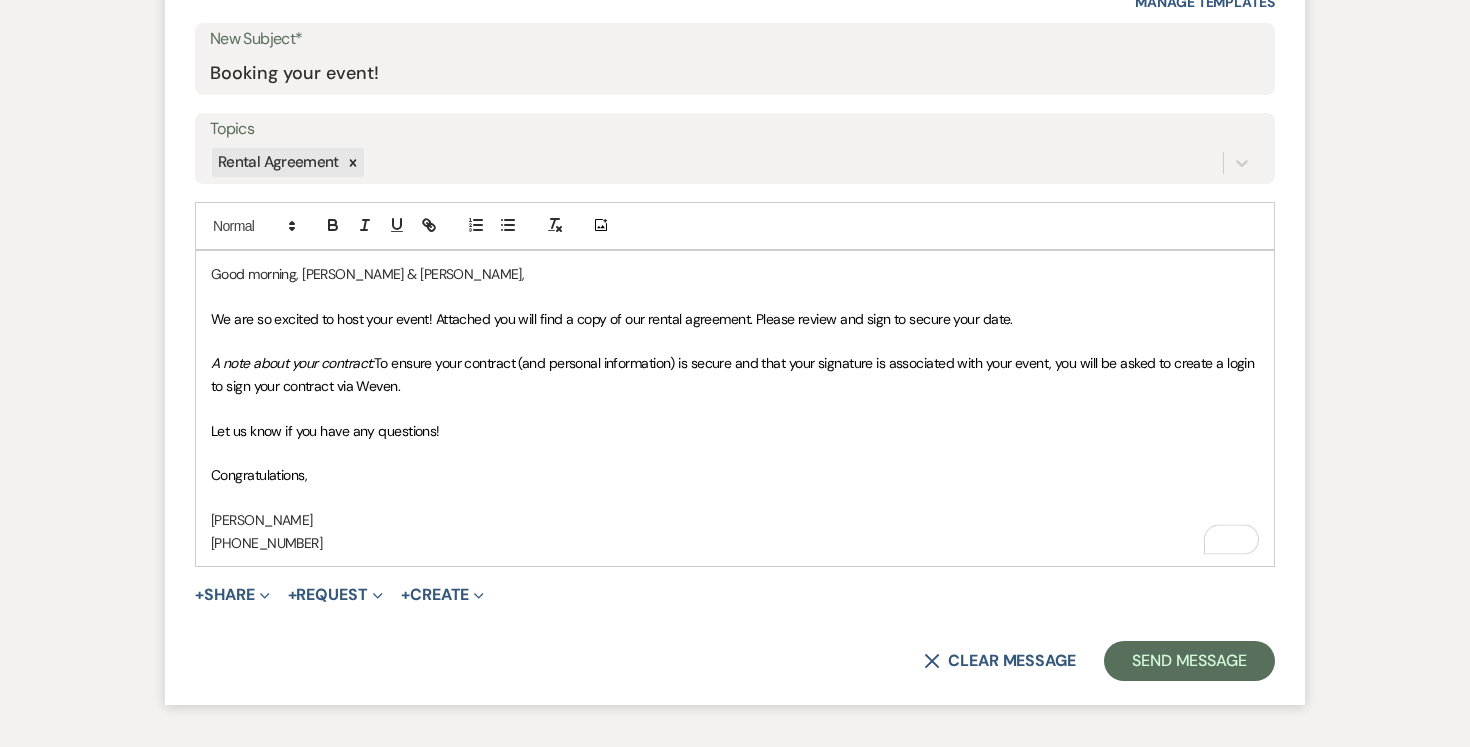 scroll, scrollTop: 1069, scrollLeft: 0, axis: vertical 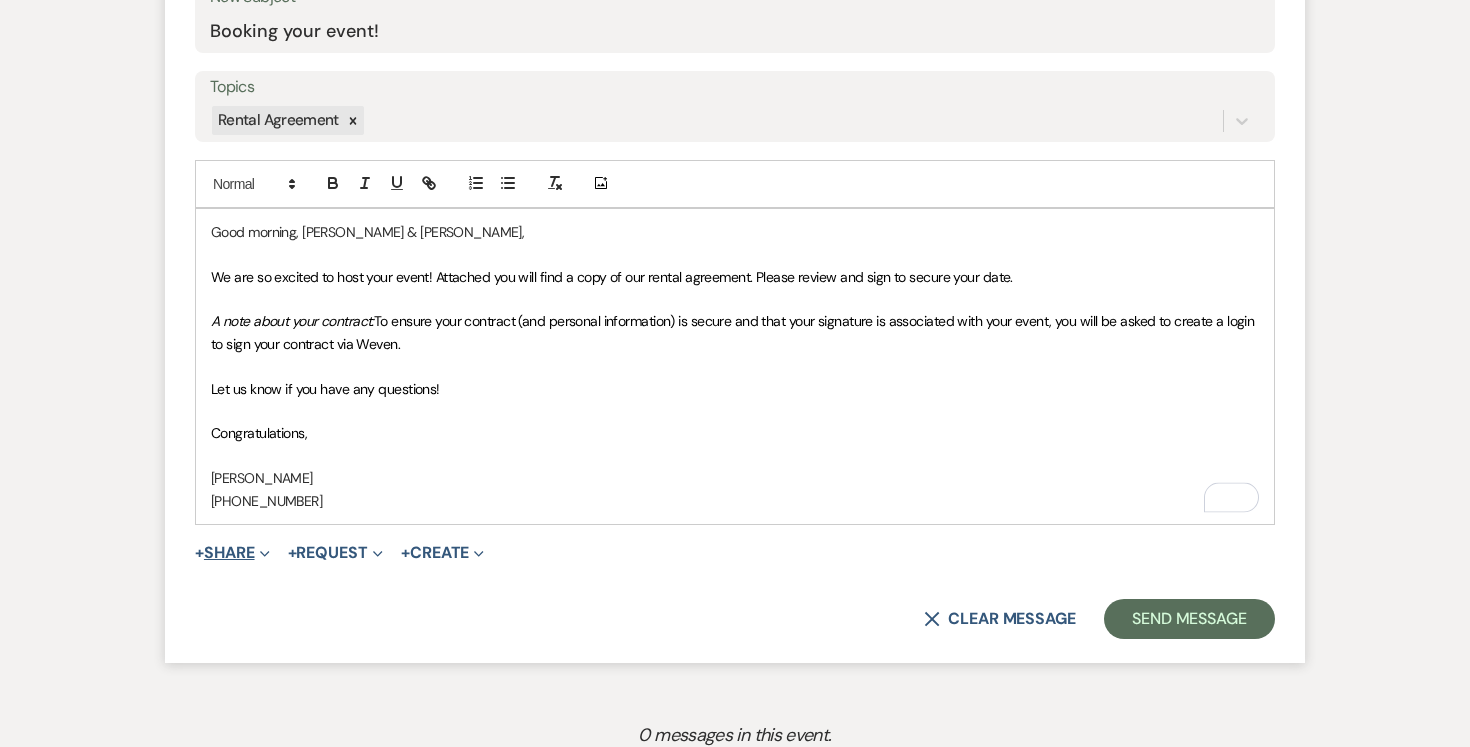 click on "+  Share Expand" at bounding box center (232, 553) 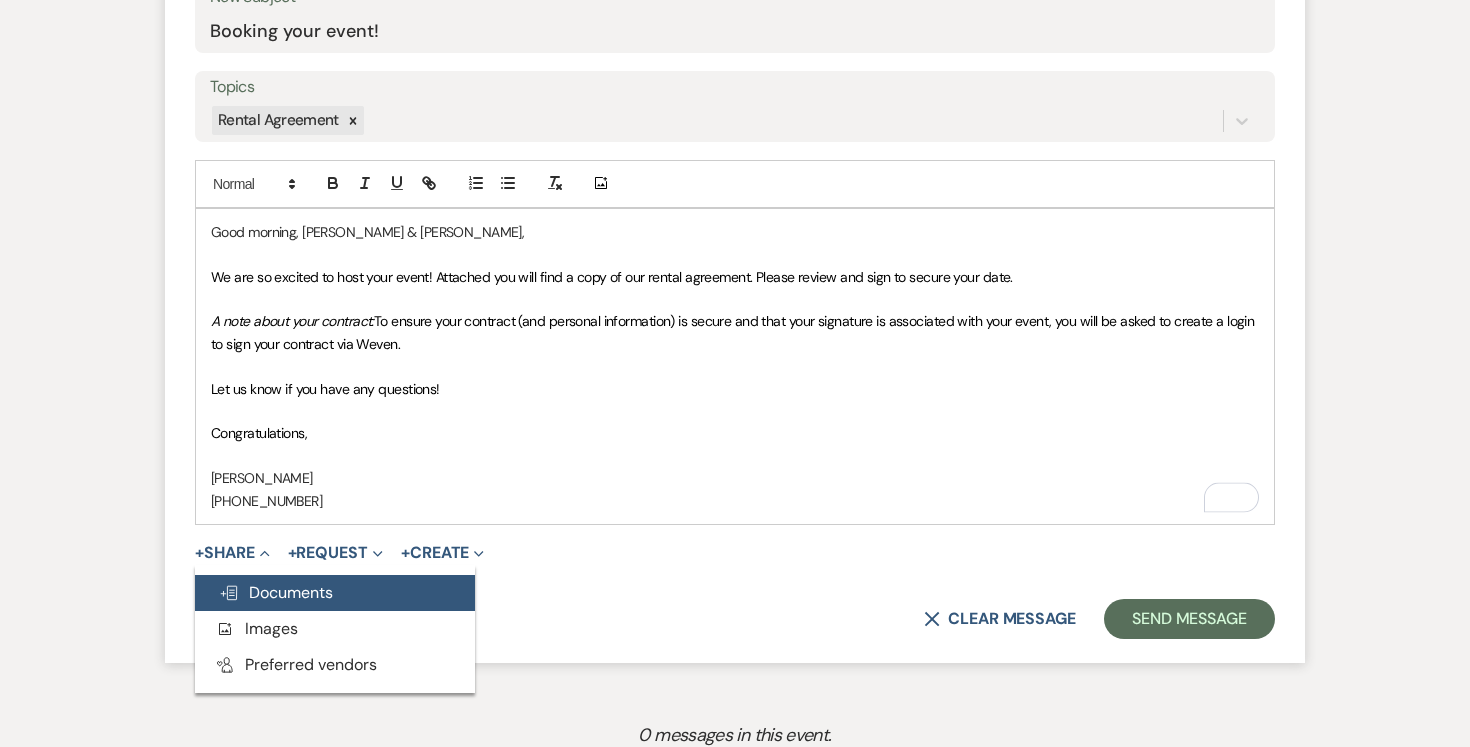 click on "Doc Upload Documents" at bounding box center (276, 592) 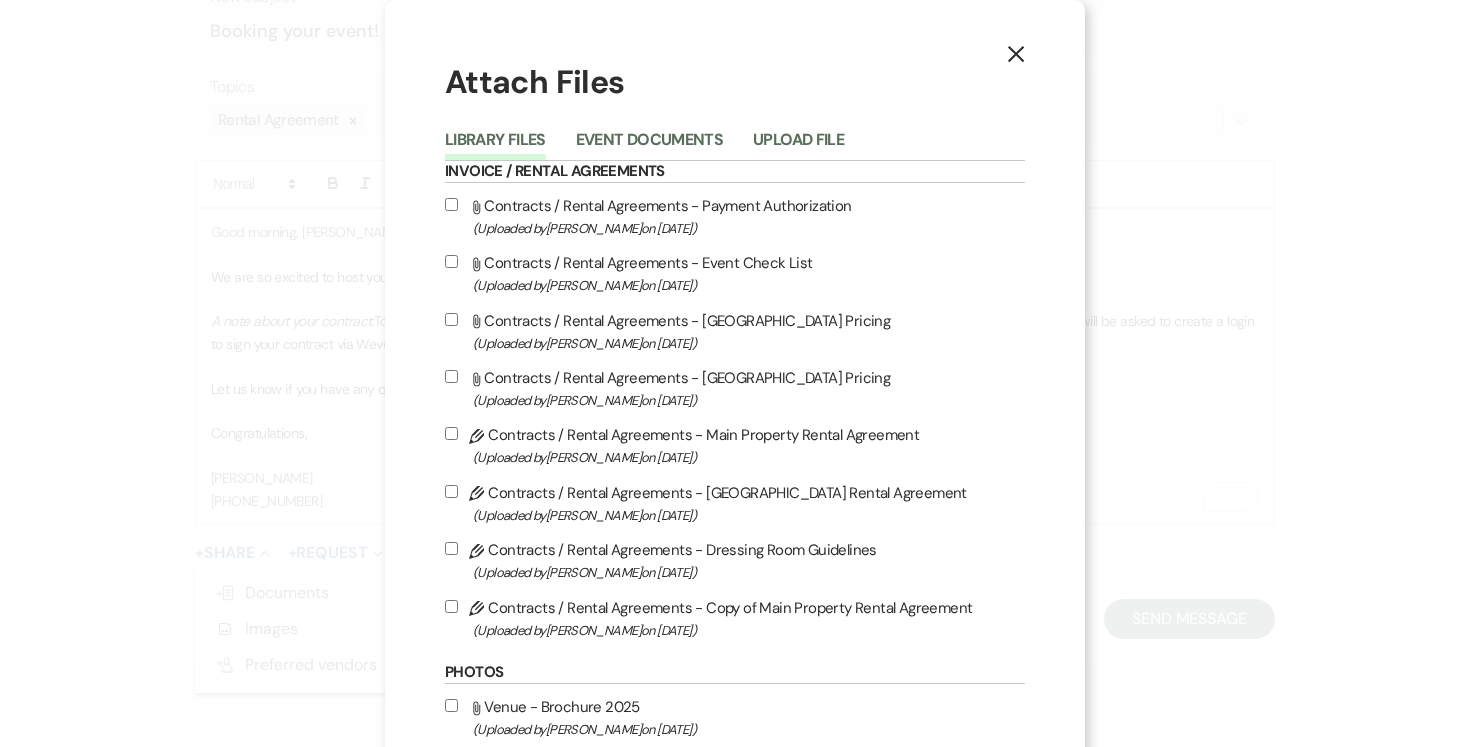 click on "Pencil Contracts / Rental Agreements - Copy of Main Property Rental Agreement (Uploaded by  Joe Doyle  on   Jun 11th, 2025 )" at bounding box center [451, 606] 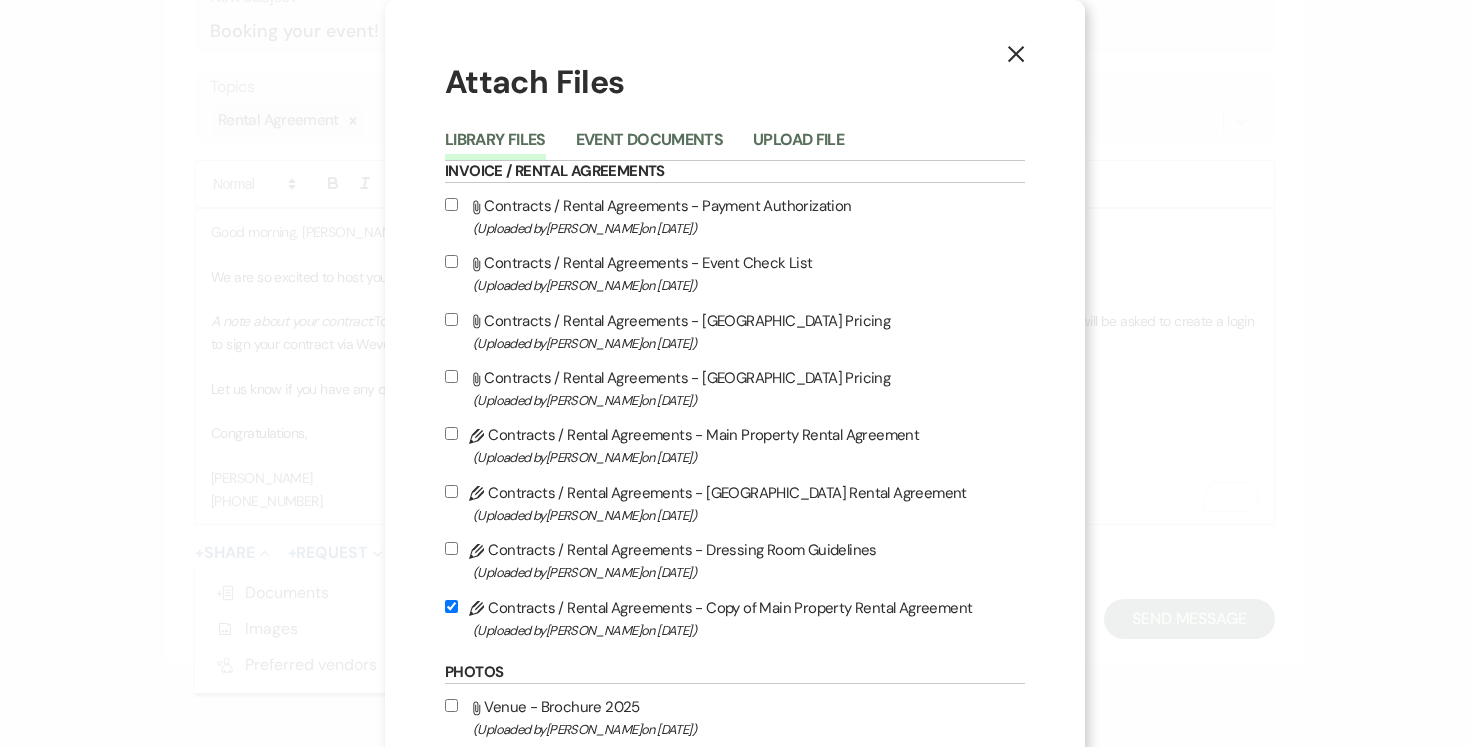 checkbox on "true" 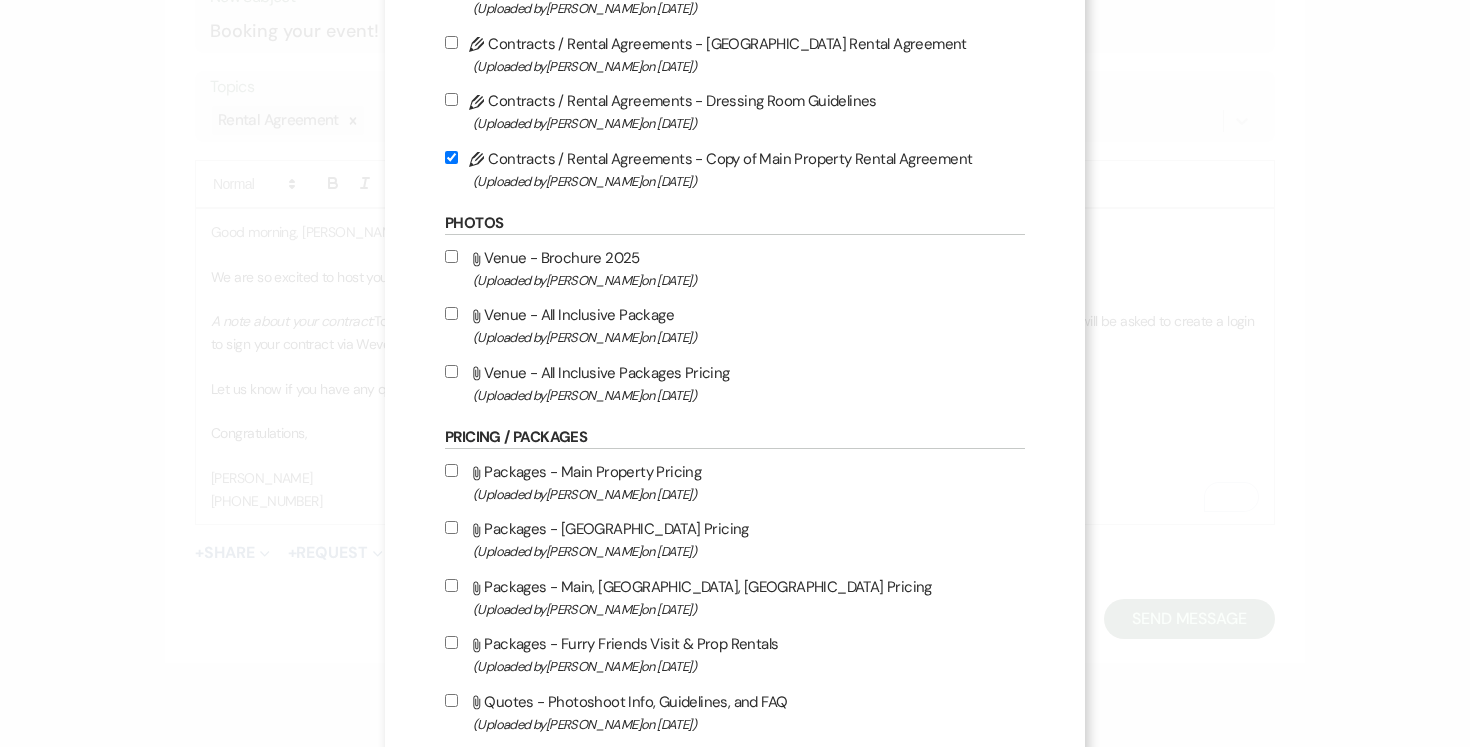 scroll, scrollTop: 923, scrollLeft: 0, axis: vertical 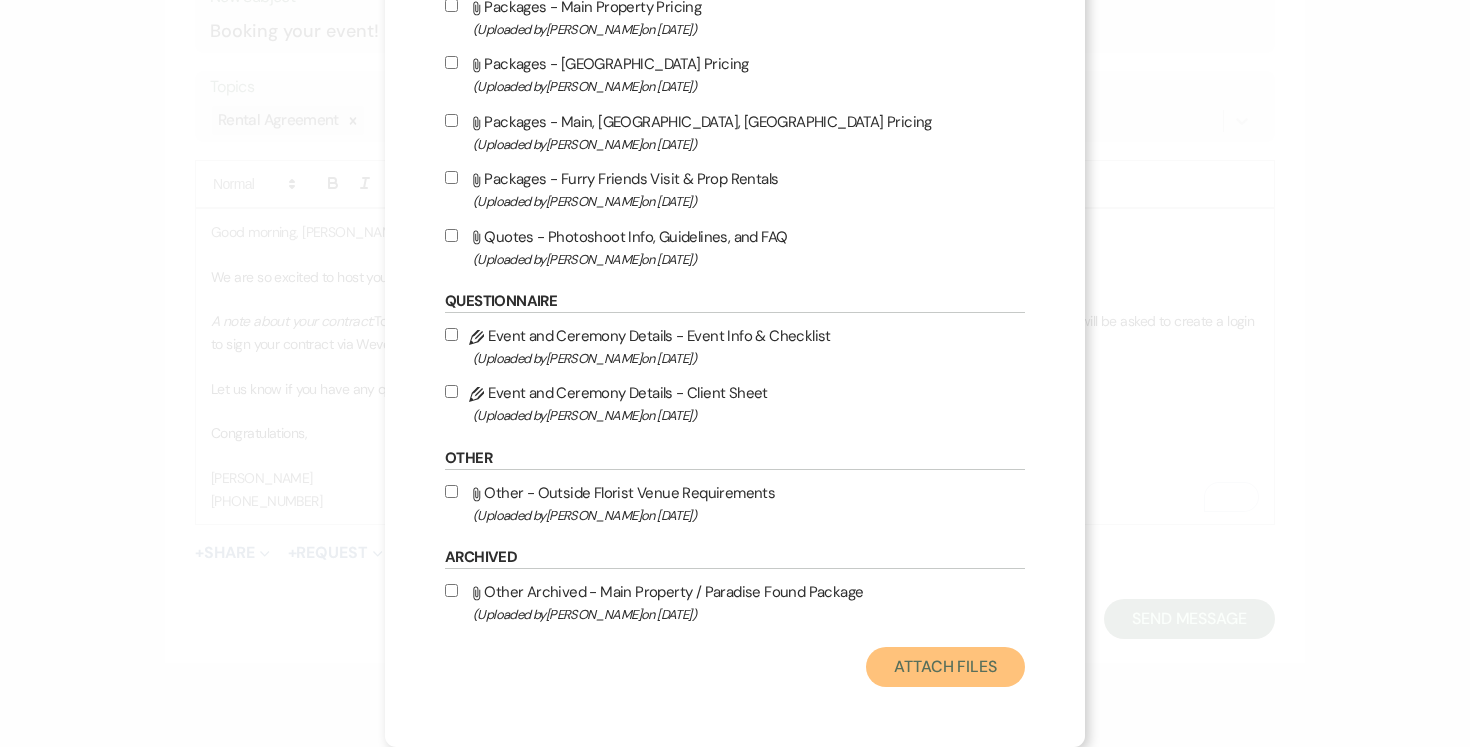 click on "Attach Files" at bounding box center [945, 667] 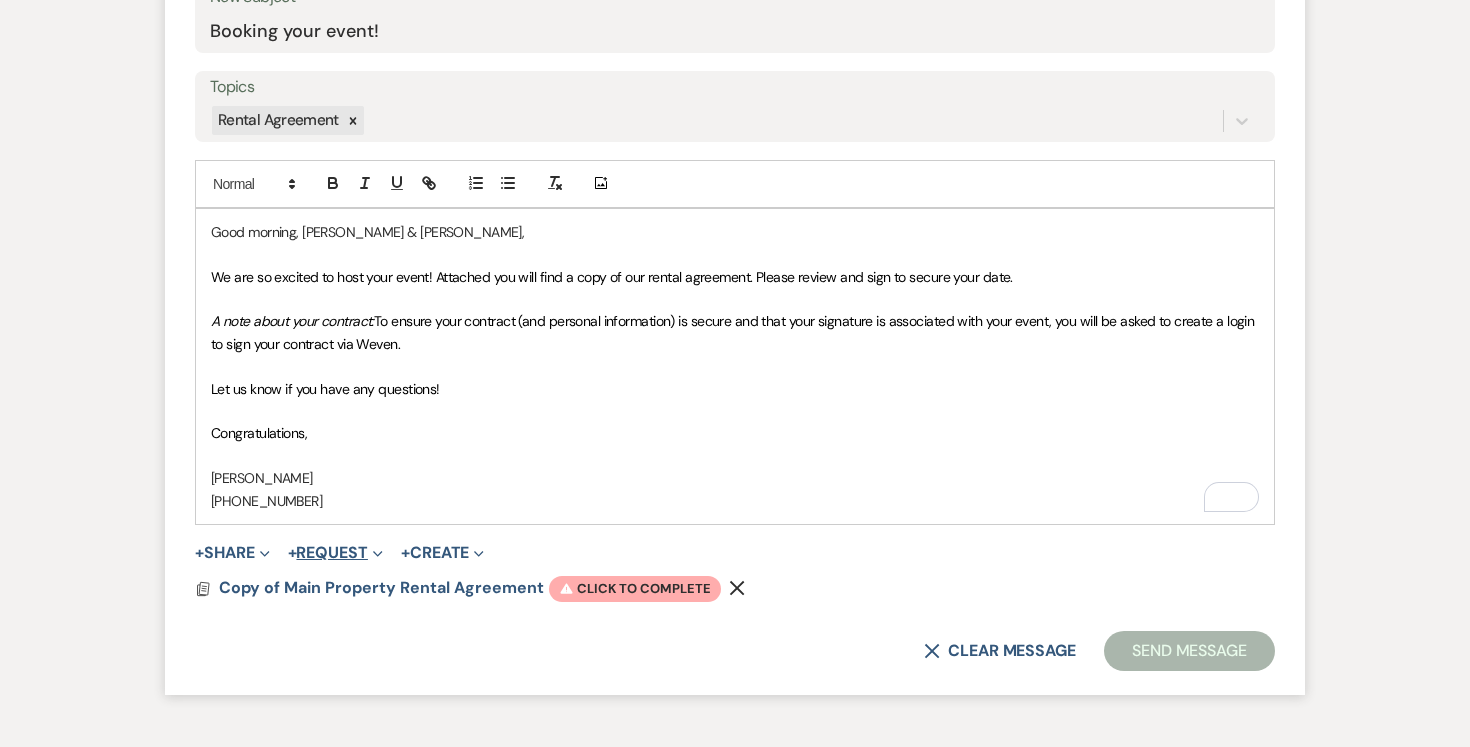click on "+  Request Expand" at bounding box center [335, 553] 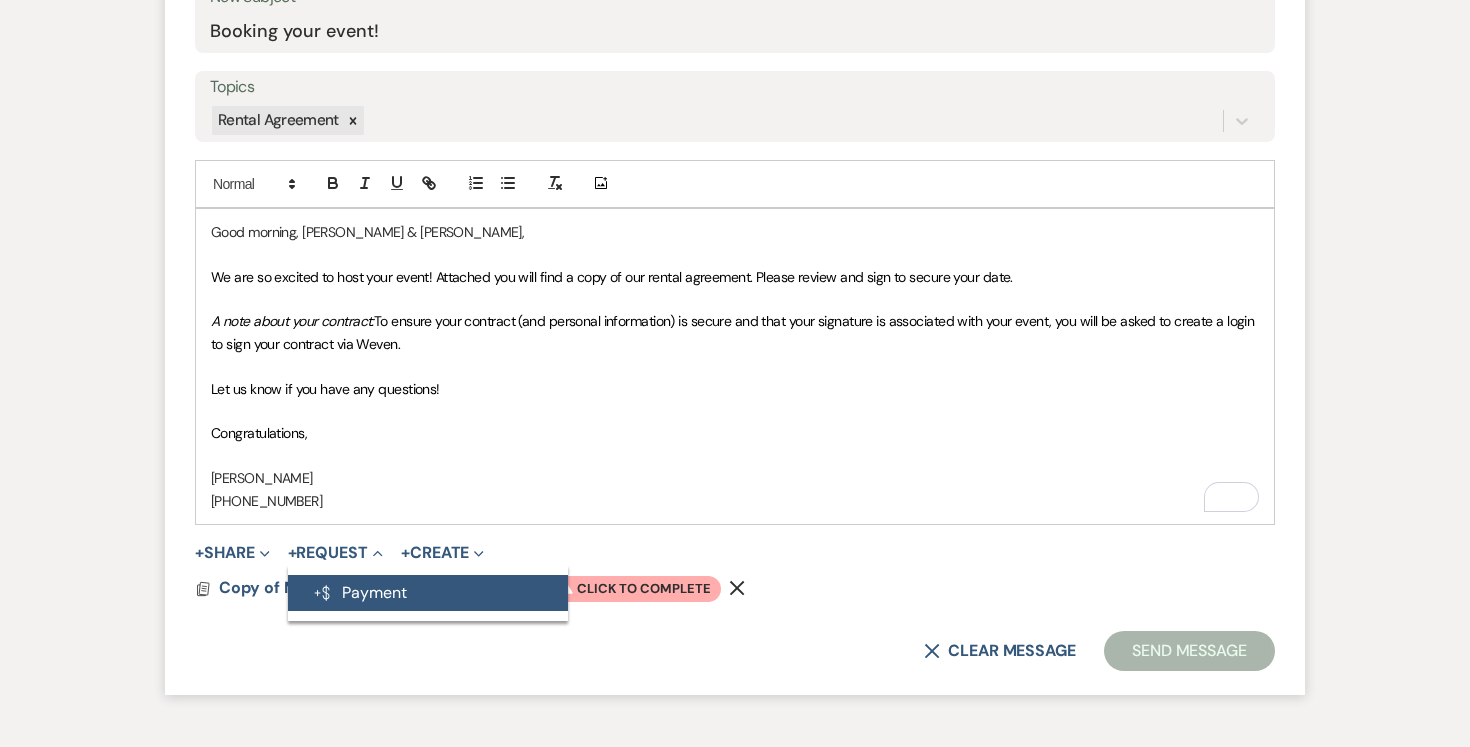 click on "Generate Payment Payment" at bounding box center (428, 593) 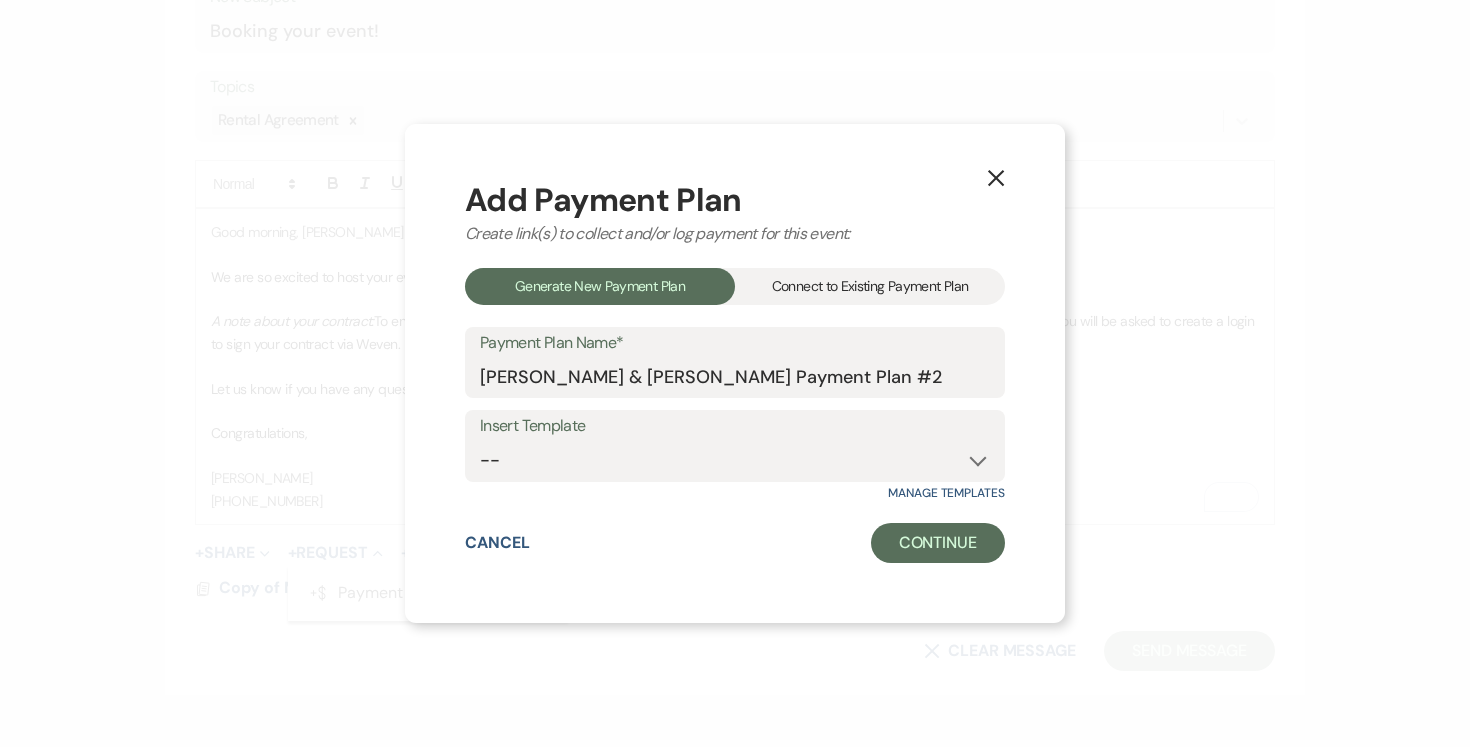 click on "Connect to Existing Payment Plan" at bounding box center (870, 286) 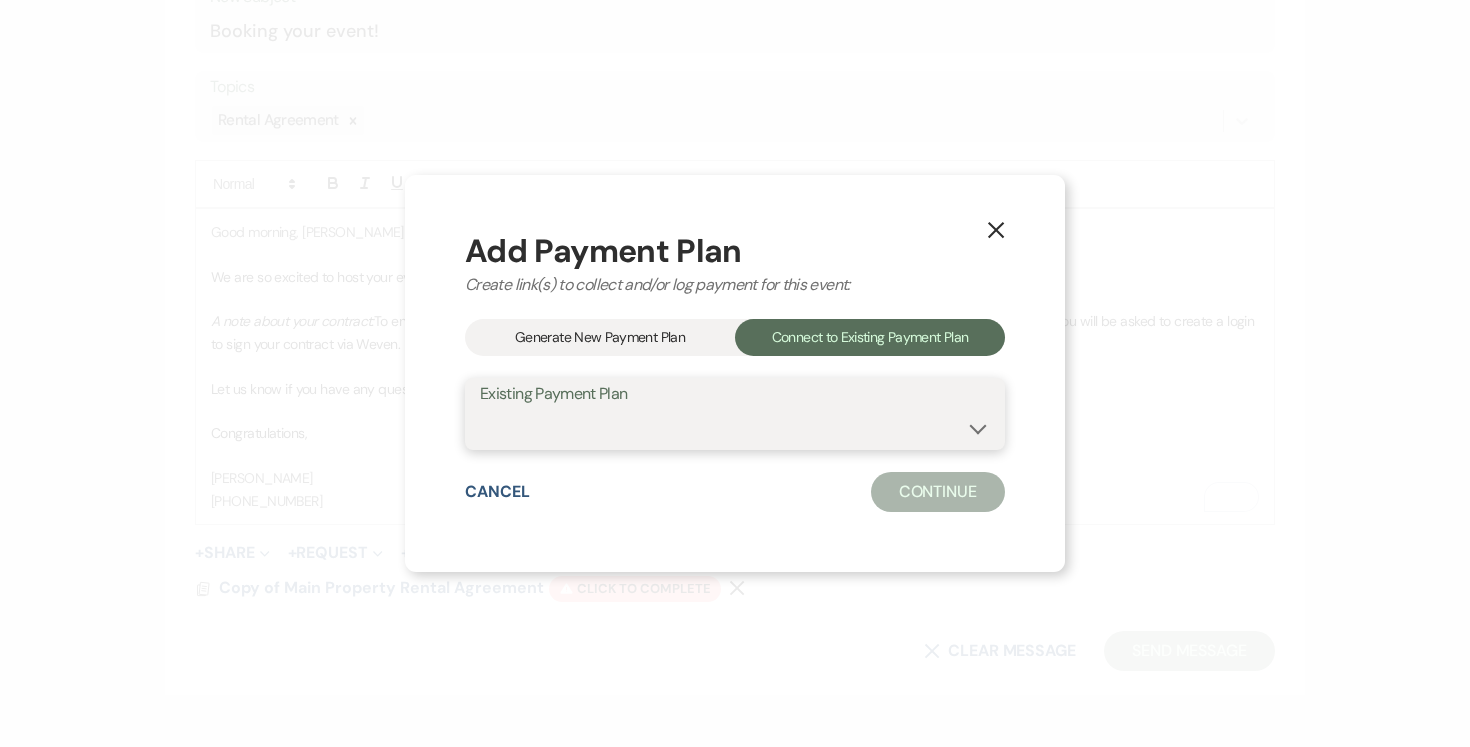 click on "[PERSON_NAME] & [PERSON_NAME] Payment Plan #1" at bounding box center [735, 428] 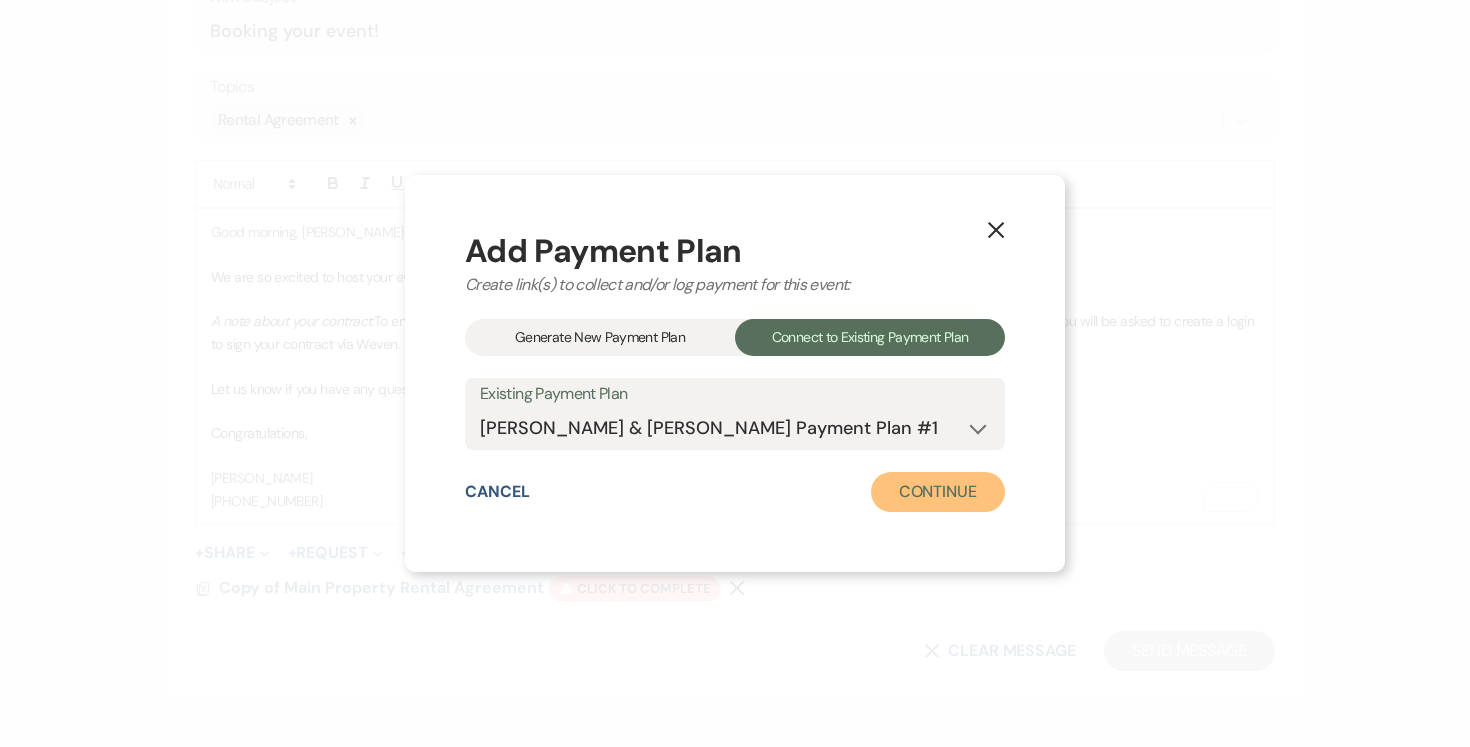 click on "Continue" at bounding box center [938, 492] 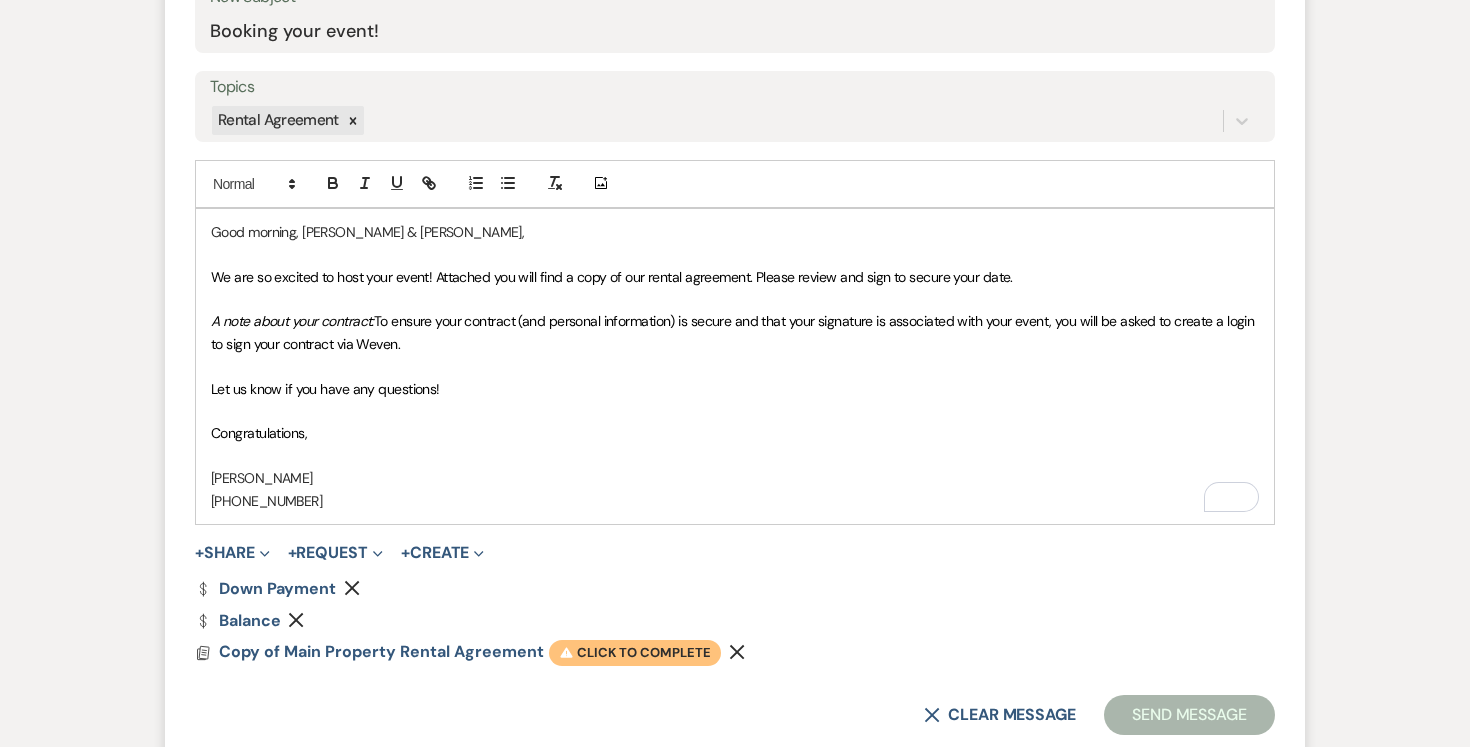 click on "Warning   Click to complete" at bounding box center (635, 653) 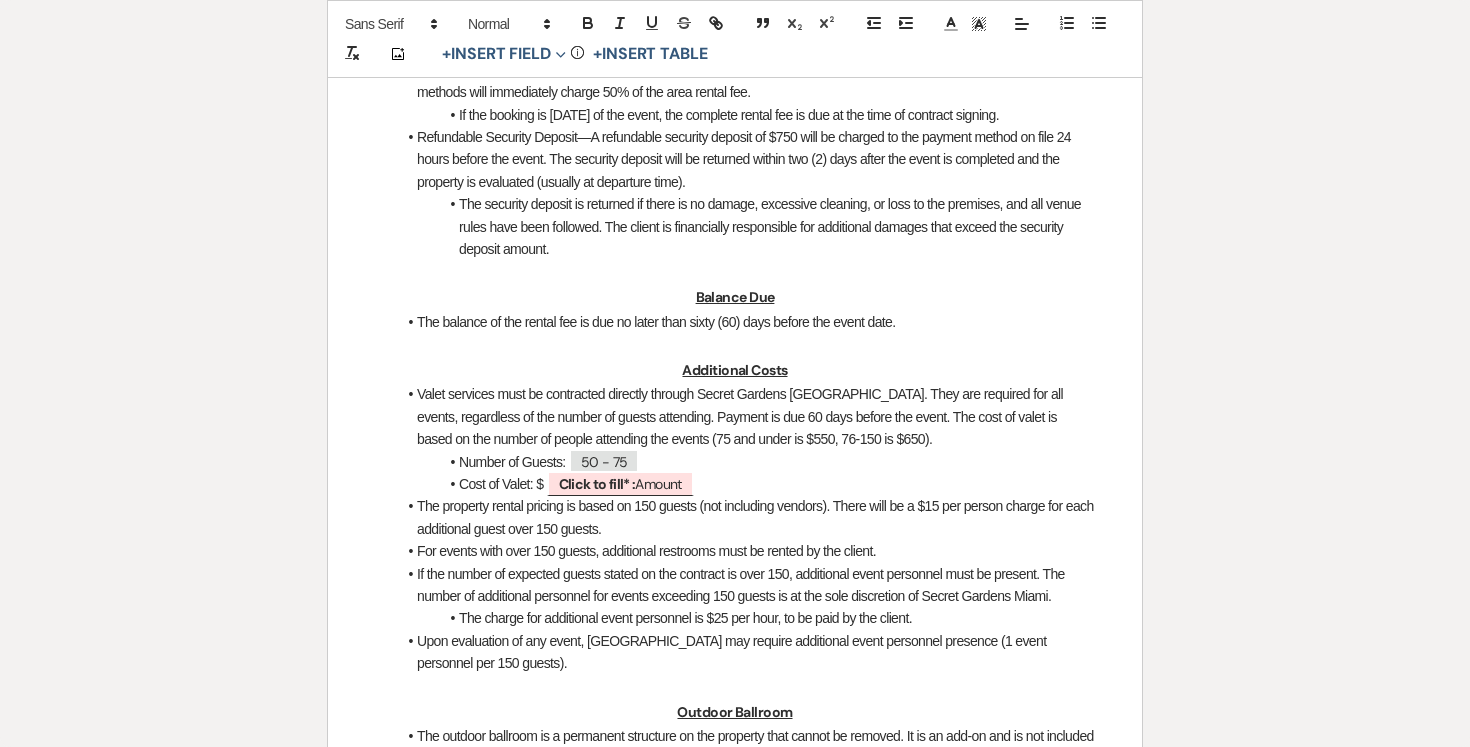 scroll, scrollTop: 1615, scrollLeft: 0, axis: vertical 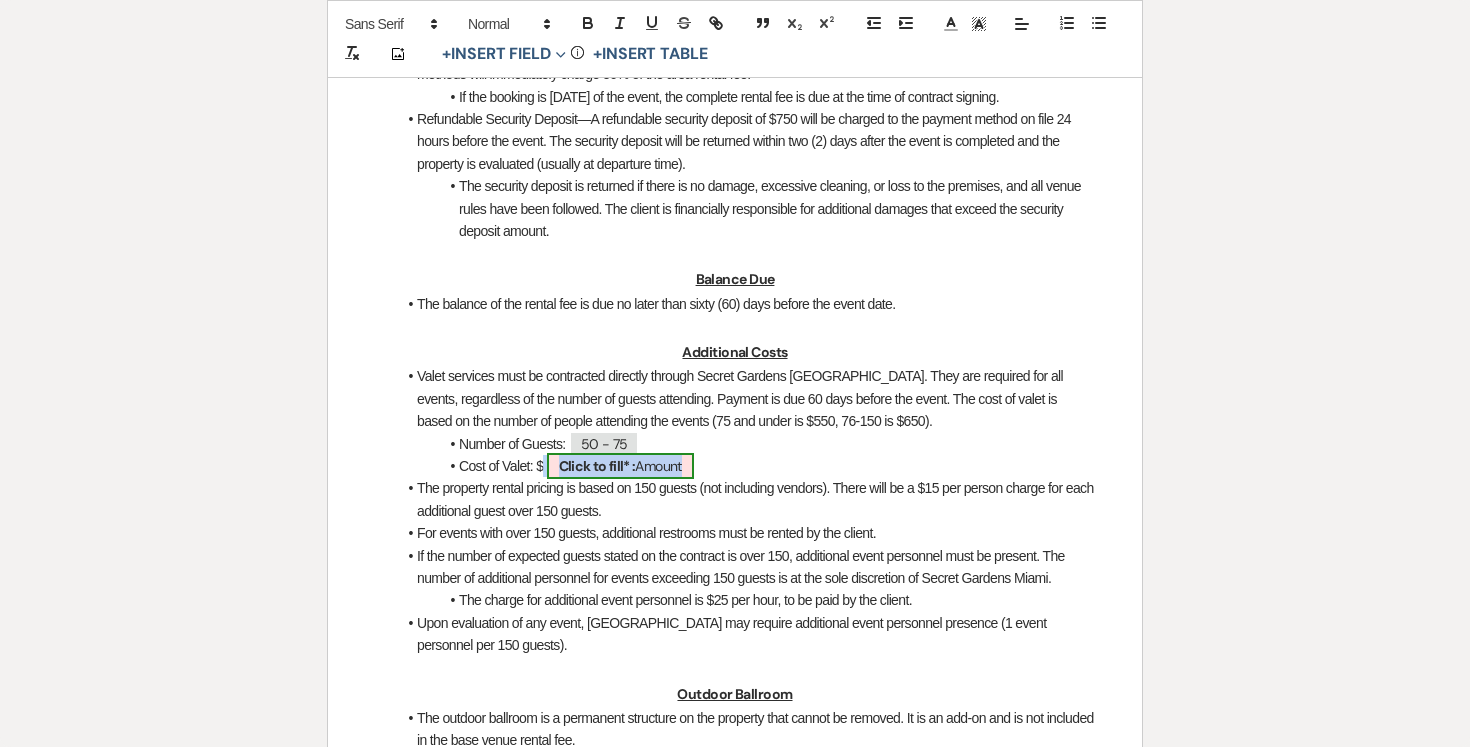 click on "Click to fill* :" at bounding box center [597, 466] 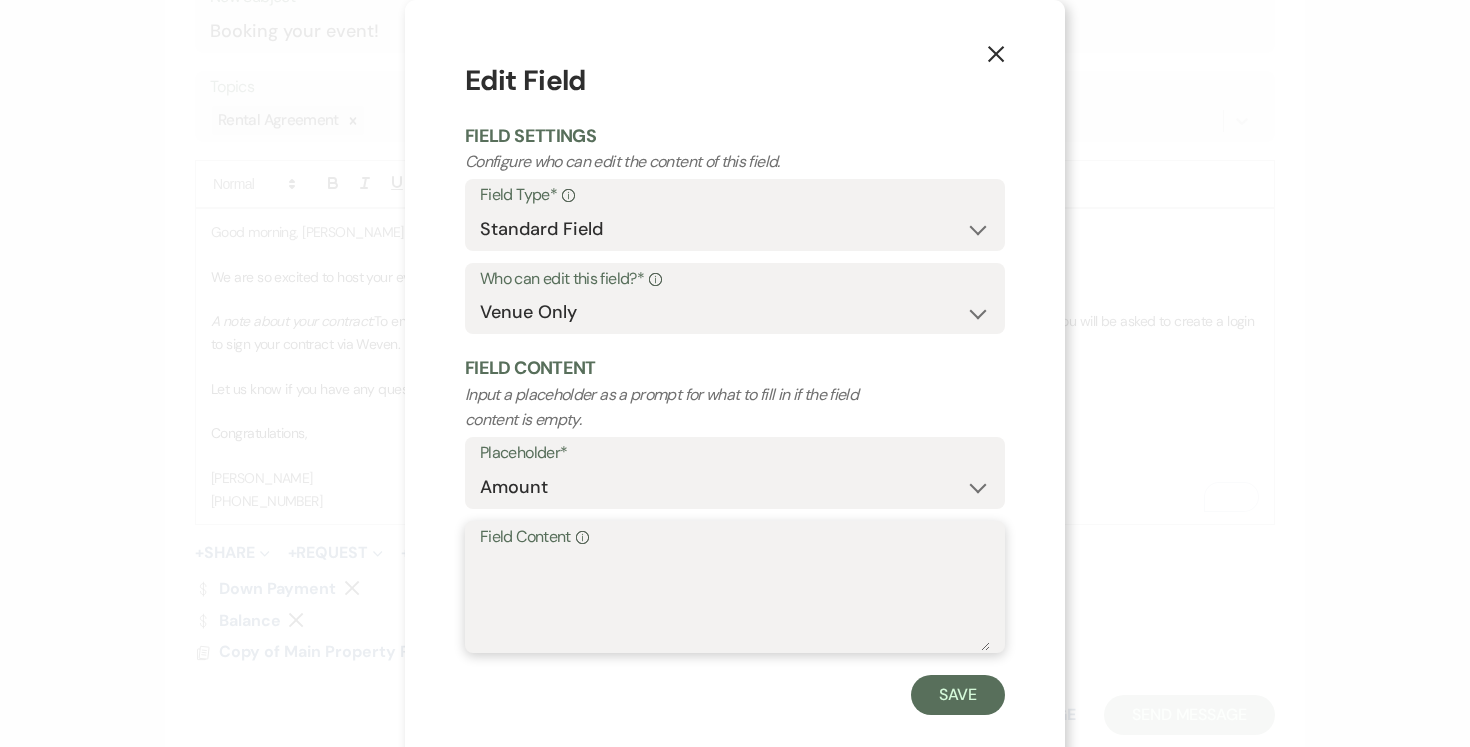 click on "Field Content Info" at bounding box center [735, 601] 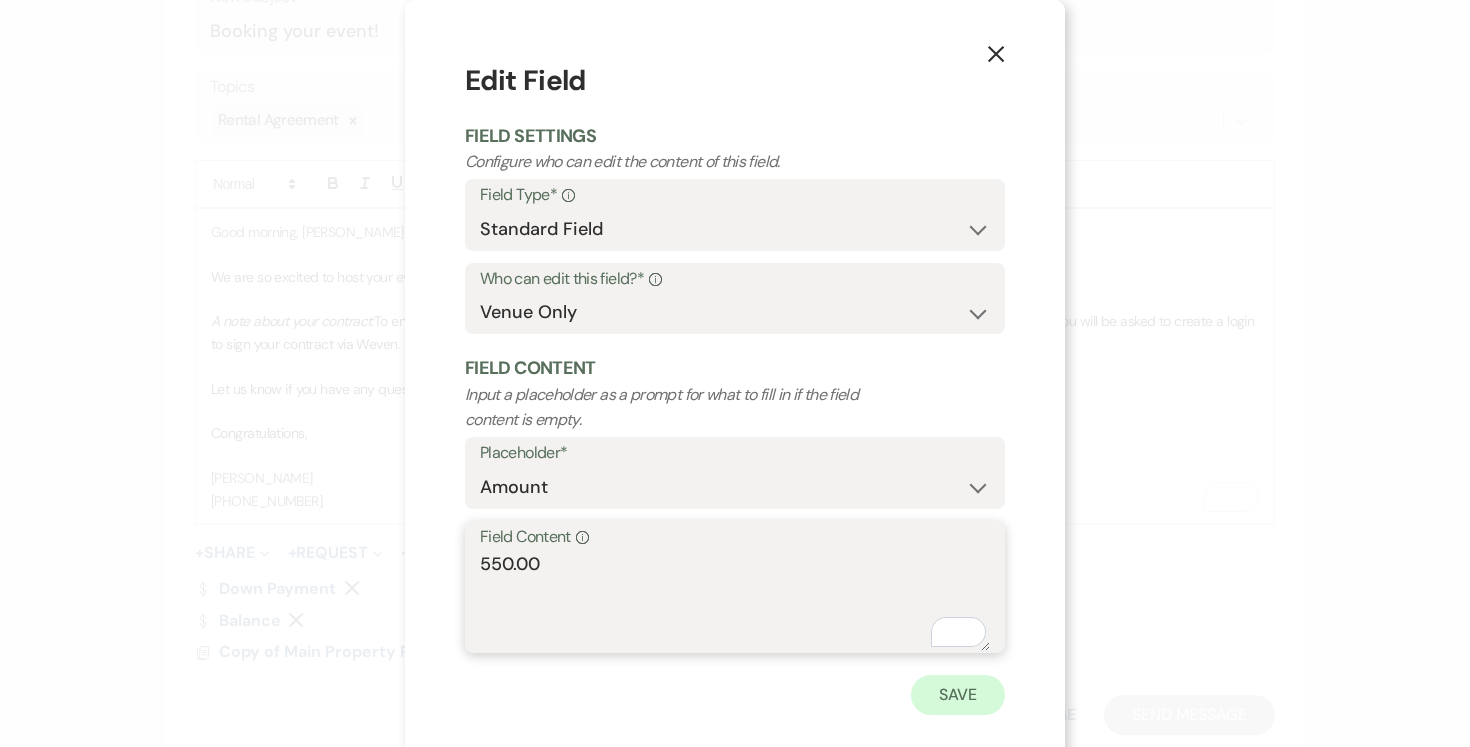 type on "550.00" 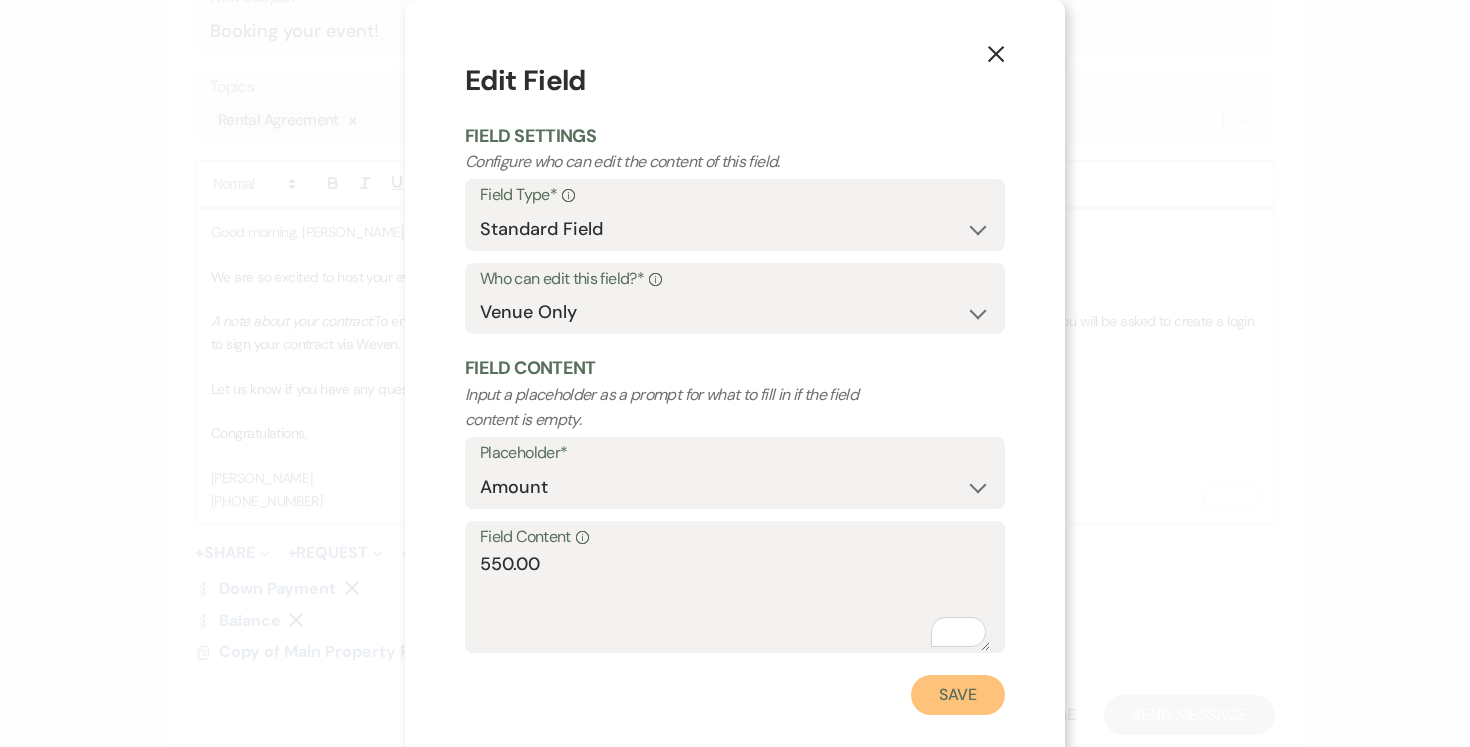 click on "Save" at bounding box center (958, 695) 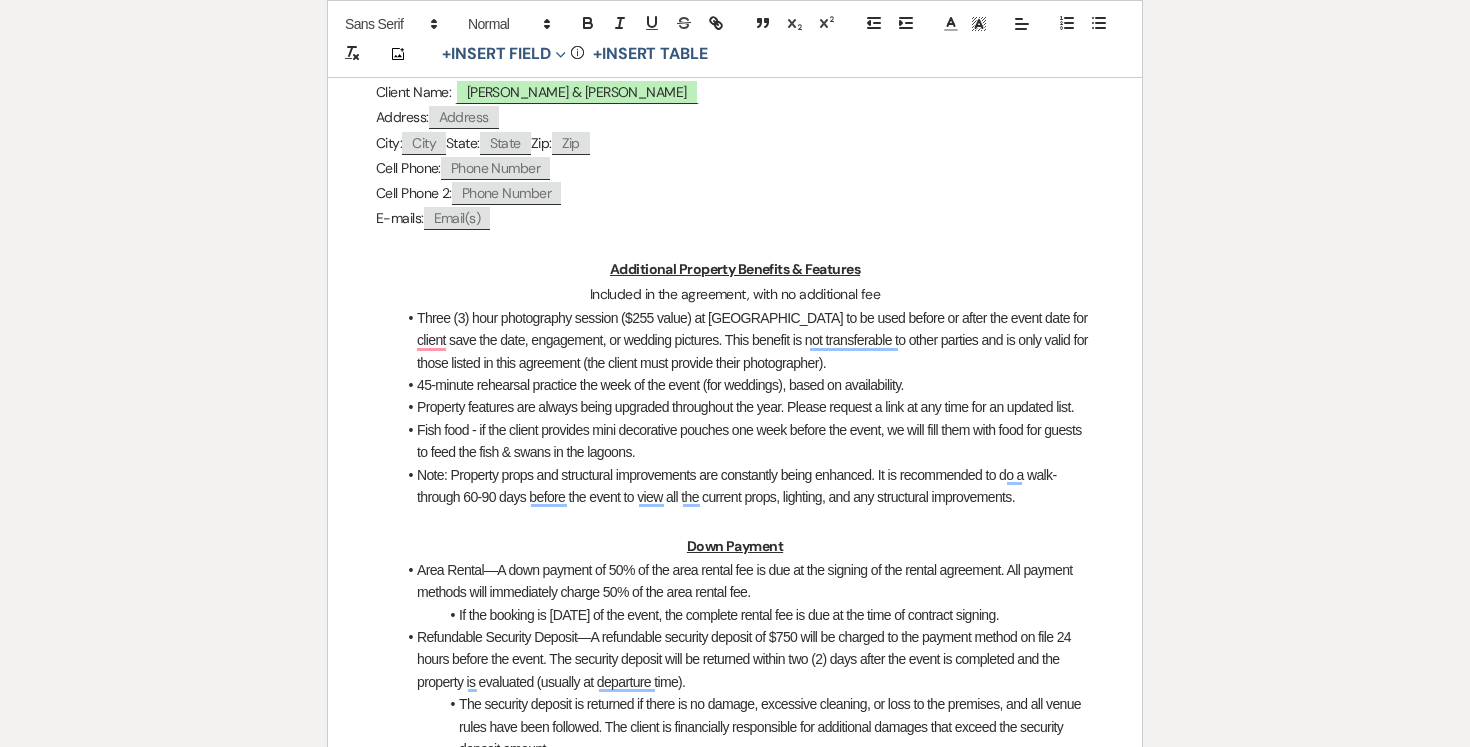 scroll, scrollTop: 1087, scrollLeft: 0, axis: vertical 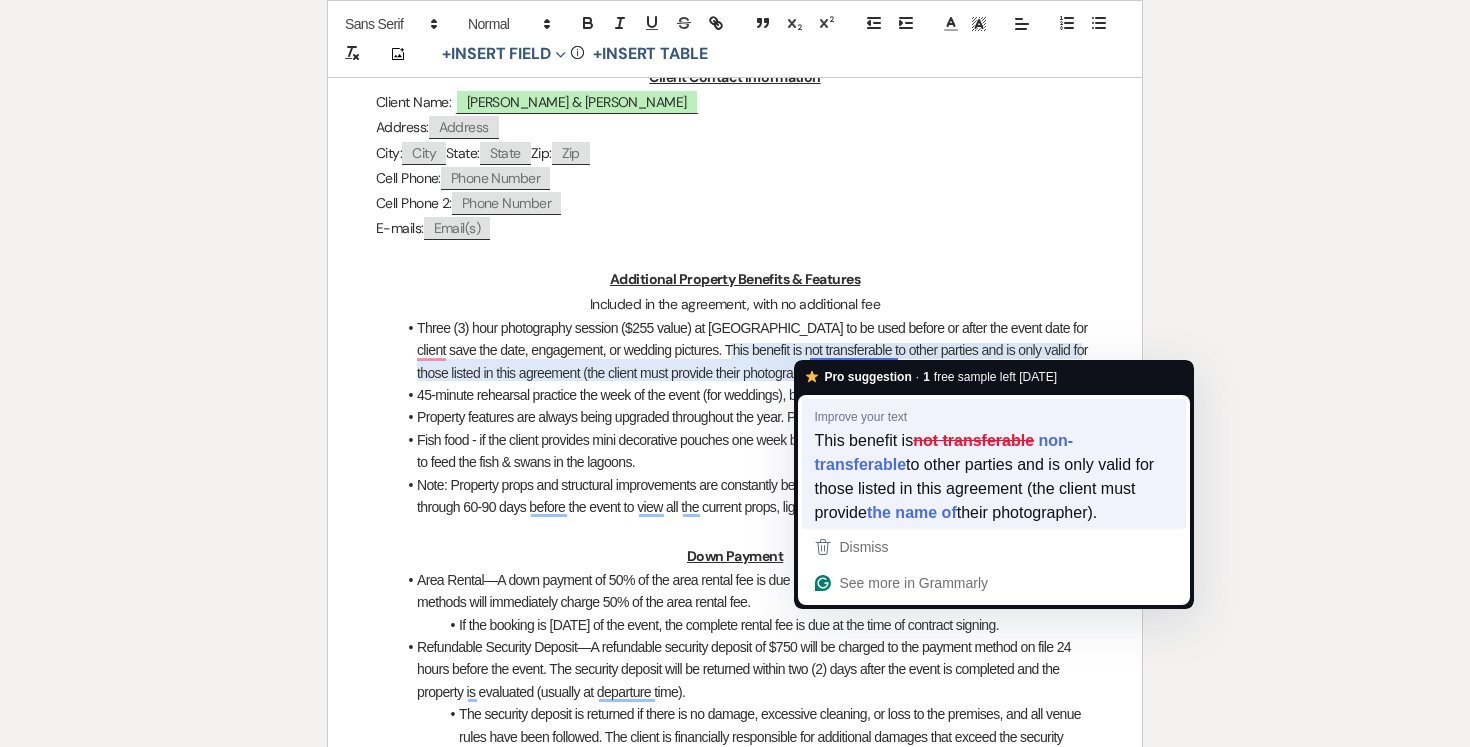 type 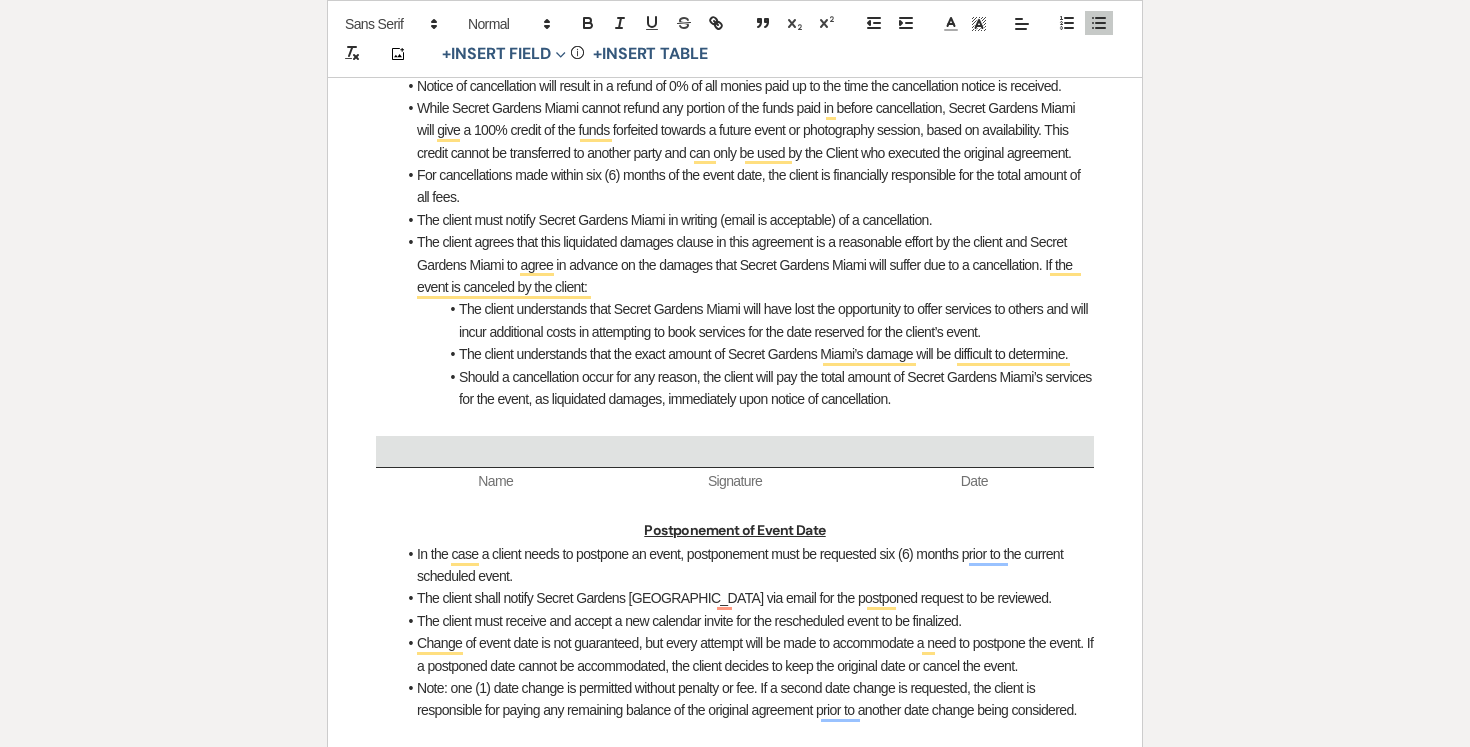 scroll, scrollTop: 2657, scrollLeft: 0, axis: vertical 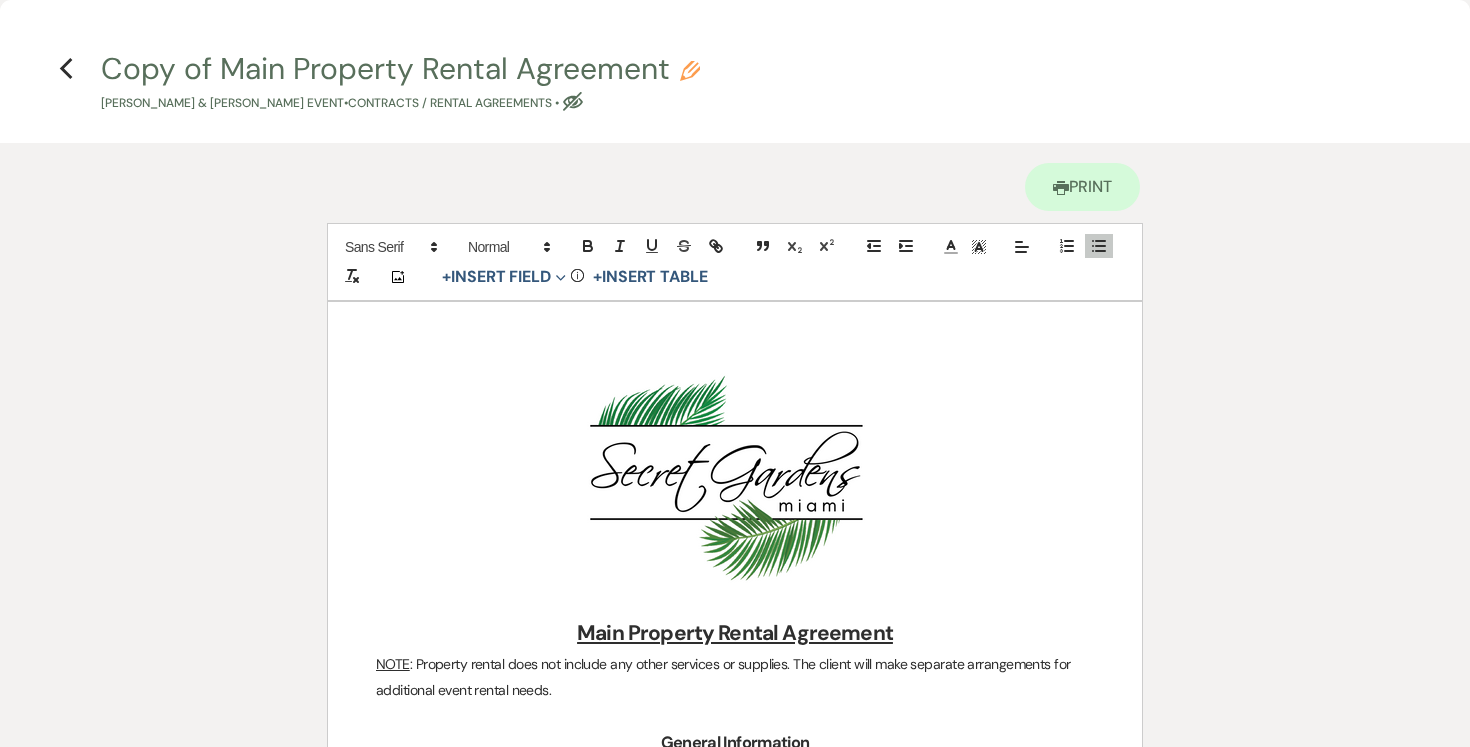 click on "Previous Copy of Main Property Rental Agreement Pencil Simana Battaglia & Edgardo Robles's Event  •  Contracts / Rental Agreements   •  Eye Blocked" at bounding box center (735, 80) 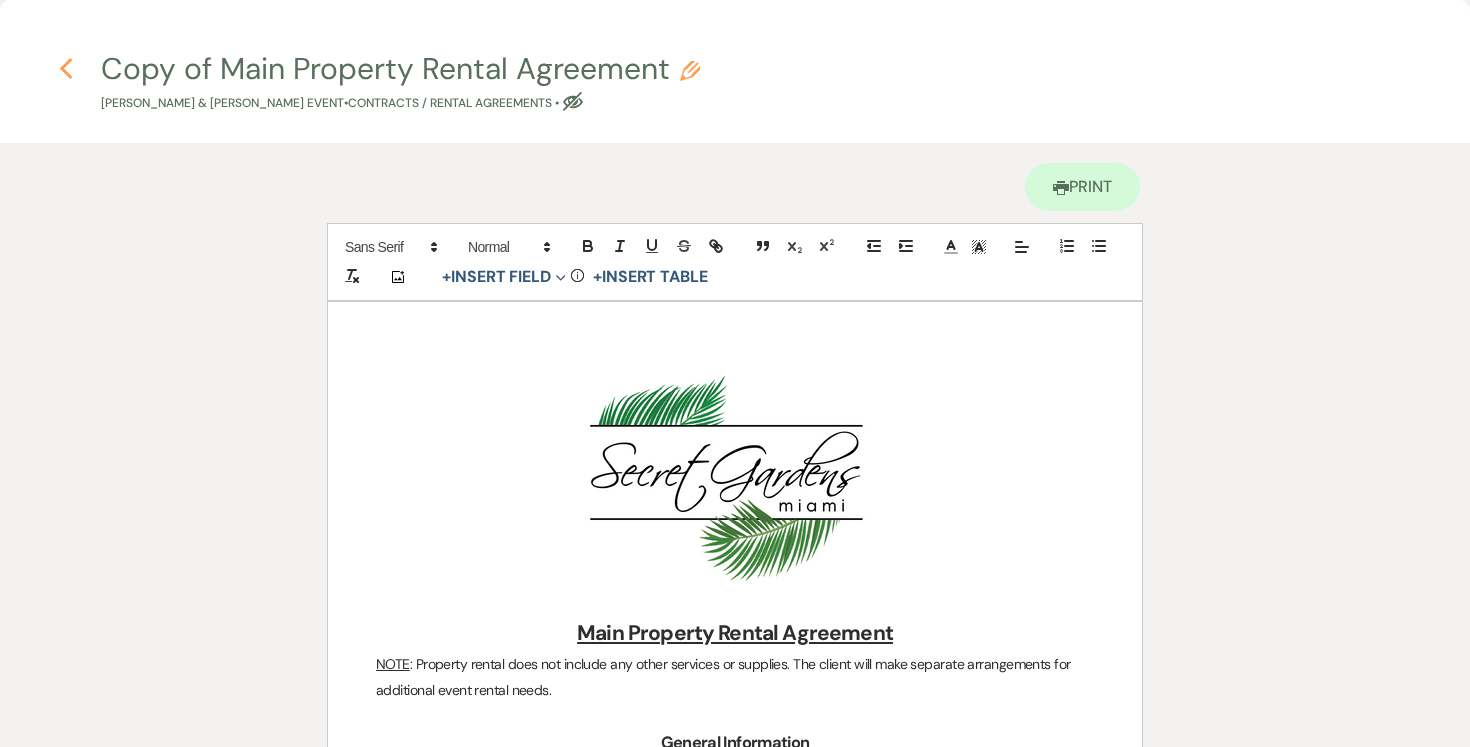 click on "Previous" 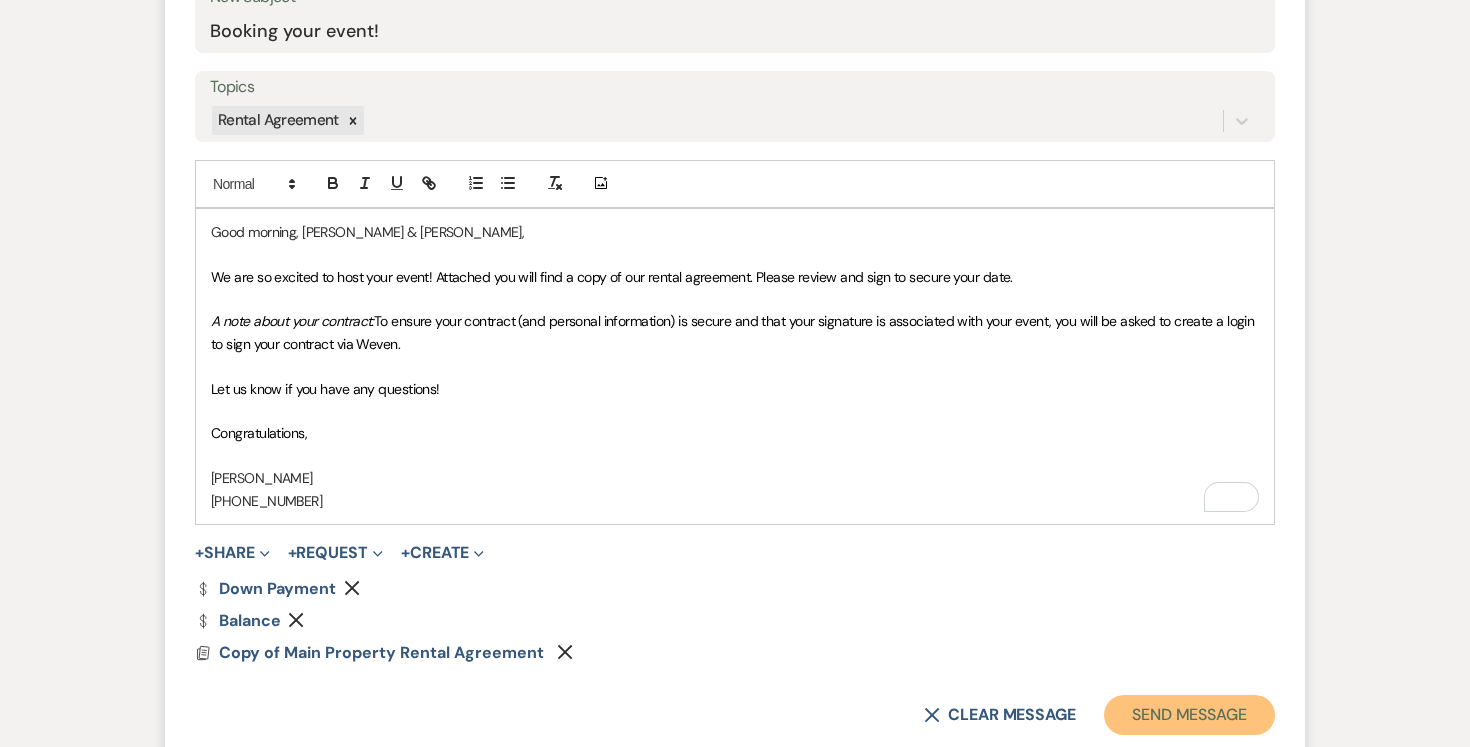 click on "Send Message" at bounding box center [1189, 715] 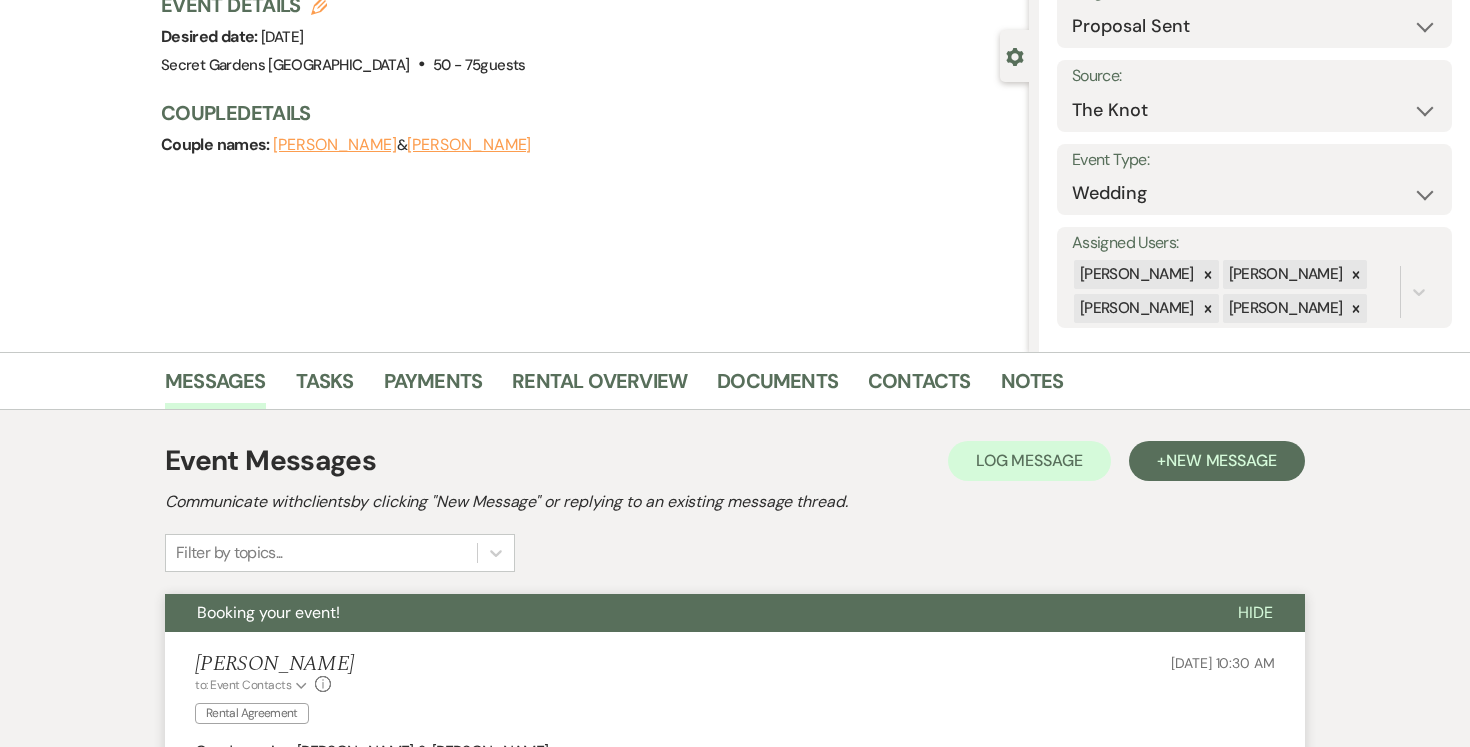 scroll, scrollTop: 71, scrollLeft: 0, axis: vertical 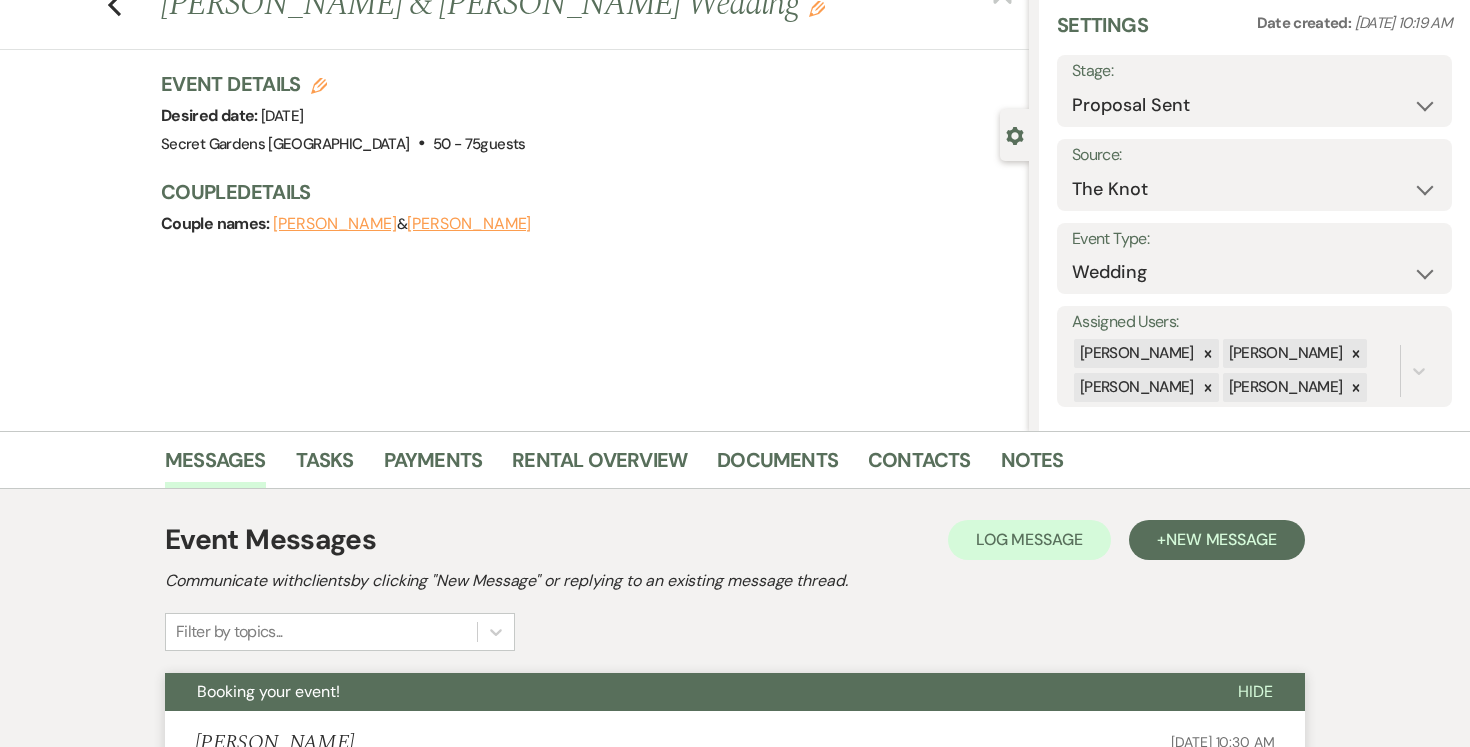 click on "[PERSON_NAME]" at bounding box center [335, 224] 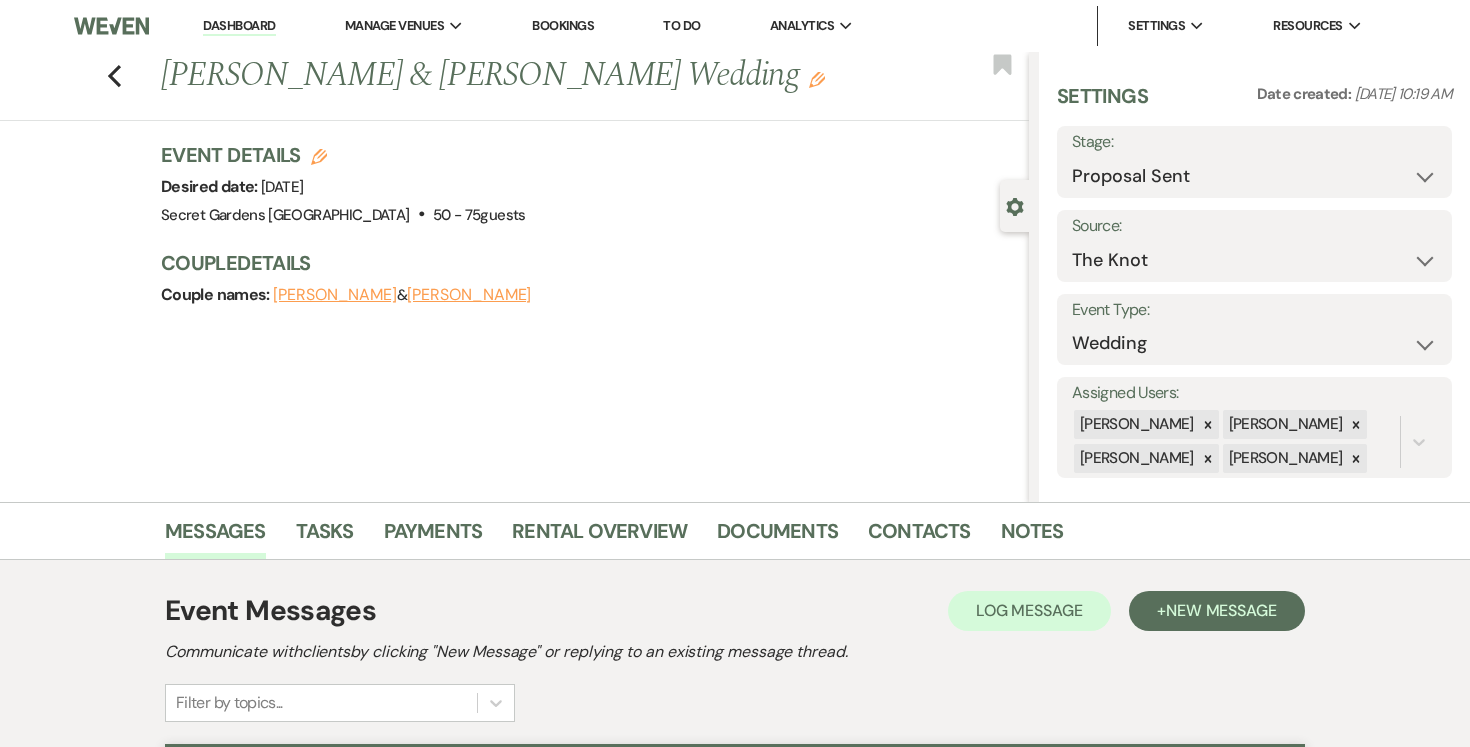 select on "1" 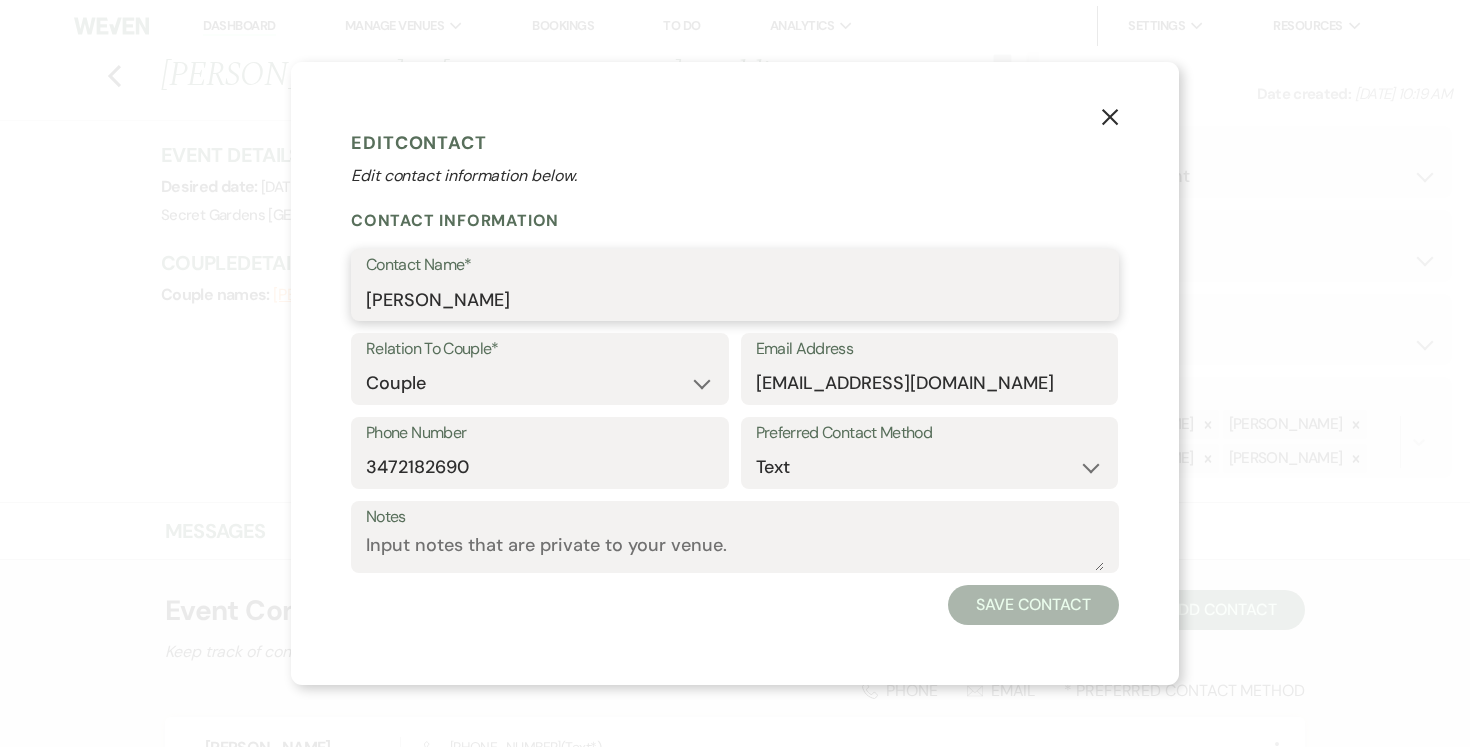 click on "[PERSON_NAME]" at bounding box center (735, 299) 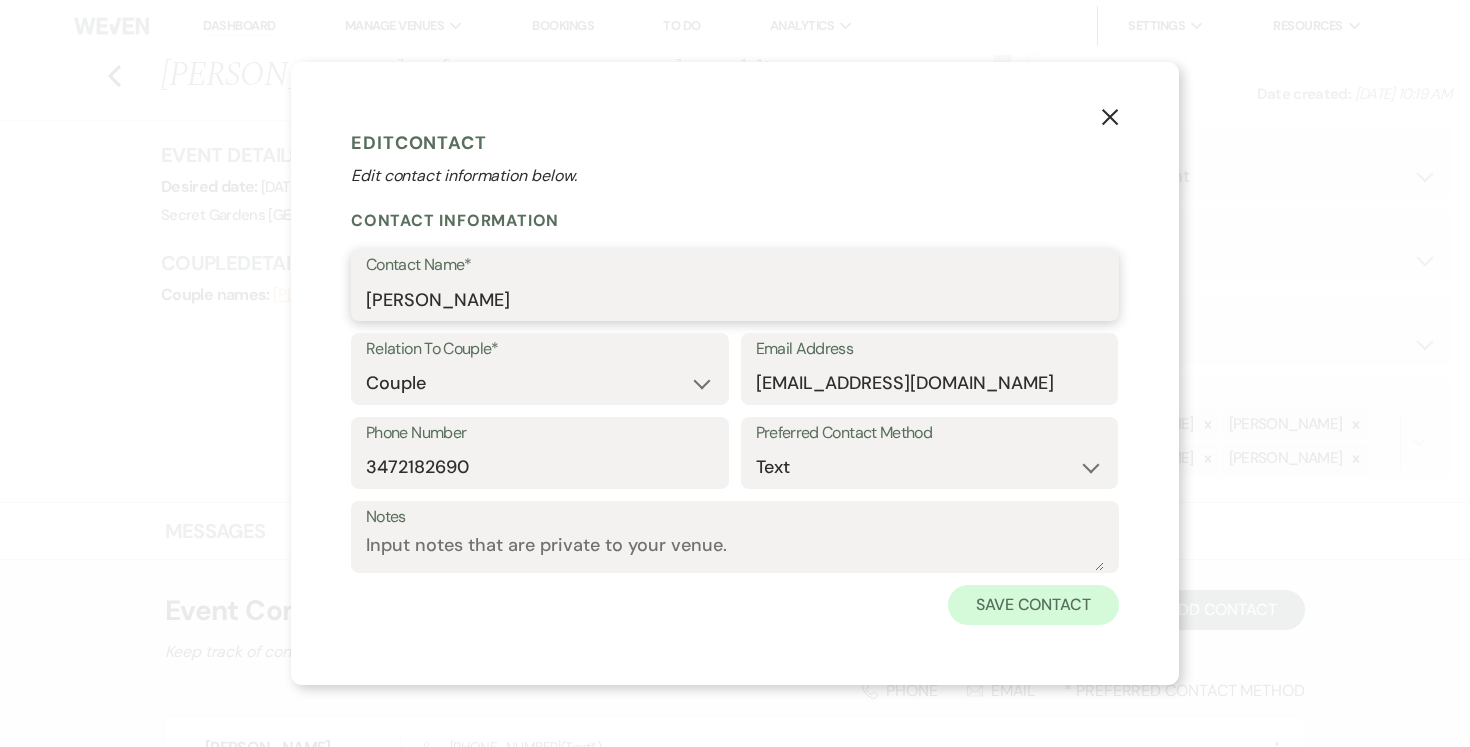 type on "Simona Battaglia" 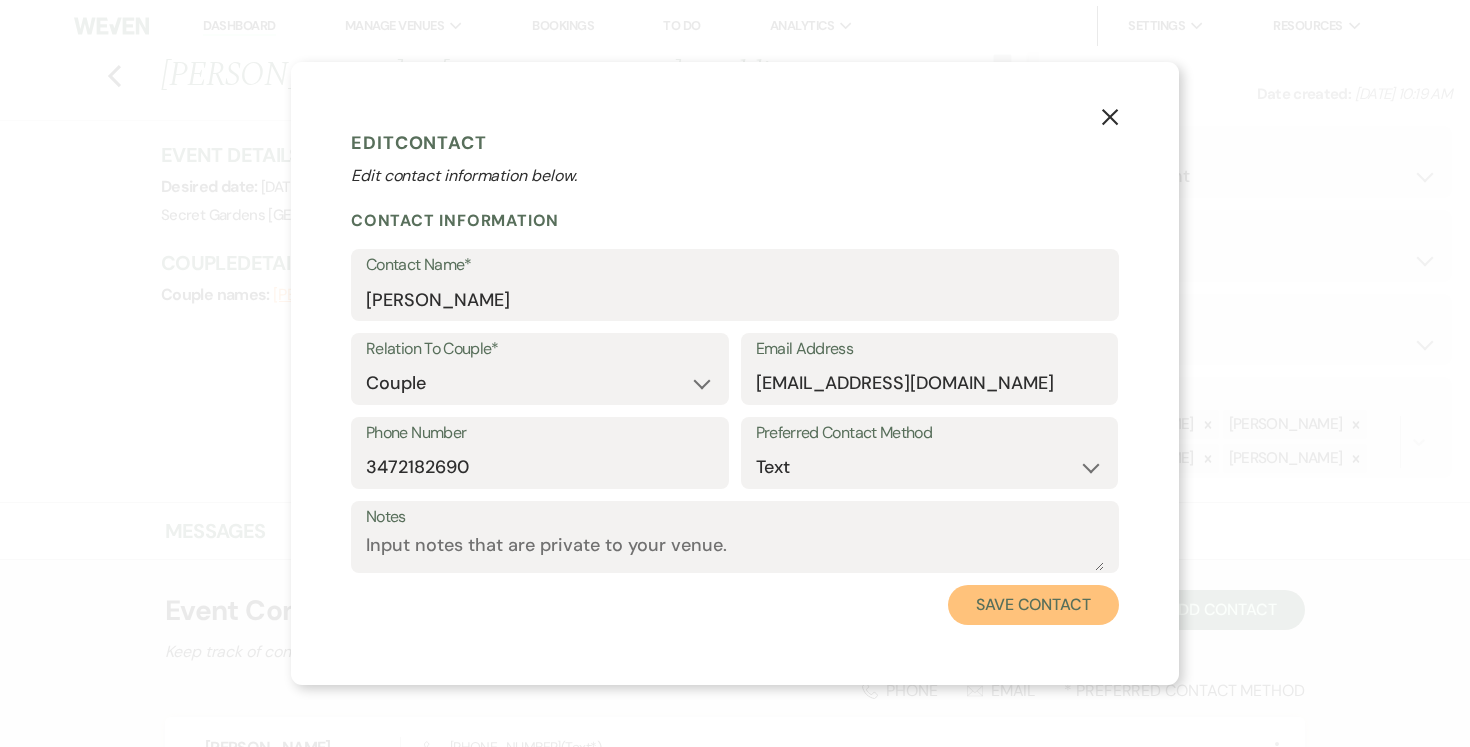 click on "Save Contact" at bounding box center (1033, 605) 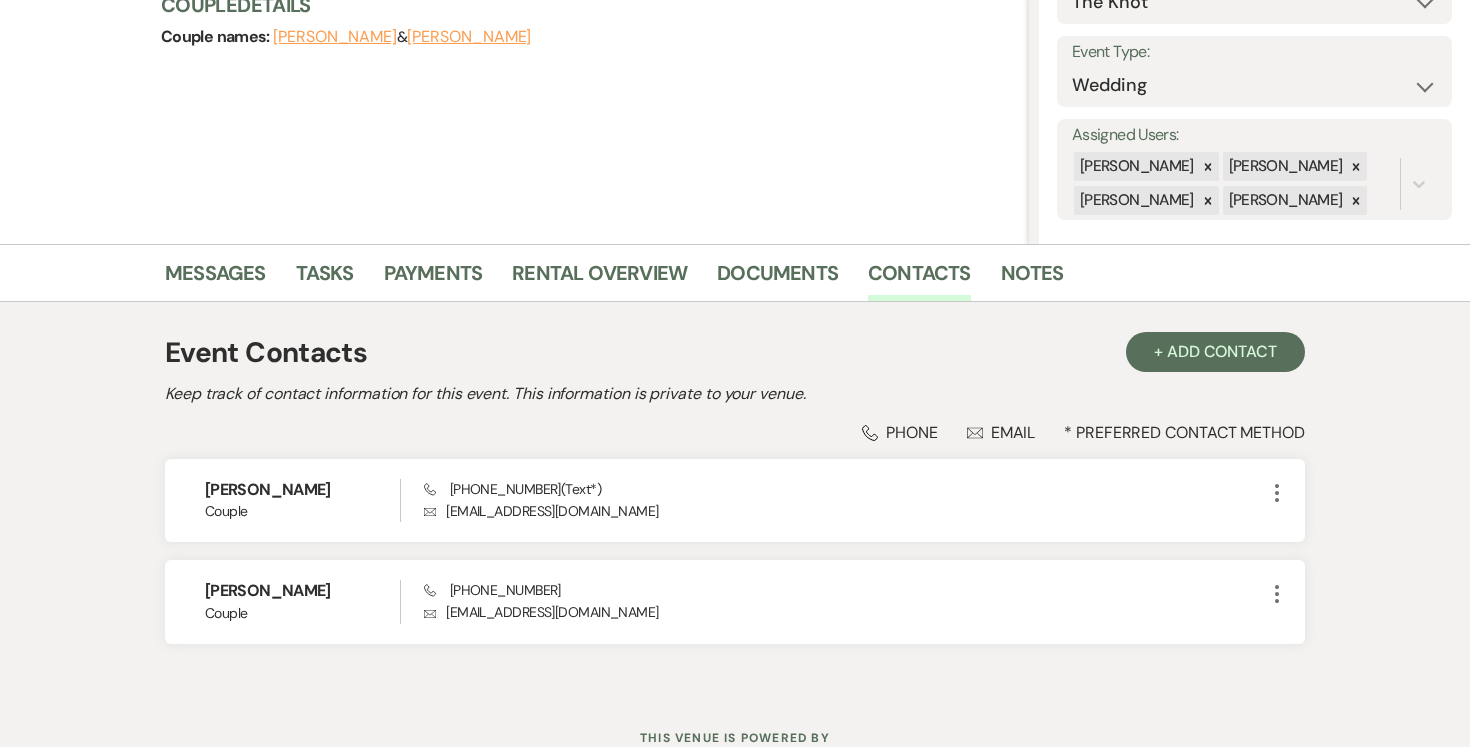 scroll, scrollTop: 331, scrollLeft: 0, axis: vertical 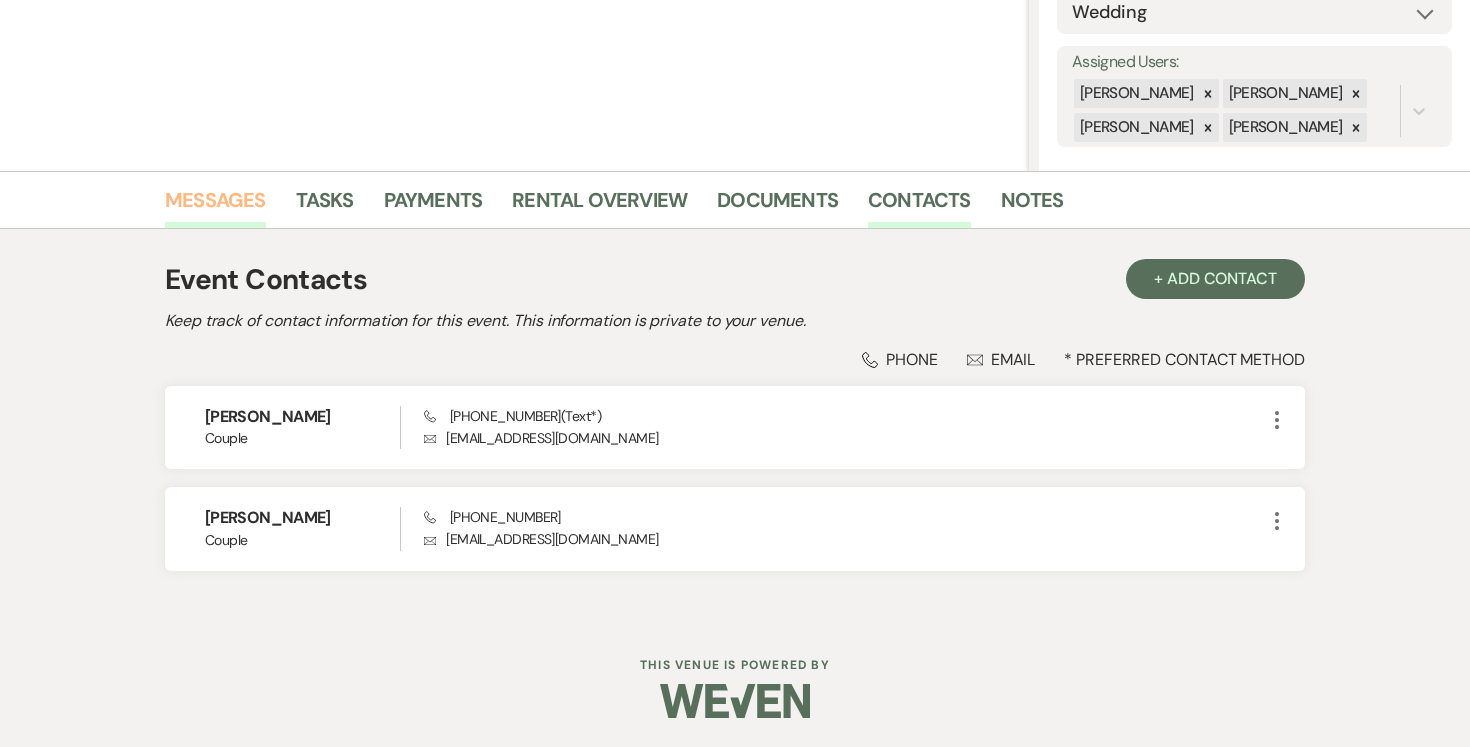 click on "Messages" at bounding box center [215, 206] 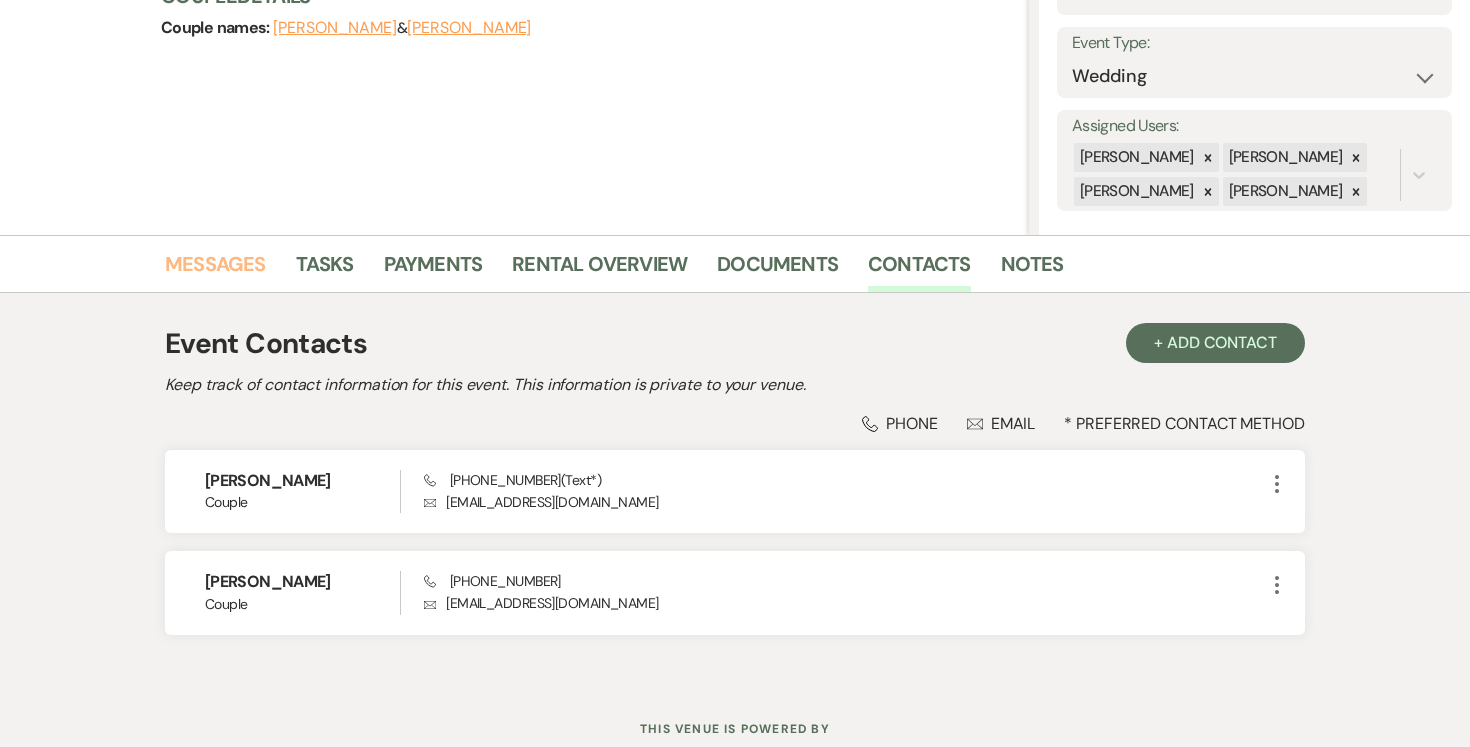 scroll, scrollTop: 227, scrollLeft: 0, axis: vertical 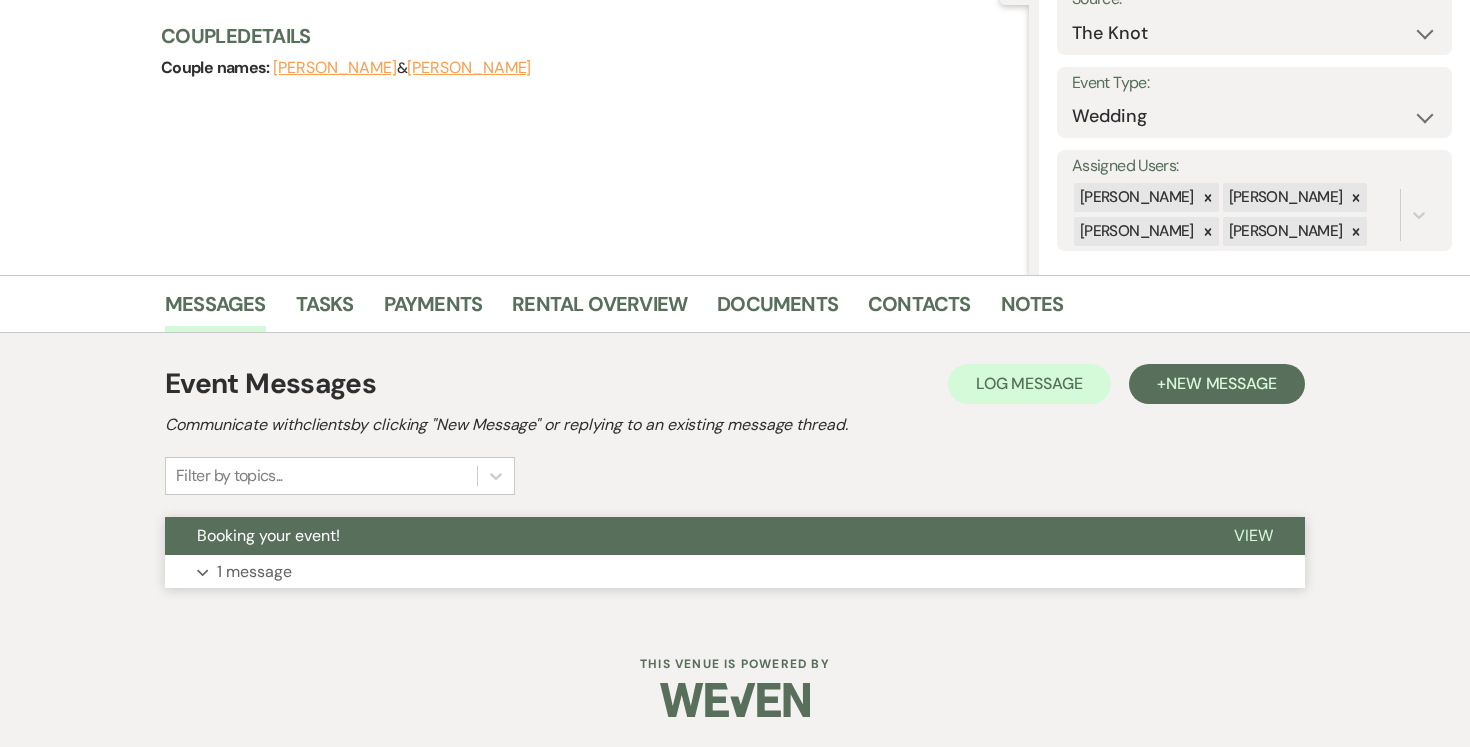 click on "1 message" at bounding box center [254, 572] 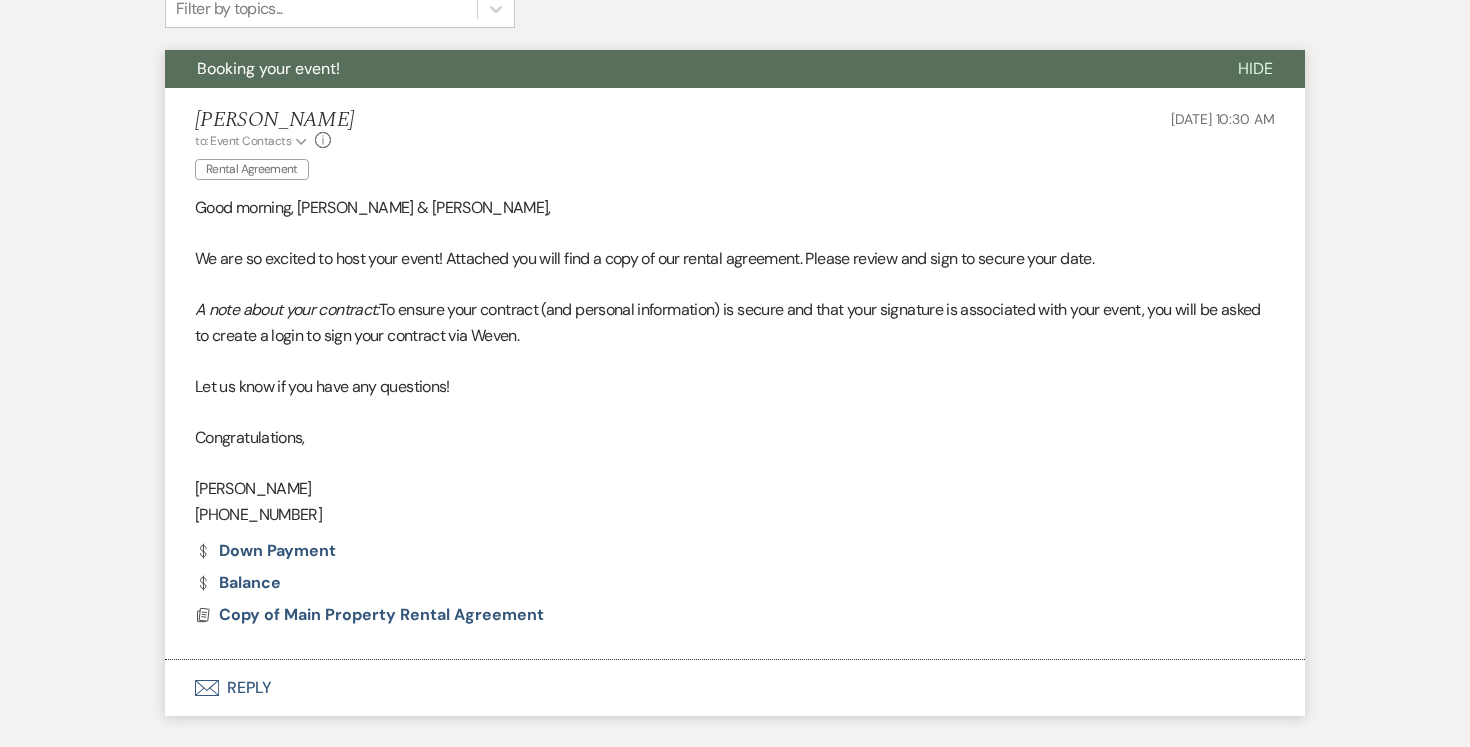 scroll, scrollTop: 822, scrollLeft: 0, axis: vertical 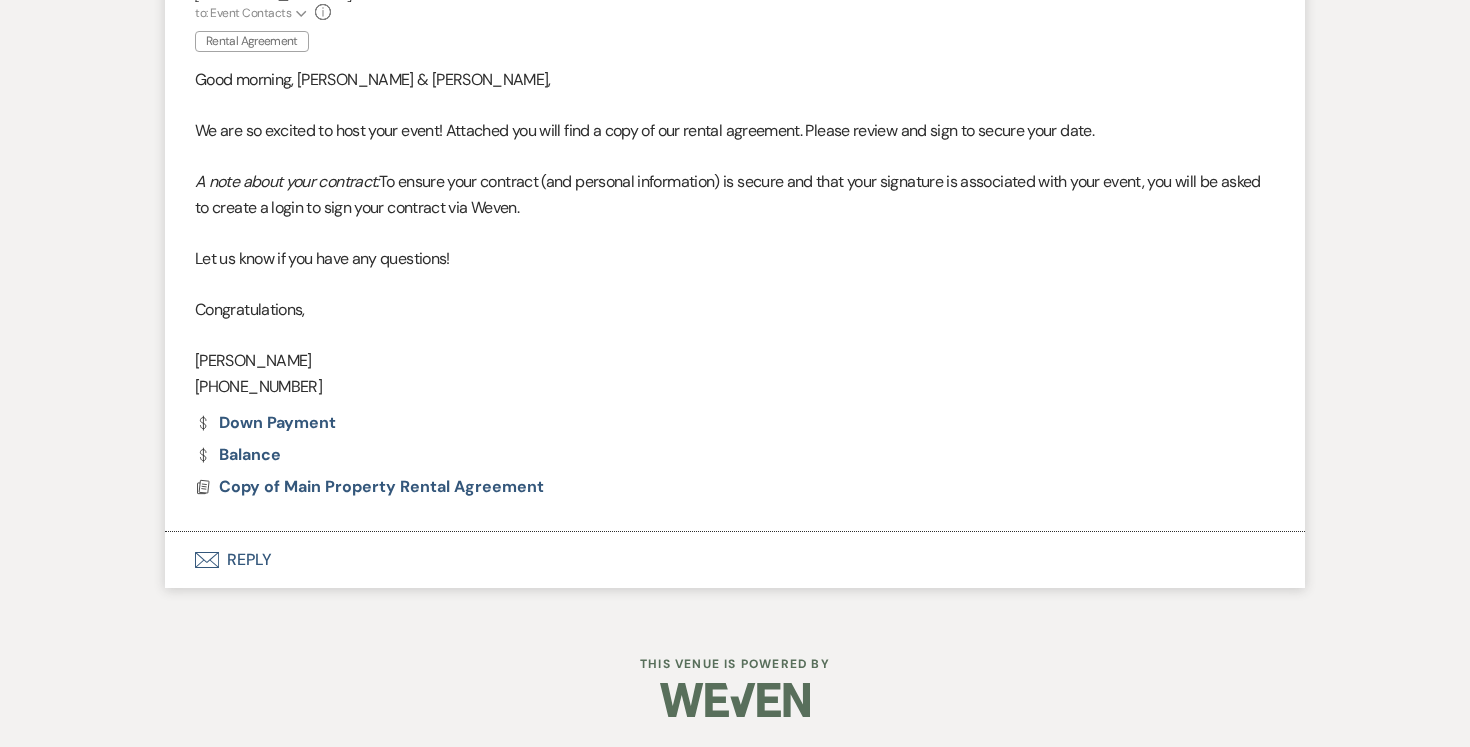 click on "Good morning, Simana & Edgardo," at bounding box center (735, 80) 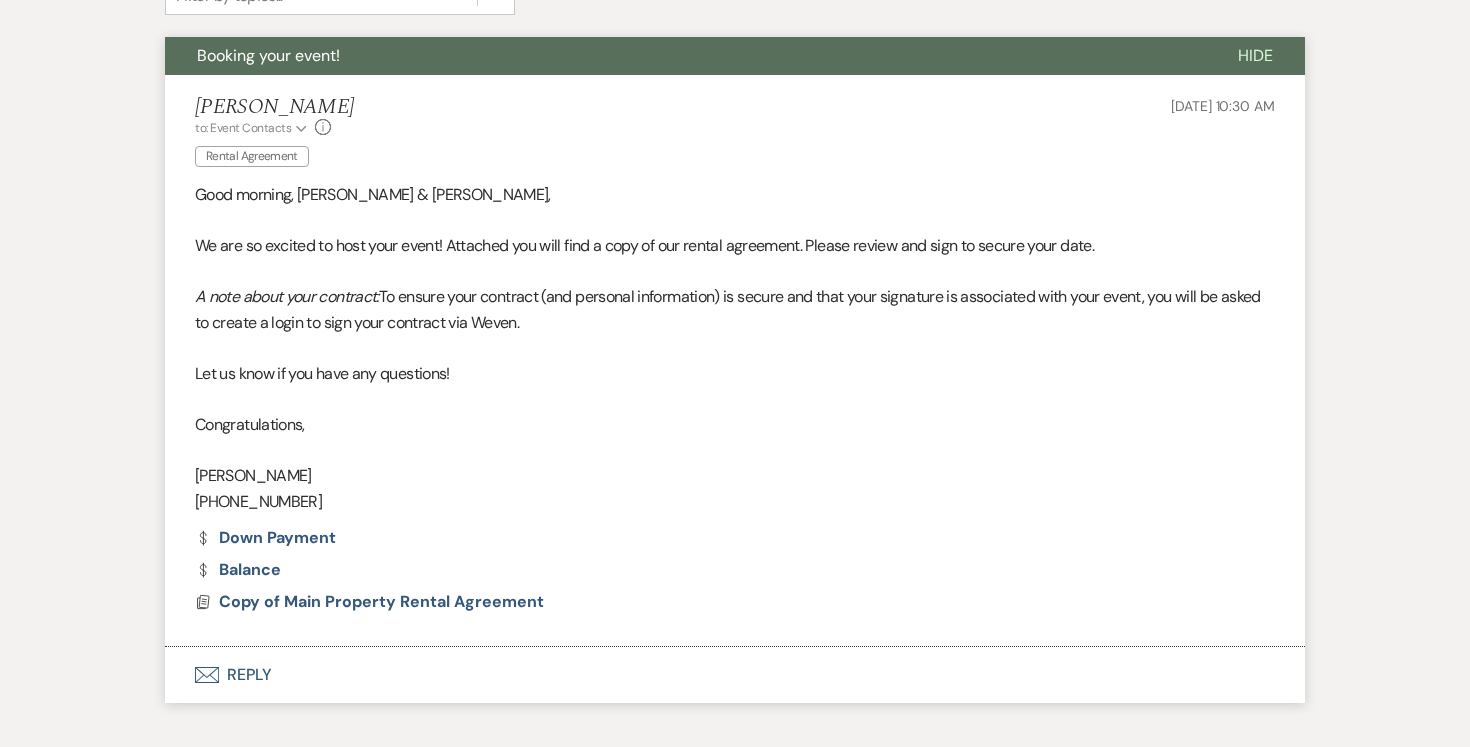 scroll, scrollTop: 709, scrollLeft: 0, axis: vertical 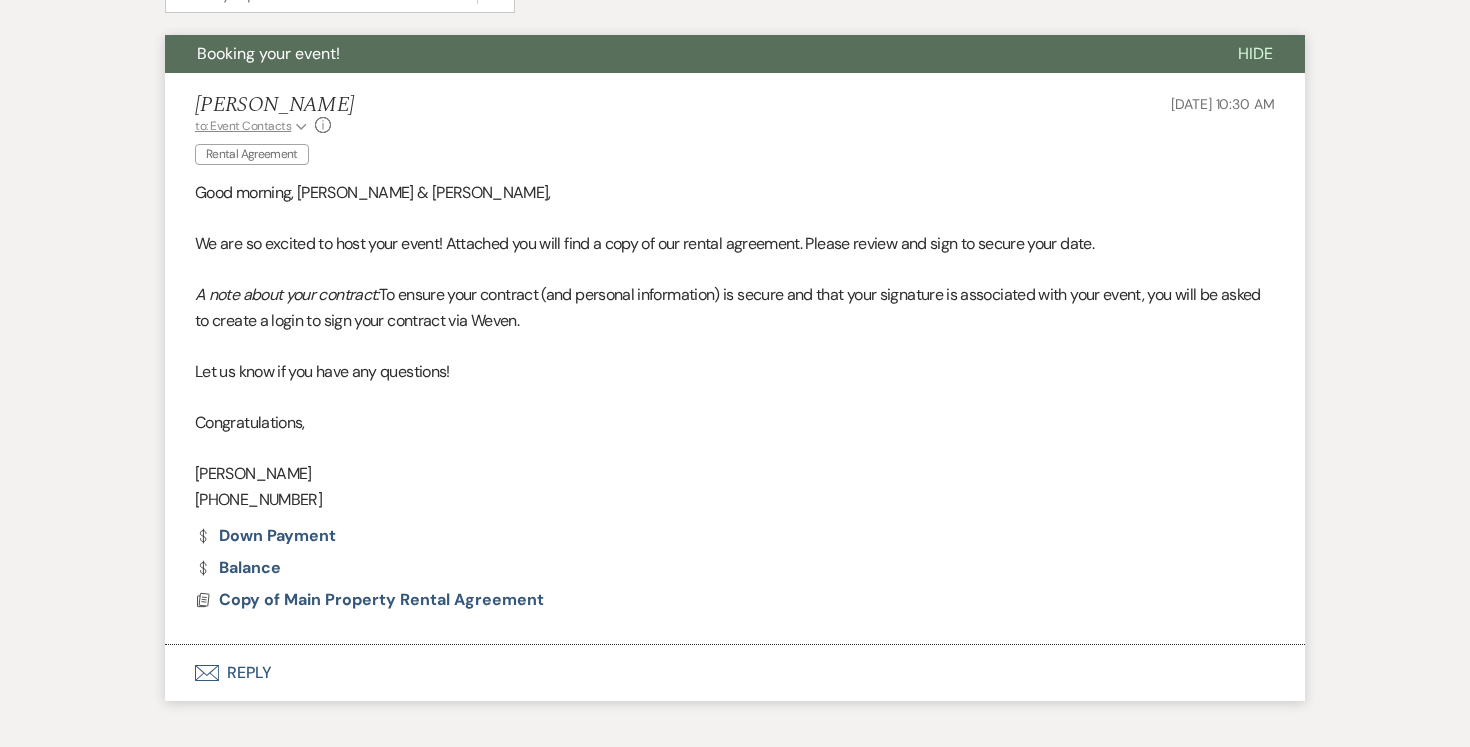 click on "Expand" 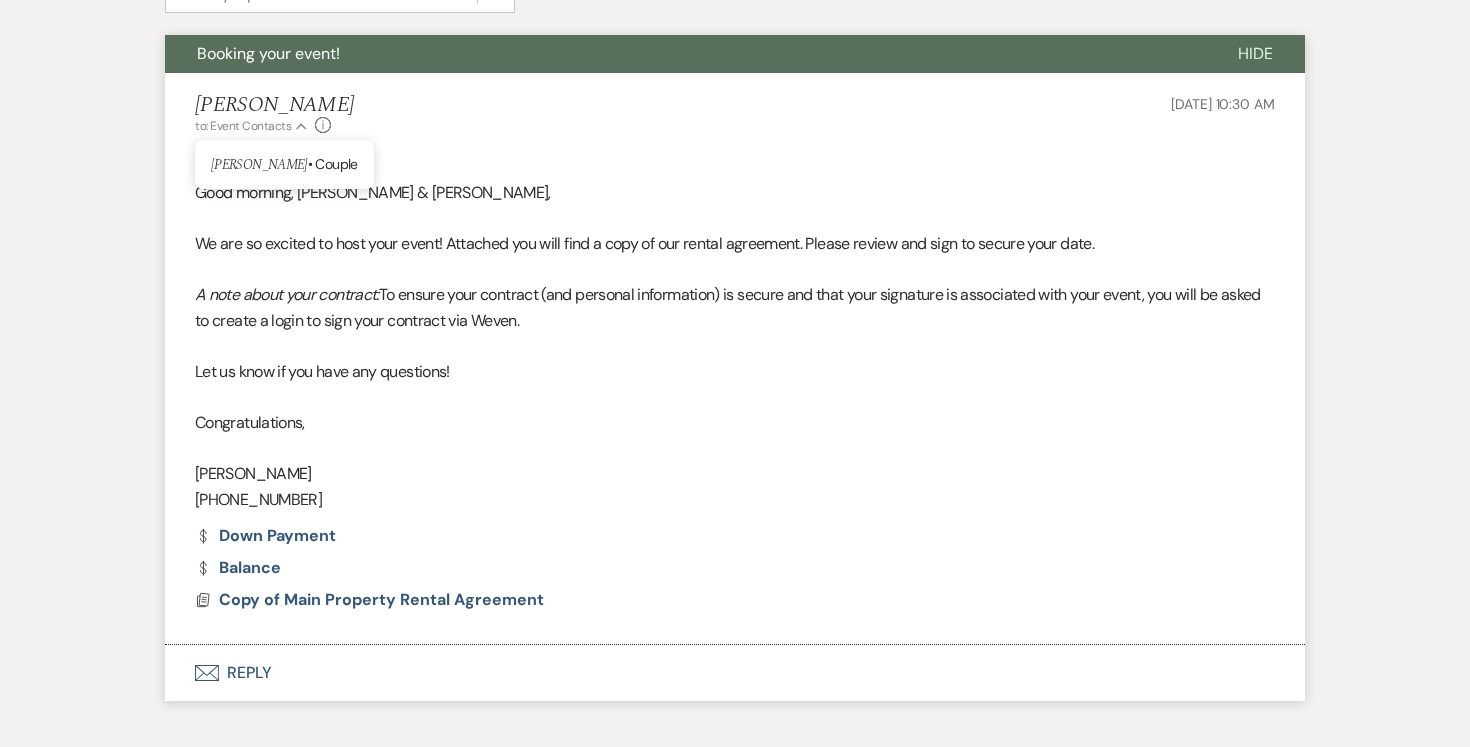 click on "Joe Doyle to: Event Contacts Collapse Simona Battaglia  •   Couple Info Rental Agreement Jul 14, 2025, 10:30 AM" at bounding box center [735, 132] 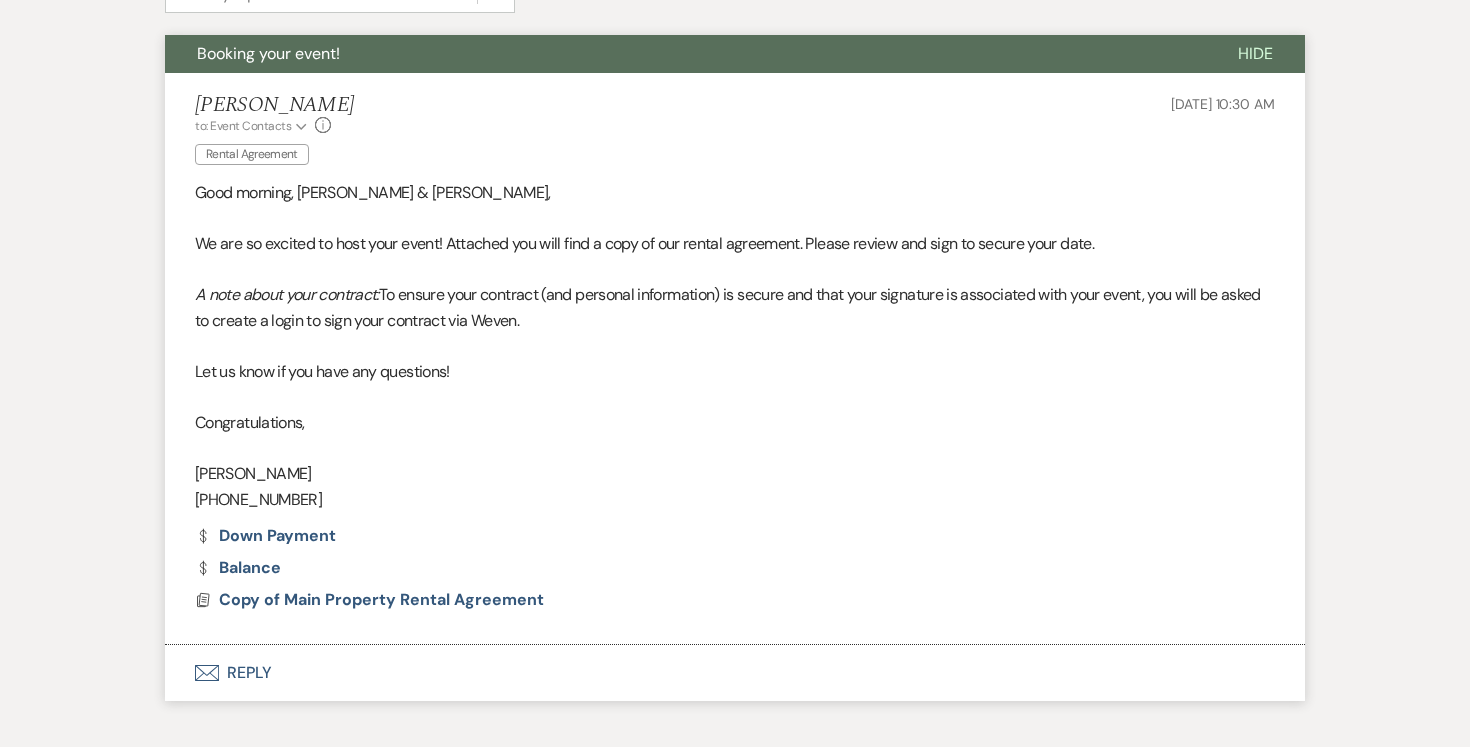 click on "Good morning, Simana & Edgardo," at bounding box center [735, 193] 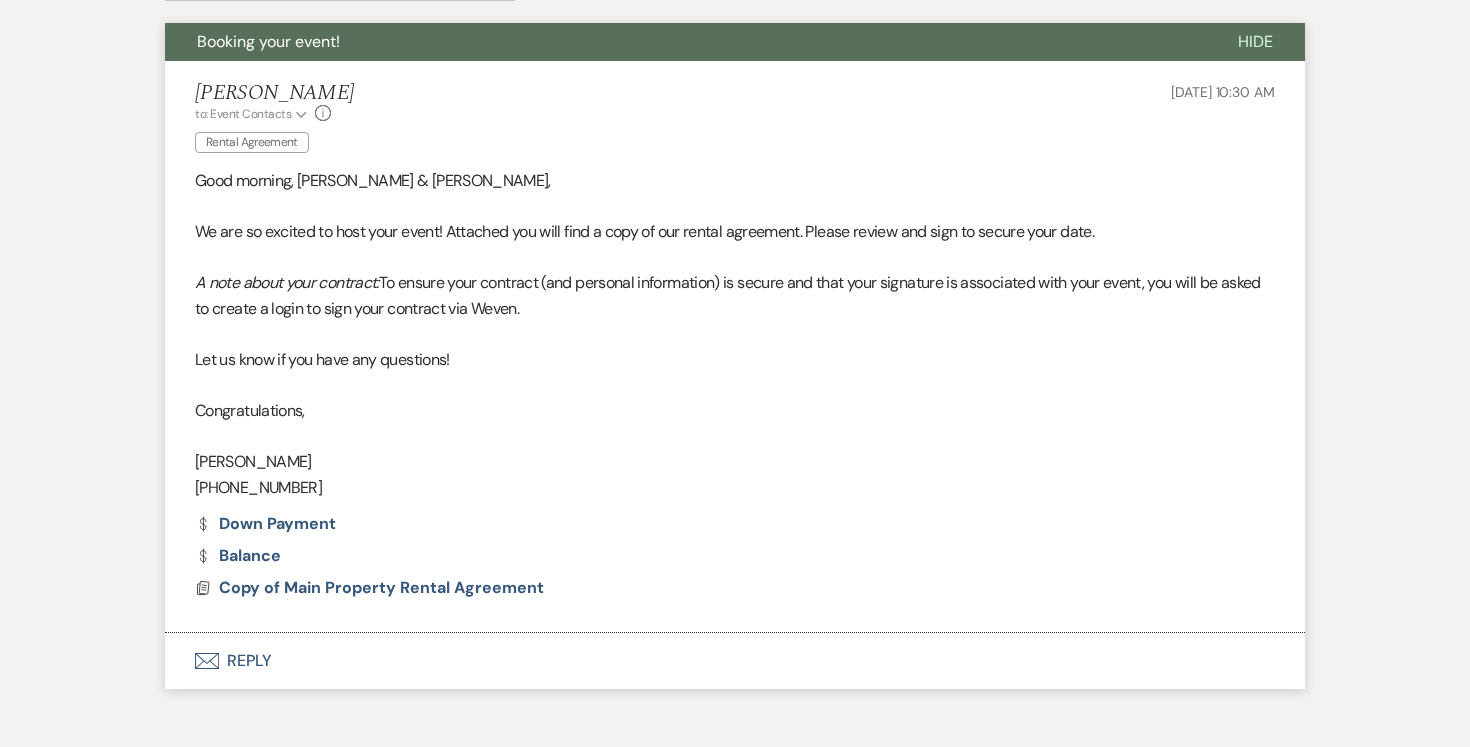 scroll, scrollTop: 728, scrollLeft: 0, axis: vertical 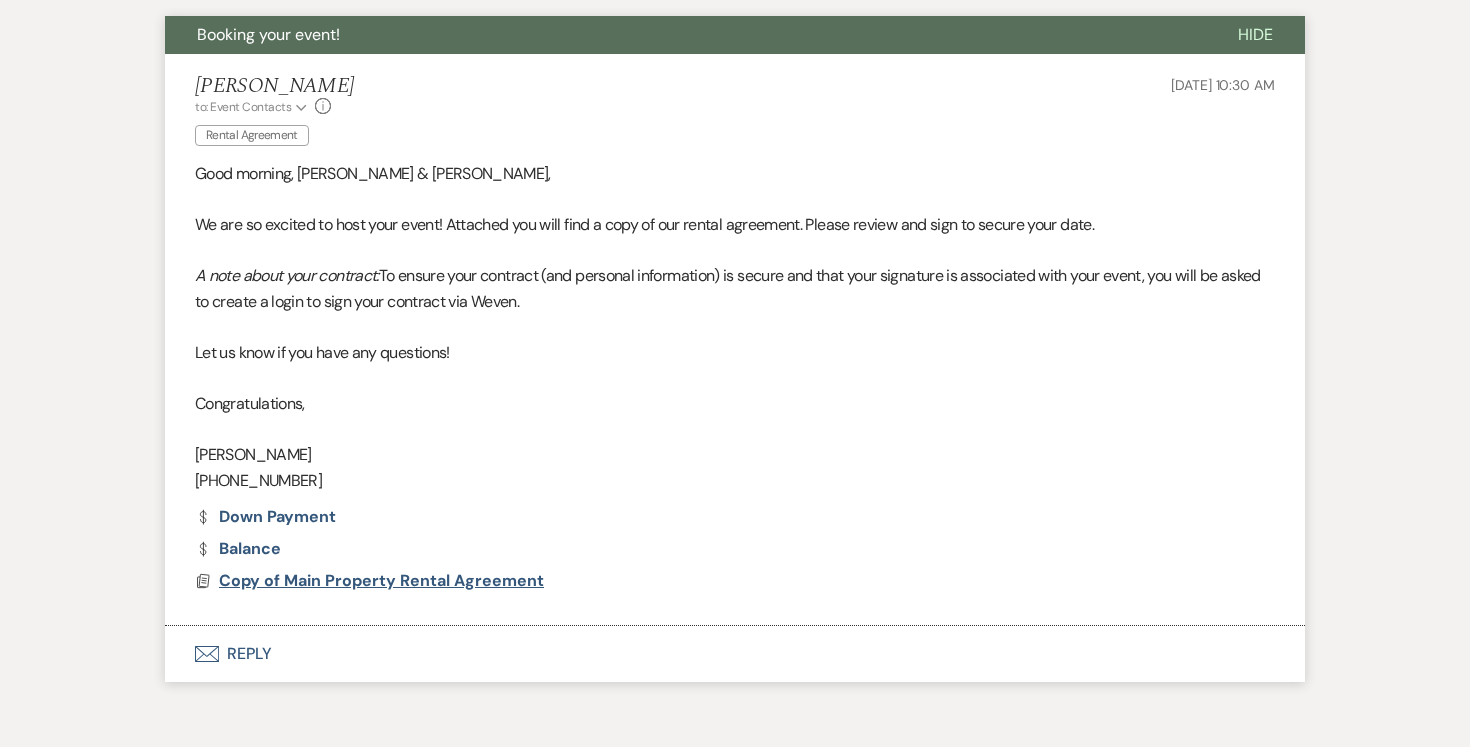 click on "Copy of Main Property Rental Agreement" at bounding box center (381, 580) 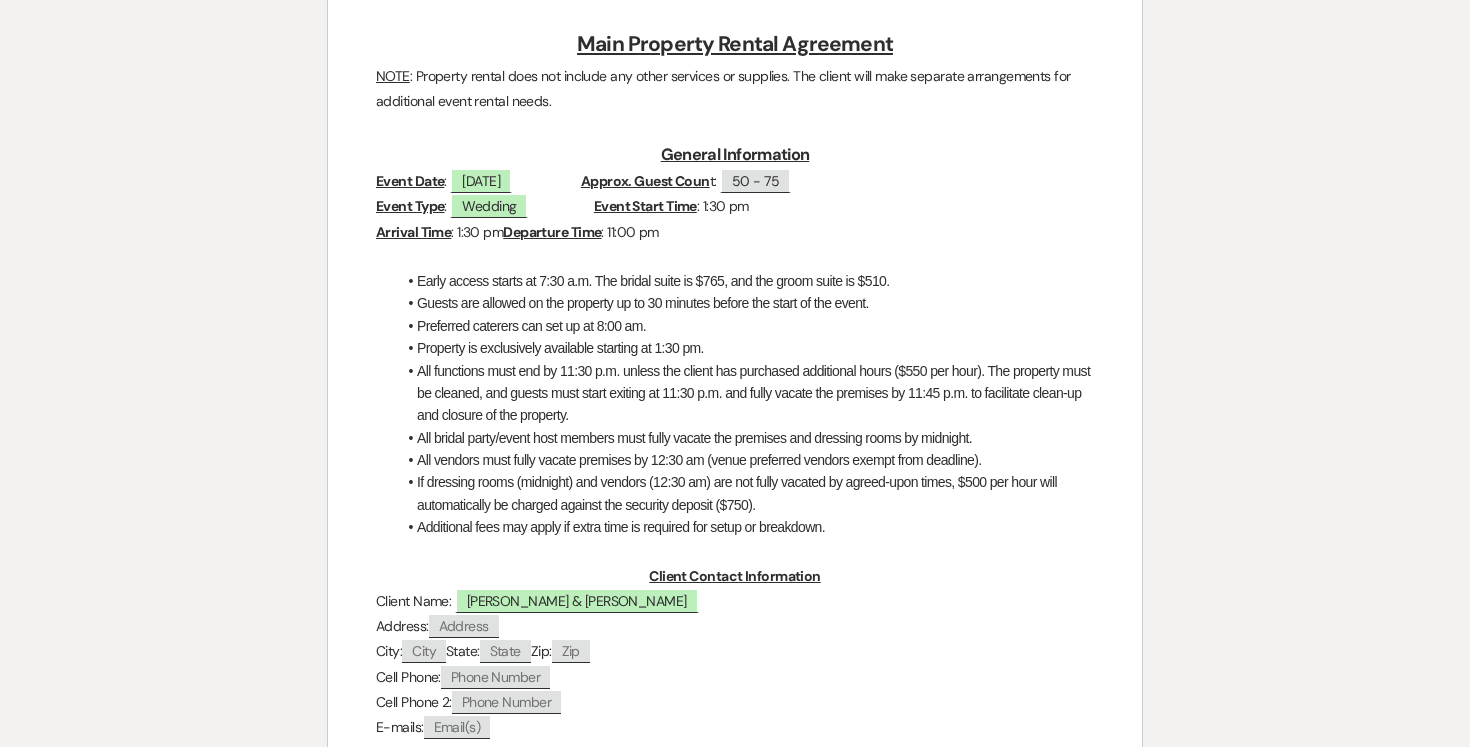 scroll, scrollTop: 0, scrollLeft: 0, axis: both 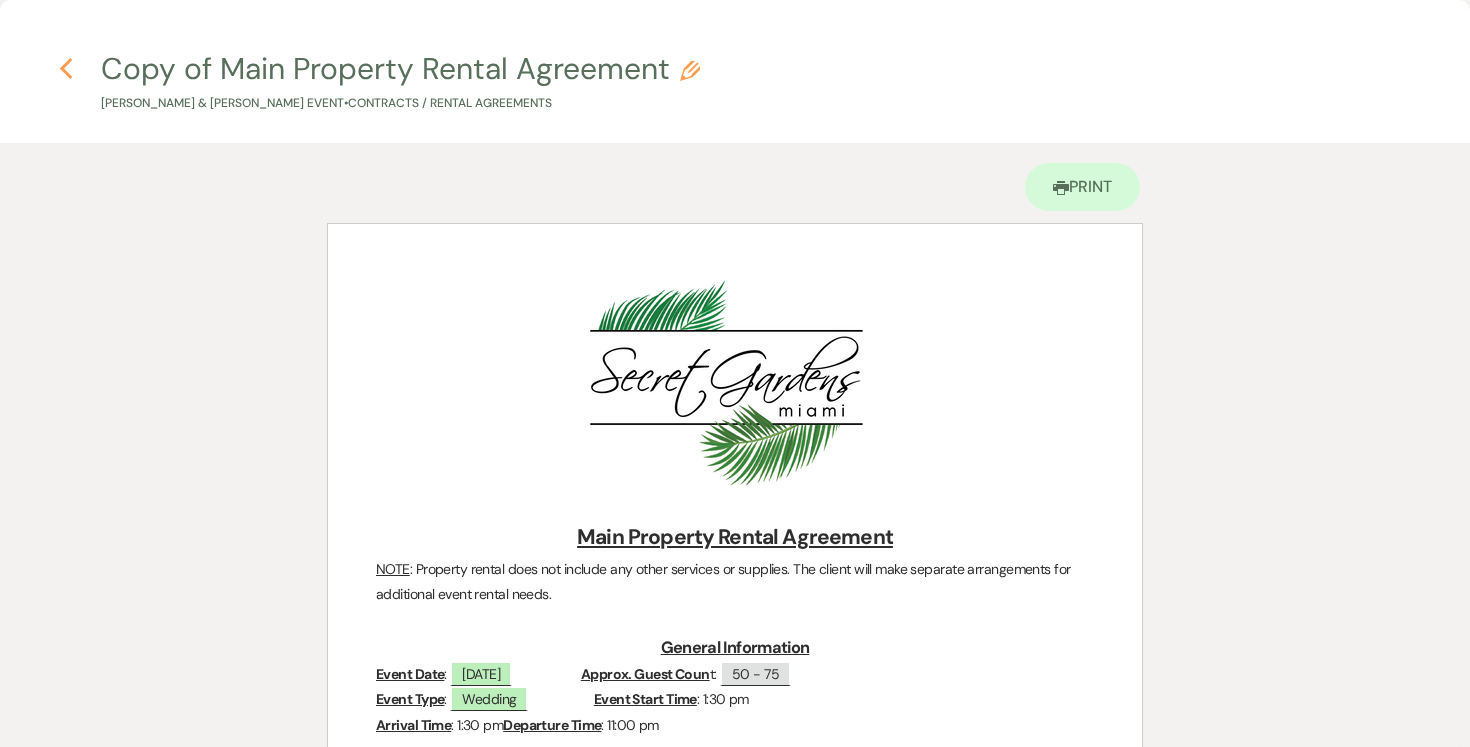 click 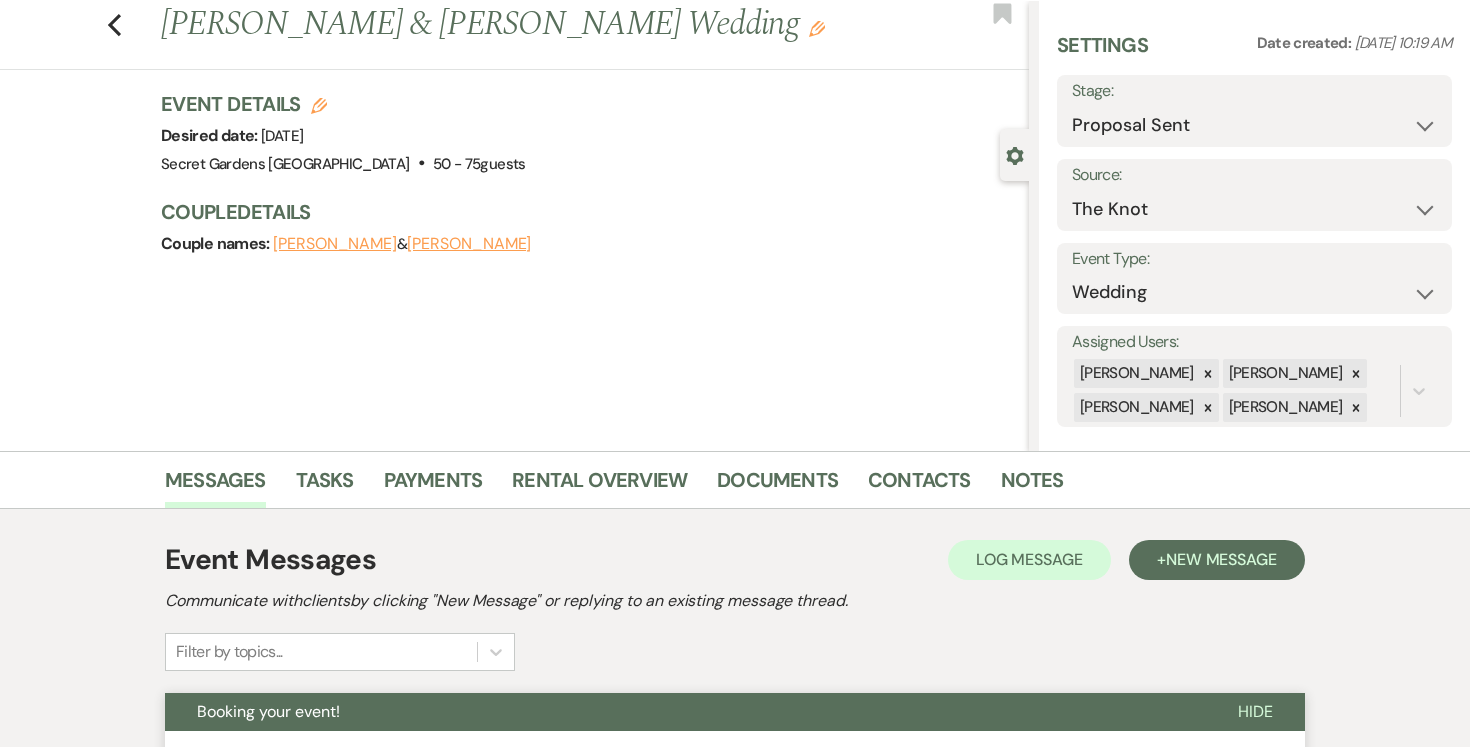 scroll, scrollTop: 0, scrollLeft: 0, axis: both 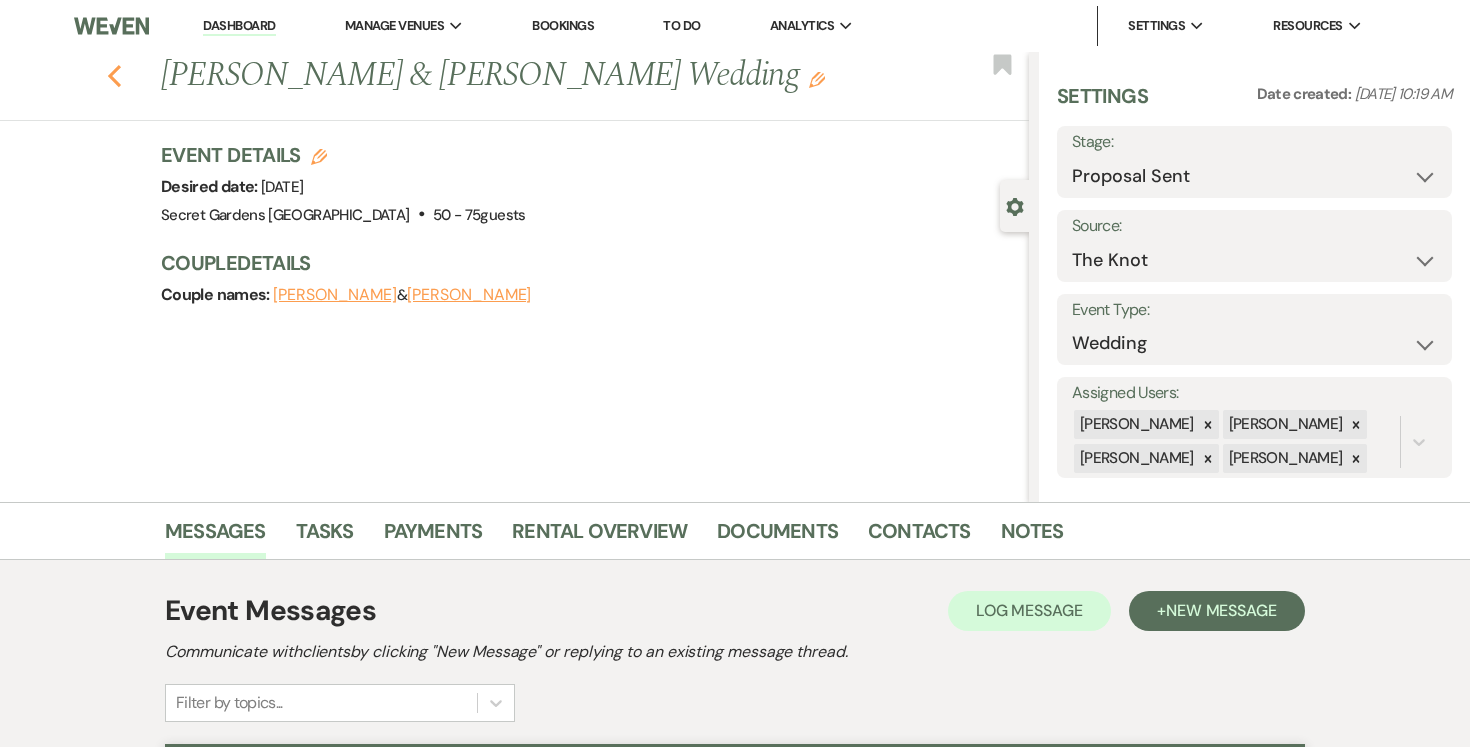 click on "Previous" 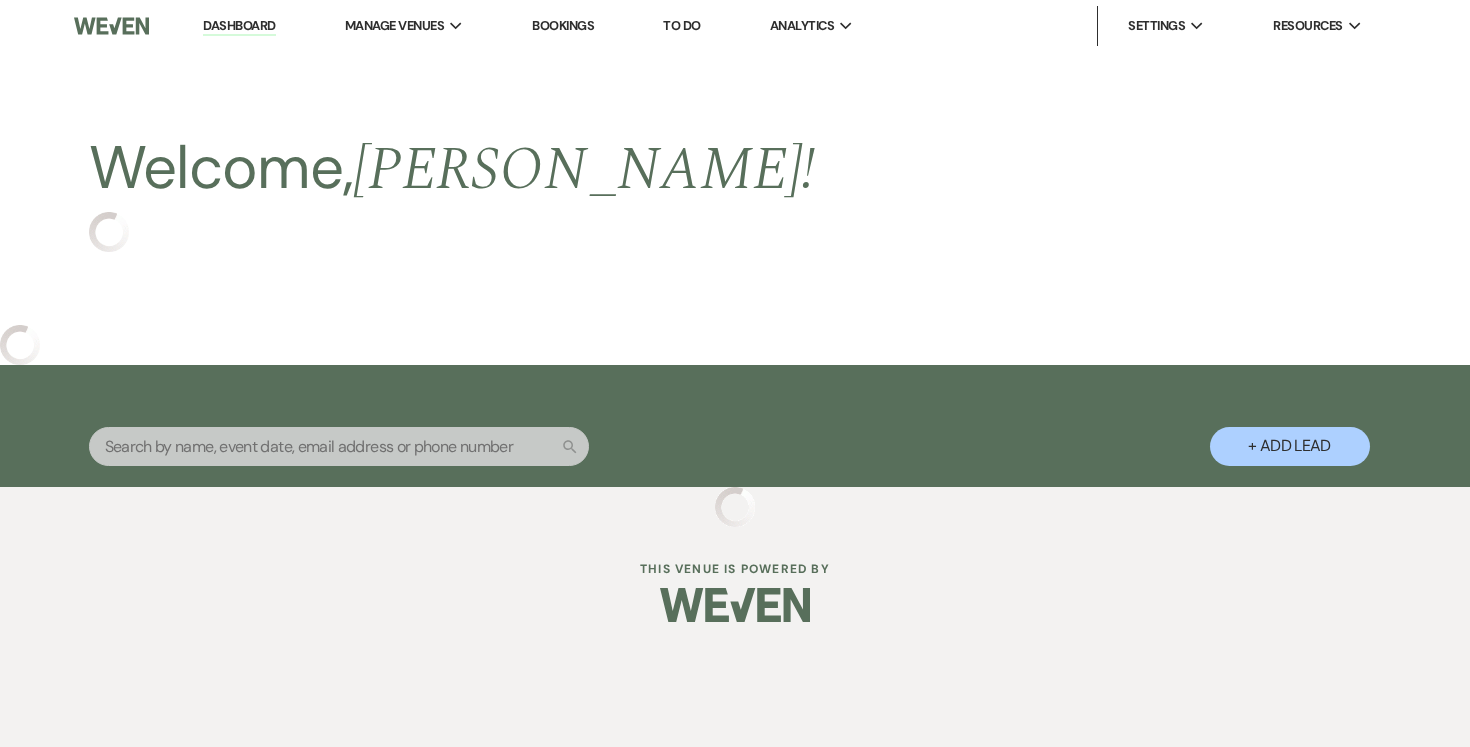 select on "6" 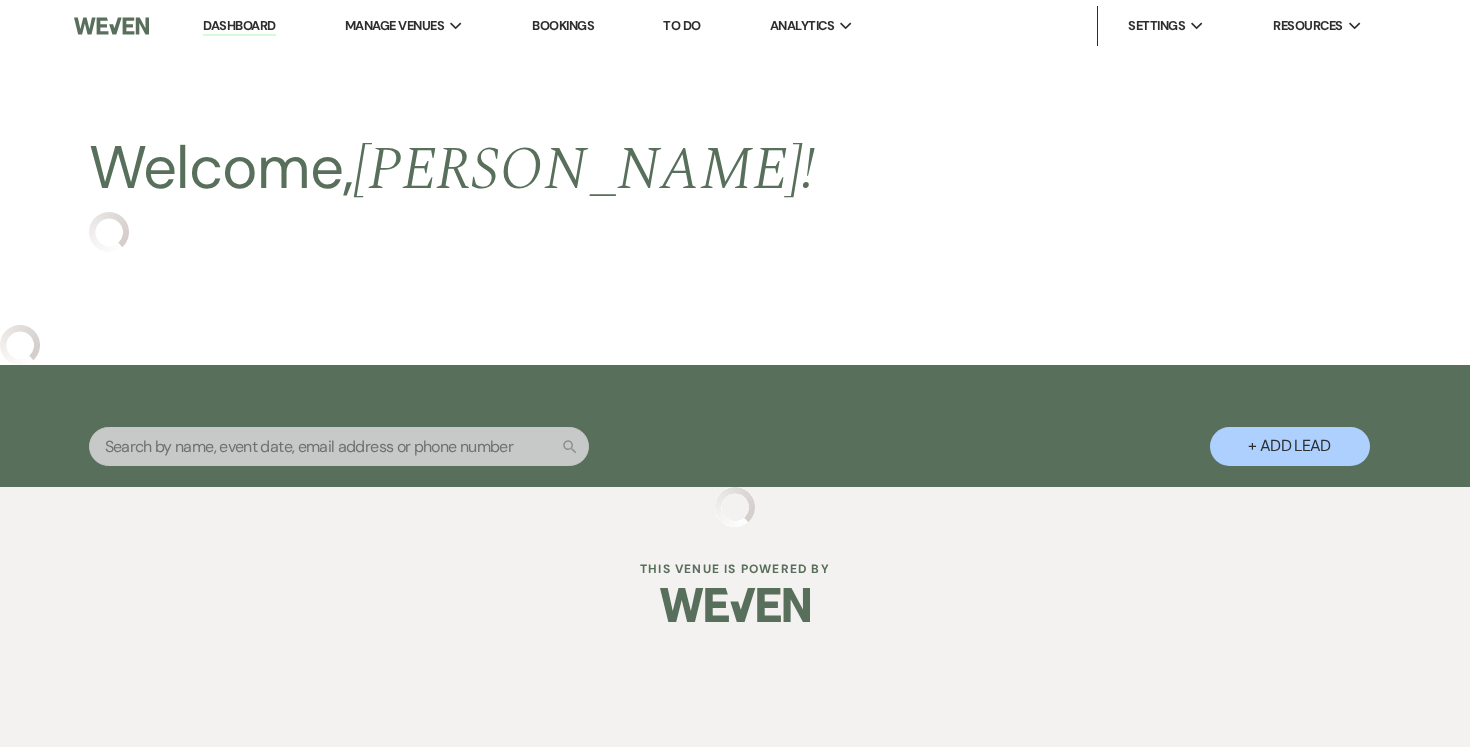 select on "6" 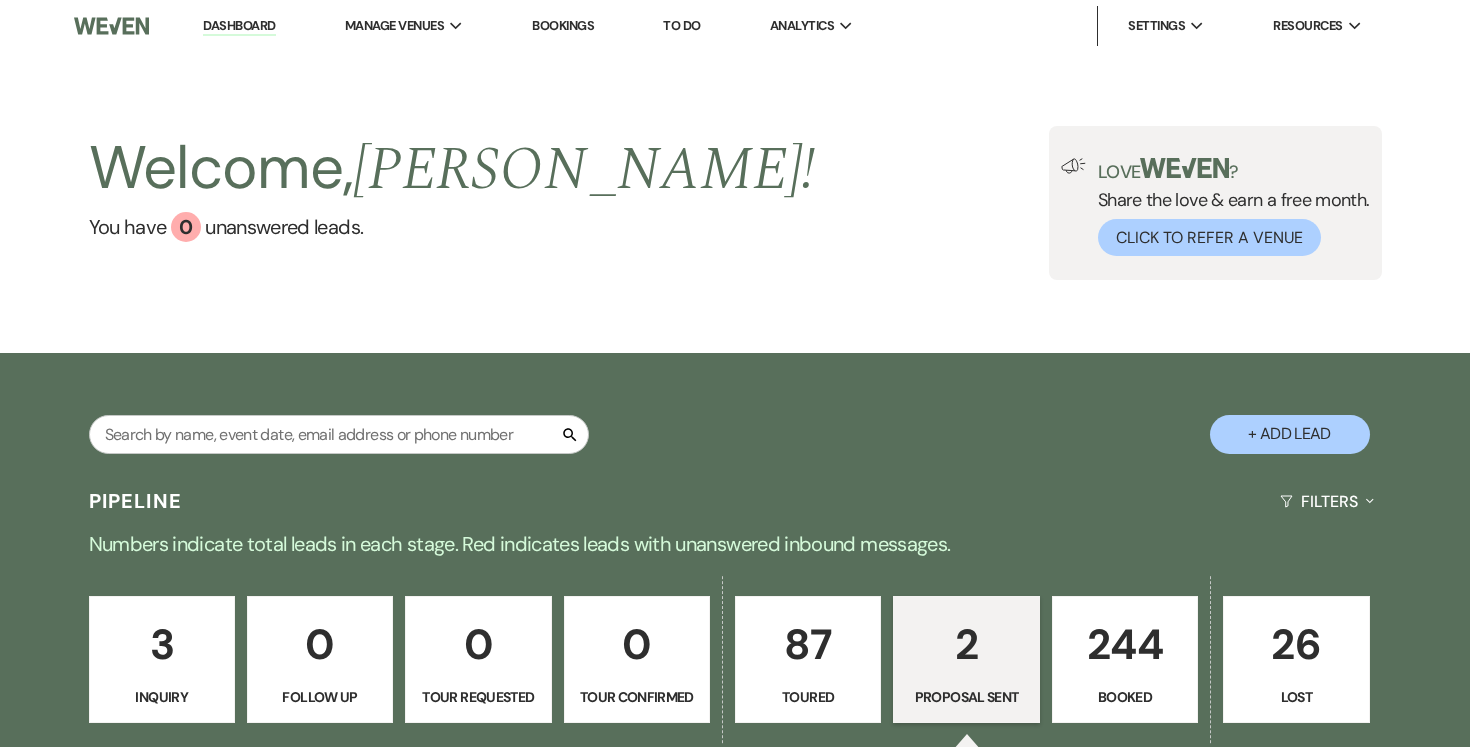 click on "2" at bounding box center (966, 644) 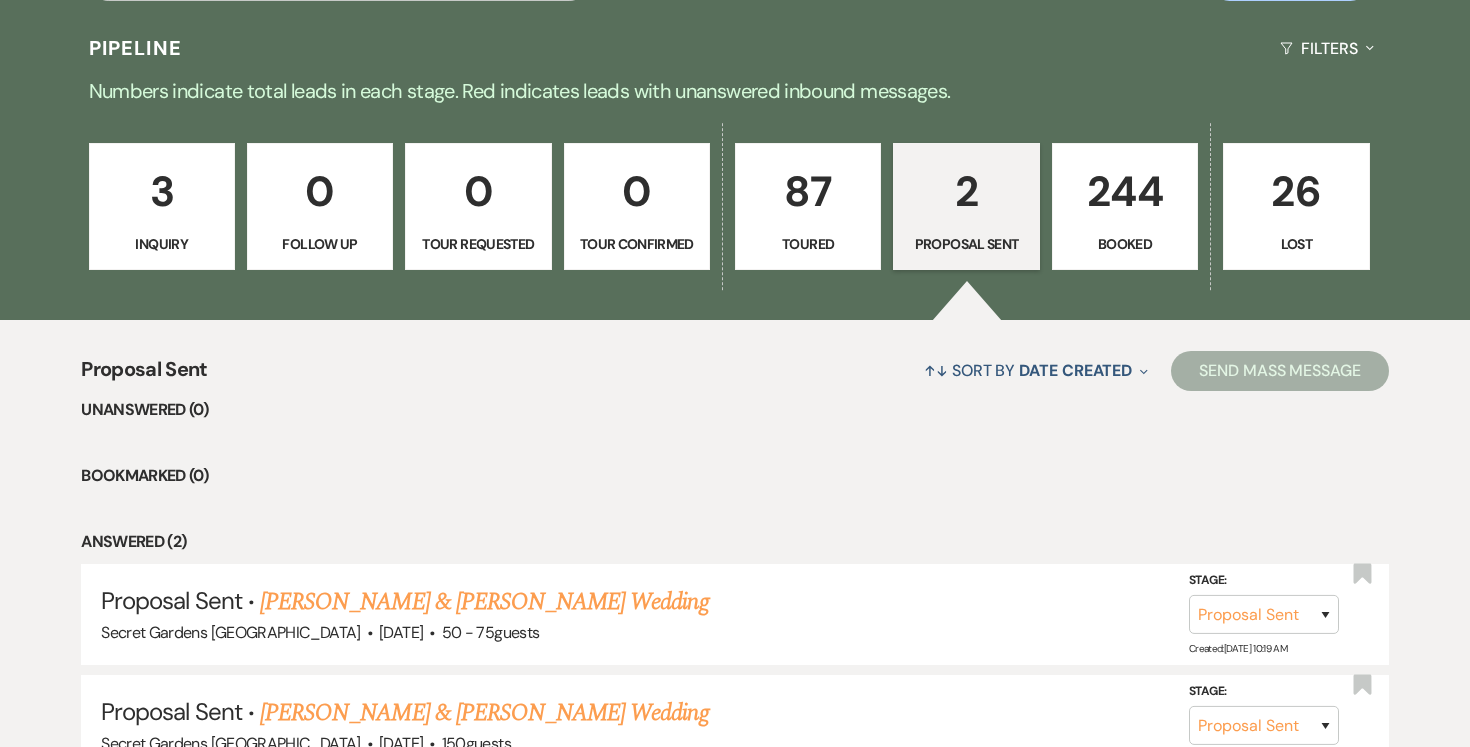 scroll, scrollTop: 474, scrollLeft: 0, axis: vertical 